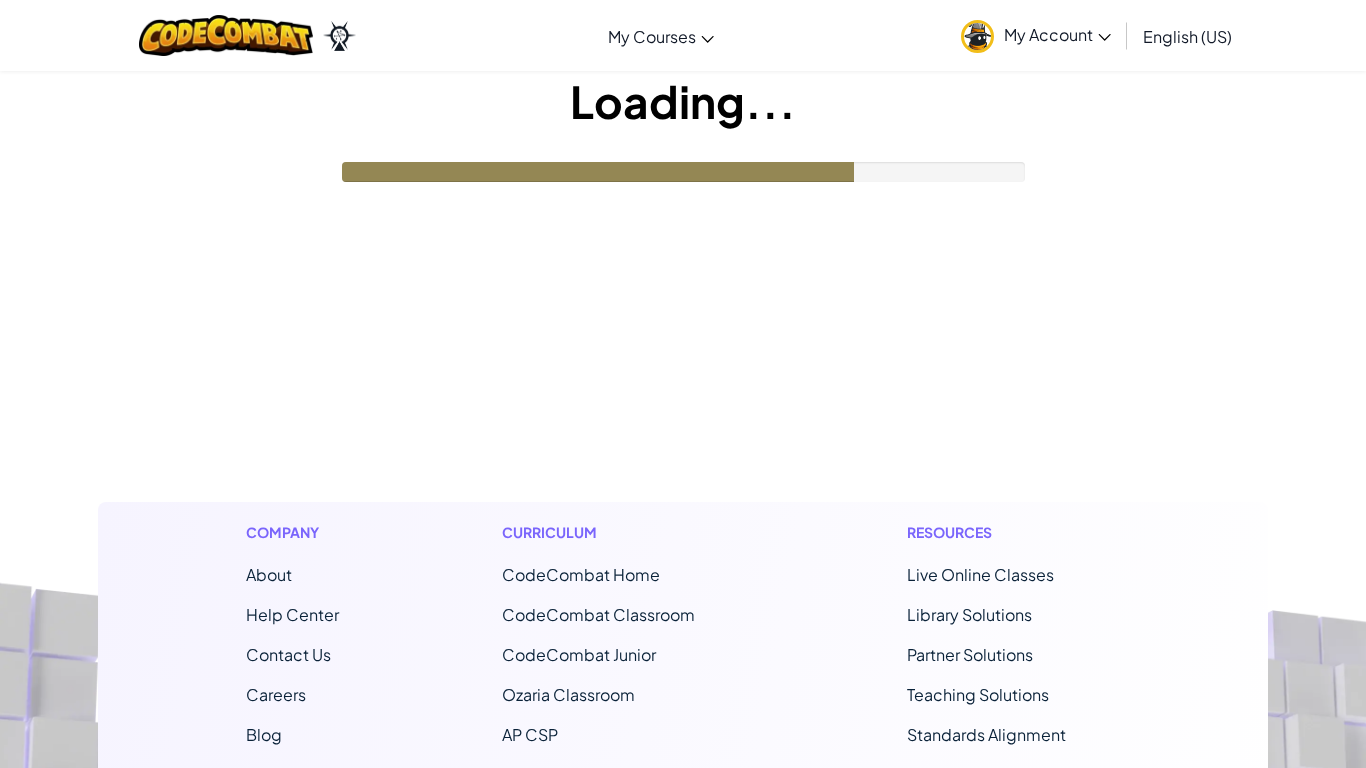 scroll, scrollTop: 0, scrollLeft: 0, axis: both 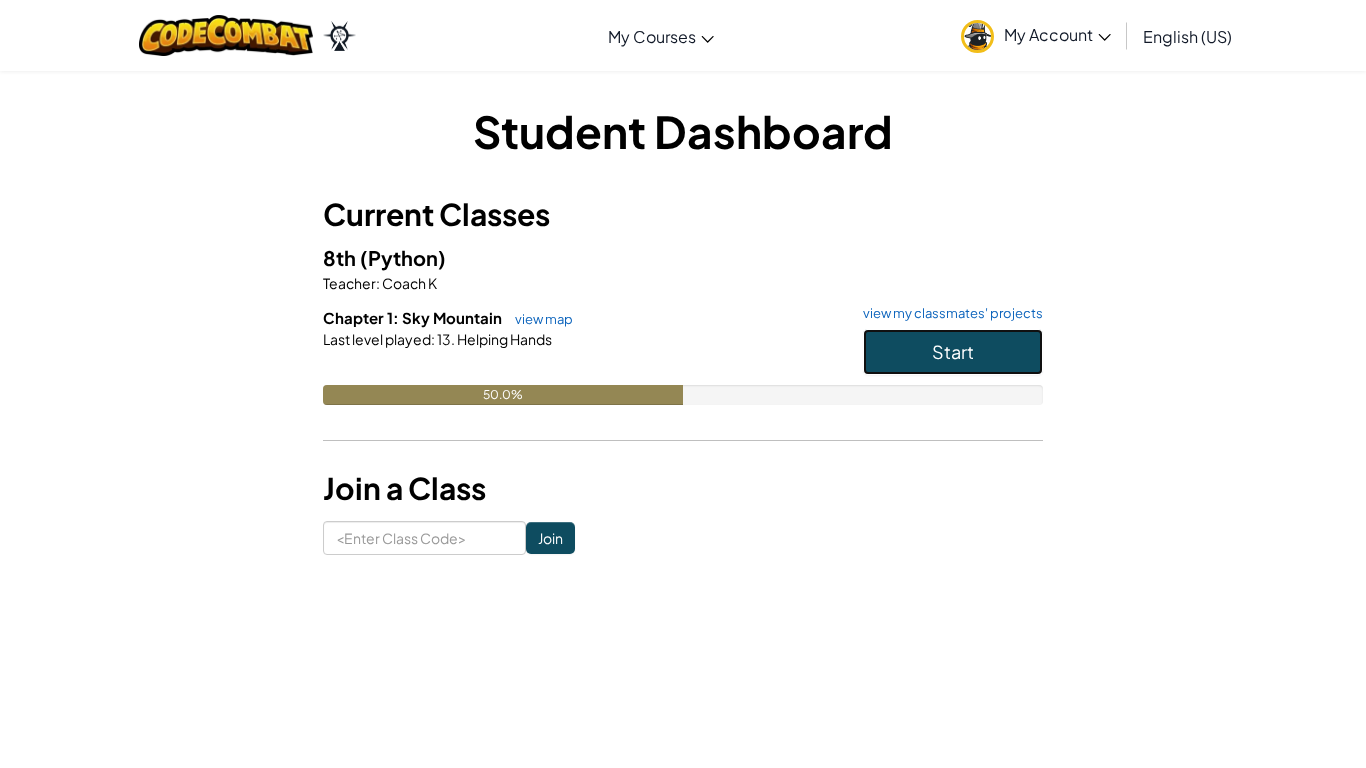 click on "Start" at bounding box center [953, 352] 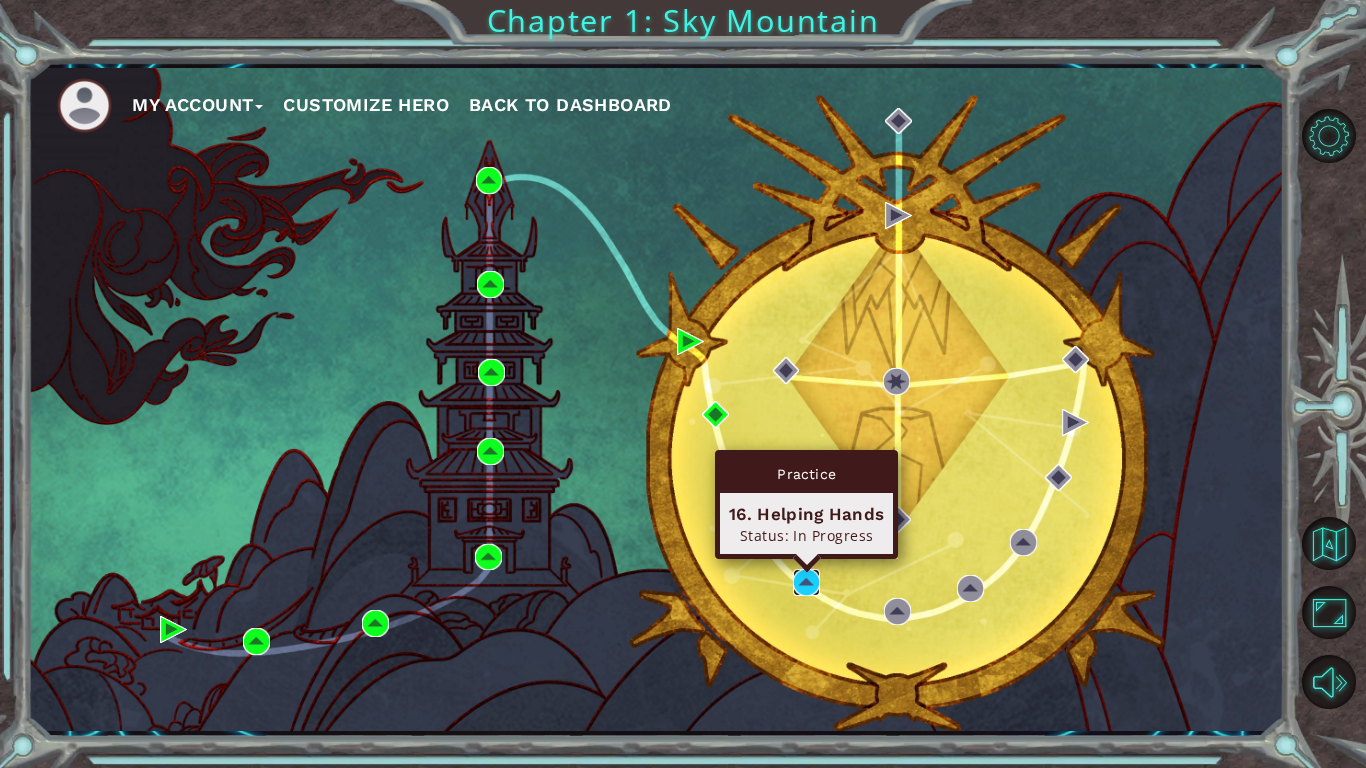 click at bounding box center (806, 582) 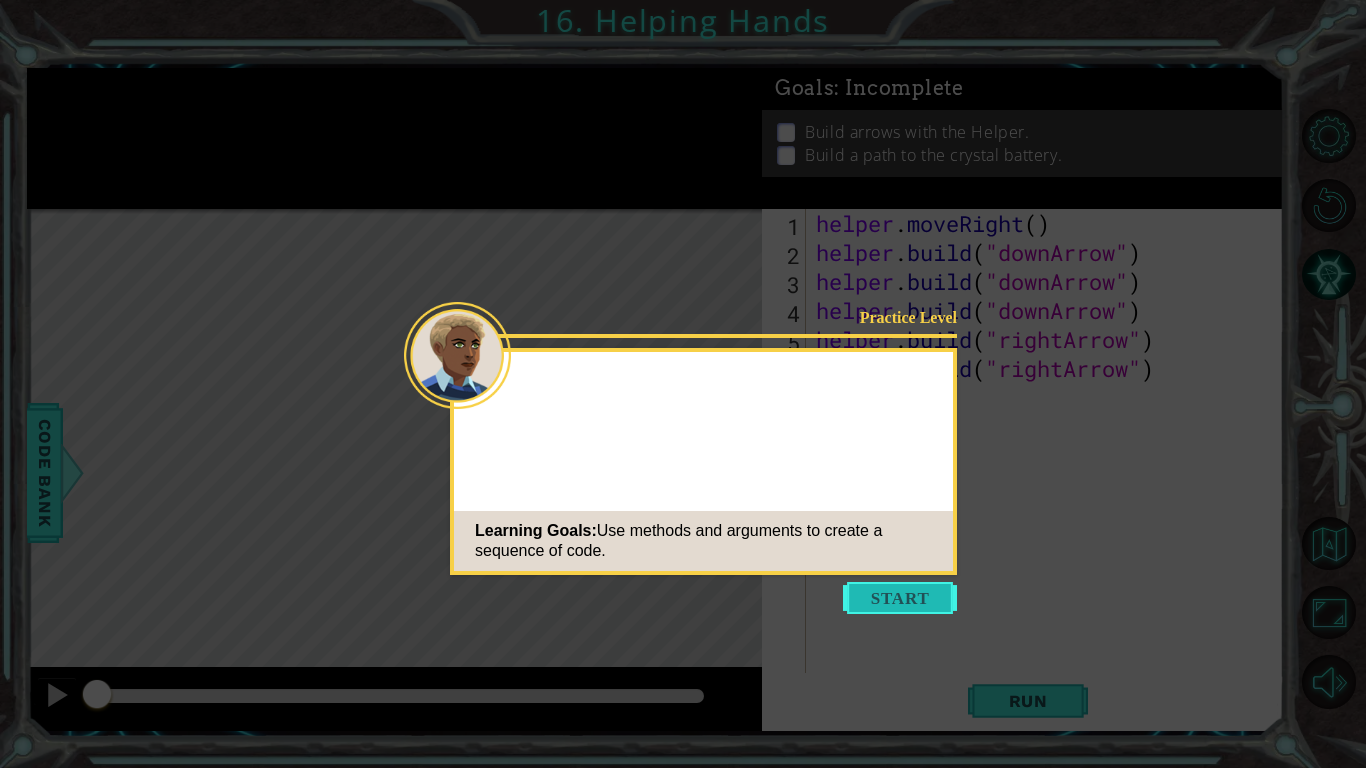 click at bounding box center (900, 598) 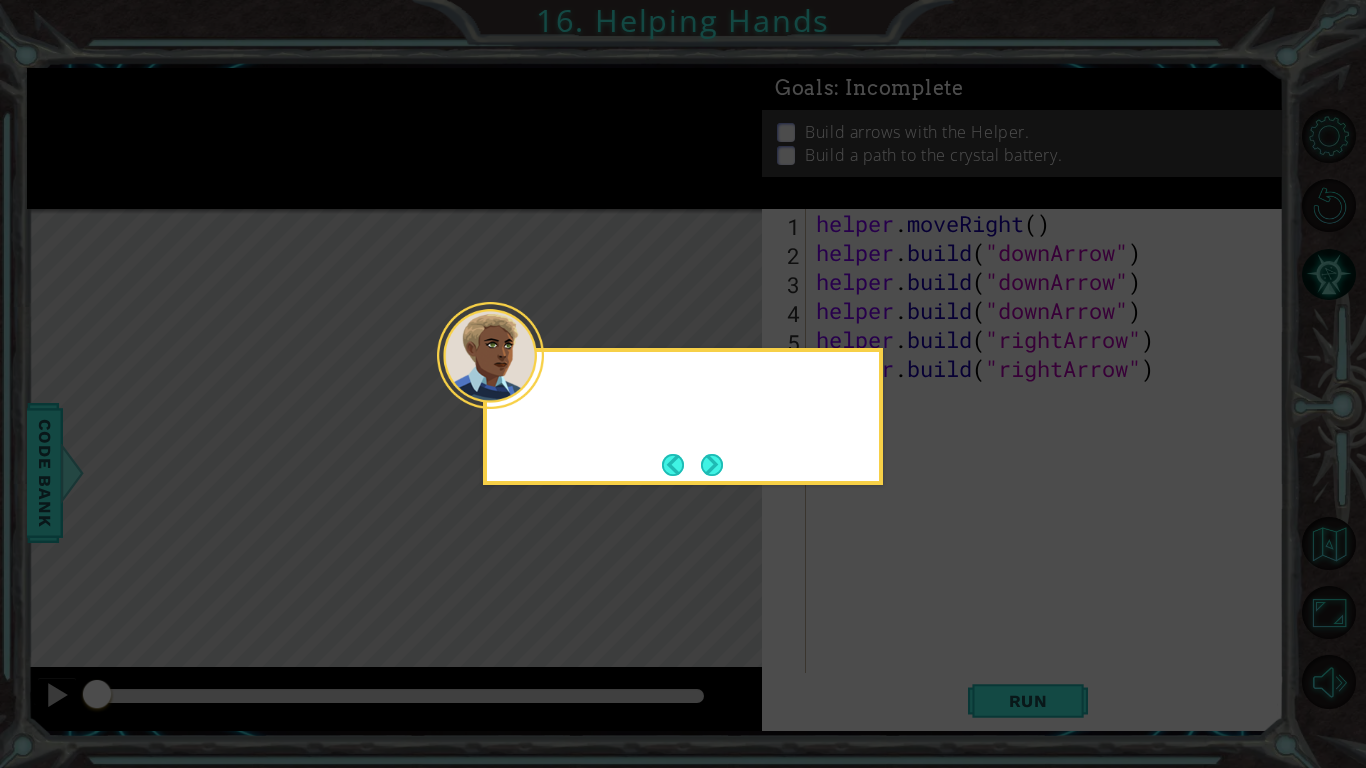 click 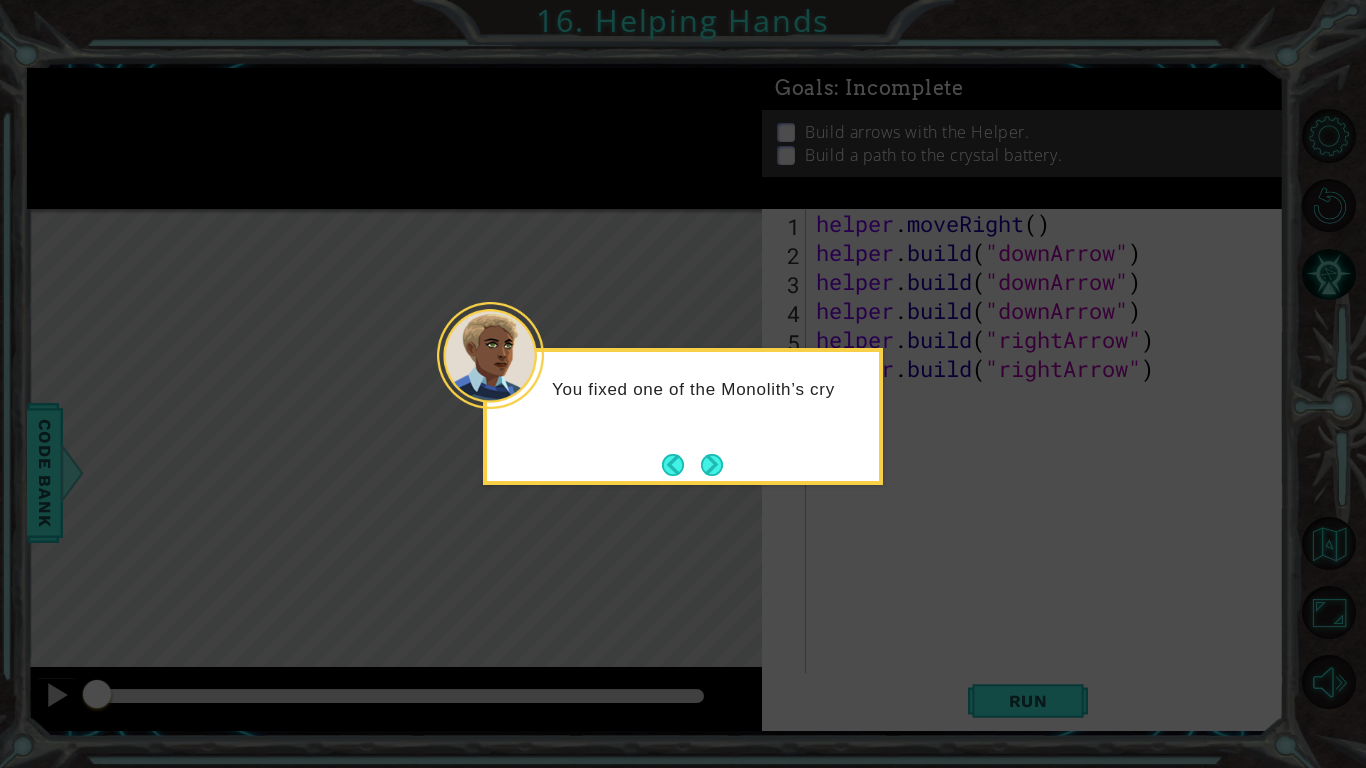 click at bounding box center (712, 465) 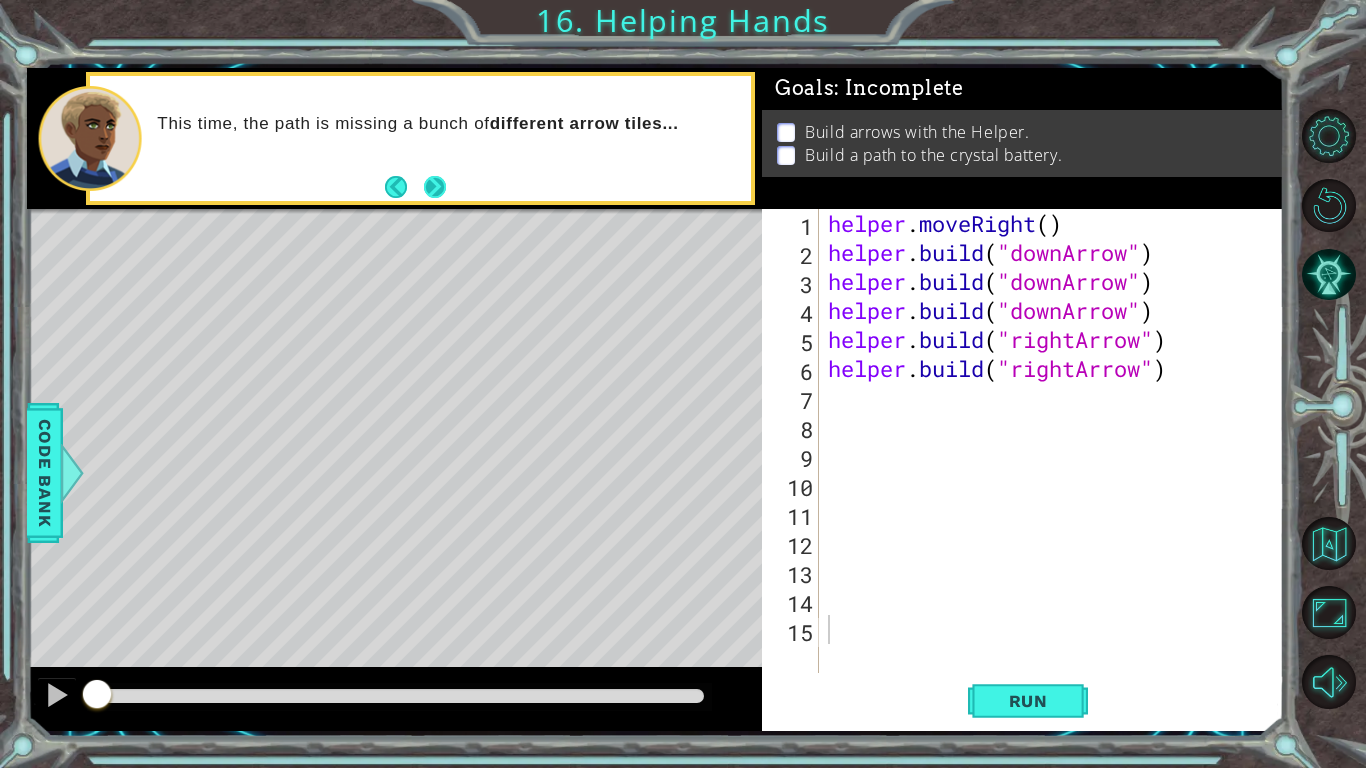 click at bounding box center (434, 187) 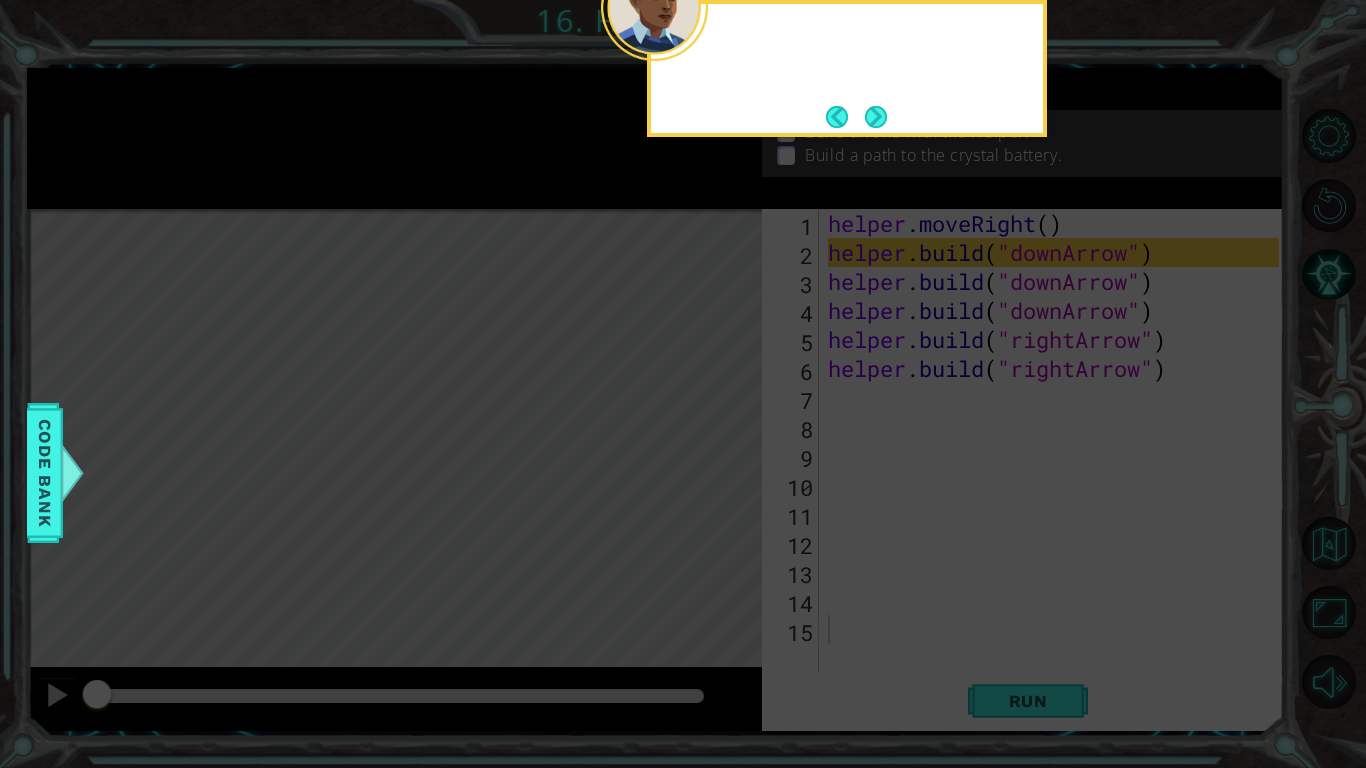 click 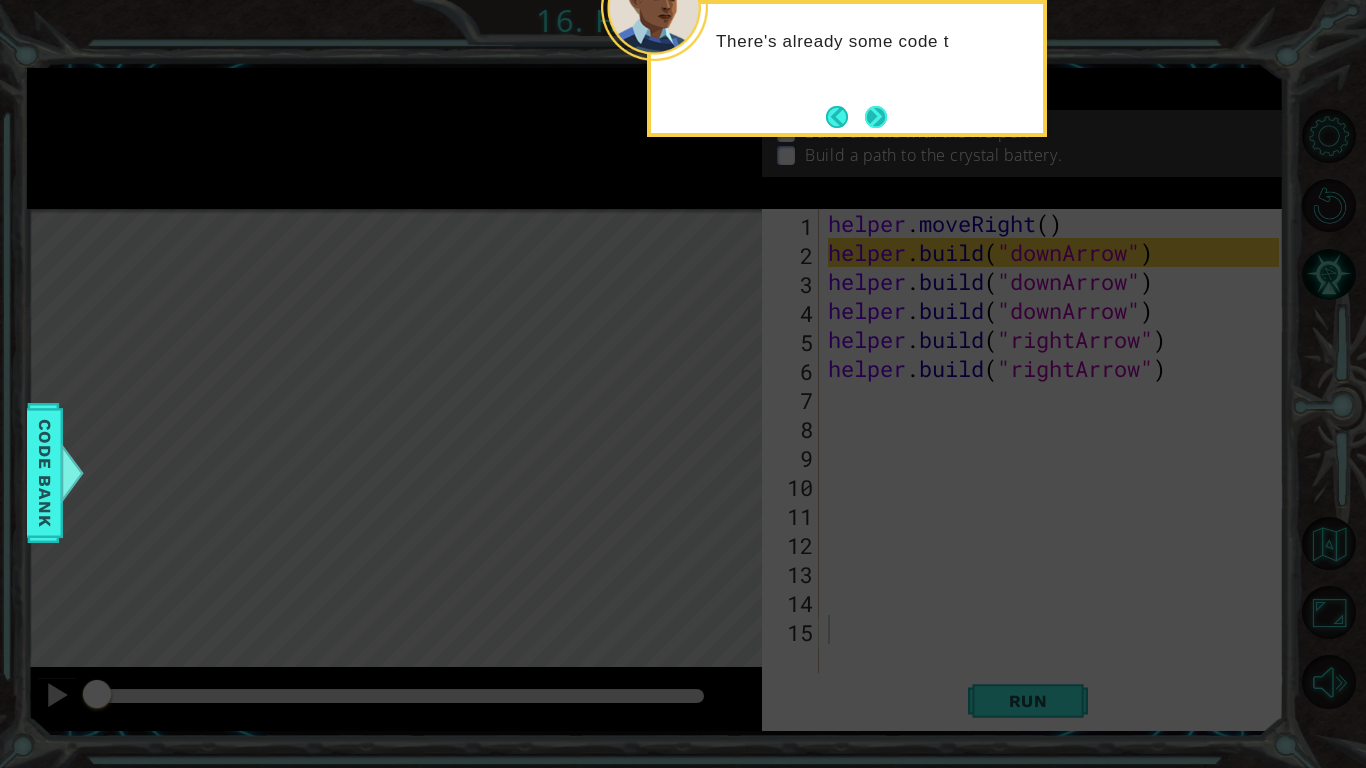 click at bounding box center [876, 117] 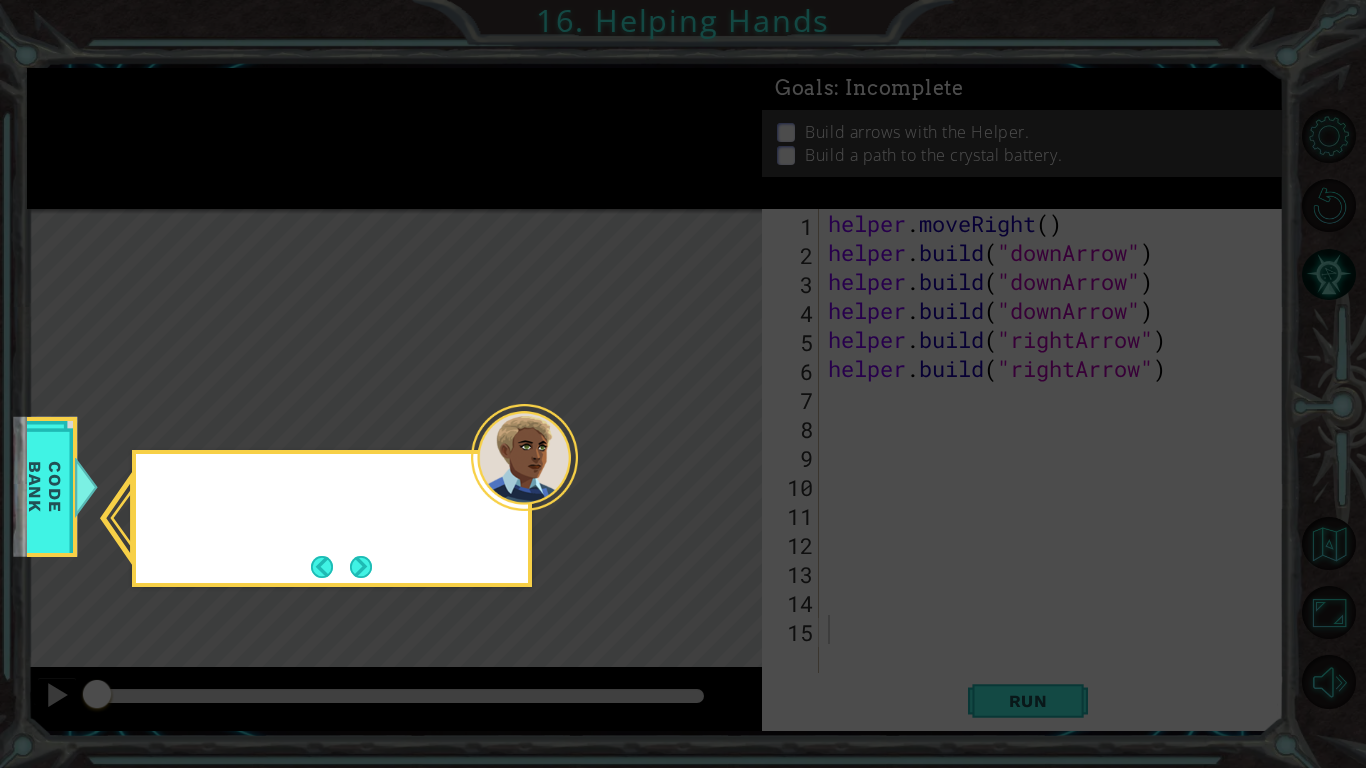 click 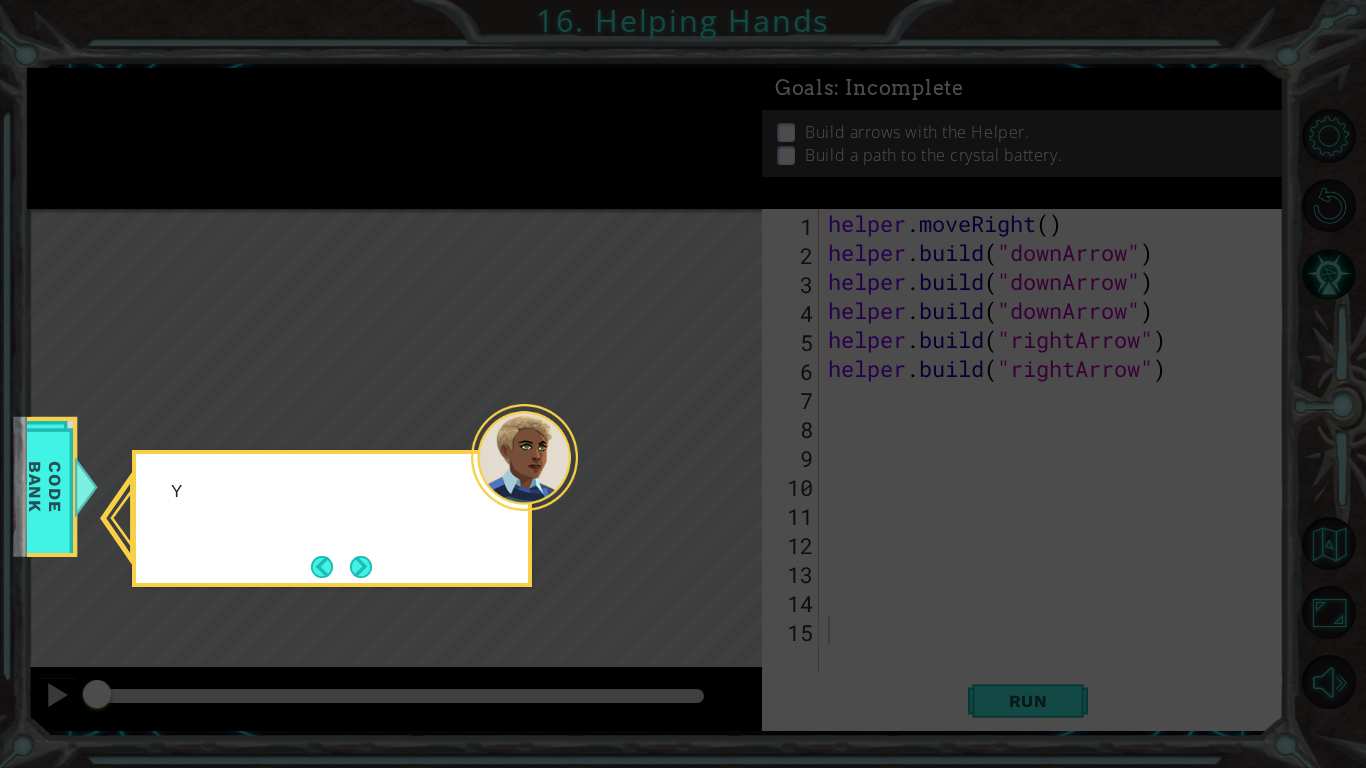 drag, startPoint x: 876, startPoint y: 113, endPoint x: 855, endPoint y: 129, distance: 26.400757 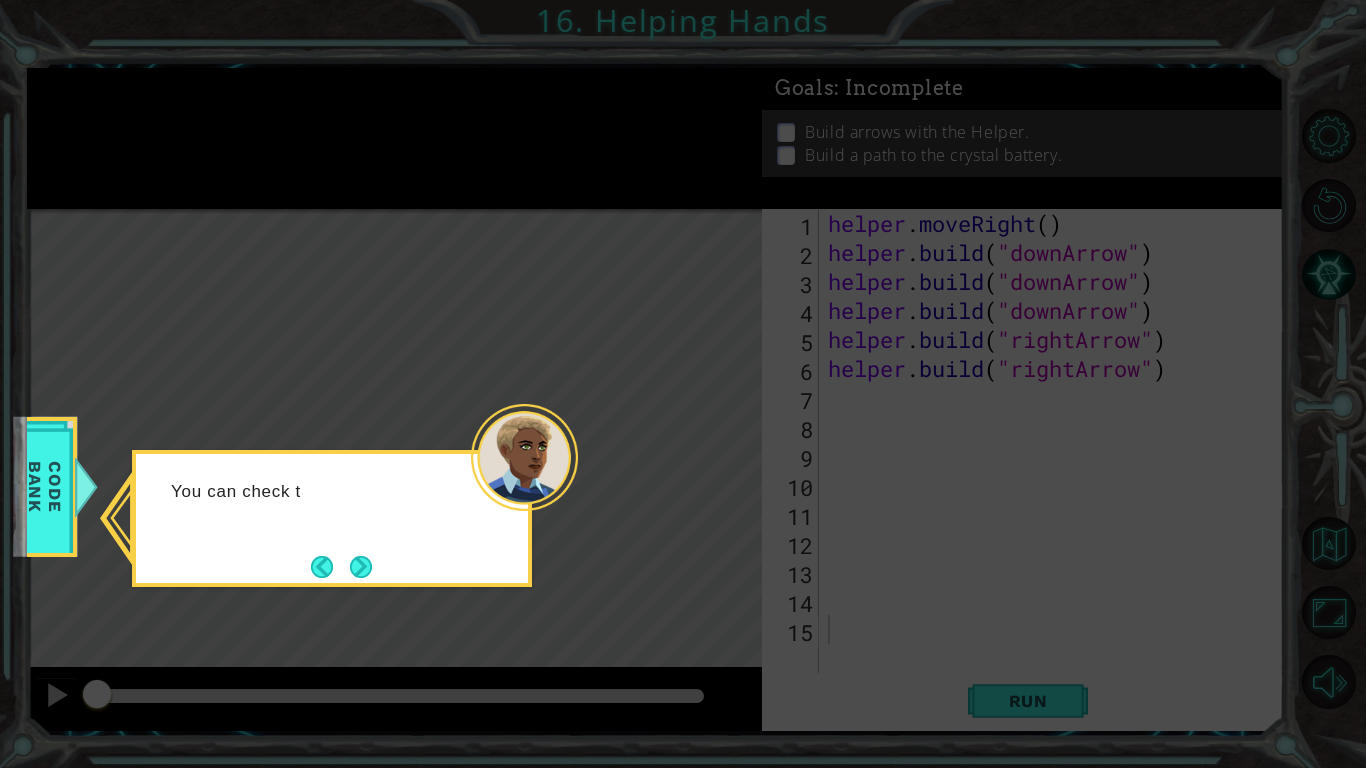 drag, startPoint x: 487, startPoint y: 530, endPoint x: 438, endPoint y: 542, distance: 50.447994 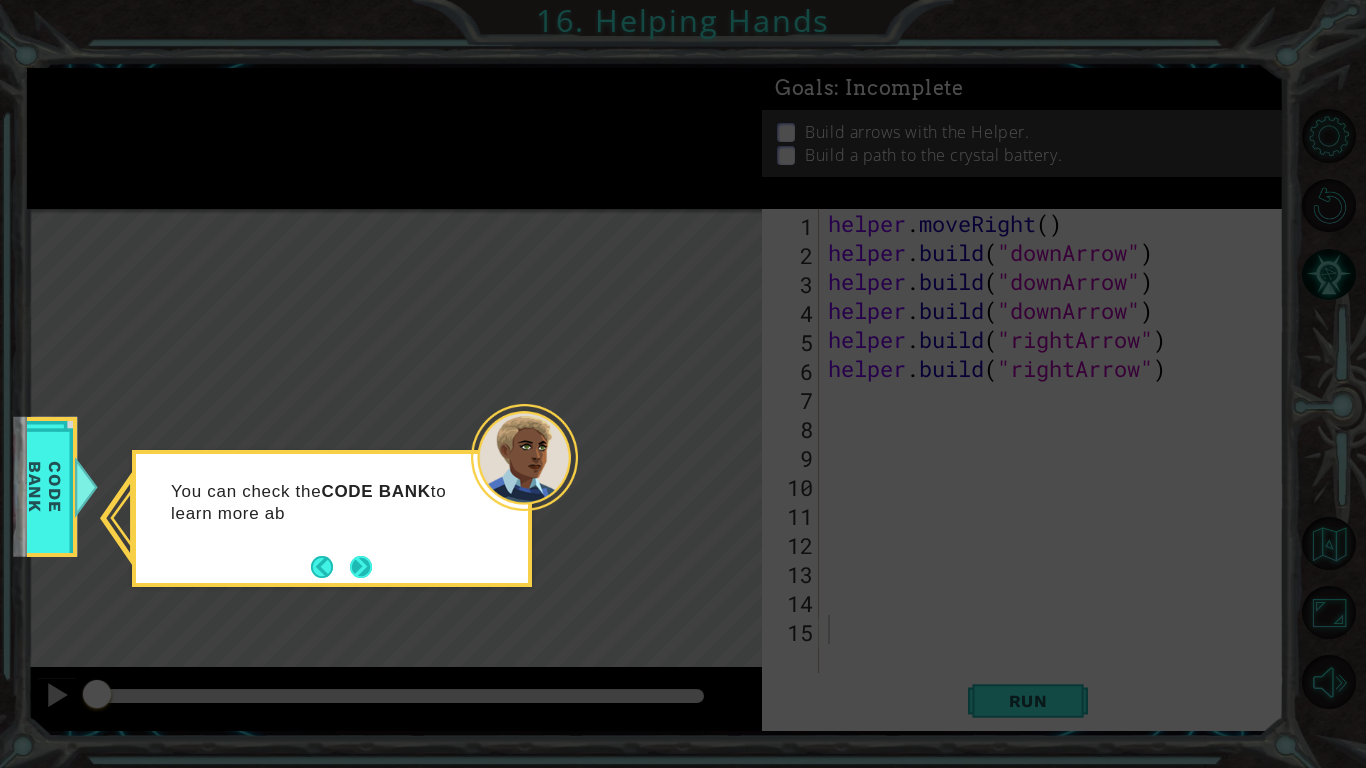 click at bounding box center [361, 567] 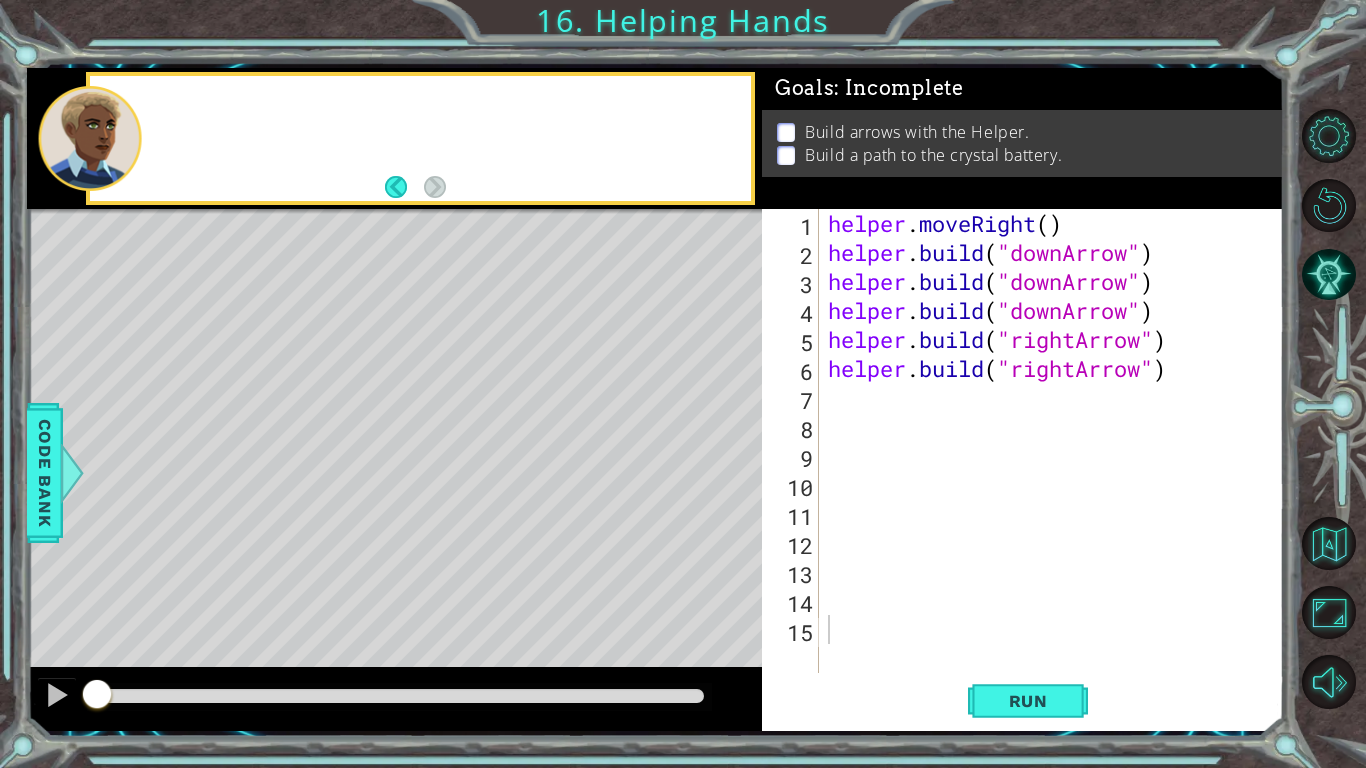 click at bounding box center (489, 503) 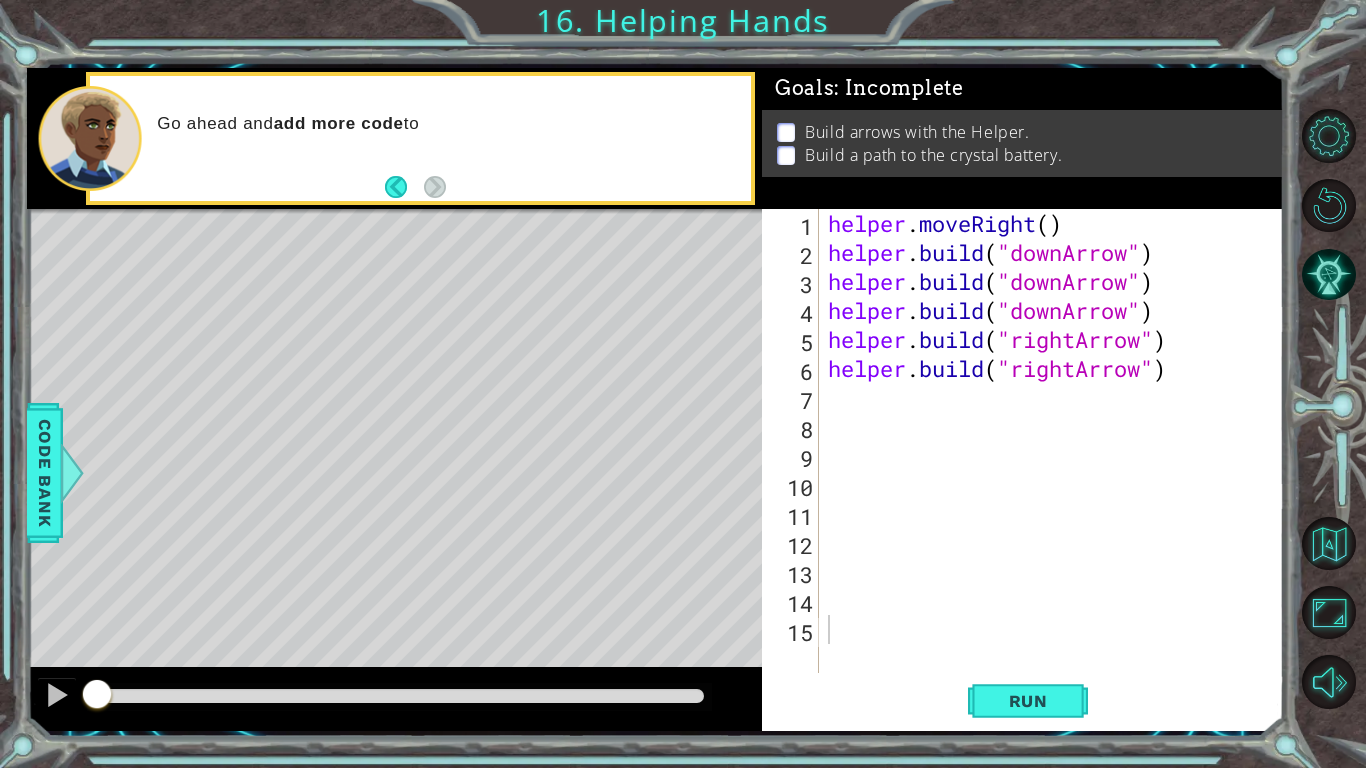 type on "helper.build("rightArrow")" 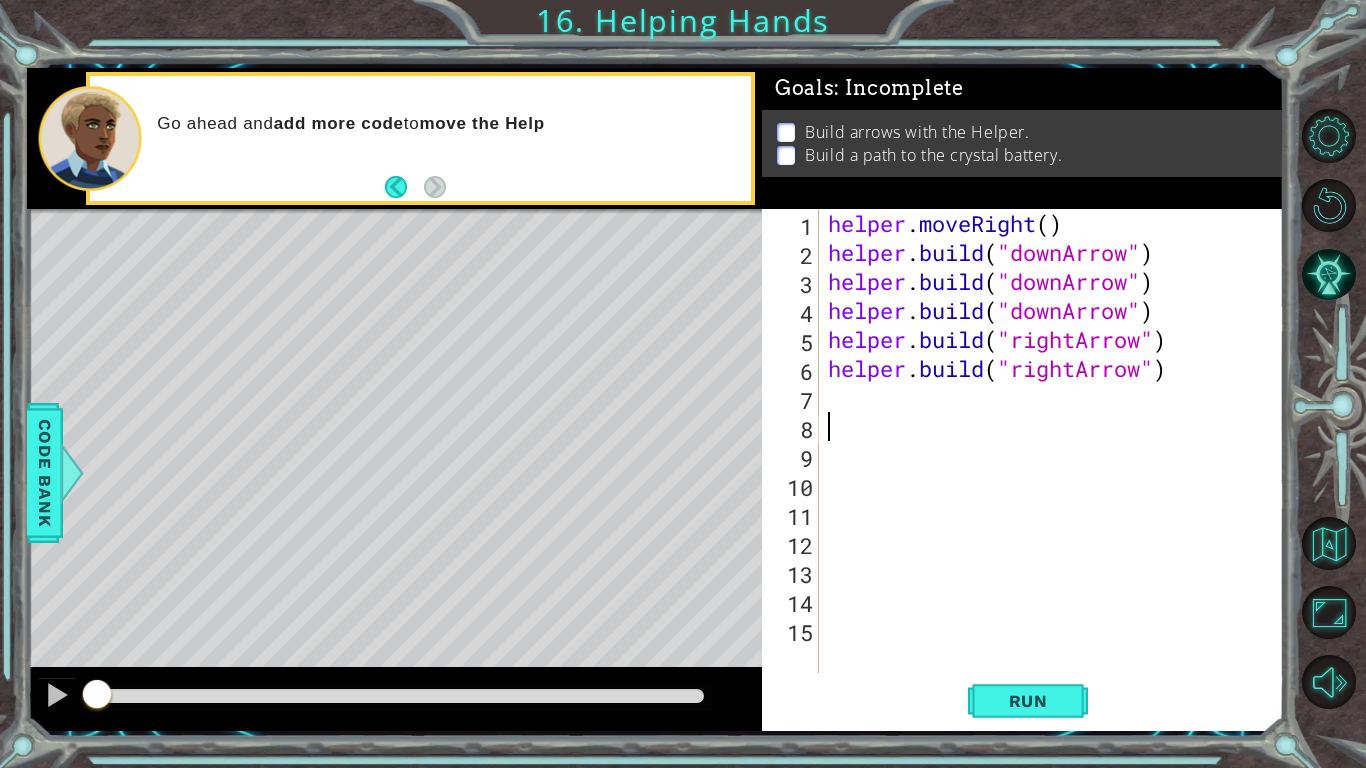 click on "helper . moveRight ( ) helper . build ( "downArrow" ) helper . build ( "downArrow" ) helper . build ( "downArrow" ) helper . build ( "rightArrow" ) helper . build ( "rightArrow" )" at bounding box center [1056, 470] 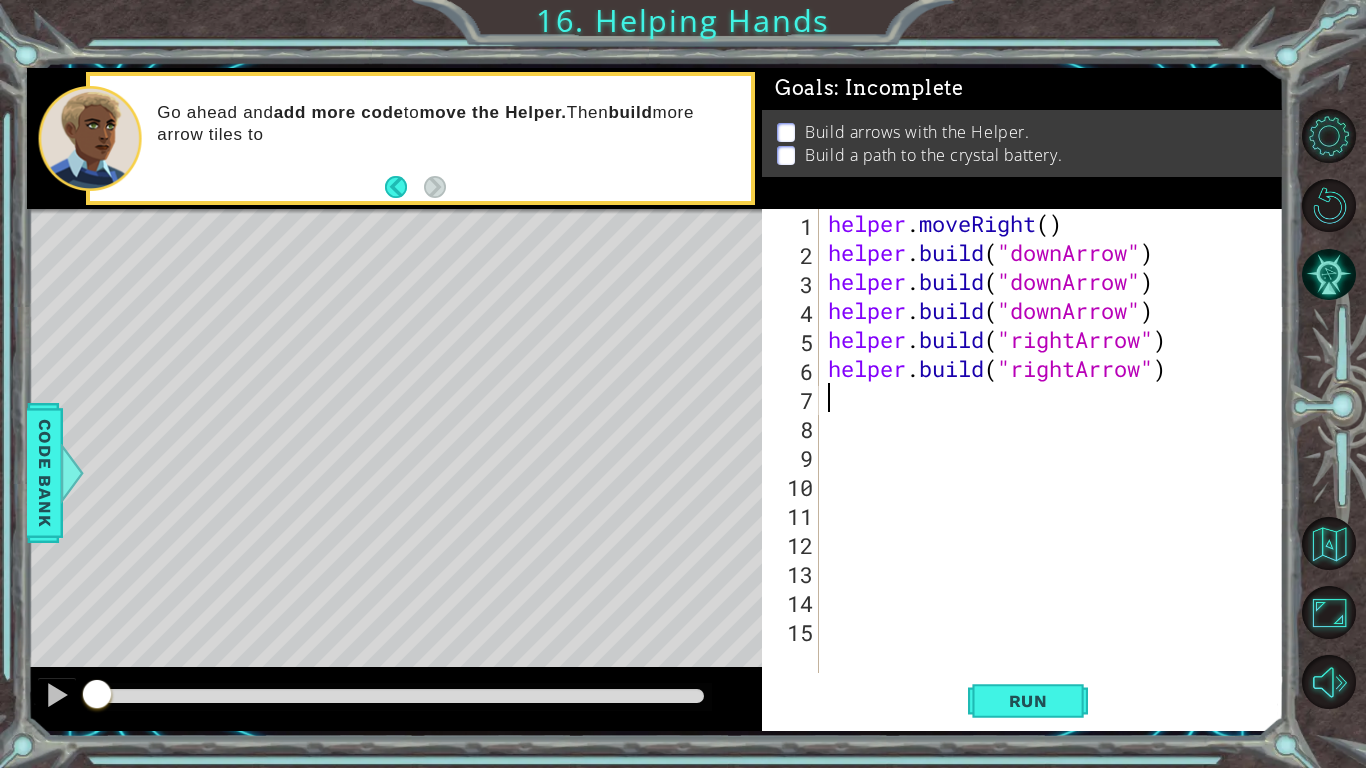 click on "helper . moveRight ( ) helper . build ( "downArrow" ) helper . build ( "downArrow" ) helper . build ( "downArrow" ) helper . build ( "rightArrow" ) helper . build ( "rightArrow" )" at bounding box center [1056, 470] 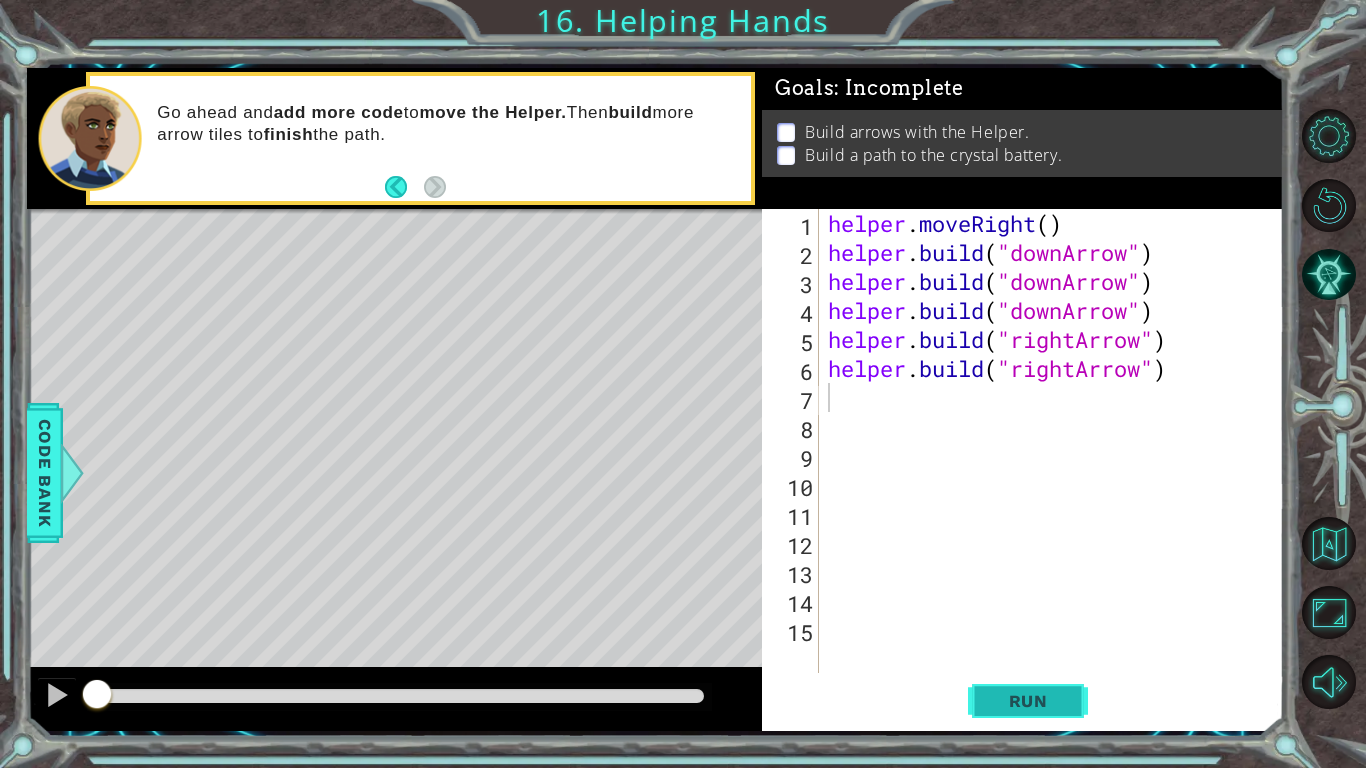 click on "Run" at bounding box center (1028, 701) 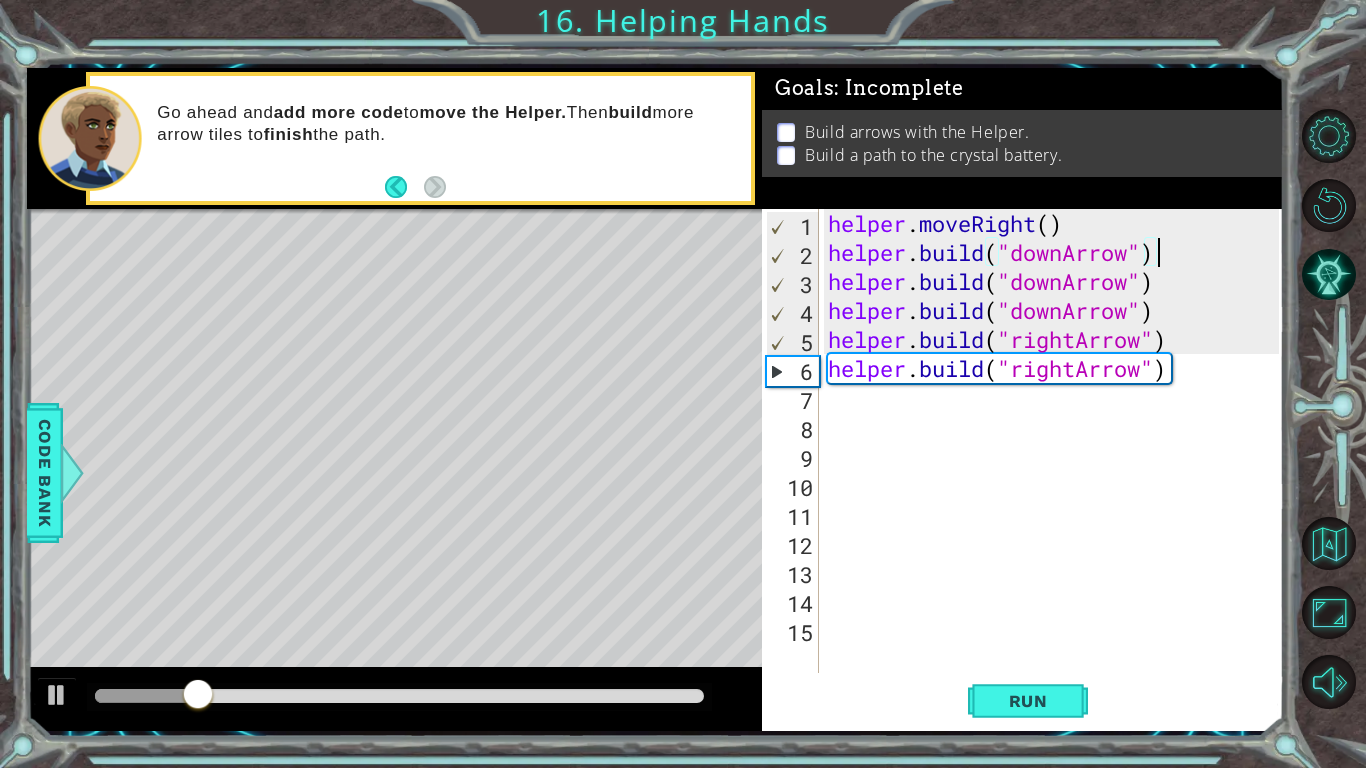 click on "helper . moveRight ( ) helper . build ( "downArrow" ) helper . build ( "downArrow" ) helper . build ( "downArrow" ) helper . build ( "rightArrow" ) helper . build ( "rightArrow" )" at bounding box center [1056, 470] 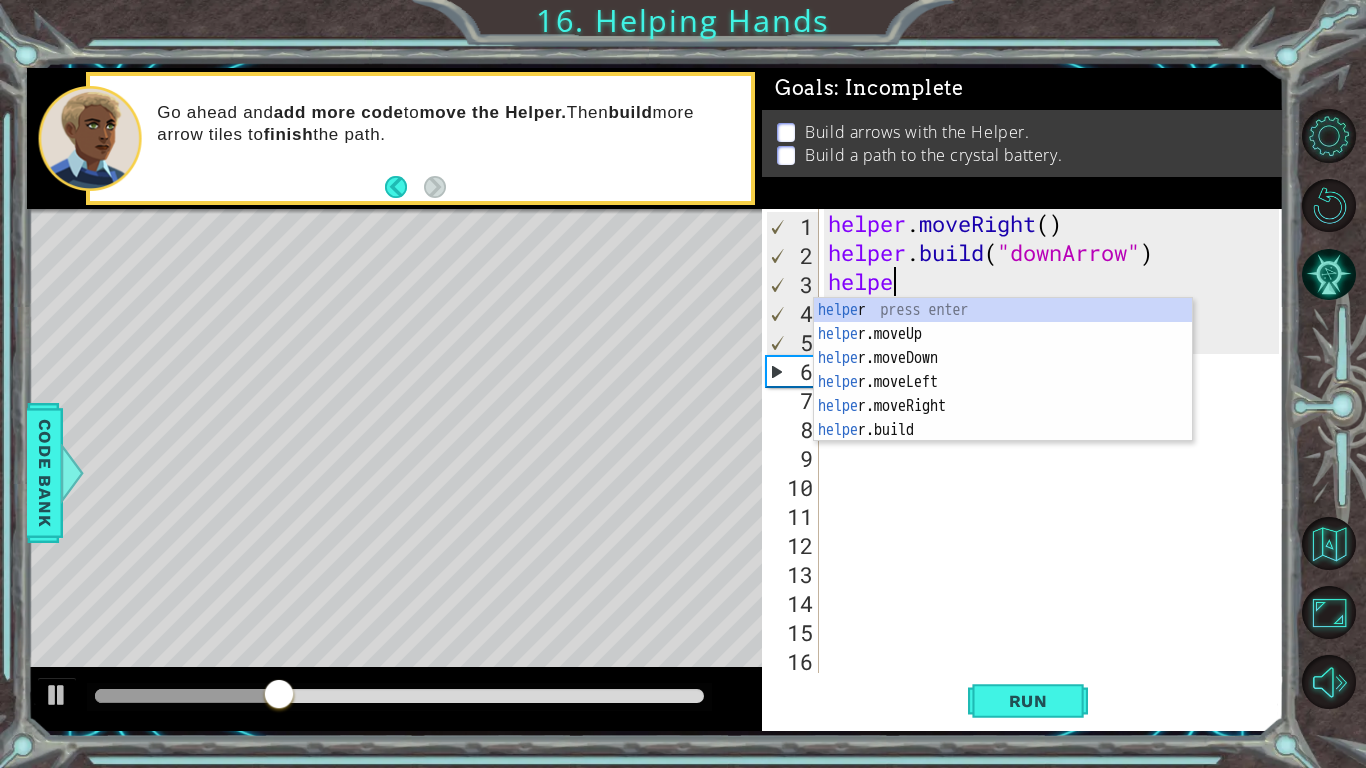 scroll, scrollTop: 0, scrollLeft: 2, axis: horizontal 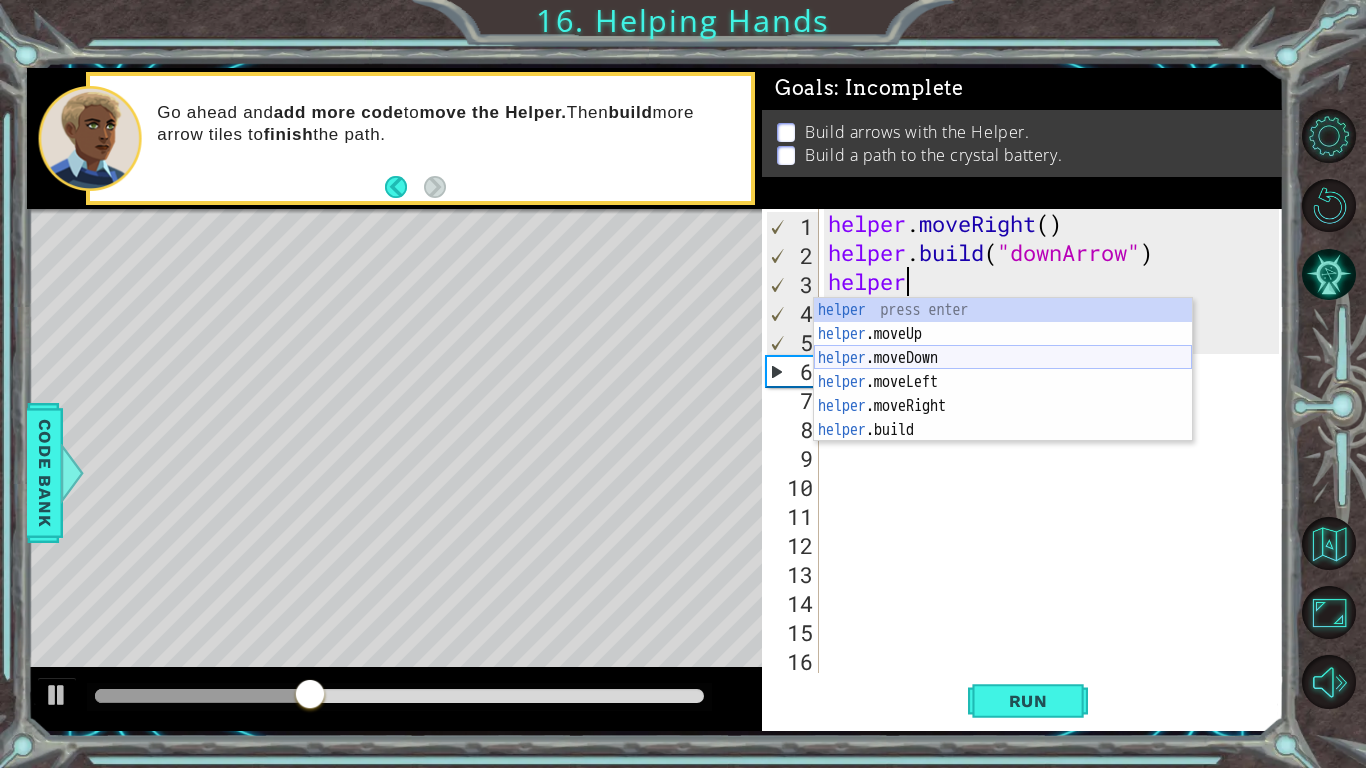 click on "helper press enter helper .moveUp press enter helper .moveDown press enter helper .moveLeft press enter helper .moveRight press enter helper .build press enter" at bounding box center (1003, 394) 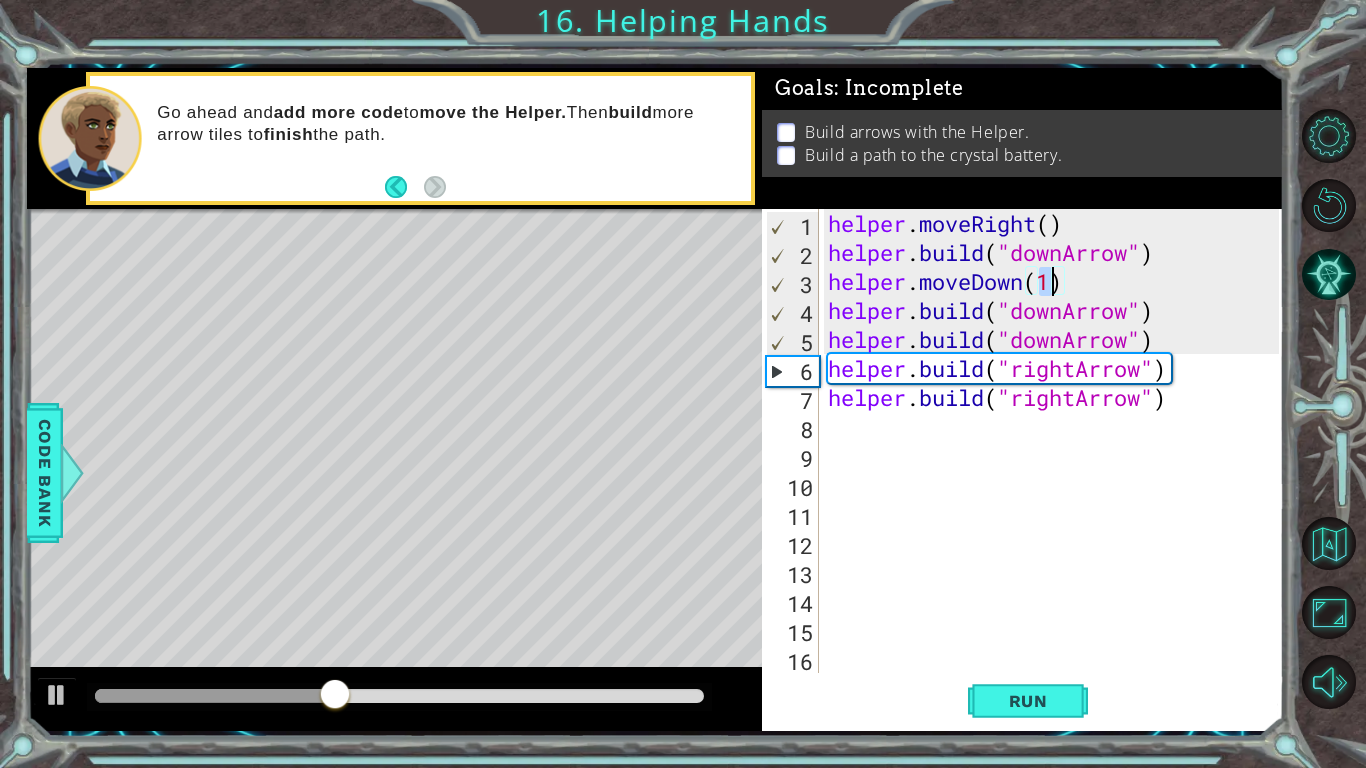 click on "helper . moveRight ( ) helper . build ( "downArrow" ) helper . moveDown ( 1 ) helper . build ( "downArrow" ) helper . build ( "downArrow" ) helper . build ( "rightArrow" ) helper . build ( "rightArrow" )" at bounding box center [1056, 470] 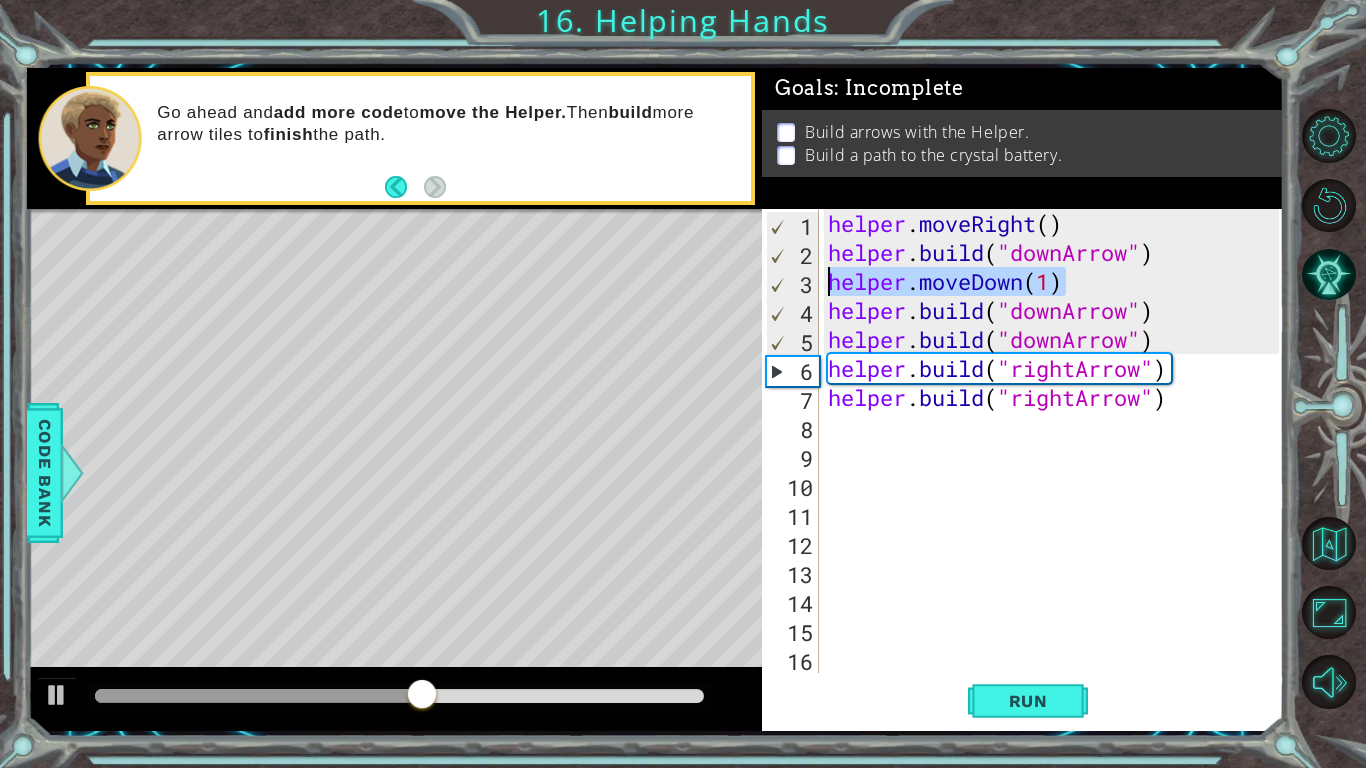 drag, startPoint x: 1077, startPoint y: 285, endPoint x: 800, endPoint y: 283, distance: 277.00723 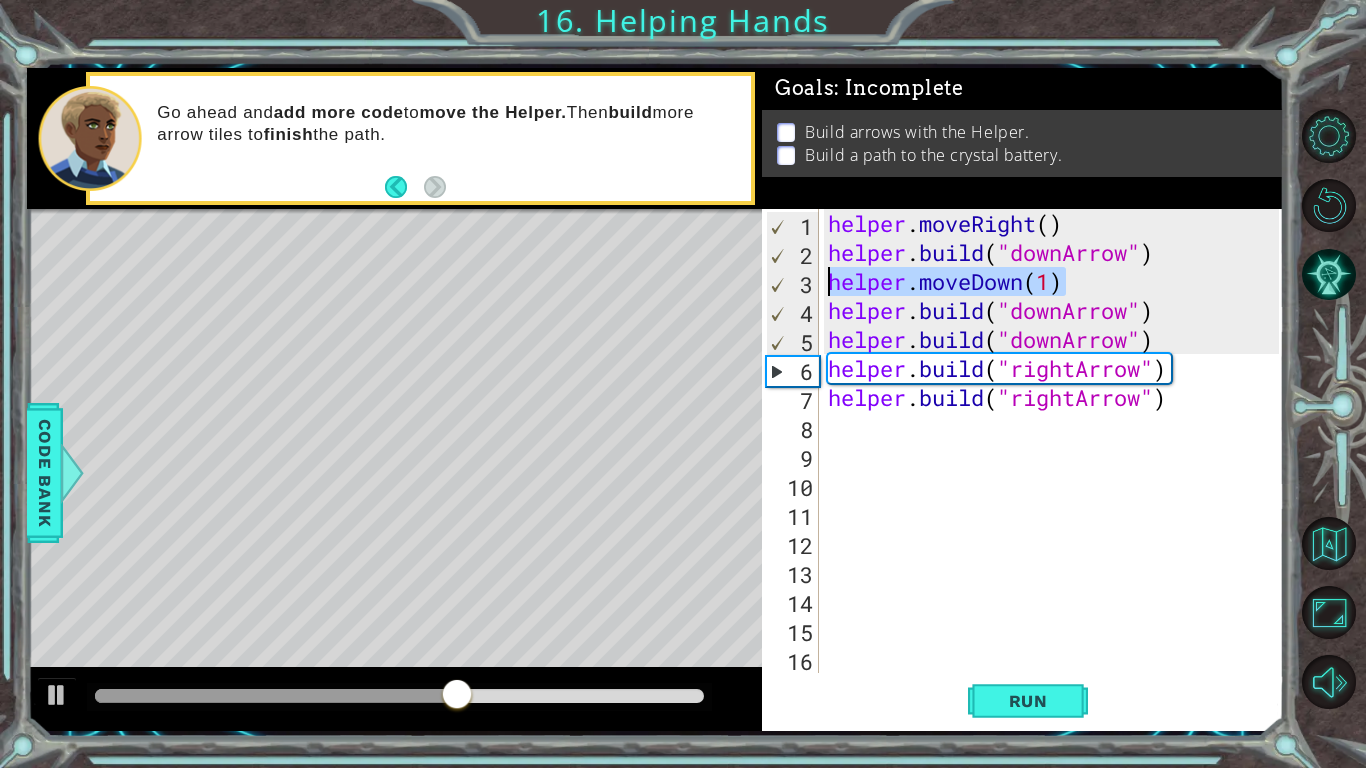 click on "helper . moveRight ( ) helper . build ( "downArrow" ) helper . moveDown ( 1 ) helper . build ( "downArrow" ) helper . build ( "downArrow" ) helper . build ( "rightArrow" ) helper . build ( "rightArrow" )" at bounding box center (1056, 470) 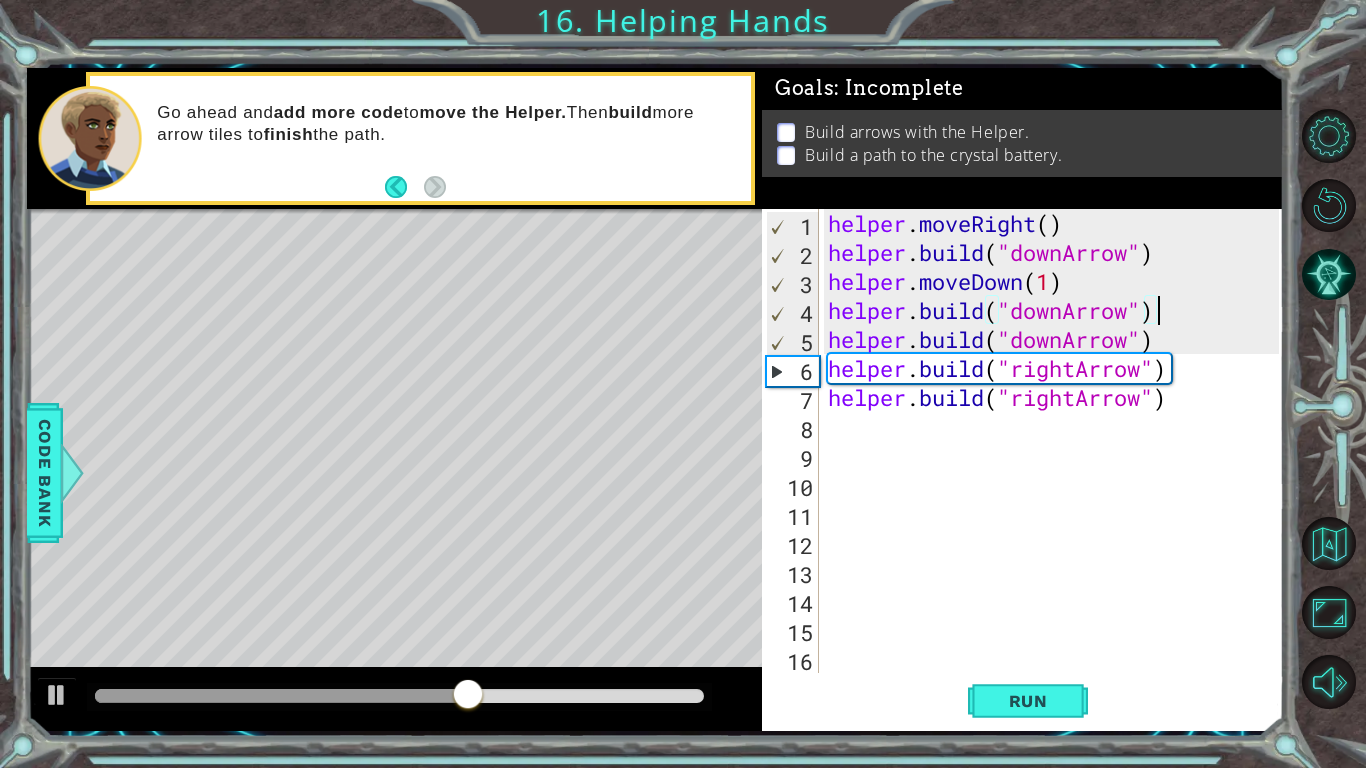 scroll, scrollTop: 0, scrollLeft: 0, axis: both 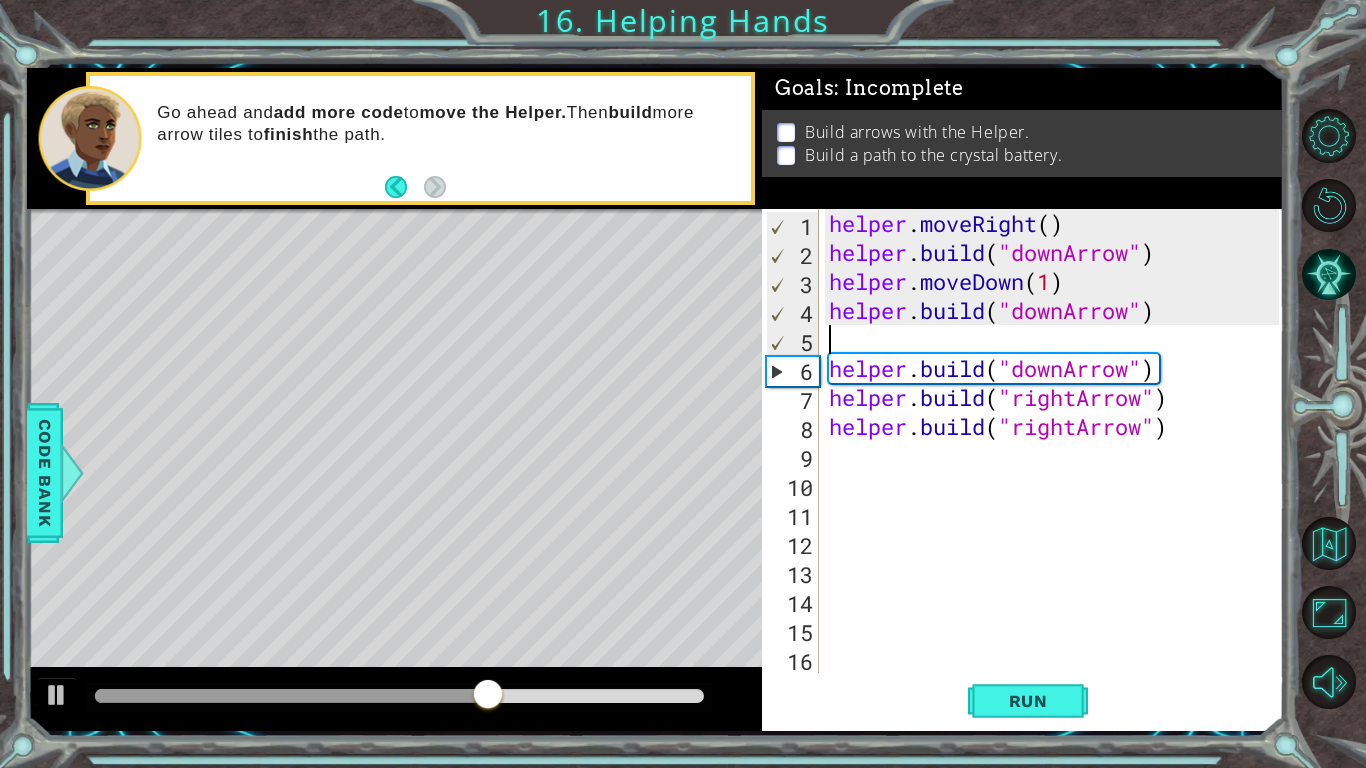 paste on "helper.moveDown(1)" 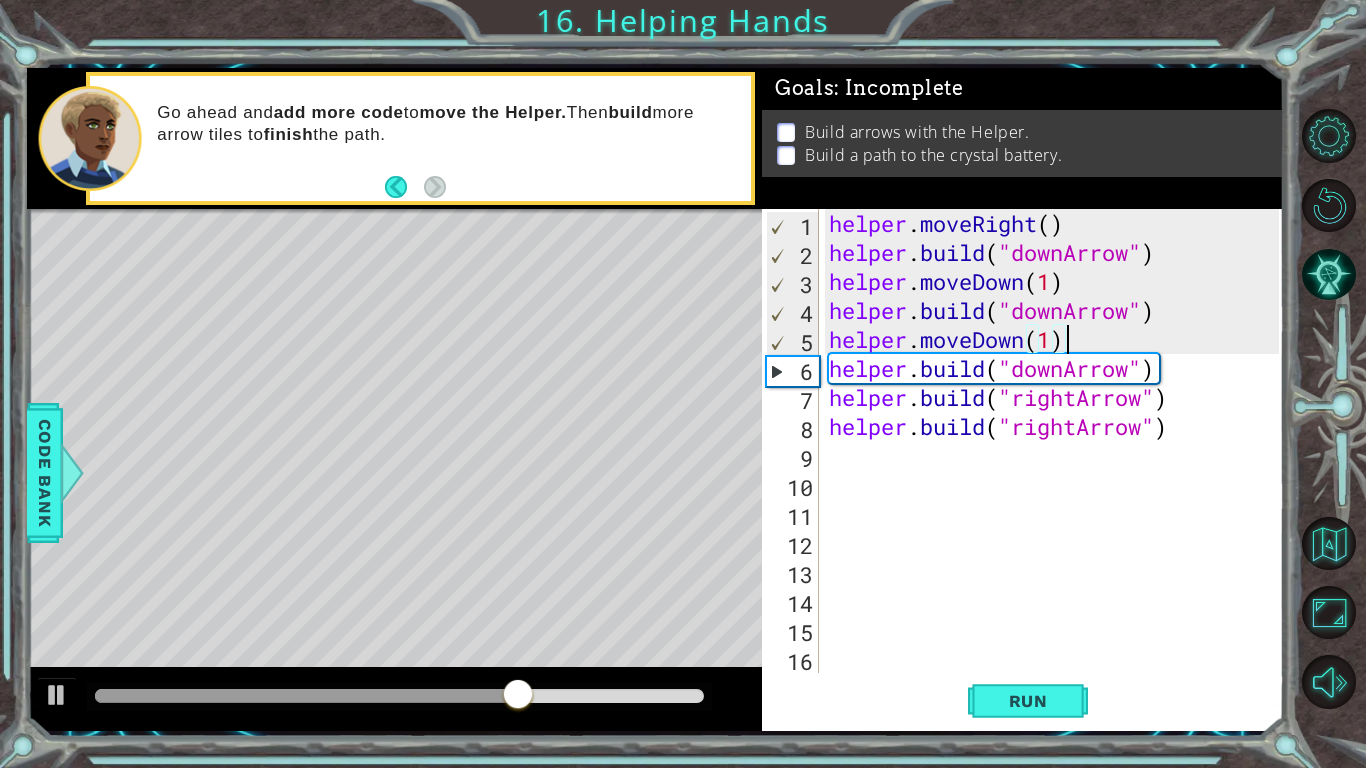 click on "helper . moveRight ( ) helper . build ( "downArrow" ) helper . moveDown ( 1 ) helper . build ( "downArrow" ) helper . moveDown ( 1 ) helper . build ( "downArrow" ) helper . build ( "rightArrow" ) helper . build ( "rightArrow" )" at bounding box center (1057, 470) 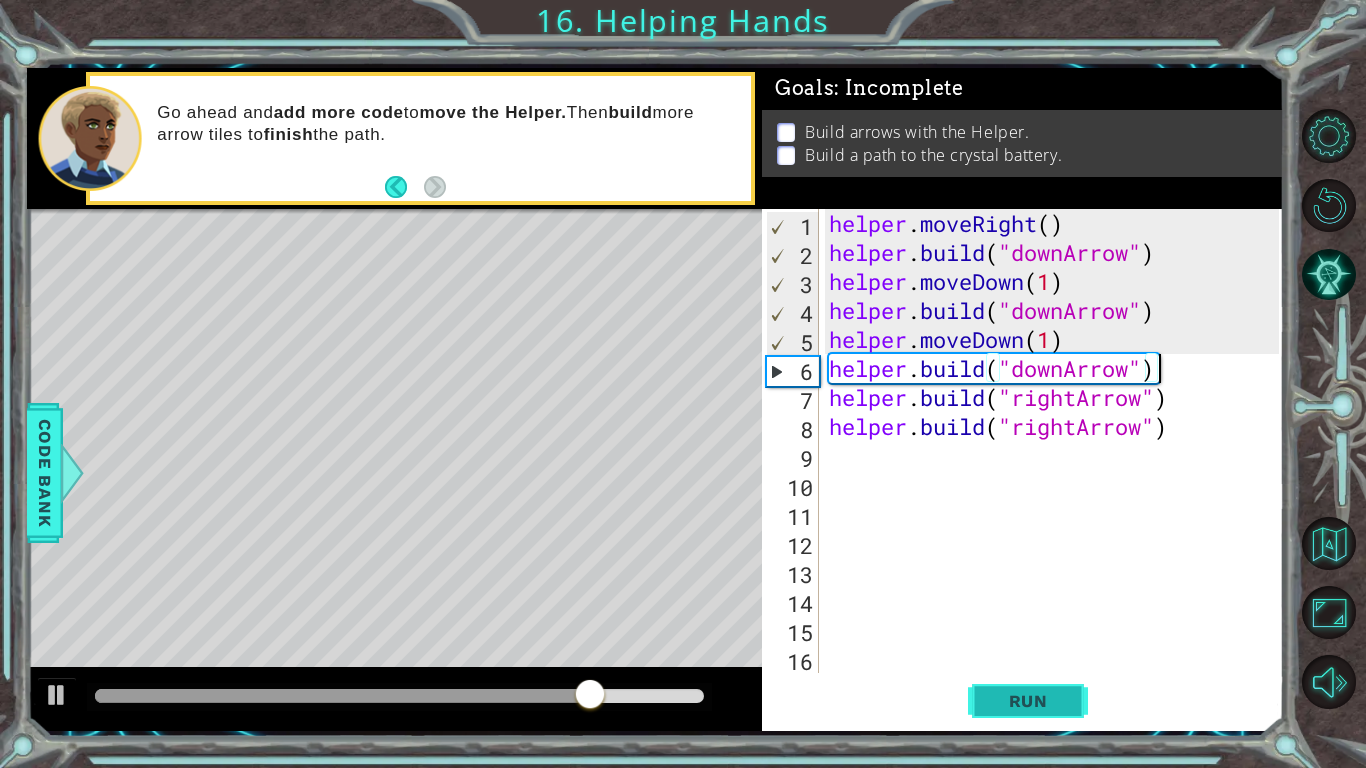 type on "helper.build("downArrow")" 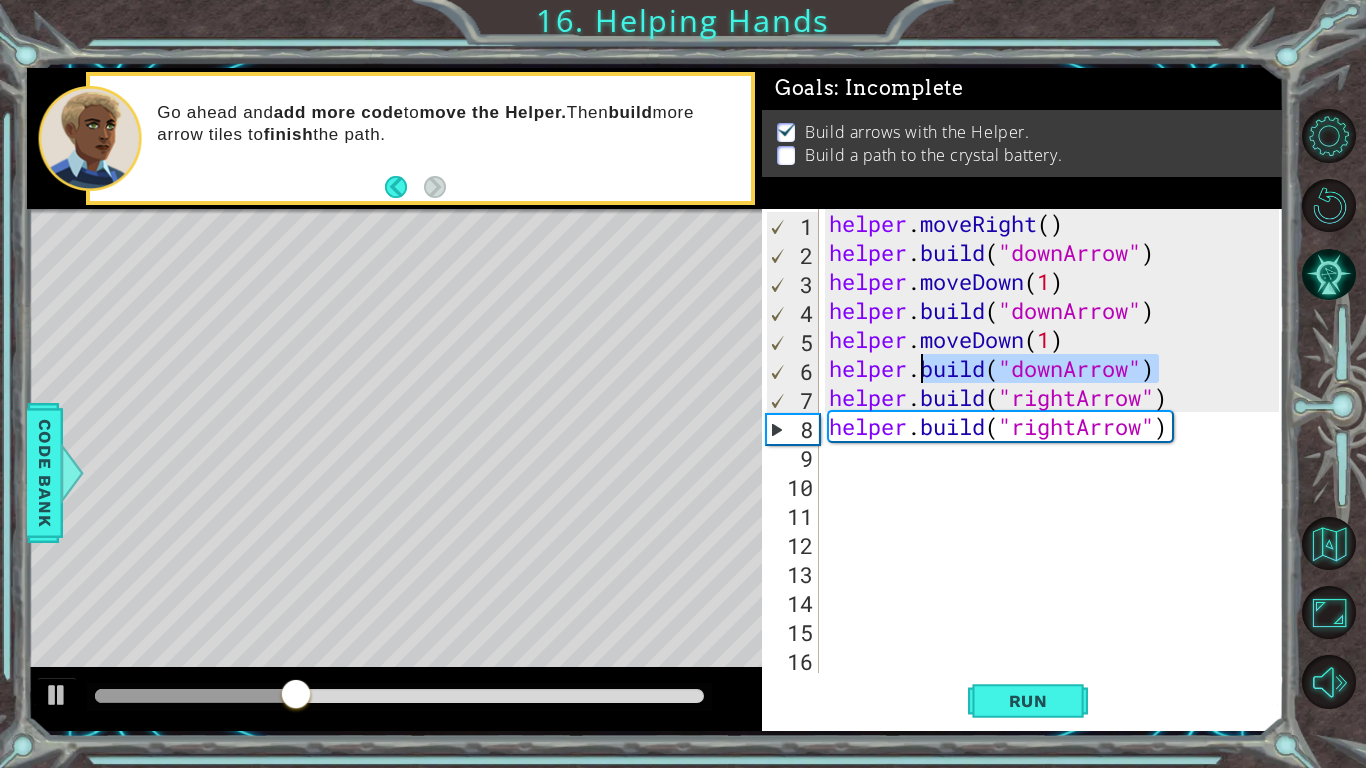drag, startPoint x: 1168, startPoint y: 356, endPoint x: 918, endPoint y: 379, distance: 251.05577 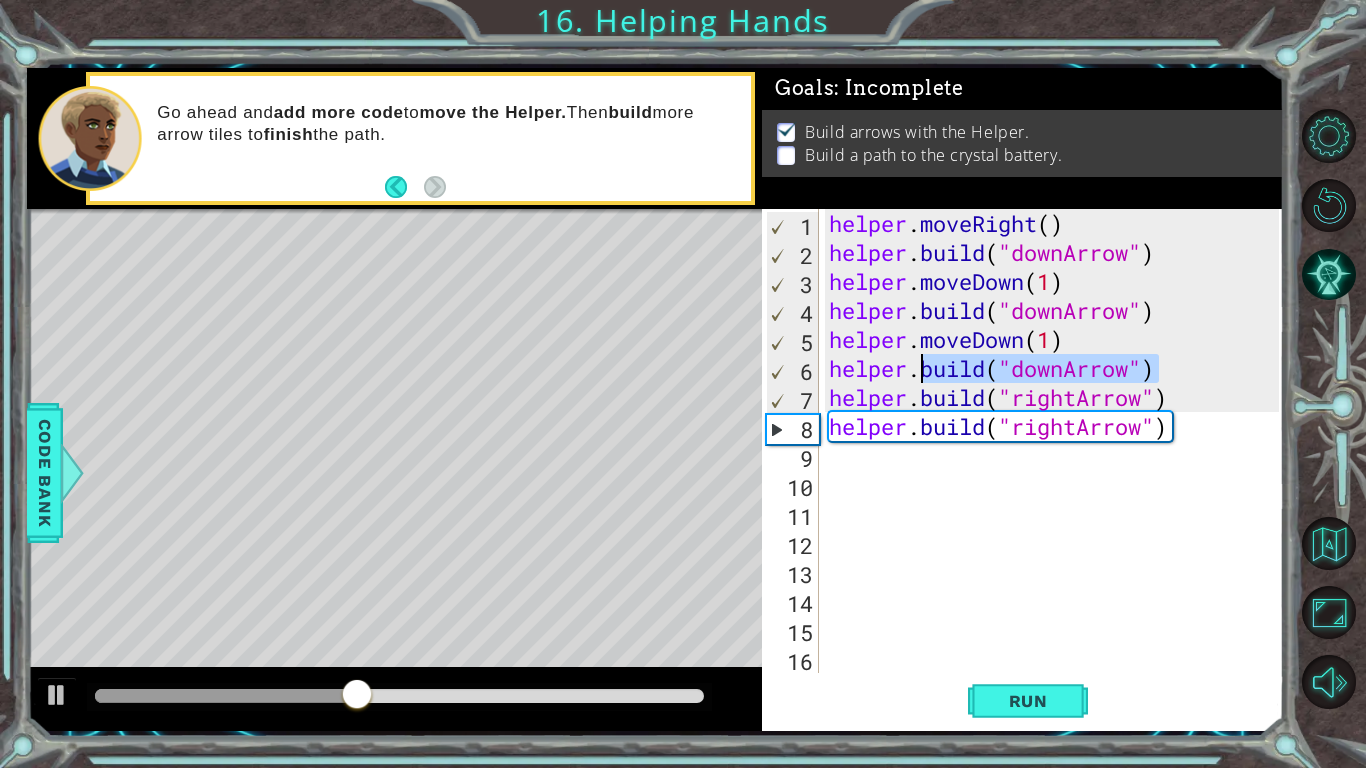 click on "helper . moveRight ( ) helper . build ( "downArrow" ) helper . moveDown ( 1 ) helper . build ( "downArrow" ) helper . moveDown ( 1 ) helper . build ( "downArrow" ) helper . build ( "rightArrow" ) helper . build ( "rightArrow" )" at bounding box center [1057, 470] 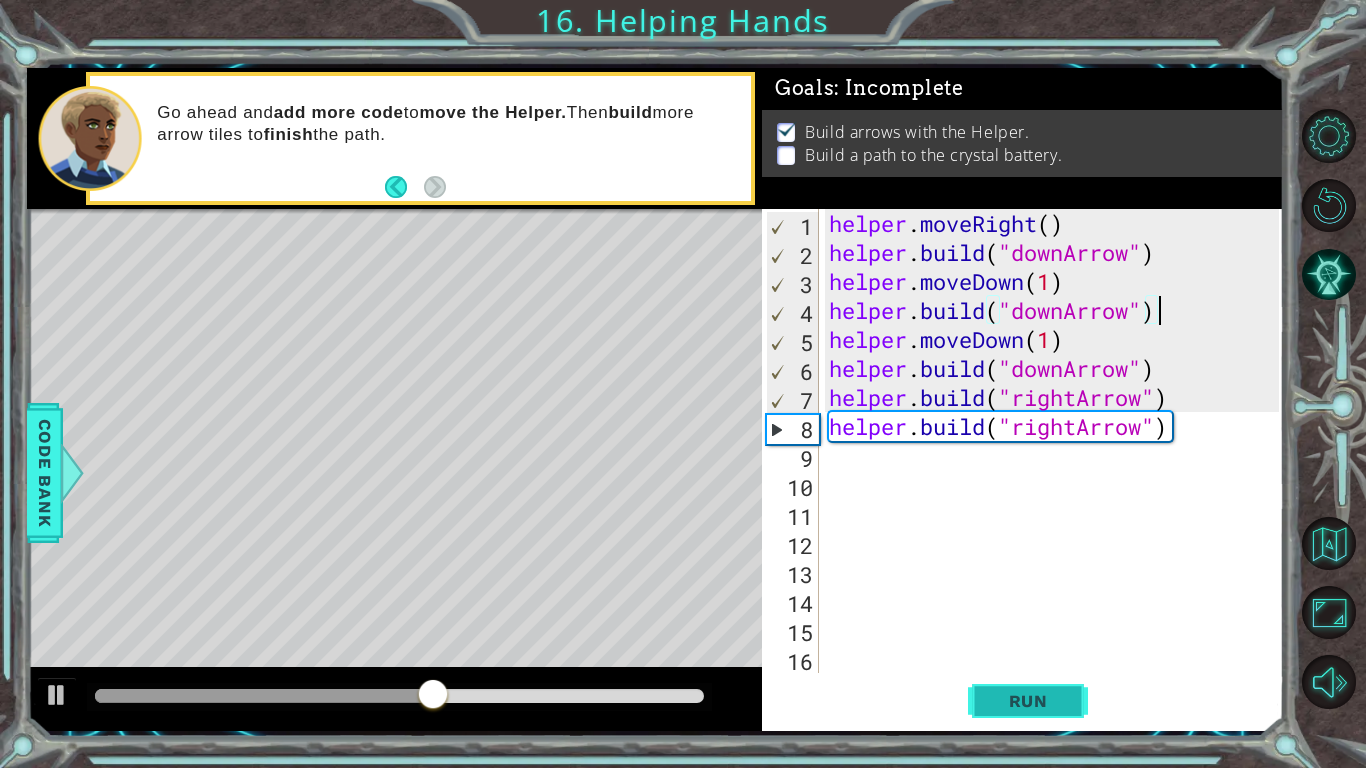 click on "Run" at bounding box center [1028, 701] 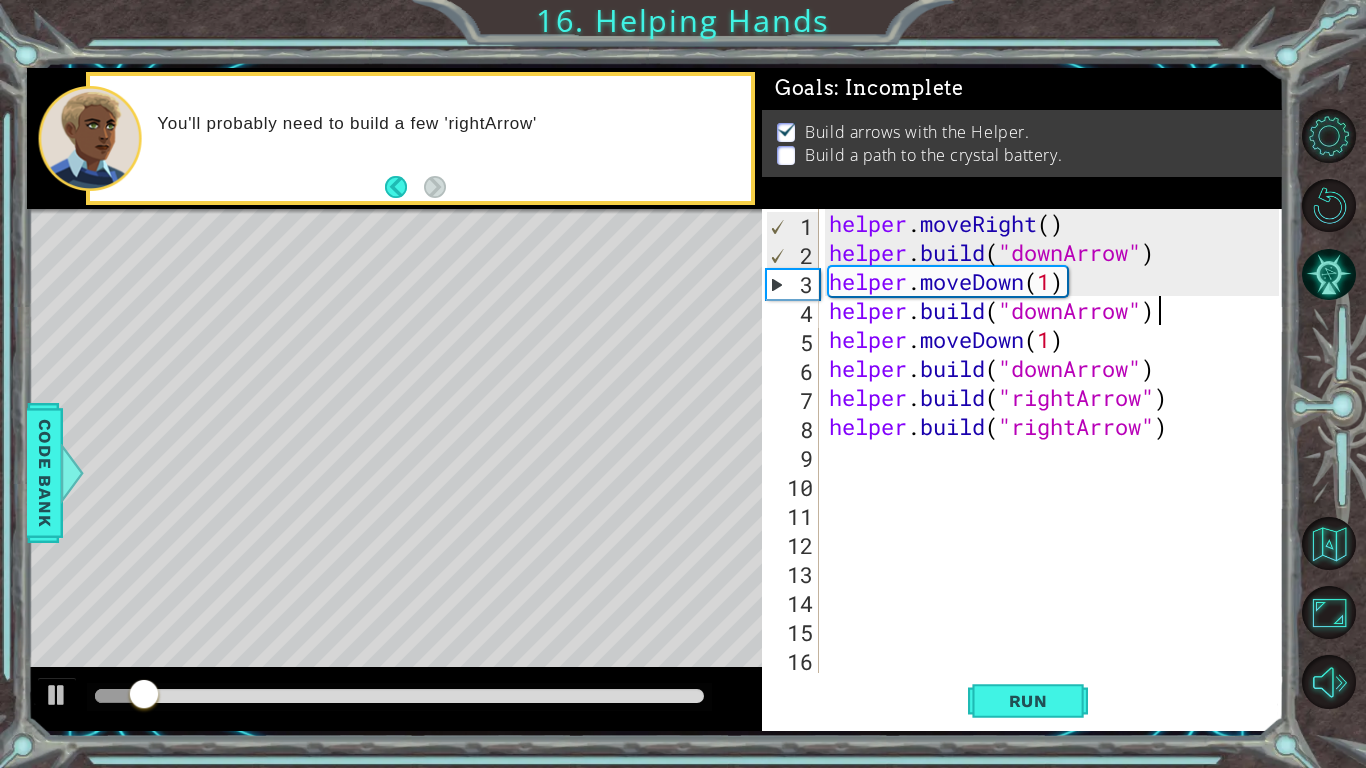 click at bounding box center [489, 503] 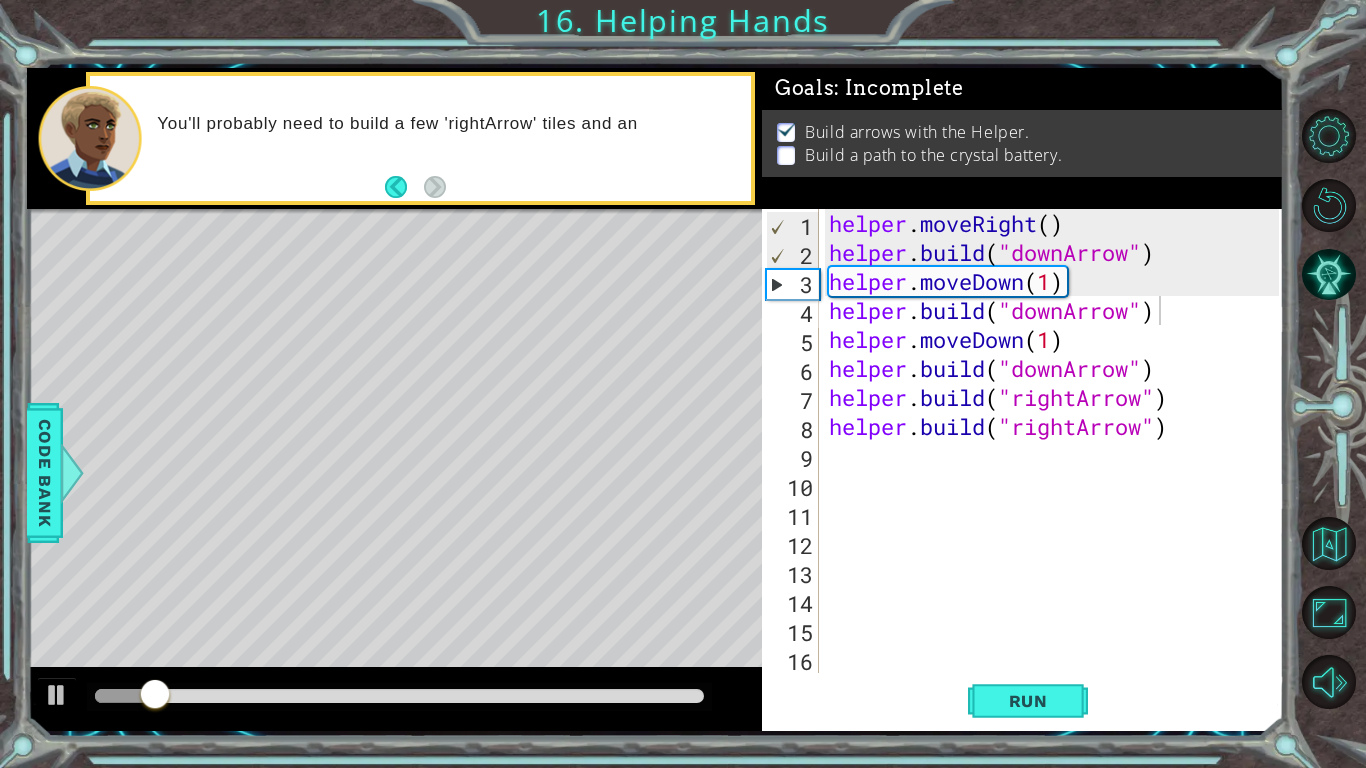 click at bounding box center (489, 503) 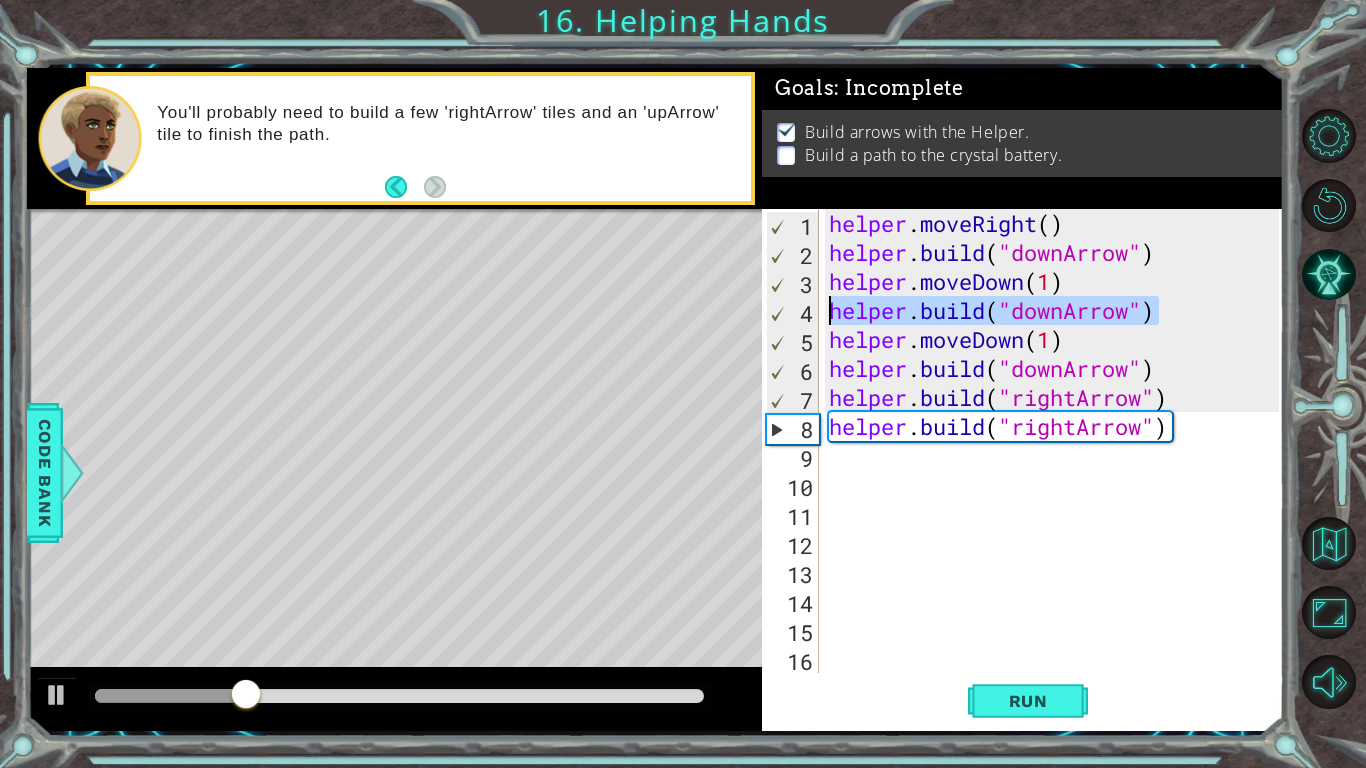 drag, startPoint x: 1165, startPoint y: 314, endPoint x: 833, endPoint y: 314, distance: 332 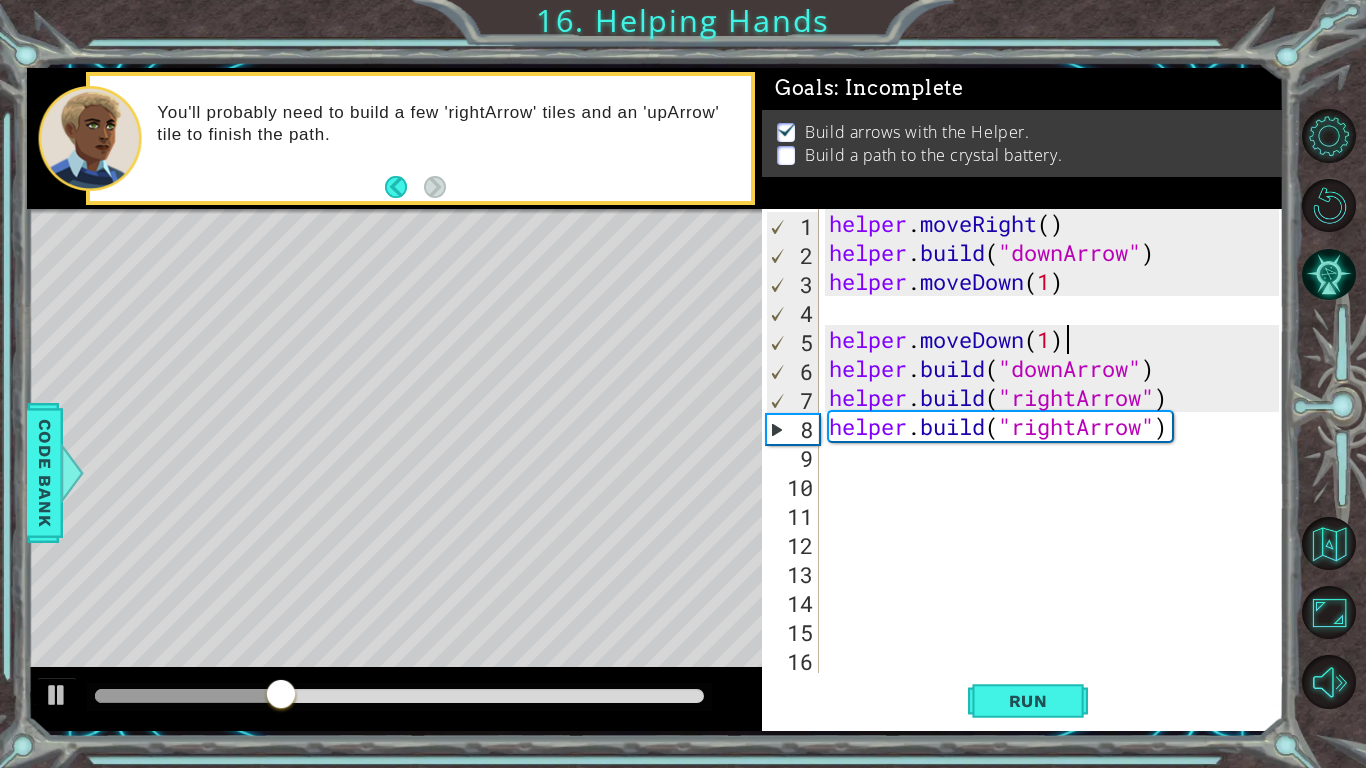 click on "helper . moveRight ( ) helper . build ( "downArrow" ) helper . moveDown ( 1 ) helper . moveDown ( 1 ) helper . build ( "downArrow" ) helper . build ( "rightArrow" ) helper . build ( "rightArrow" )" at bounding box center [1057, 470] 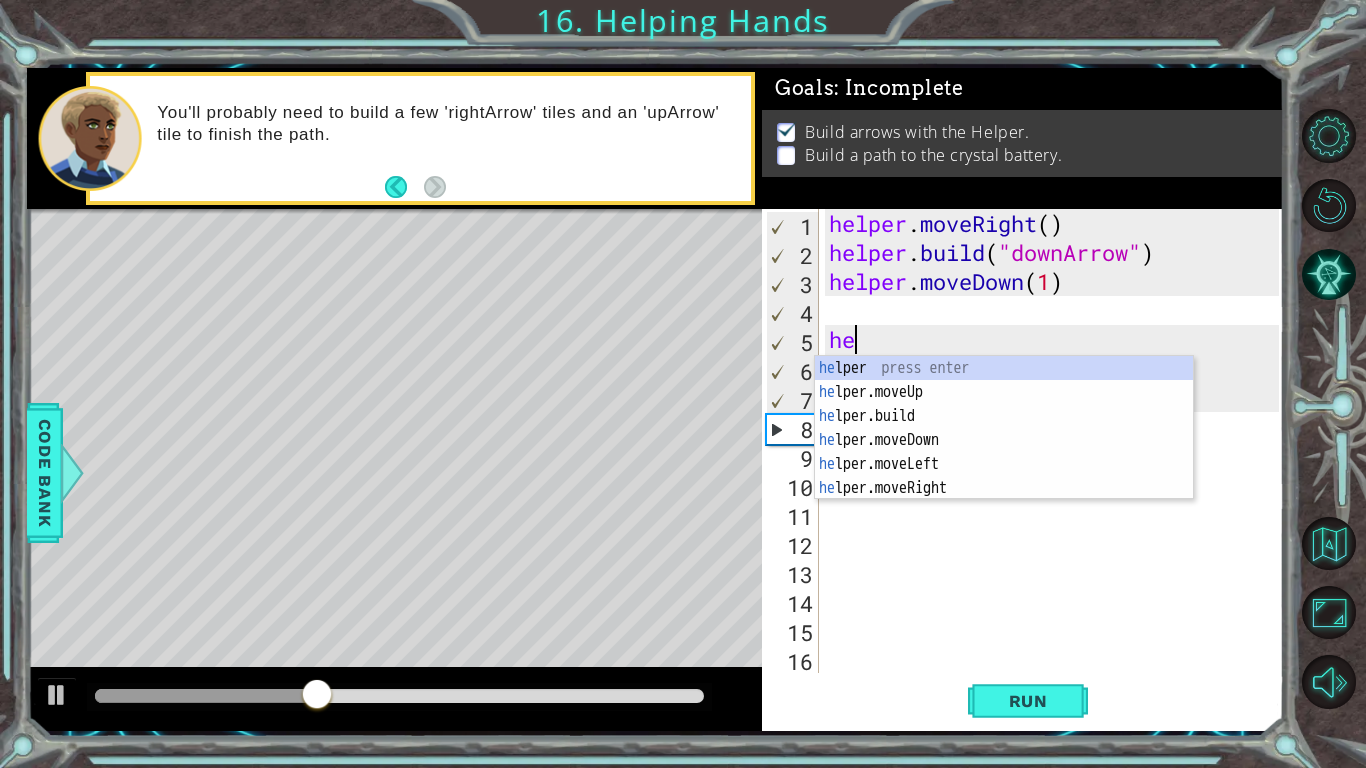 type on "h" 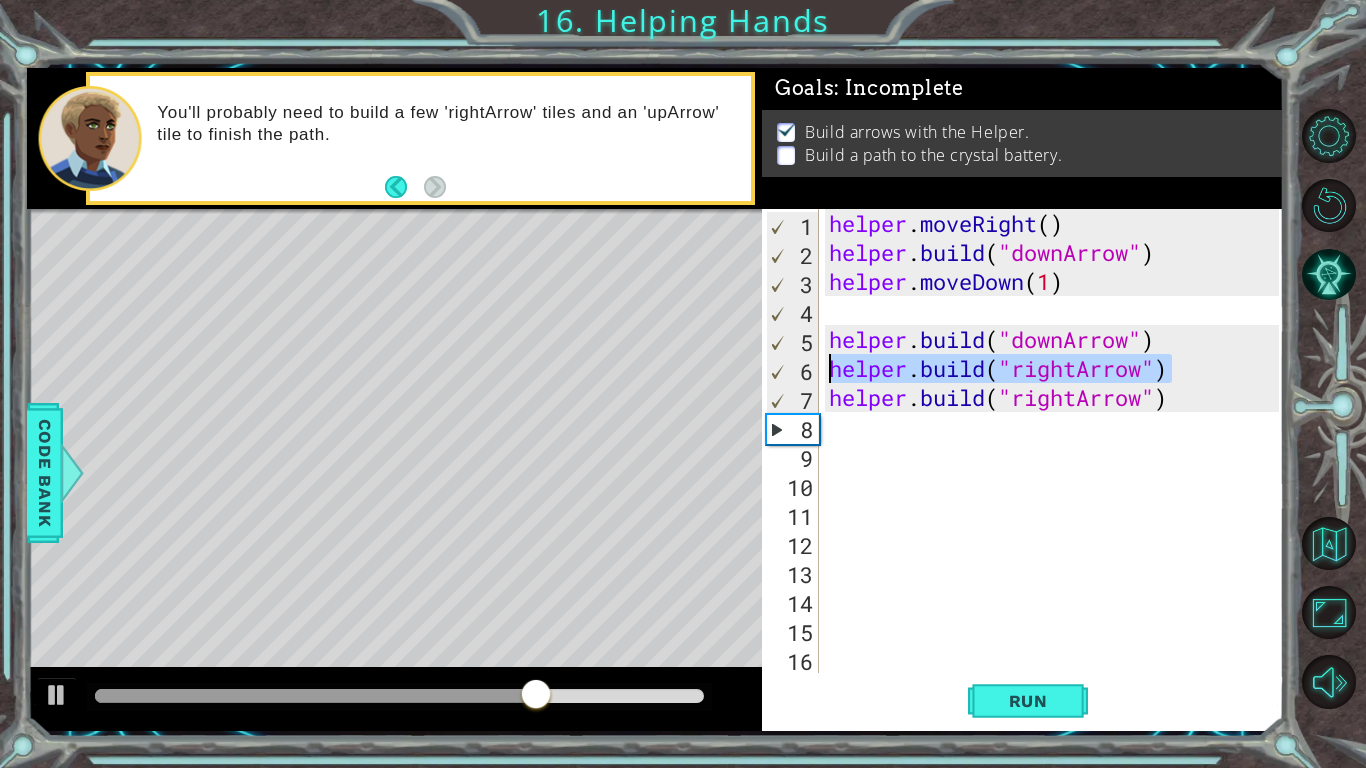 drag, startPoint x: 1181, startPoint y: 373, endPoint x: 809, endPoint y: 359, distance: 372.26334 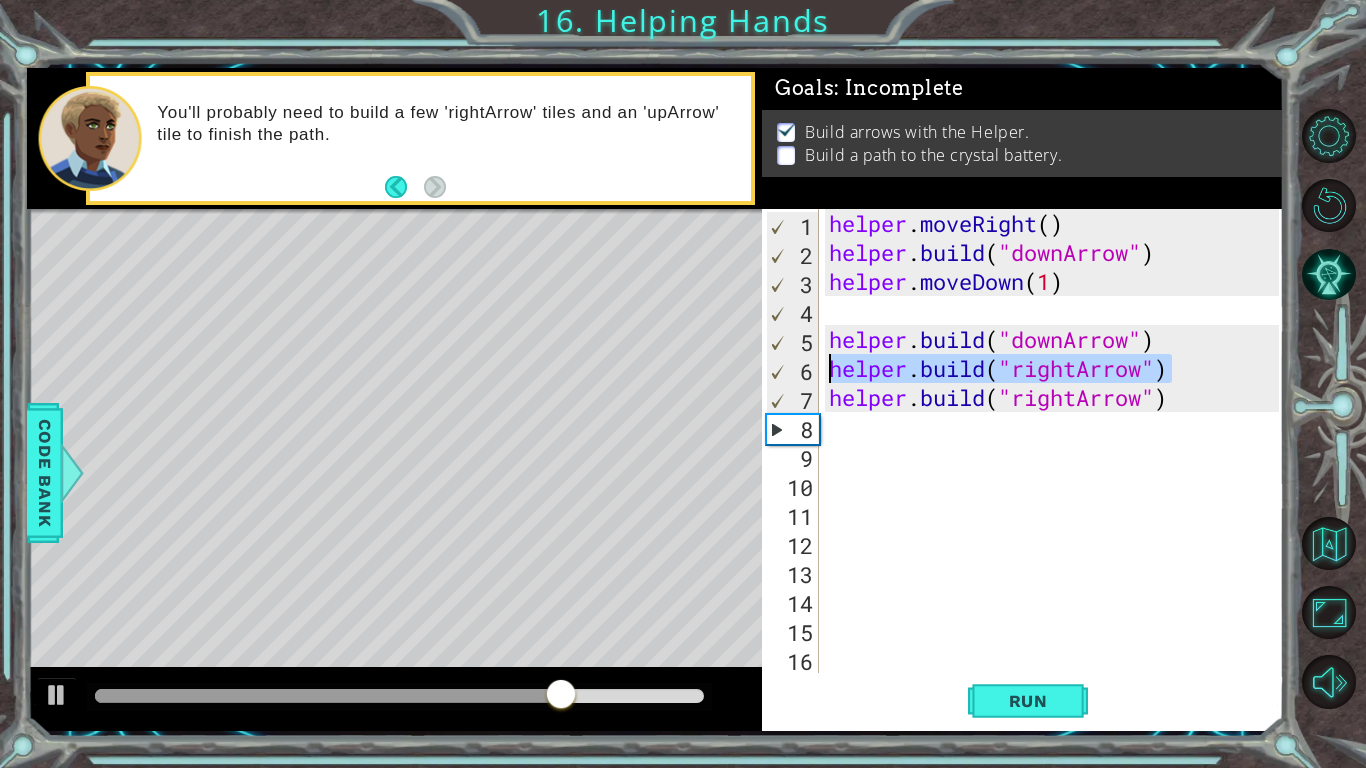 paste on "moveDown(1" 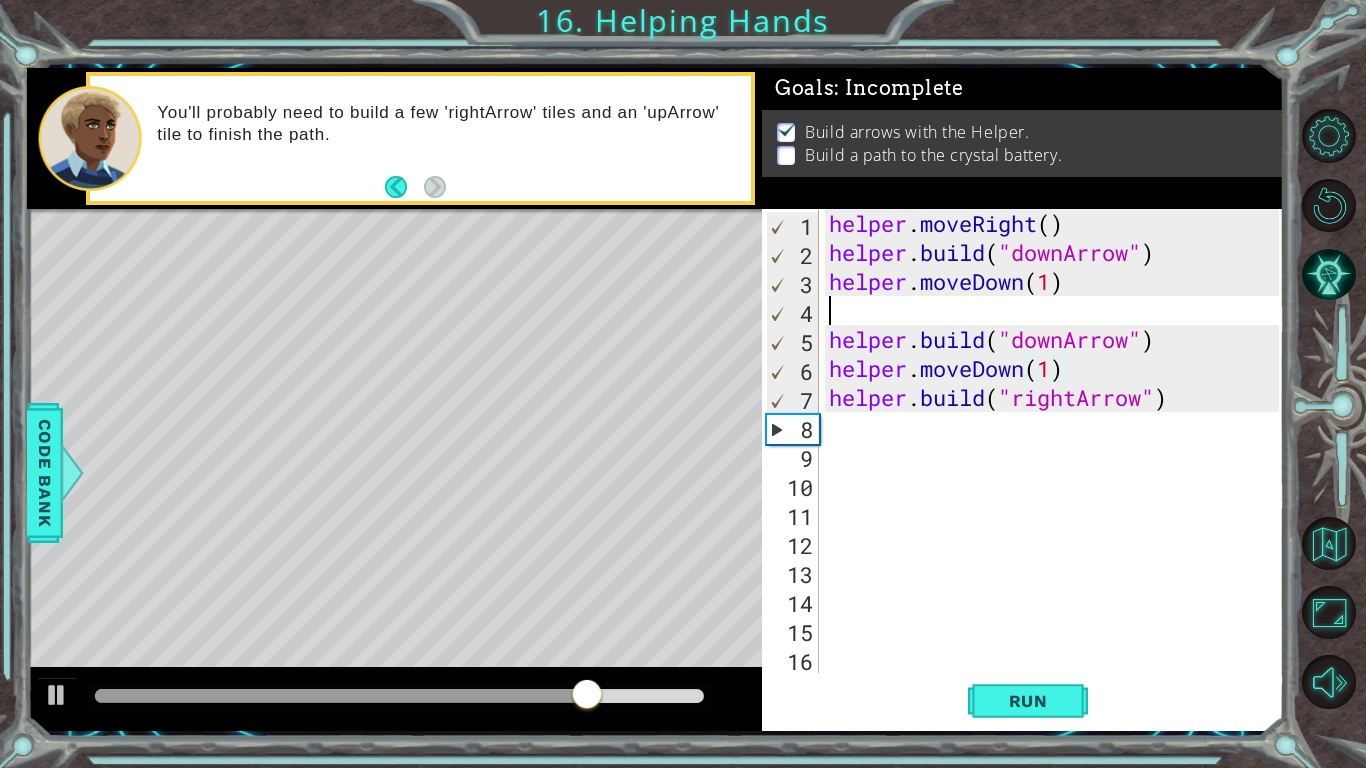 click on "helper . moveRight ( ) helper . build ( "downArrow" ) helper . moveDown ( 1 ) helper . build ( "downArrow" ) helper . moveRight ( 1 ) helper . build ( "rightArrow" )" at bounding box center (1057, 470) 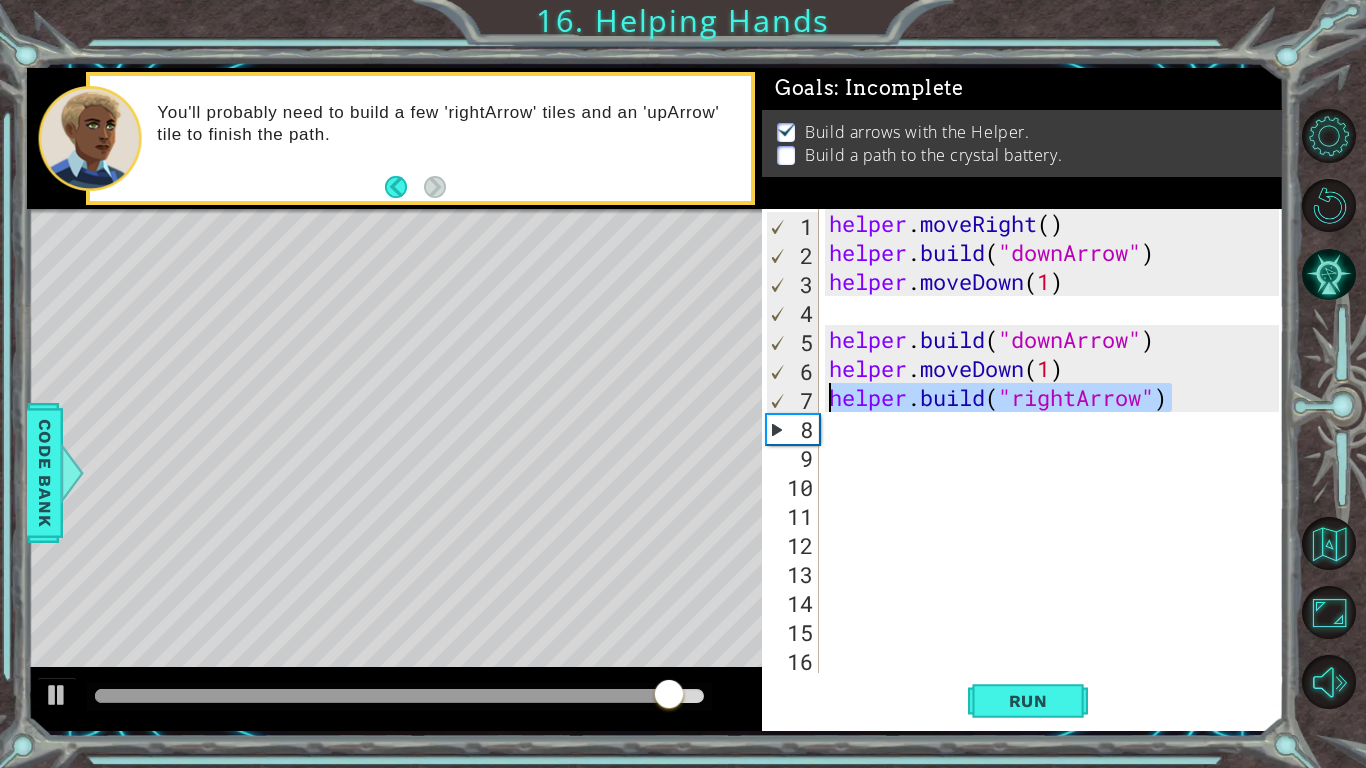 drag, startPoint x: 1169, startPoint y: 393, endPoint x: 833, endPoint y: 411, distance: 336.4818 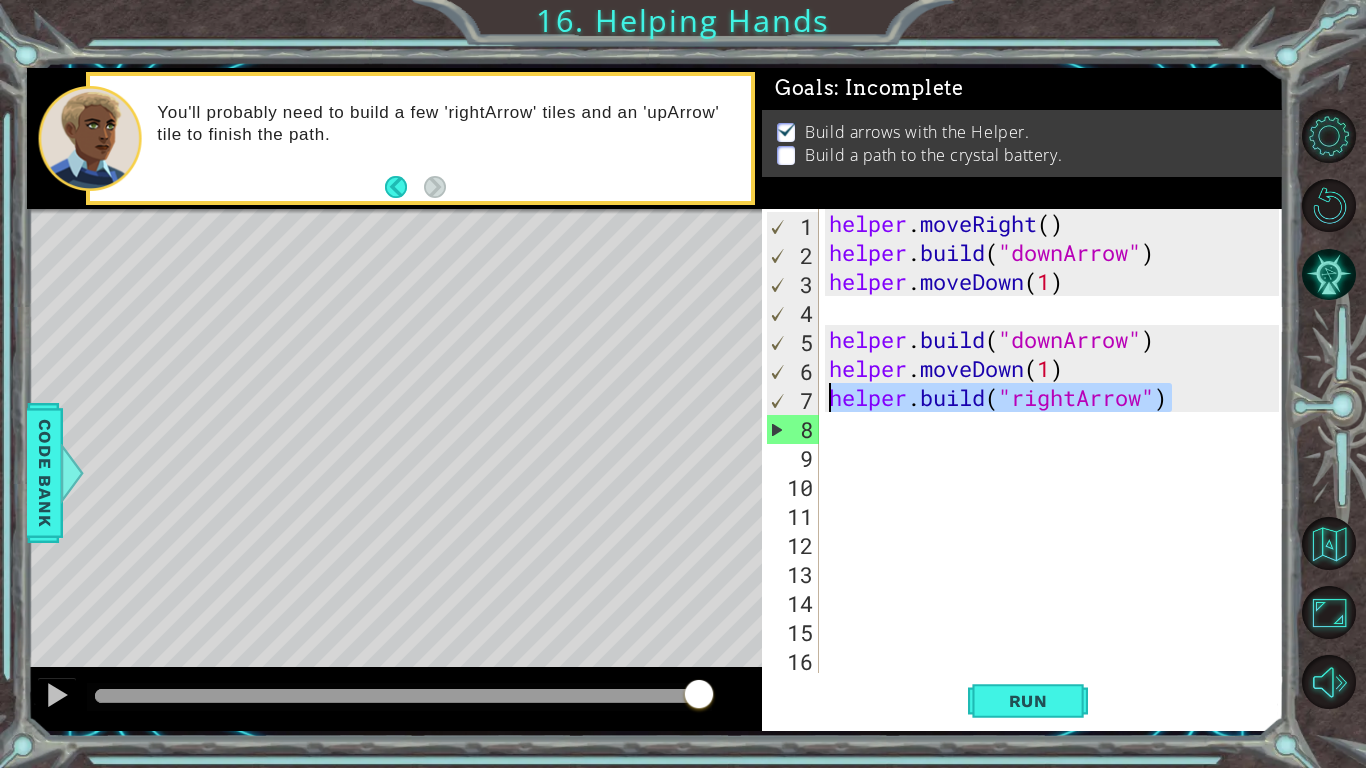 click on "helper . moveRight ( ) helper . build ( "downArrow" ) helper . moveDown ( 1 ) helper . build ( "downArrow" ) helper . moveRight ( 1 ) helper . build ( "rightArrow" )" at bounding box center (1057, 470) 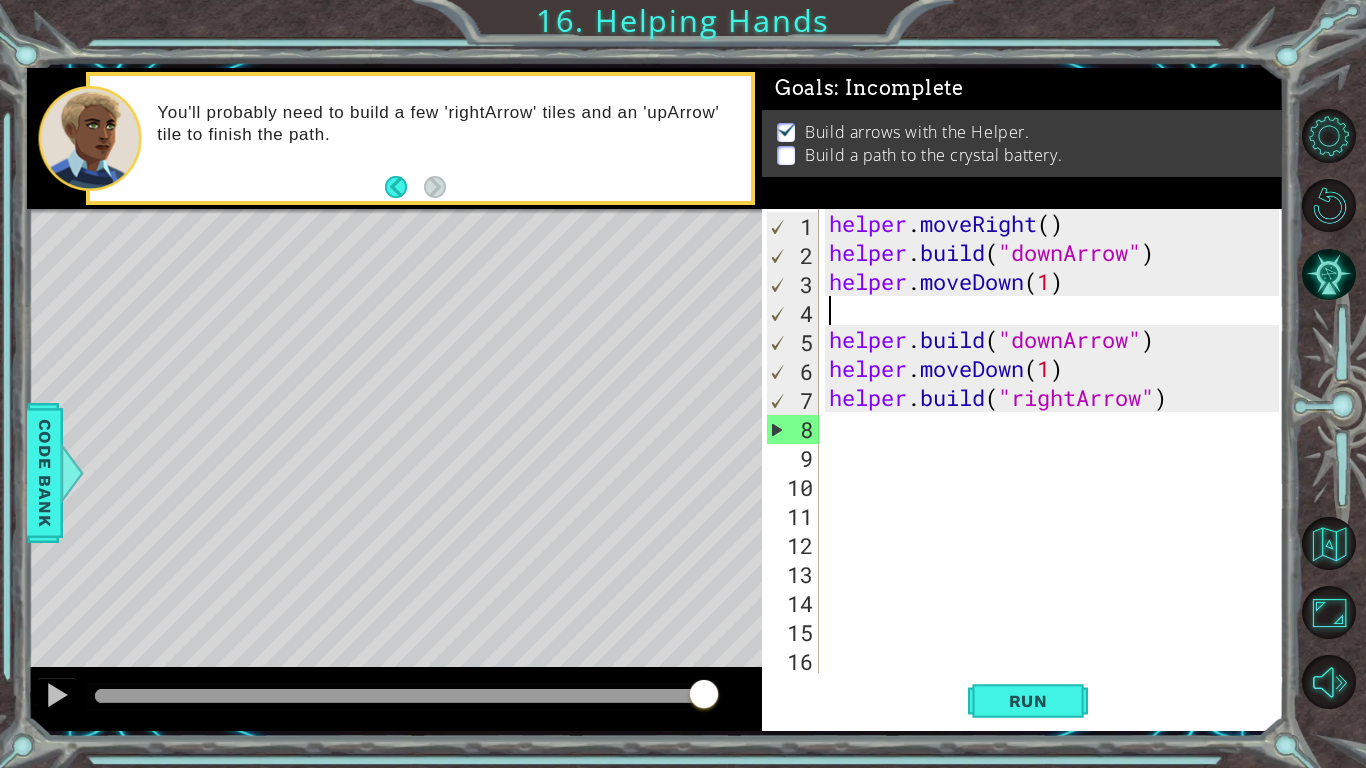 click on "helper . moveRight ( ) helper . build ( "downArrow" ) helper . moveDown ( 1 ) helper . build ( "downArrow" ) helper . moveRight ( 1 ) helper . build ( "rightArrow" )" at bounding box center (1057, 470) 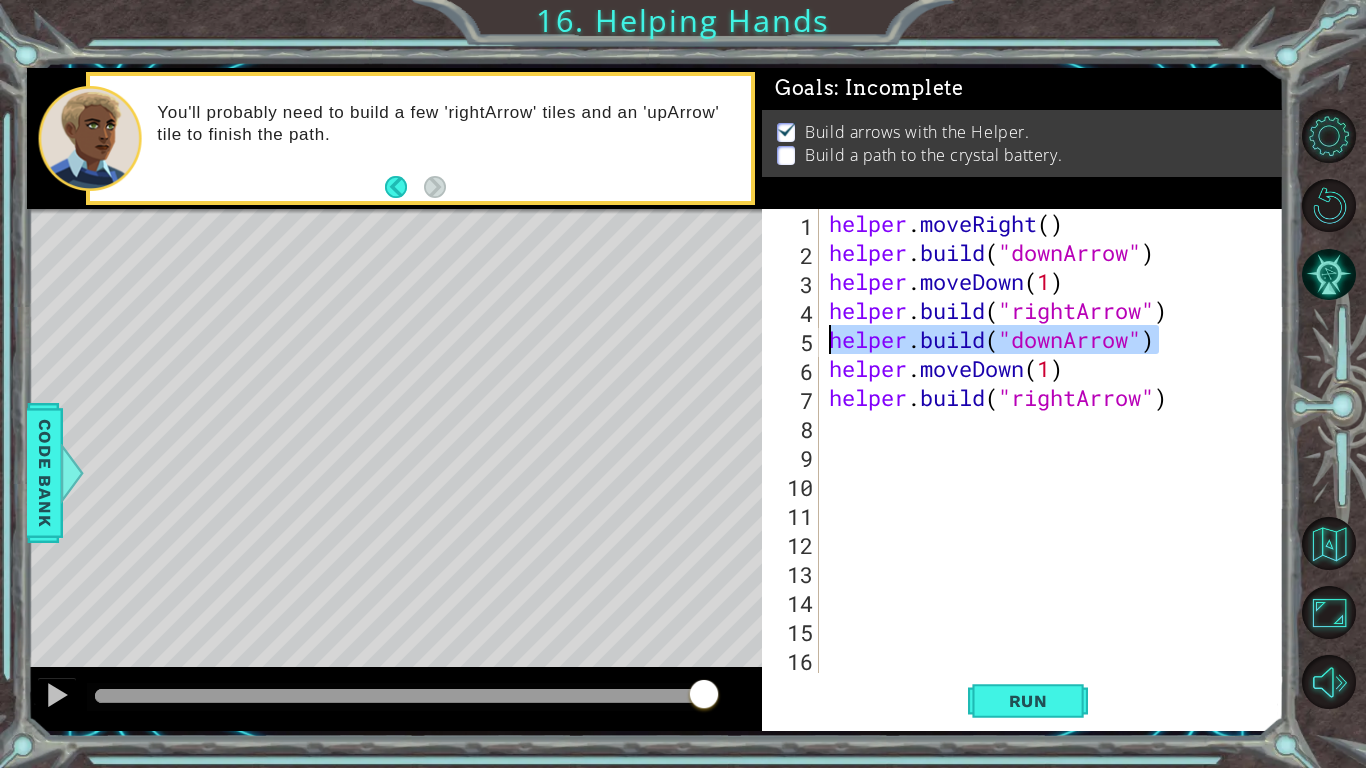 drag, startPoint x: 1168, startPoint y: 339, endPoint x: 832, endPoint y: 349, distance: 336.14877 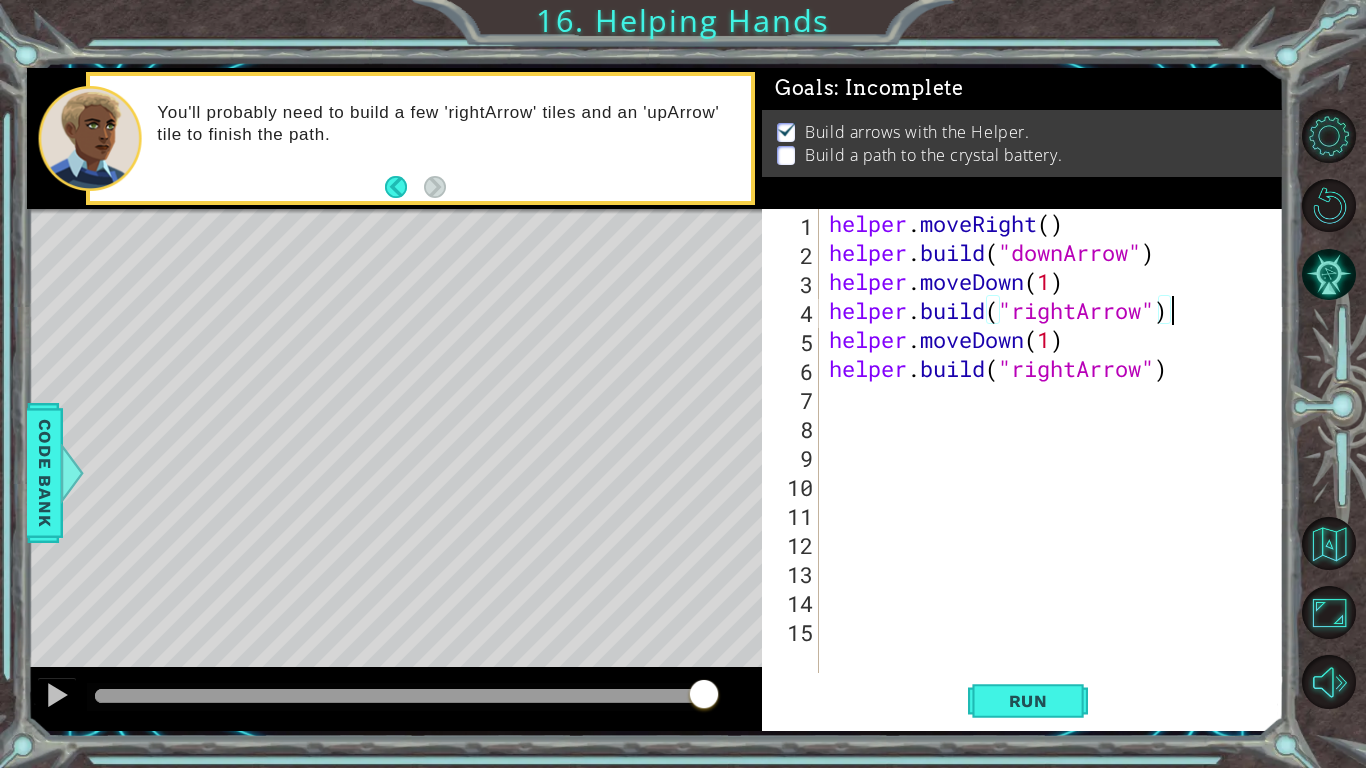 click on "helper . moveRight ( ) helper . build ( "downArrow" ) helper . moveDown ( 1 ) helper . build ( "rightArrow" ) helper . moveDown ( 1 ) helper . build ( "rightArrow" )" at bounding box center (1057, 470) 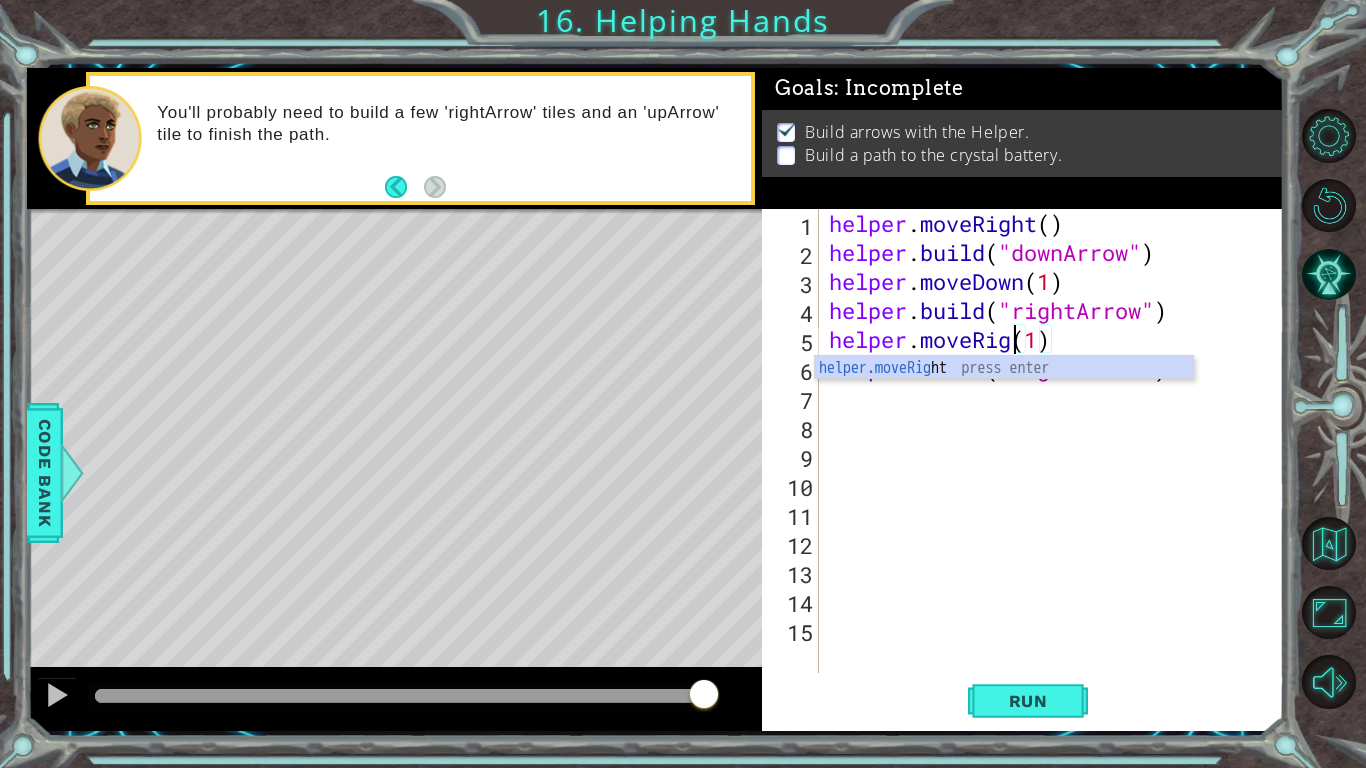 scroll, scrollTop: 0, scrollLeft: 9, axis: horizontal 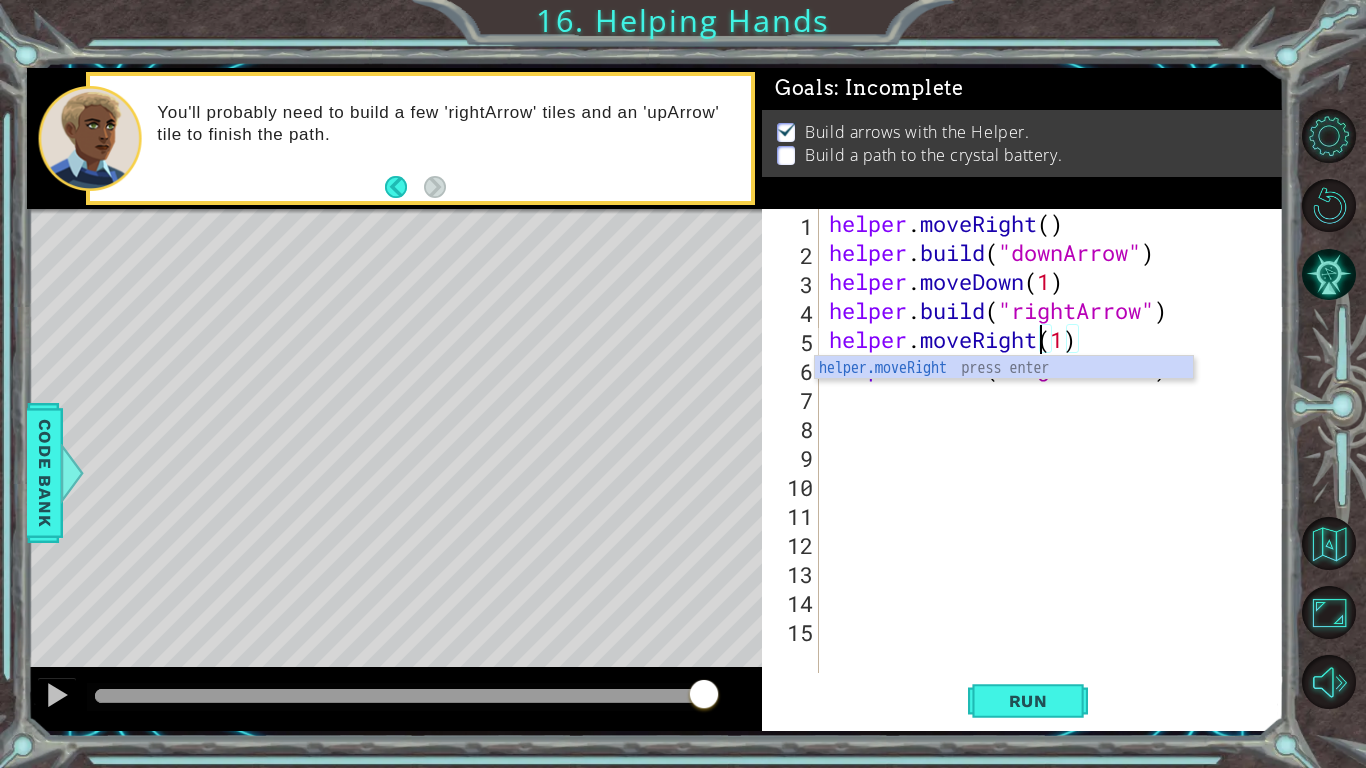 click on "helper . moveRight ( ) helper . build ( "downArrow" ) helper . moveDown ( 1 ) helper . build ( "rightArrow" ) helper . moveRight ( 1 ) helper . build ( "rightArrow" )" at bounding box center [1057, 470] 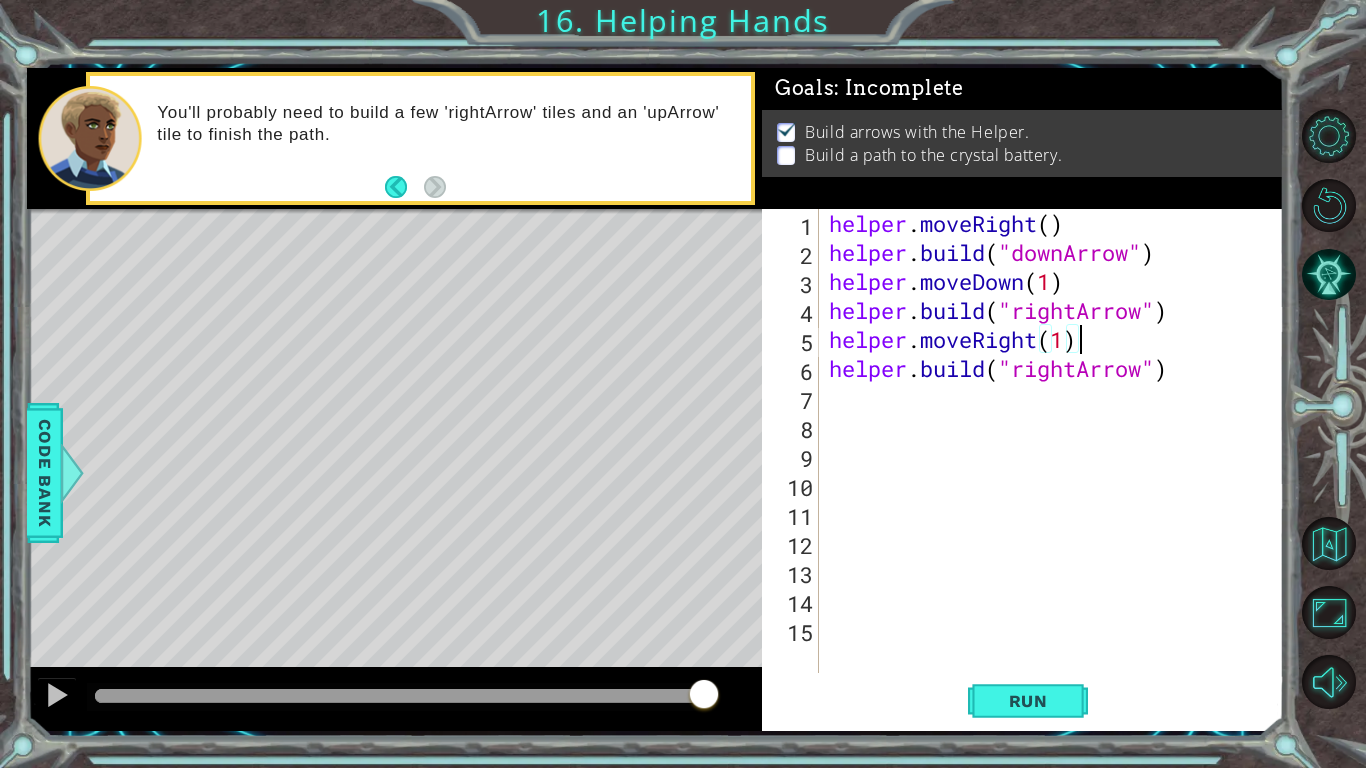 click on "helper . moveRight ( ) helper . build ( "downArrow" ) helper . moveDown ( 1 ) helper . build ( "rightArrow" ) helper . moveRight ( 1 ) helper . build ( "rightArrow" )" at bounding box center [1057, 470] 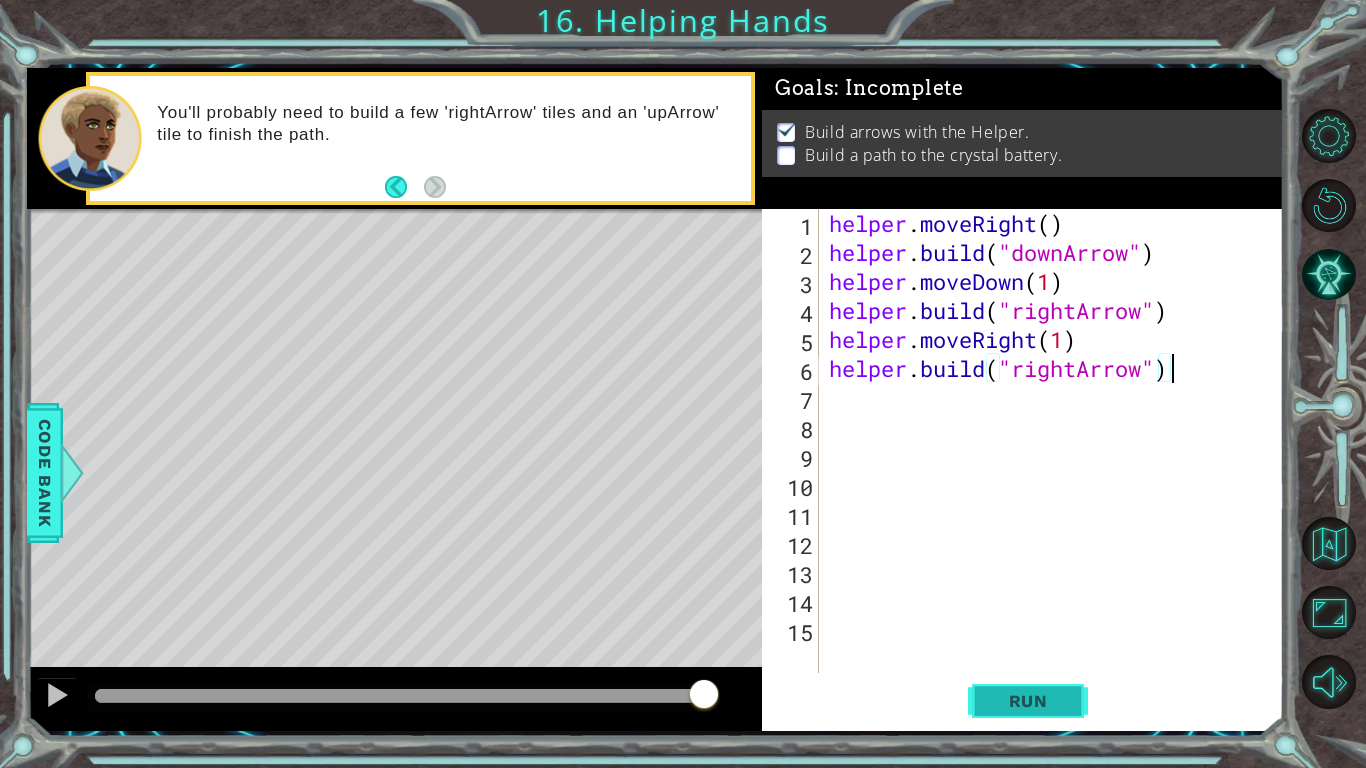 type on "helper.build("rightArrow")" 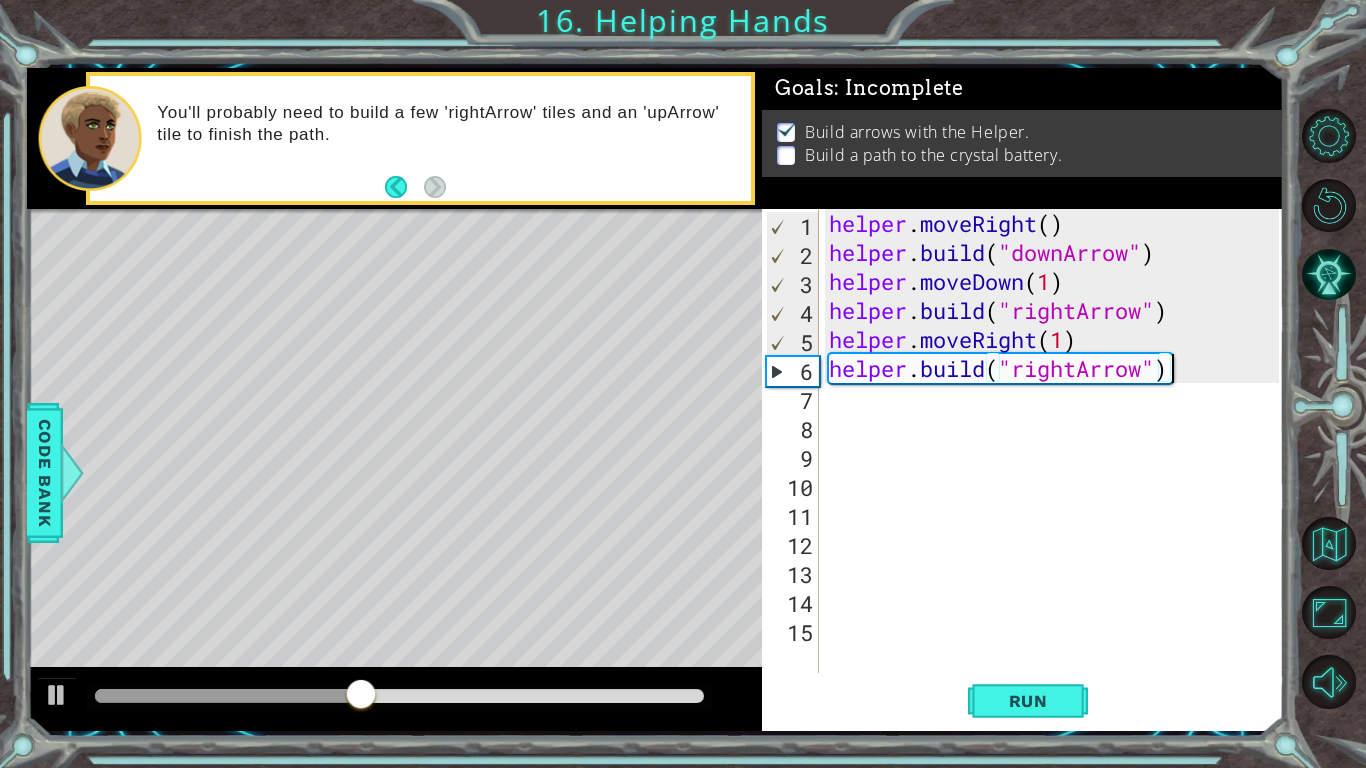 click on "helper . moveRight ( ) helper . build ( "downArrow" ) helper . moveDown ( 1 ) helper . build ( "rightArrow" ) helper . moveRight ( 1 ) helper . build ( "rightArrow" )" at bounding box center (1057, 470) 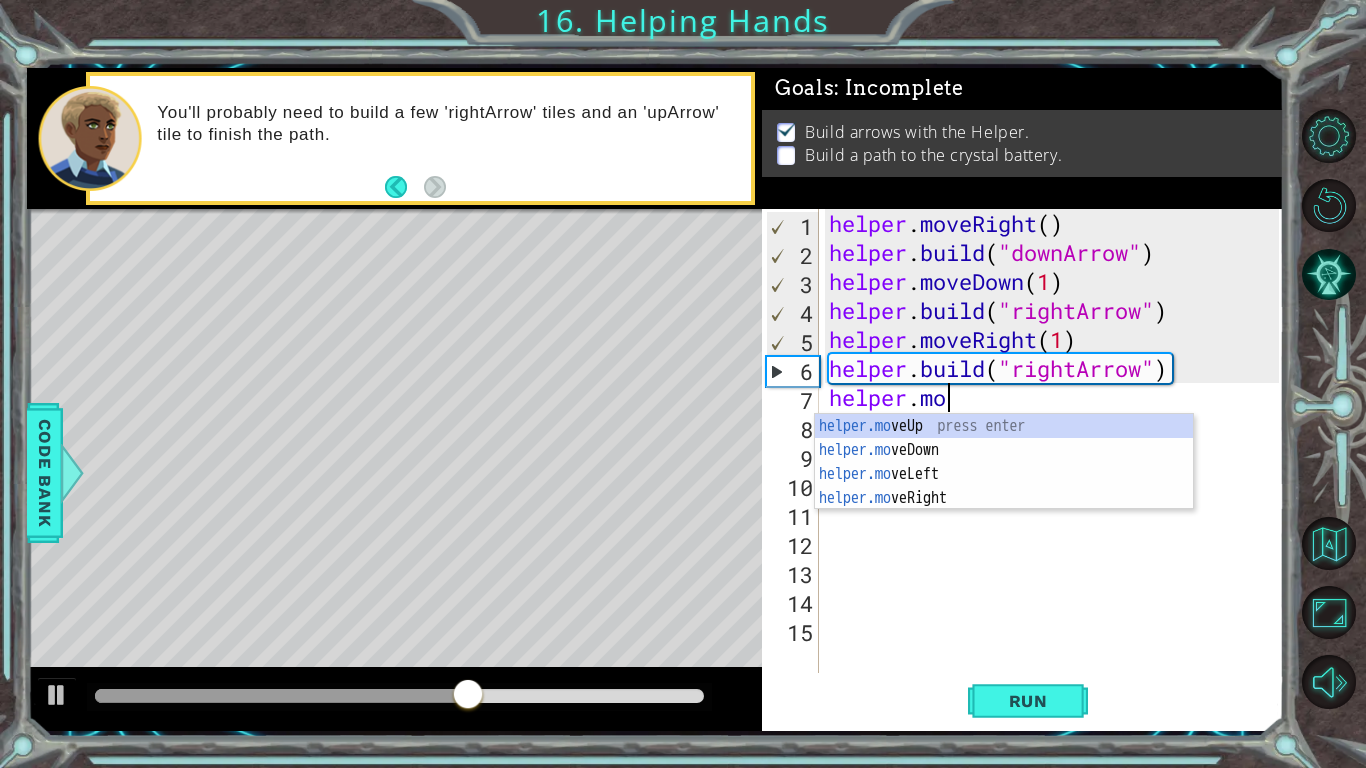 scroll, scrollTop: 0, scrollLeft: 5, axis: horizontal 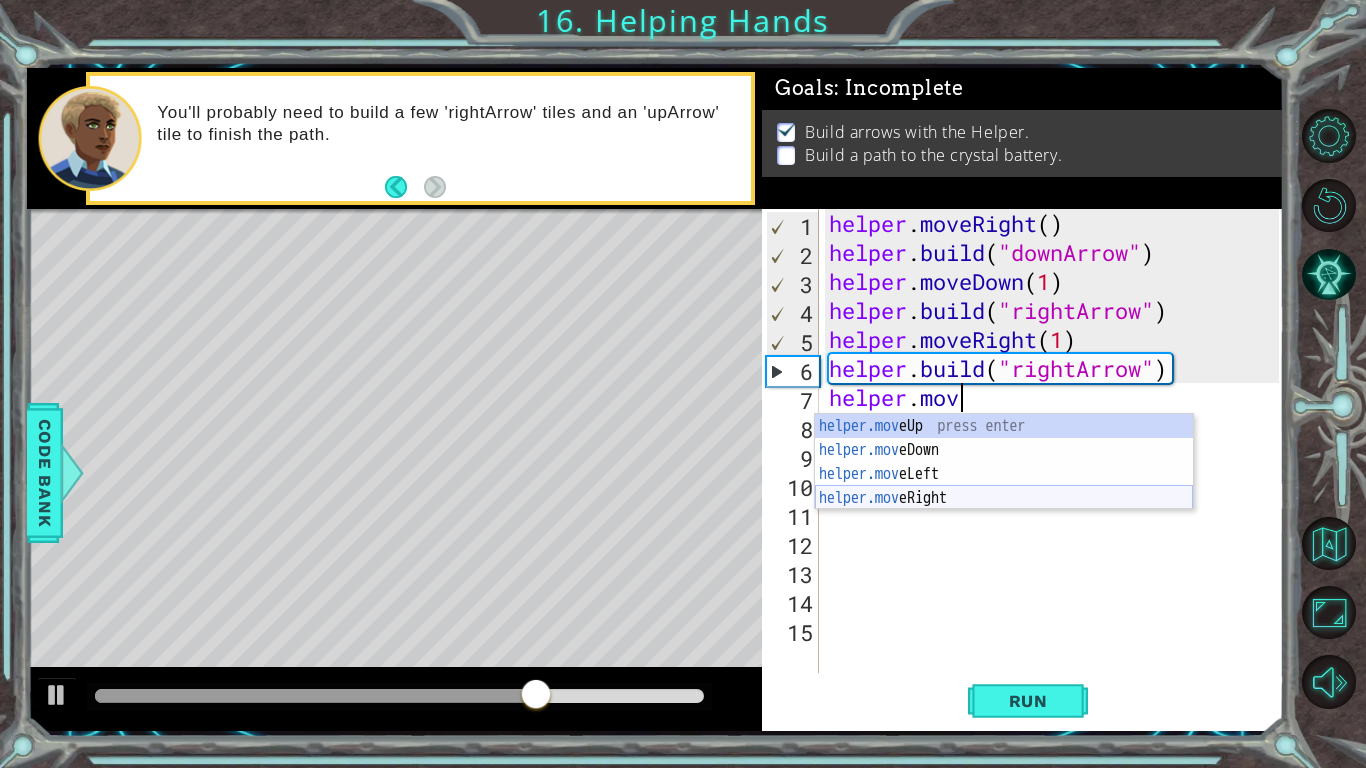click on "helper.mov eUp press enter helper.mov eDown press enter helper.mov eLeft press enter helper.mov eRight press enter" at bounding box center [1004, 486] 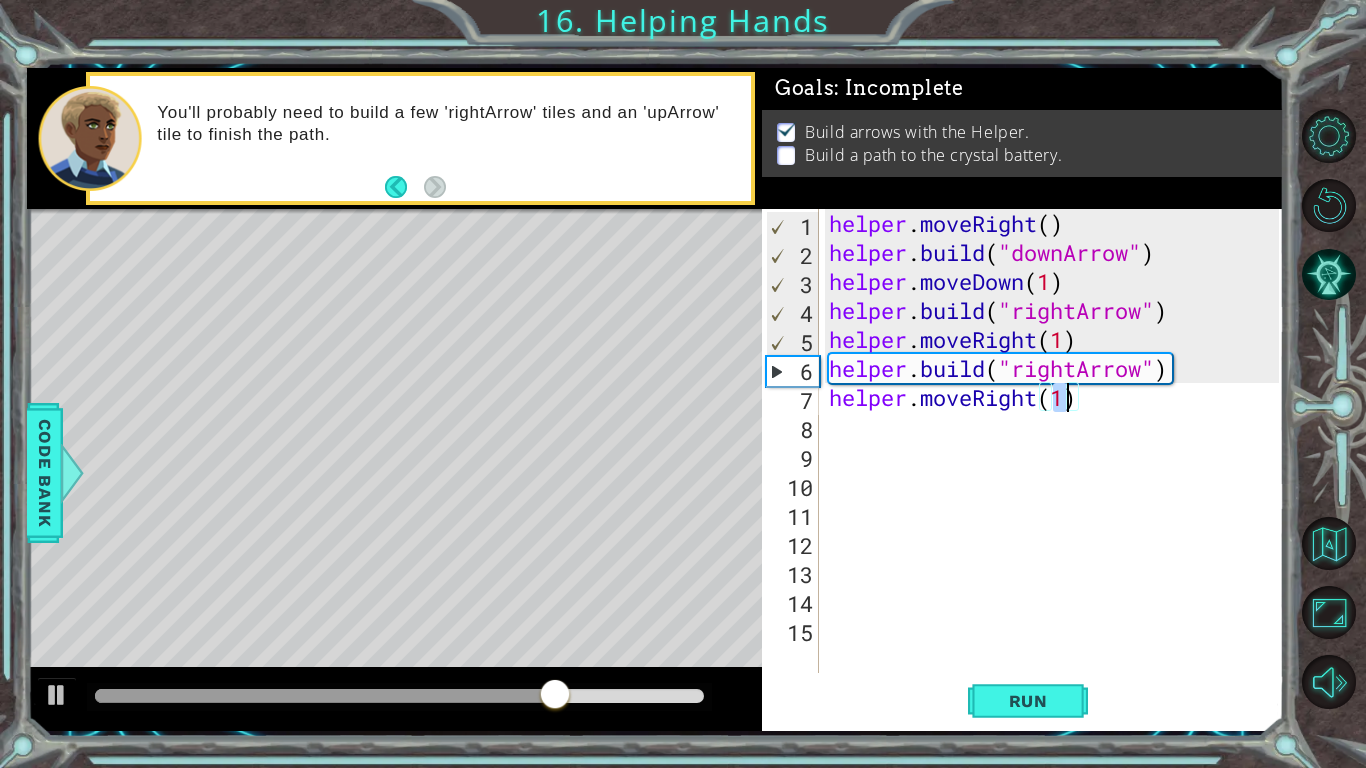 click on "helper . moveRight ( ) helper . build ( "downArrow" ) helper . moveDown ( 1 ) helper . build ( "rightArrow" ) helper . moveRight ( 1 ) helper . build ( "rightArrow" ) helper . moveRight ( 1 )" at bounding box center [1057, 470] 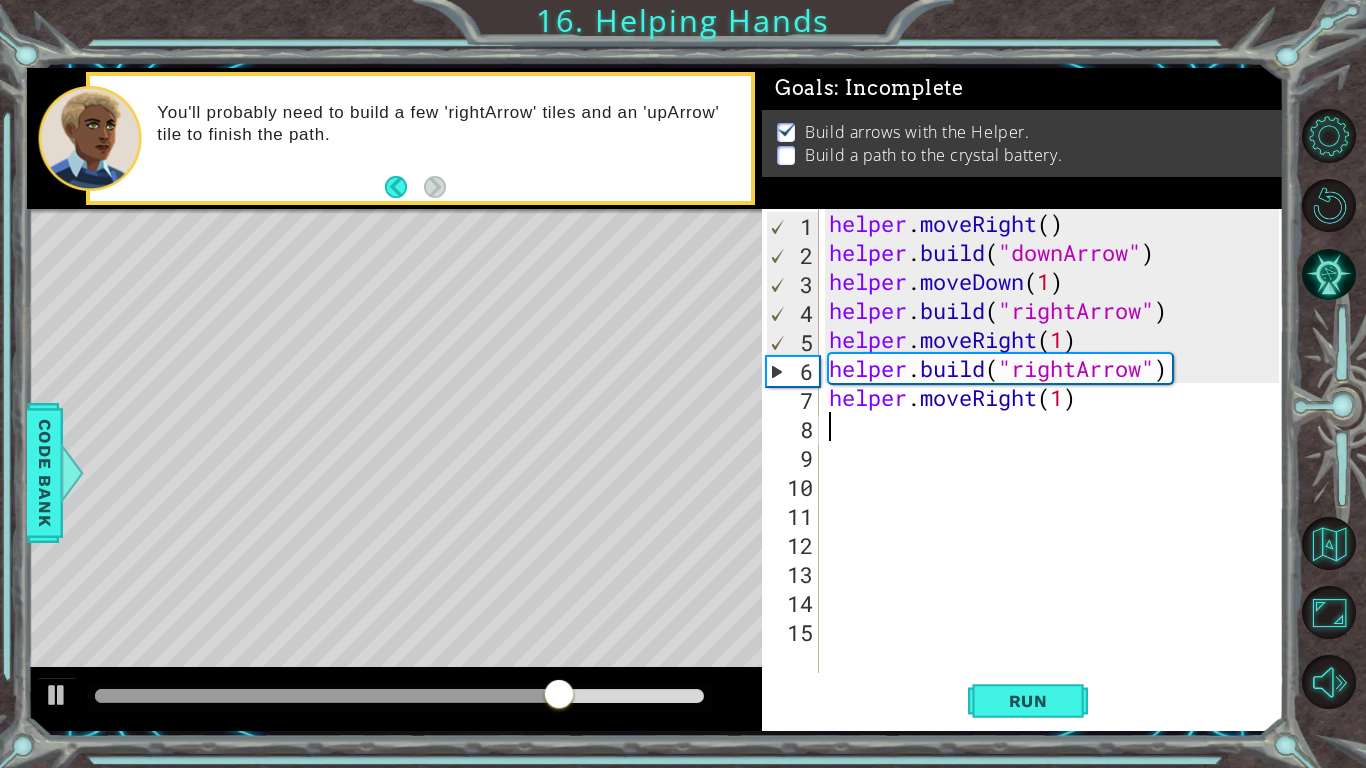 scroll, scrollTop: 0, scrollLeft: 0, axis: both 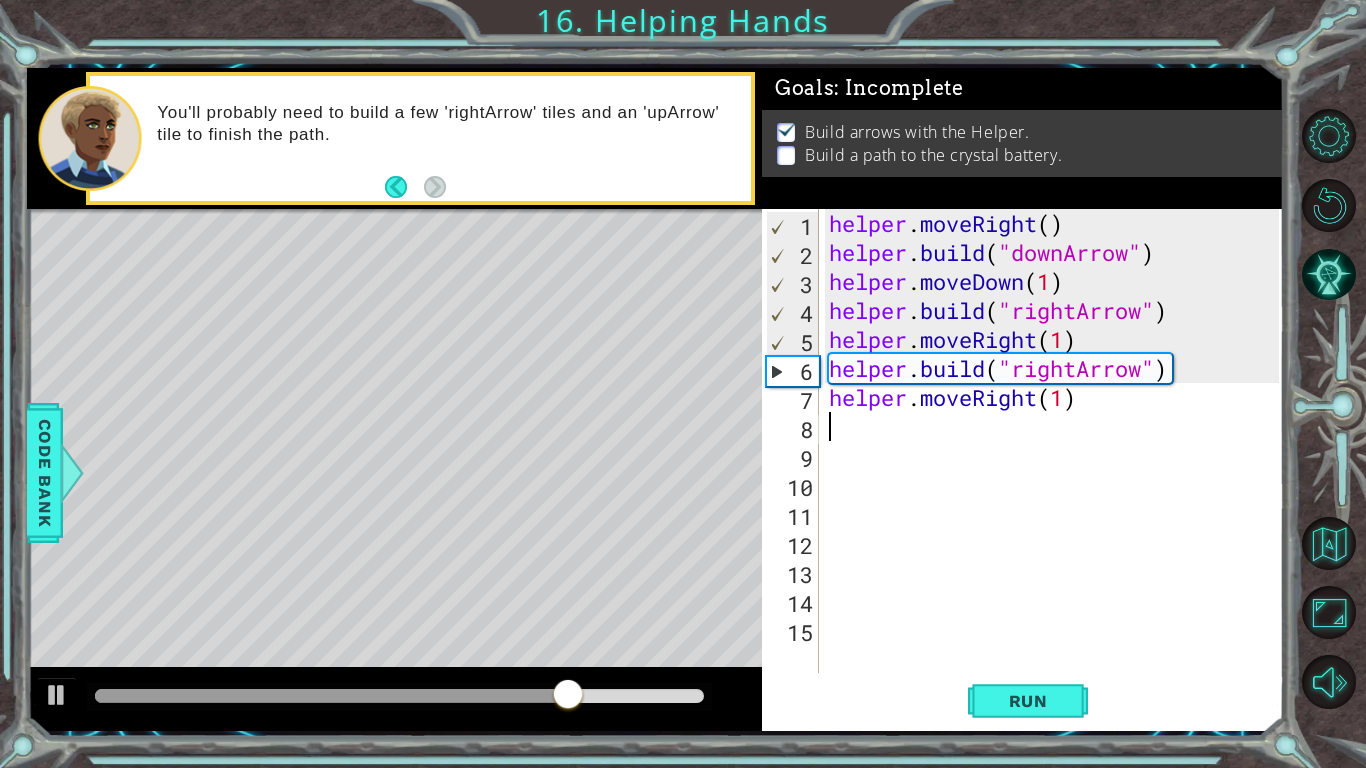 paste on "helper.build("rightArrow")" 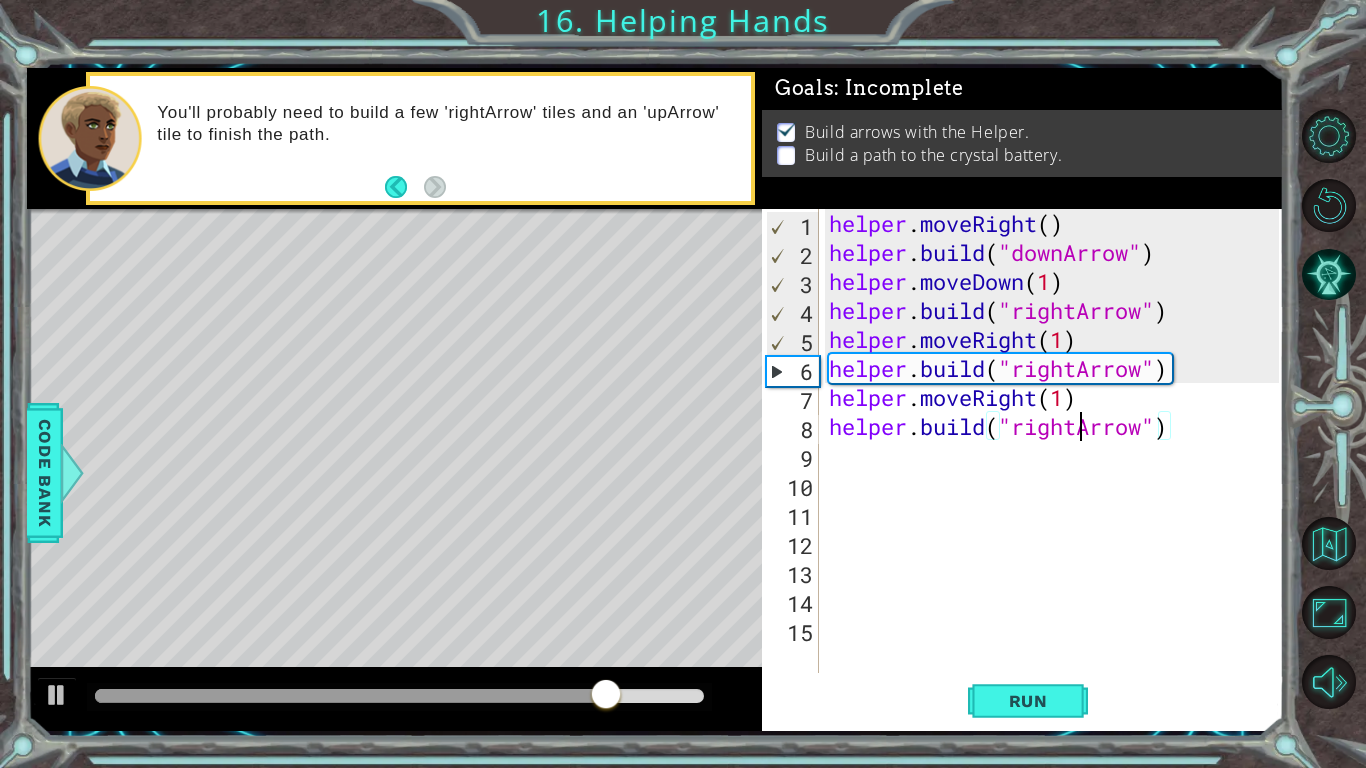 click on "helper . moveRight ( ) helper . build ( "downArrow" ) helper . moveDown ( 1 ) helper . build ( "rightArrow" ) helper . moveRight ( 1 ) helper . build ( "rightArrow" ) helper . moveRight ( 1 ) helper . build ( "rightArrow" )" at bounding box center (1057, 470) 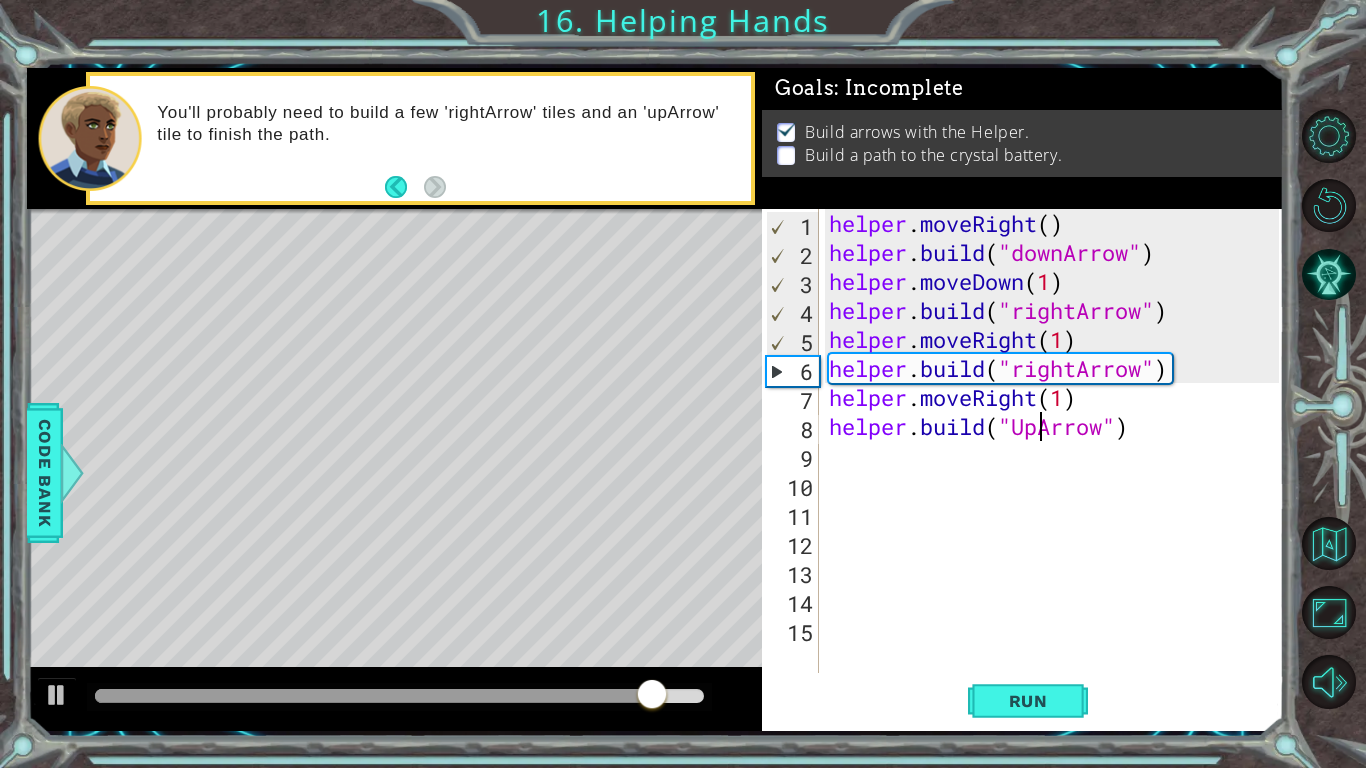 scroll, scrollTop: 0, scrollLeft: 3, axis: horizontal 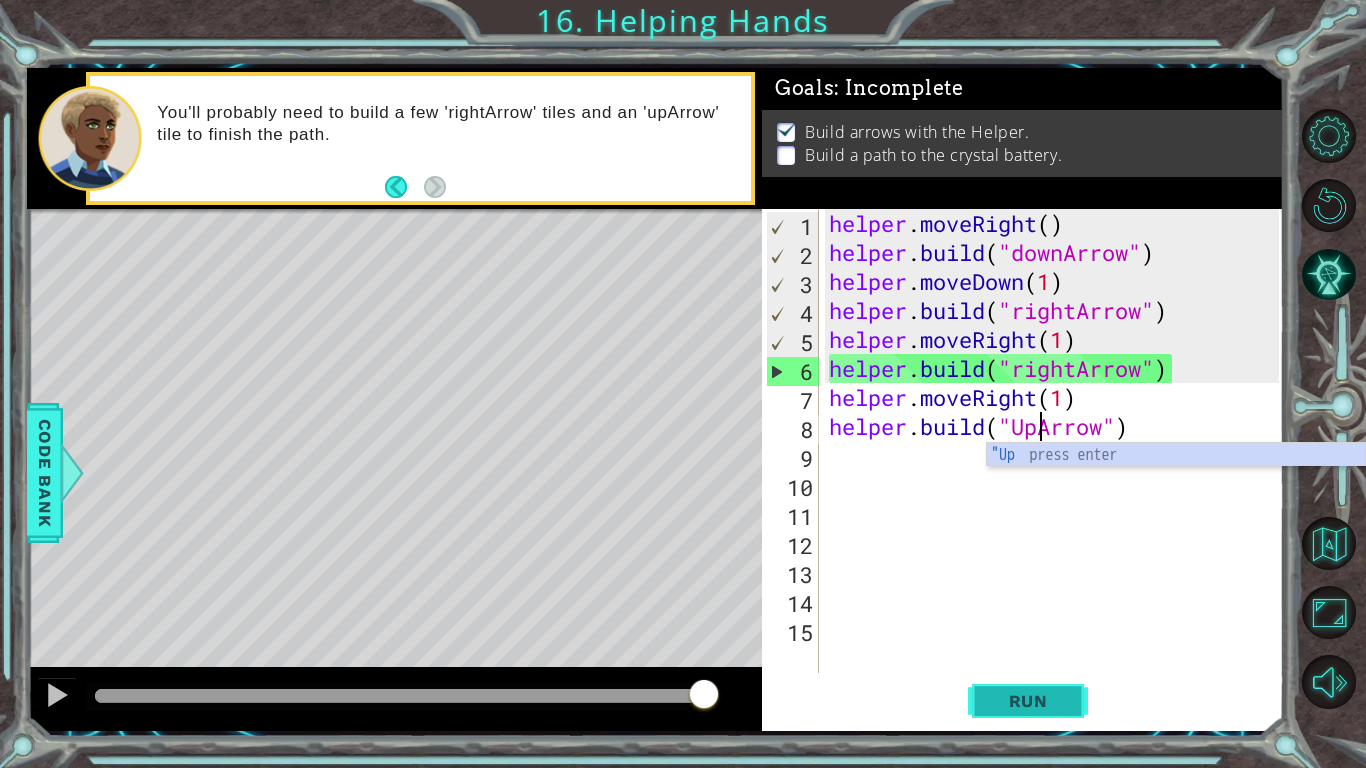 click on "Run" at bounding box center (1028, 701) 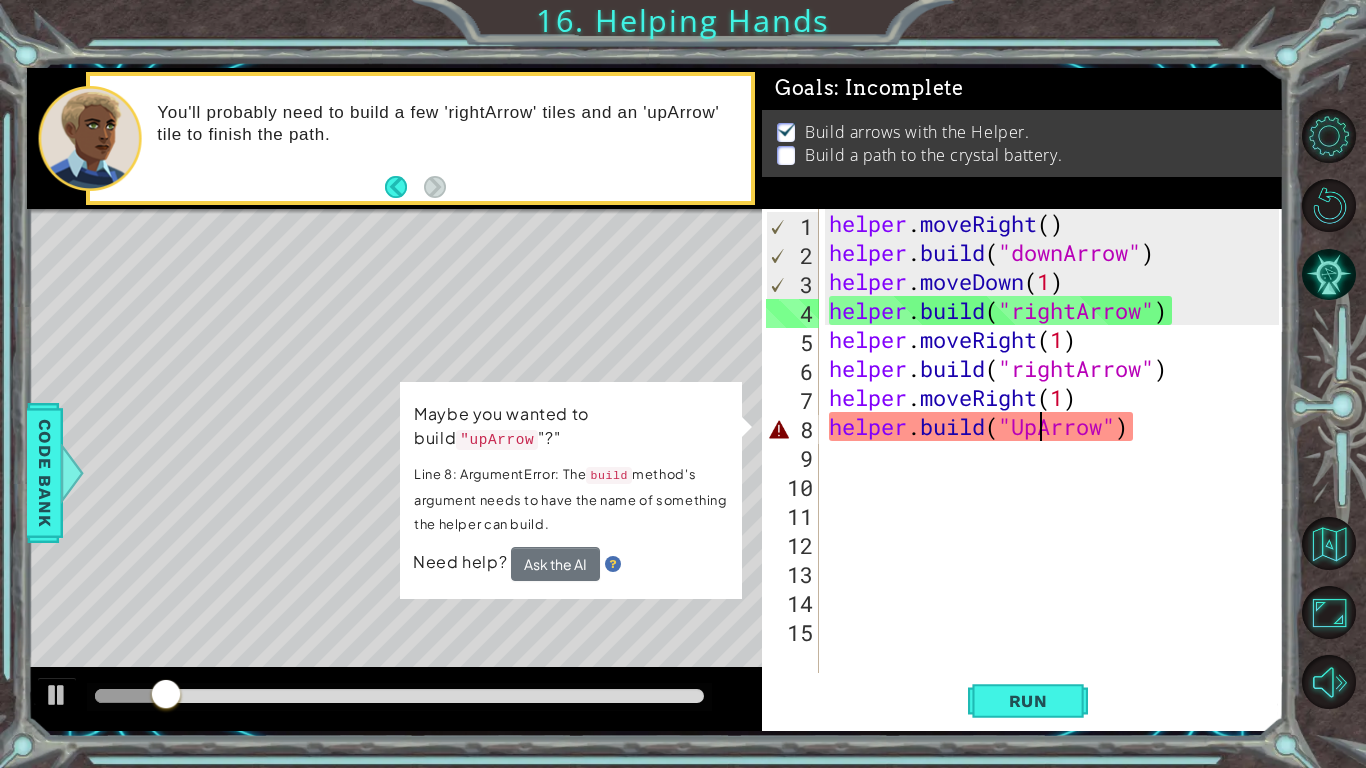 click on "helper . moveRight ( ) helper . build ( "downArrow" ) helper . moveDown ( 1 ) helper . build ( "rightArrow" ) helper . moveRight ( 1 ) helper . build ( "rightArrow" ) helper . moveRight ( 1 ) helper . build ( "UpArrow" )" at bounding box center (1057, 470) 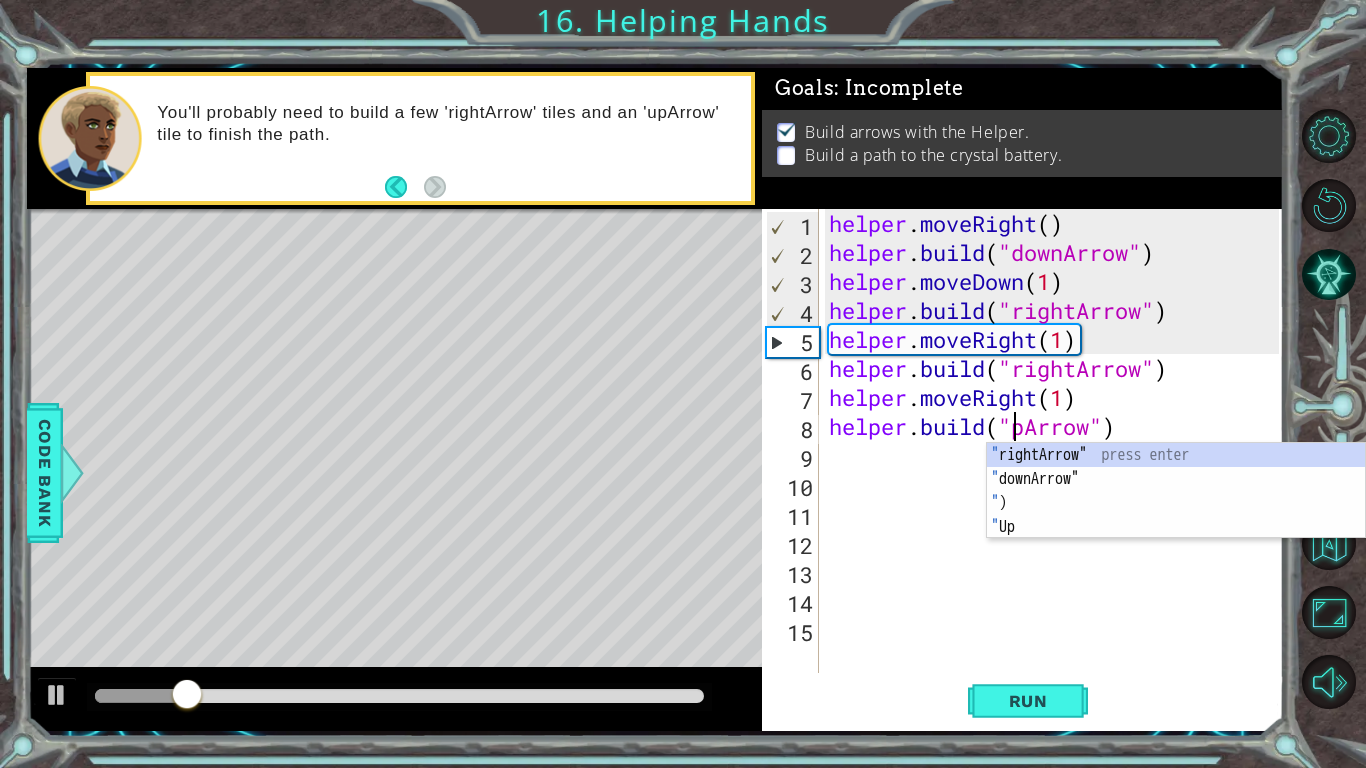type on "helper.build("upArrow")" 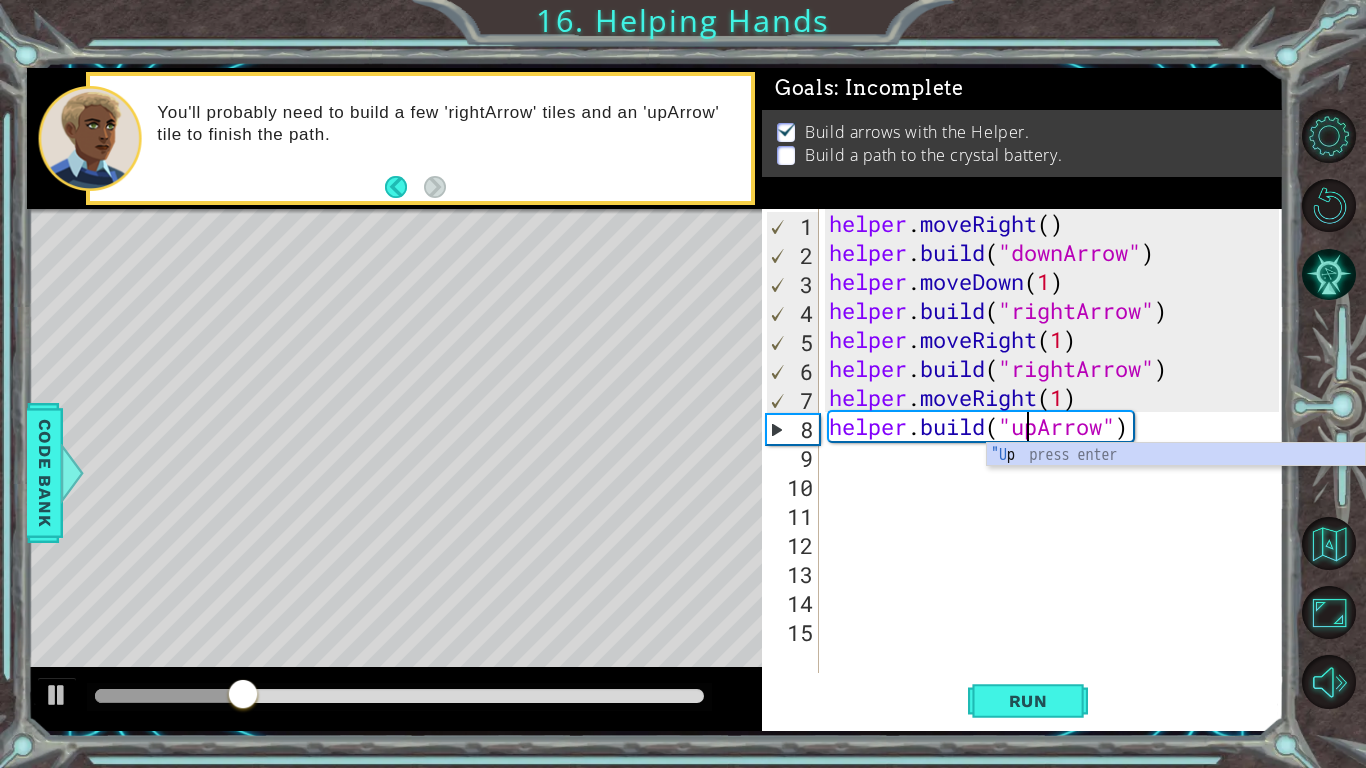 click on "helper . moveRight ( ) helper . build ( "downArrow" ) helper . moveDown ( 1 ) helper . build ( "rightArrow" ) helper . moveRight ( 1 ) helper . build ( "rightArrow" ) helper . moveRight ( 1 ) helper . build ( "upArrow" )" at bounding box center [1057, 470] 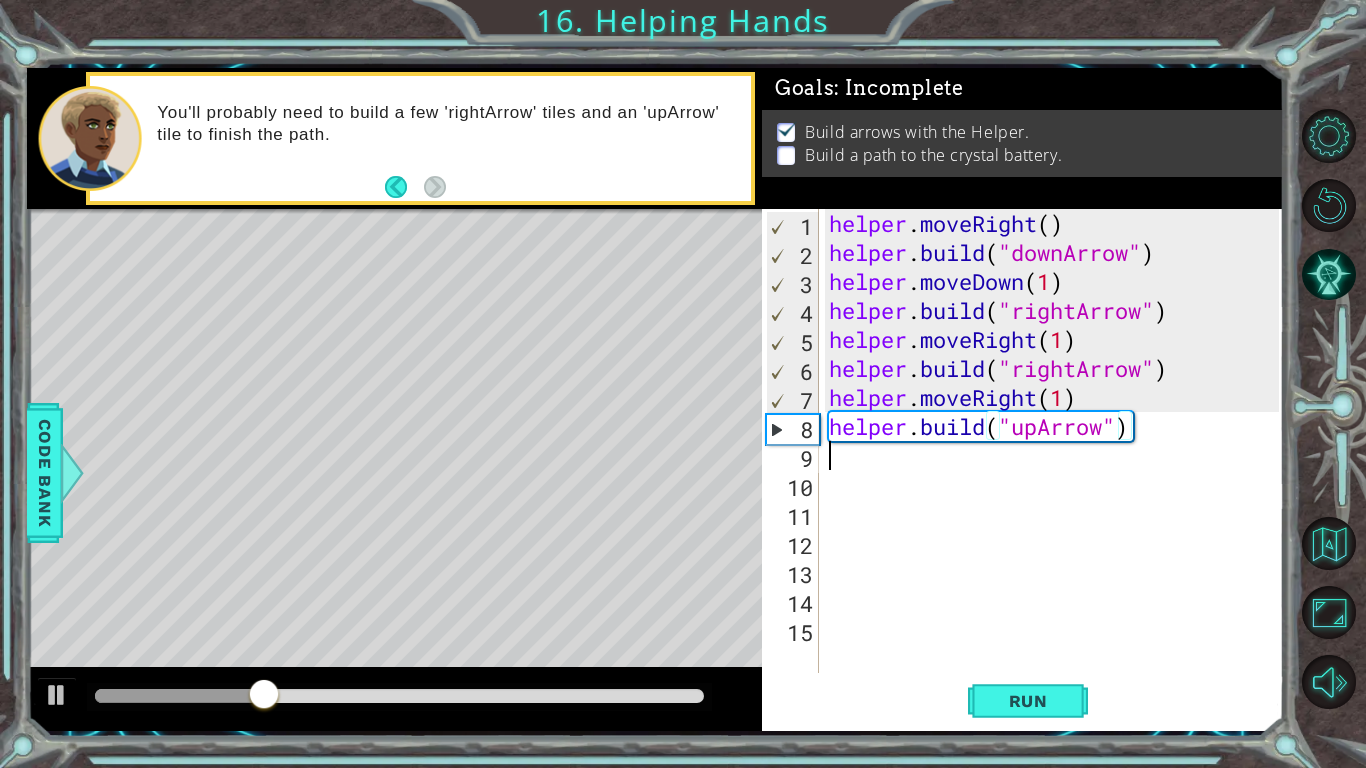click on "helper . moveRight ( ) helper . build ( "downArrow" ) helper . moveDown ( 1 ) helper . build ( "rightArrow" ) helper . moveRight ( 1 ) helper . build ( "rightArrow" ) helper . moveRight ( 1 ) helper . build ( "upArrow" )" at bounding box center [1057, 470] 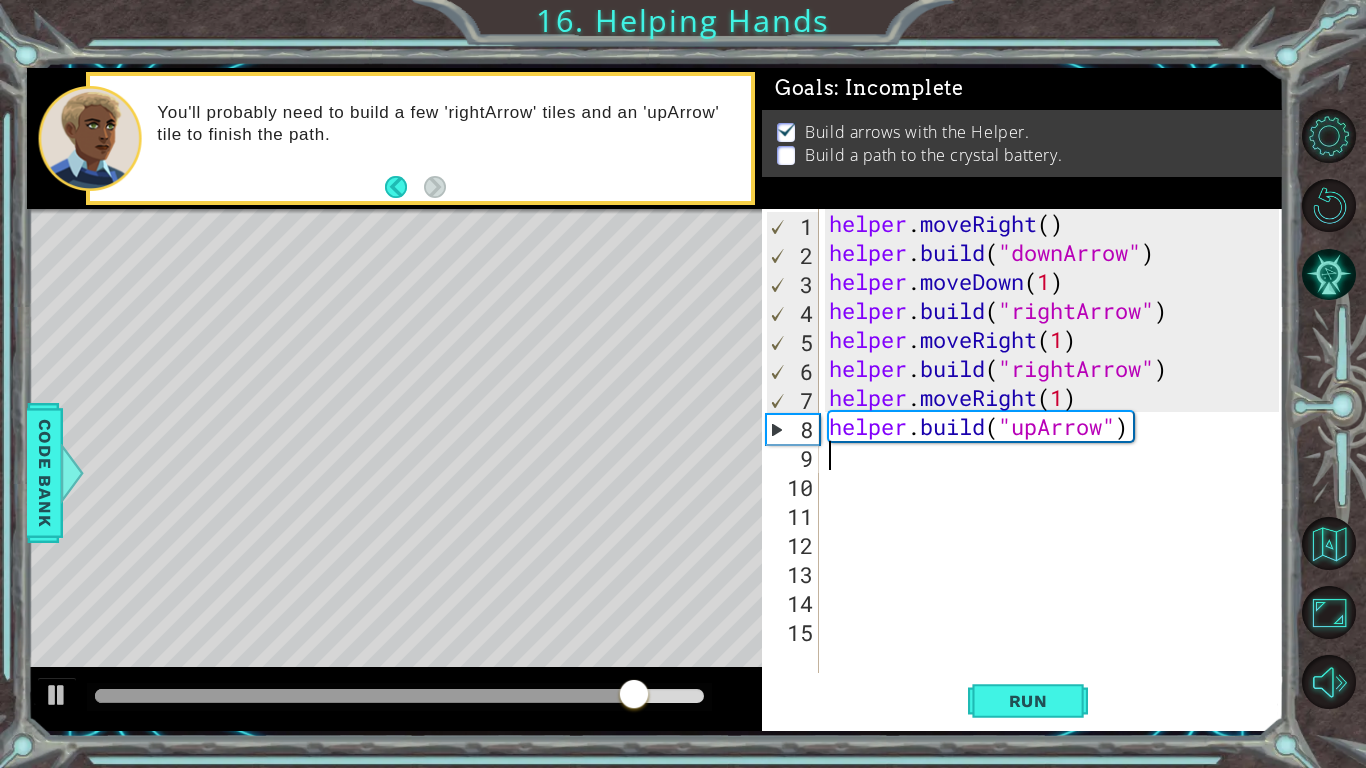 click on "helper . moveRight ( ) helper . build ( "downArrow" ) helper . moveDown ( 1 ) helper . build ( "rightArrow" ) helper . moveRight ( 1 ) helper . build ( "rightArrow" ) helper . moveRight ( 1 ) helper . build ( "upArrow" )" at bounding box center (1057, 470) 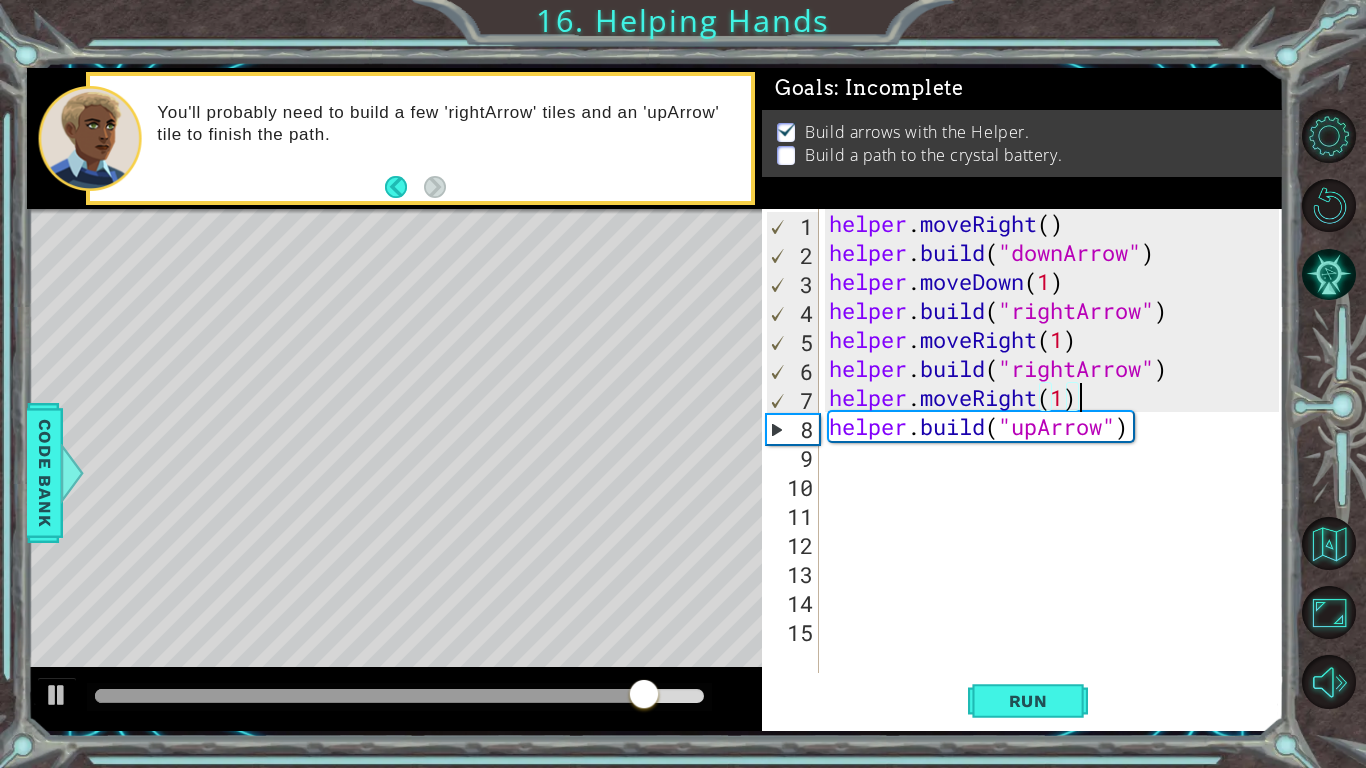 click on "helper . moveRight ( ) helper . build ( "downArrow" ) helper . moveDown ( 1 ) helper . build ( "rightArrow" ) helper . moveRight ( 1 ) helper . build ( "rightArrow" ) helper . moveRight ( 1 ) helper . build ( "upArrow" )" at bounding box center [1057, 470] 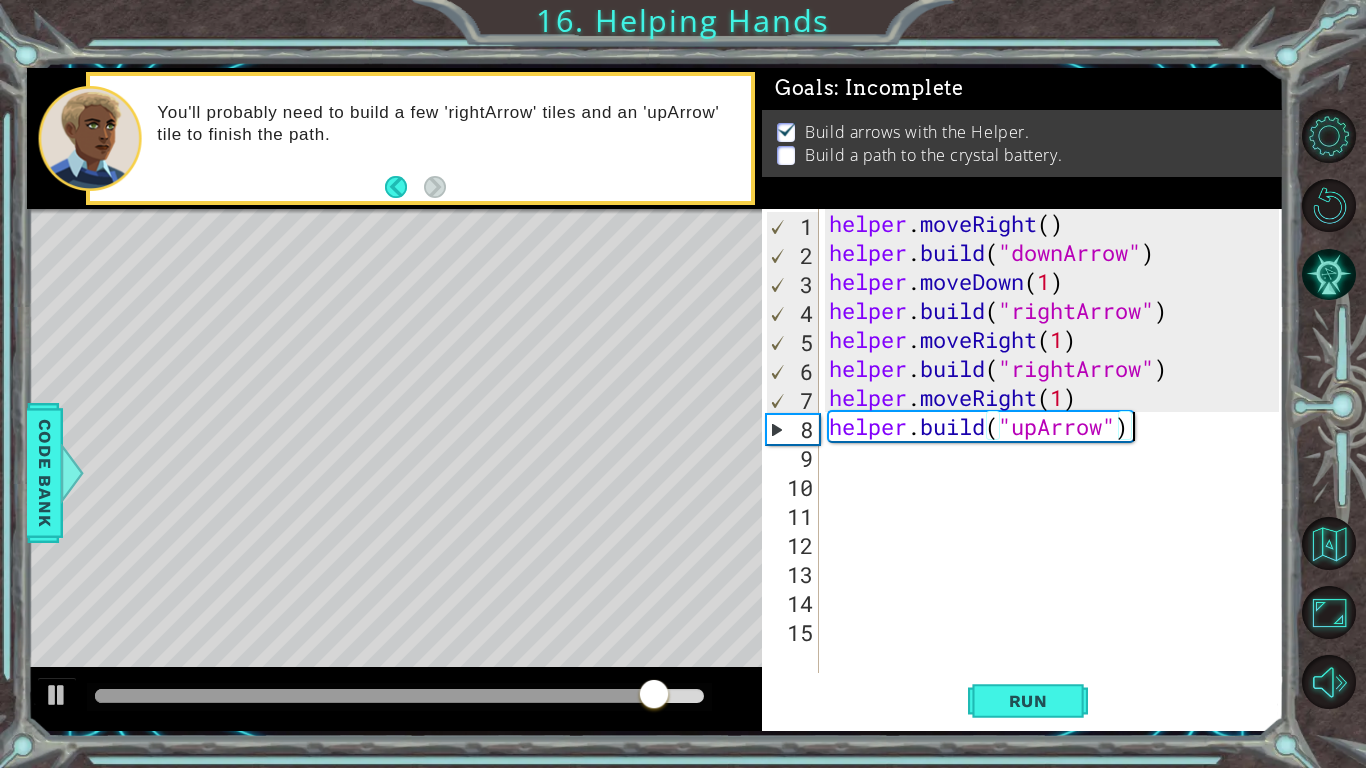 click on "helper . moveRight ( ) helper . build ( "downArrow" ) helper . moveDown ( 1 ) helper . build ( "rightArrow" ) helper . moveRight ( 1 ) helper . build ( "rightArrow" ) helper . moveRight ( 1 ) helper . build ( "upArrow" )" at bounding box center (1057, 470) 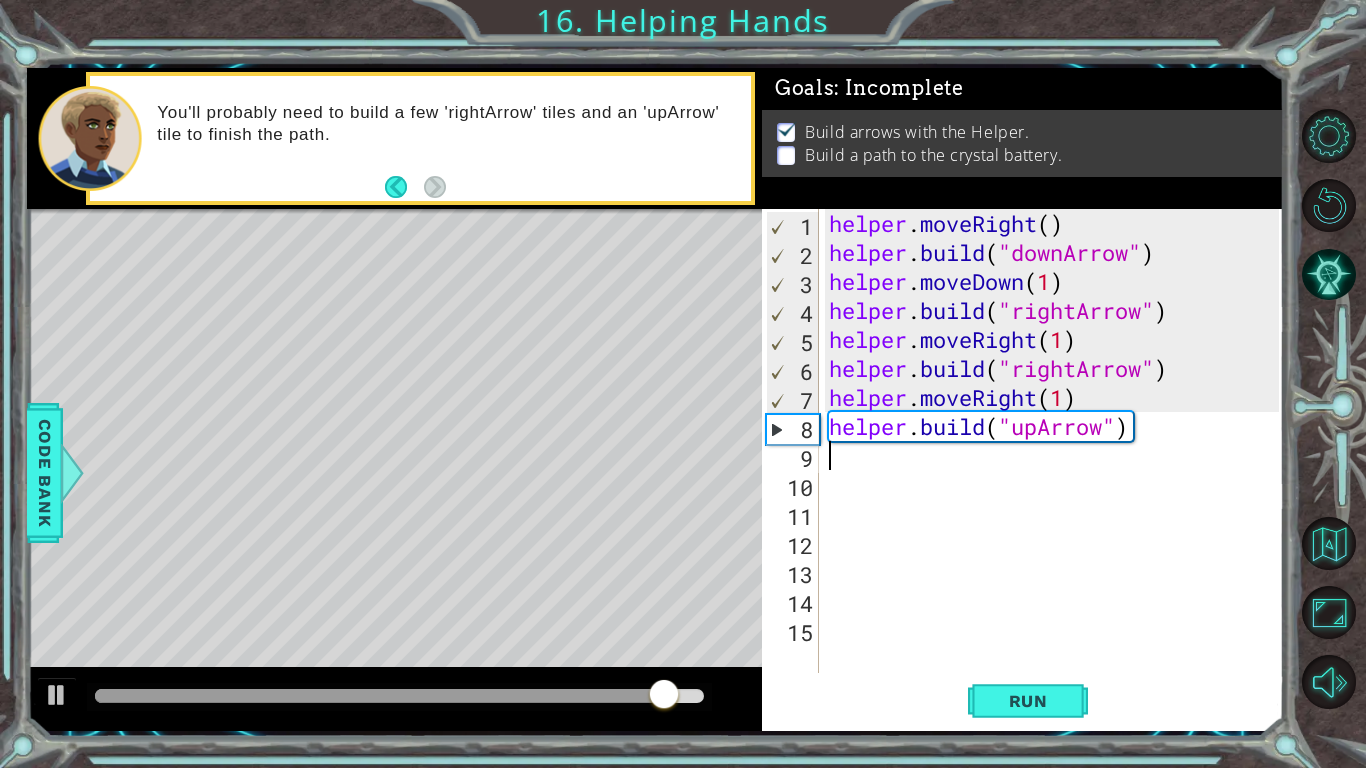 click on "helper . moveRight ( ) helper . build ( "downArrow" ) helper . moveDown ( 1 ) helper . build ( "rightArrow" ) helper . moveRight ( 1 ) helper . build ( "rightArrow" ) helper . moveRight ( 1 ) helper . build ( "upArrow" )" at bounding box center (1057, 470) 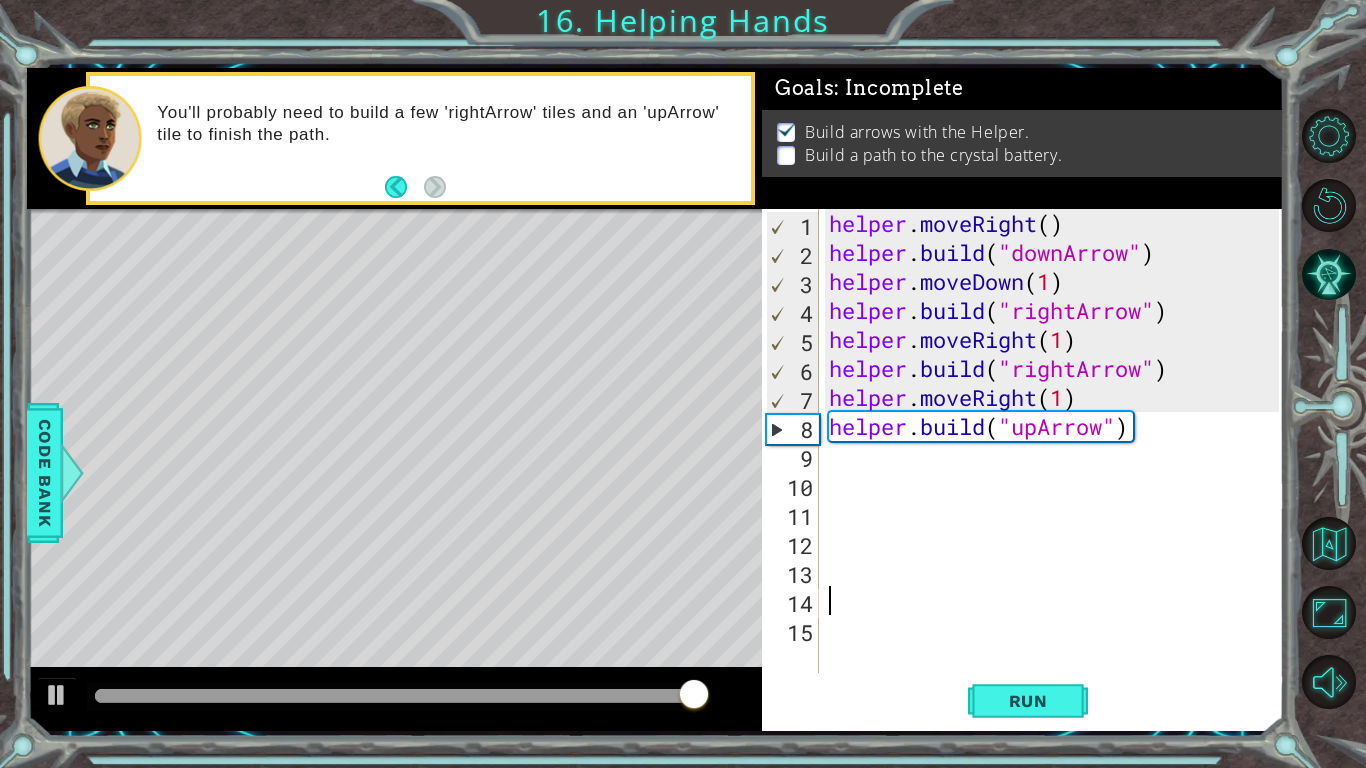 click on "helper . moveRight ( ) helper . build ( "downArrow" ) helper . moveDown ( 1 ) helper . build ( "rightArrow" ) helper . moveRight ( 1 ) helper . build ( "rightArrow" ) helper . moveRight ( 1 ) helper . build ( "upArrow" )" at bounding box center [1057, 470] 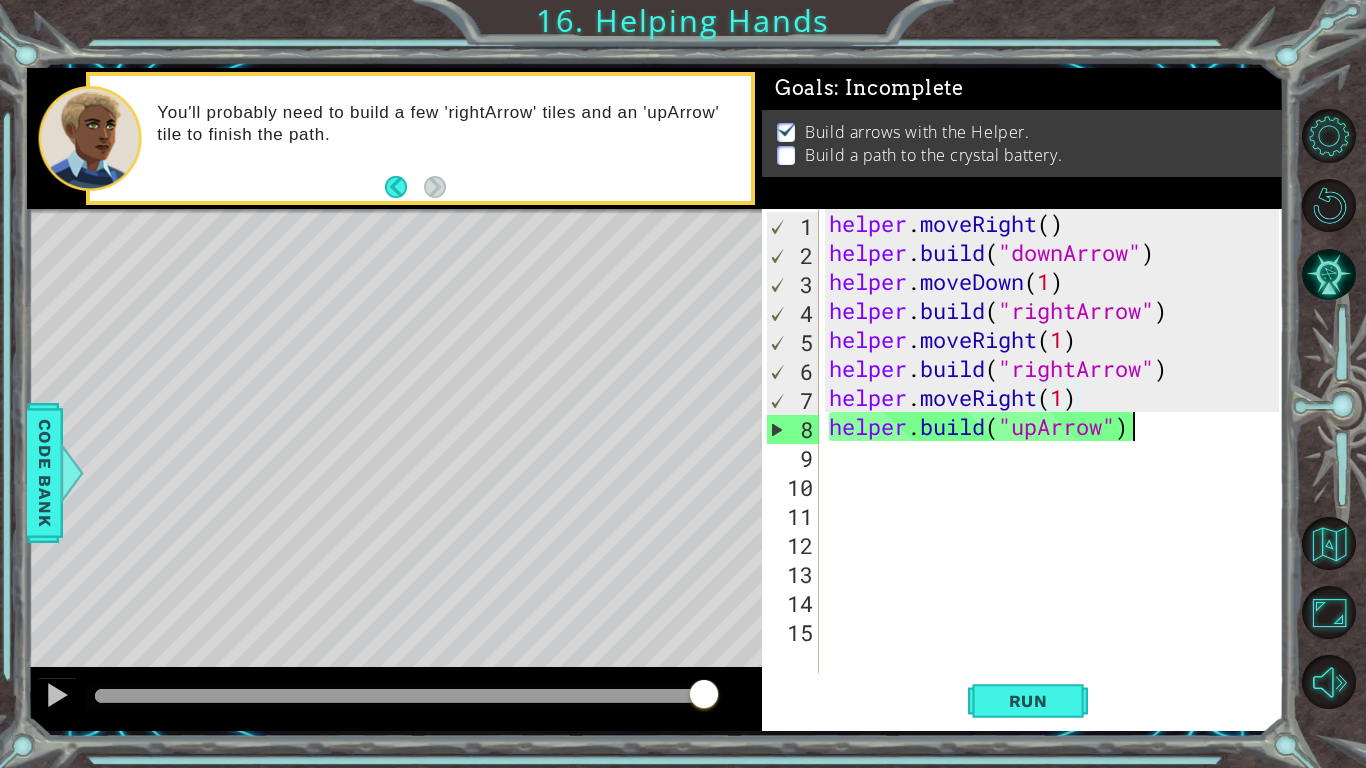 click on "helper . moveRight ( ) helper . build ( "downArrow" ) helper . moveDown ( 1 ) helper . build ( "rightArrow" ) helper . moveRight ( 1 ) helper . build ( "rightArrow" ) helper . moveRight ( 1 ) helper . build ( "upArrow" )" at bounding box center (1057, 470) 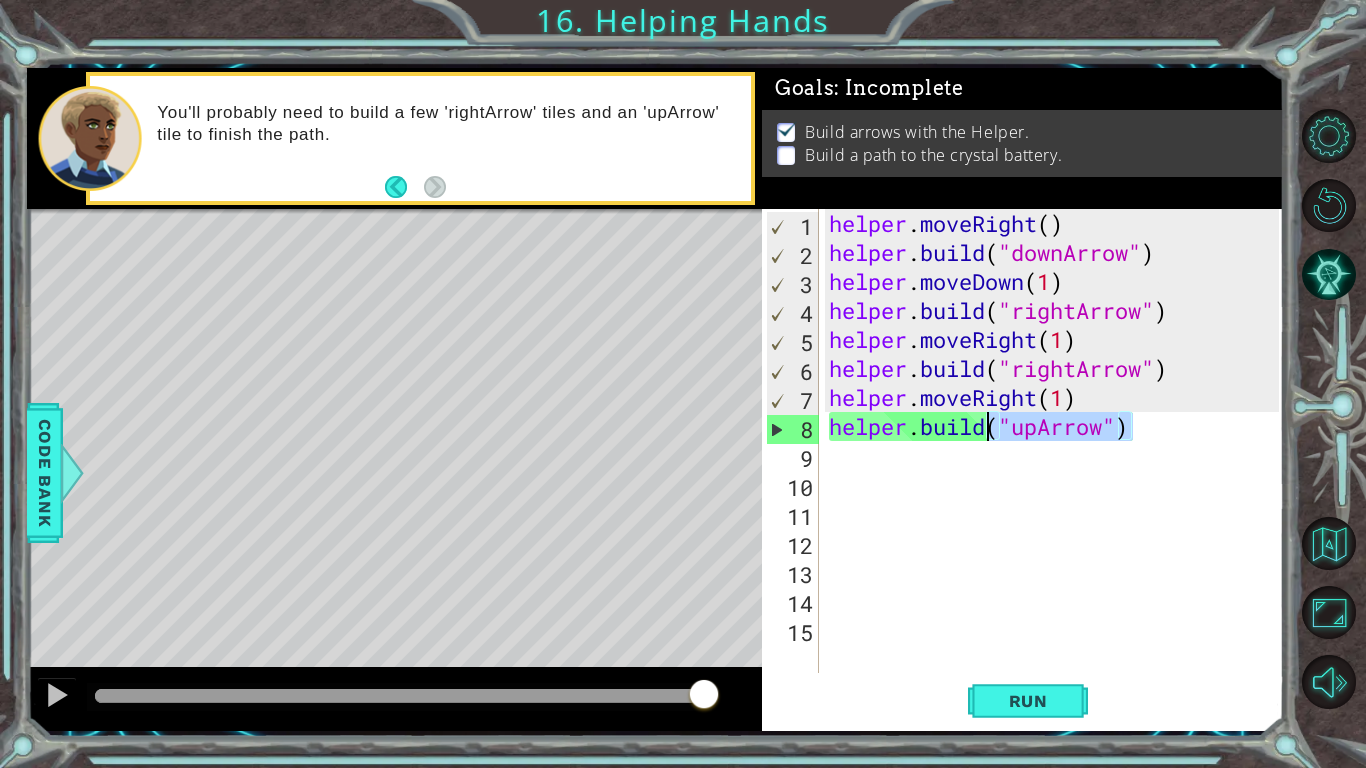 drag, startPoint x: 1142, startPoint y: 434, endPoint x: 996, endPoint y: 445, distance: 146.4138 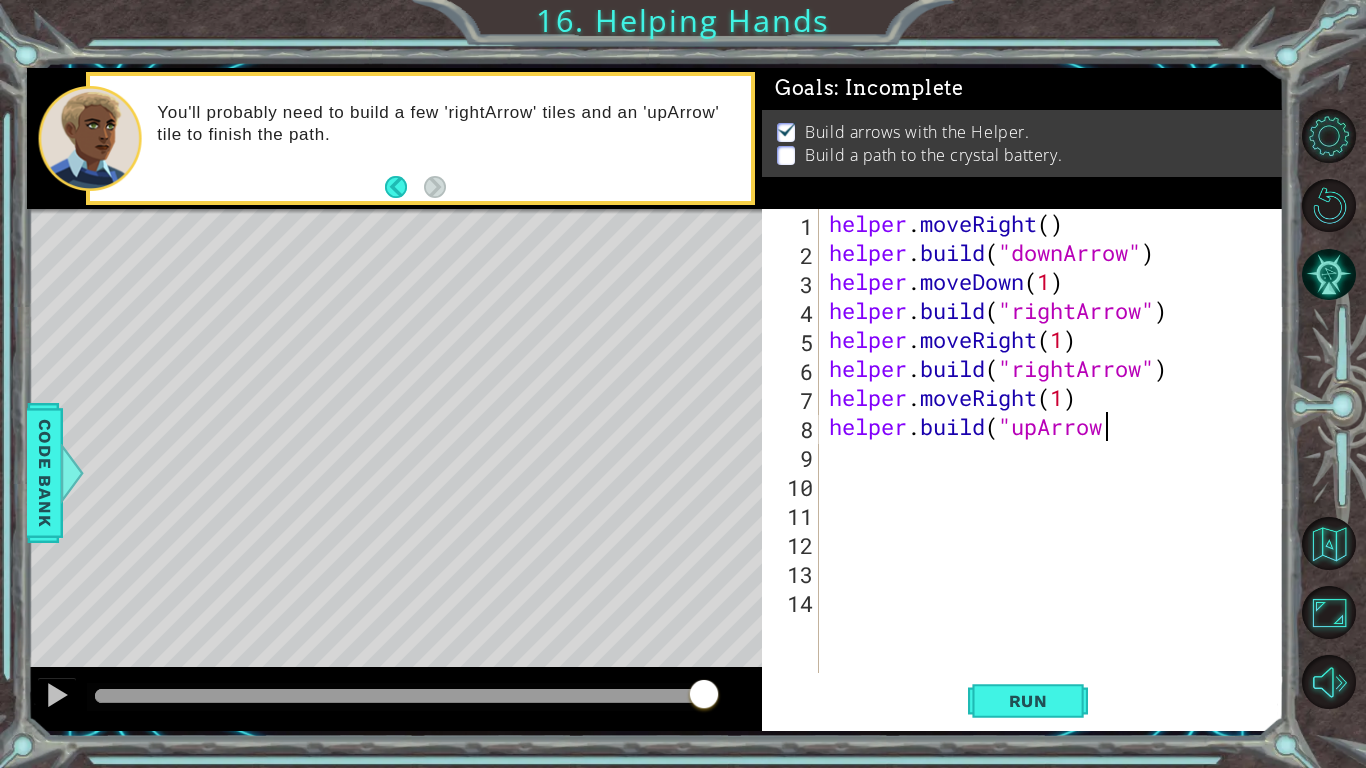 scroll, scrollTop: 0, scrollLeft: 12, axis: horizontal 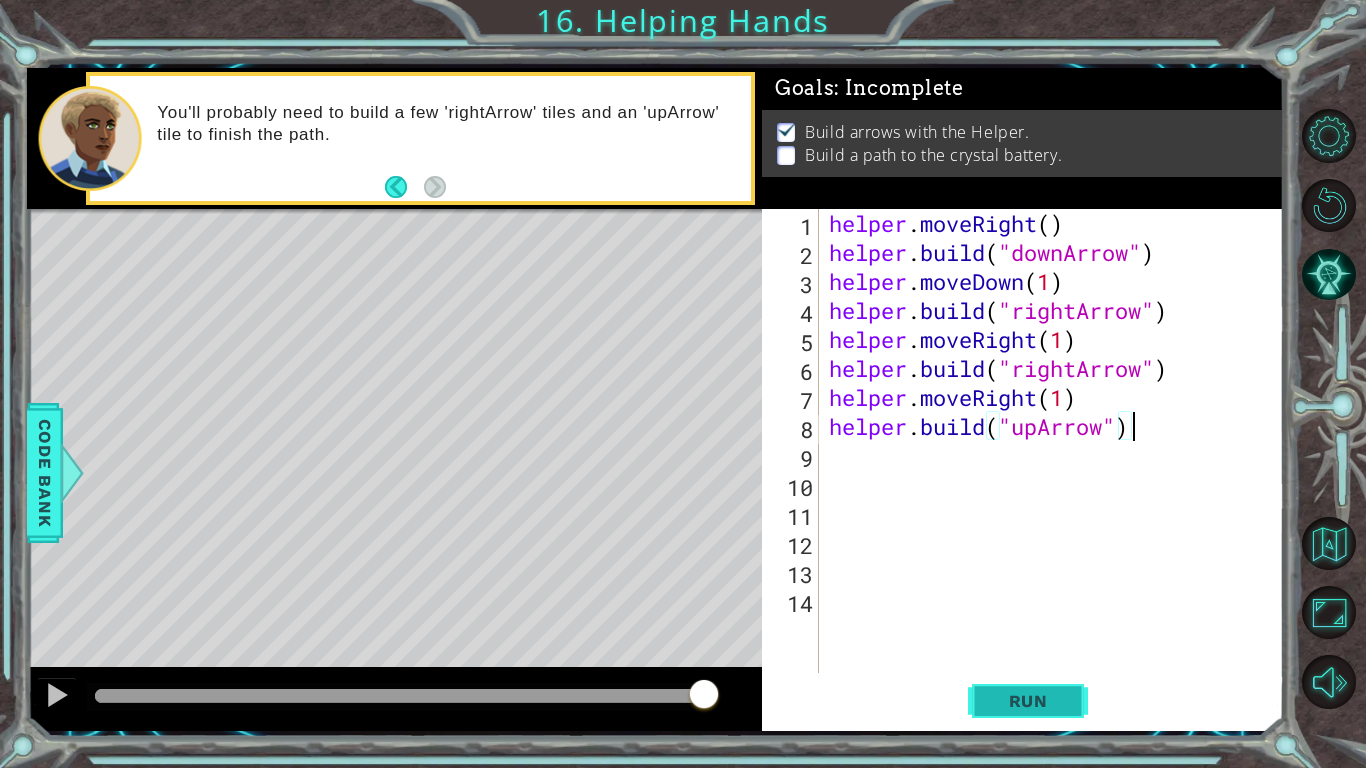 type on "helper.build("upArrow")" 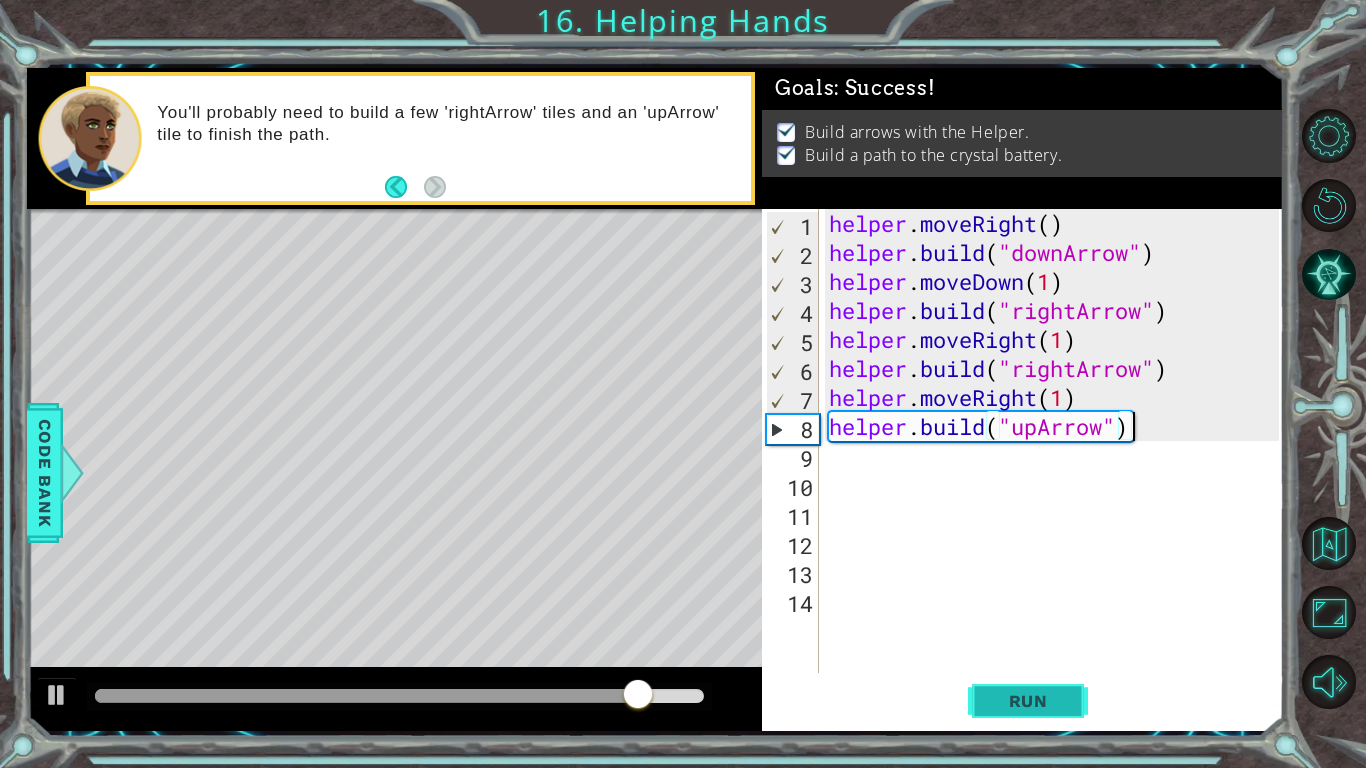 click on "Run" at bounding box center [1028, 701] 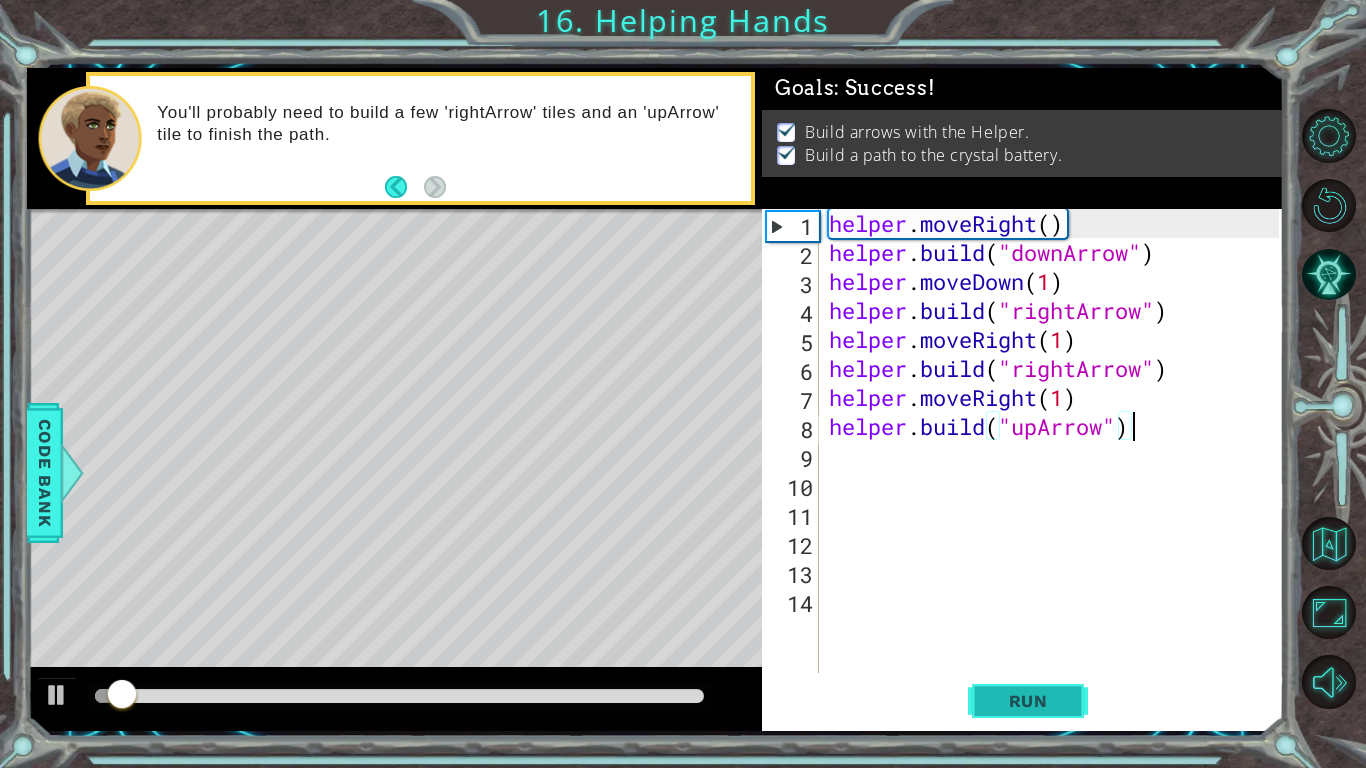 click on "Run" at bounding box center (1028, 701) 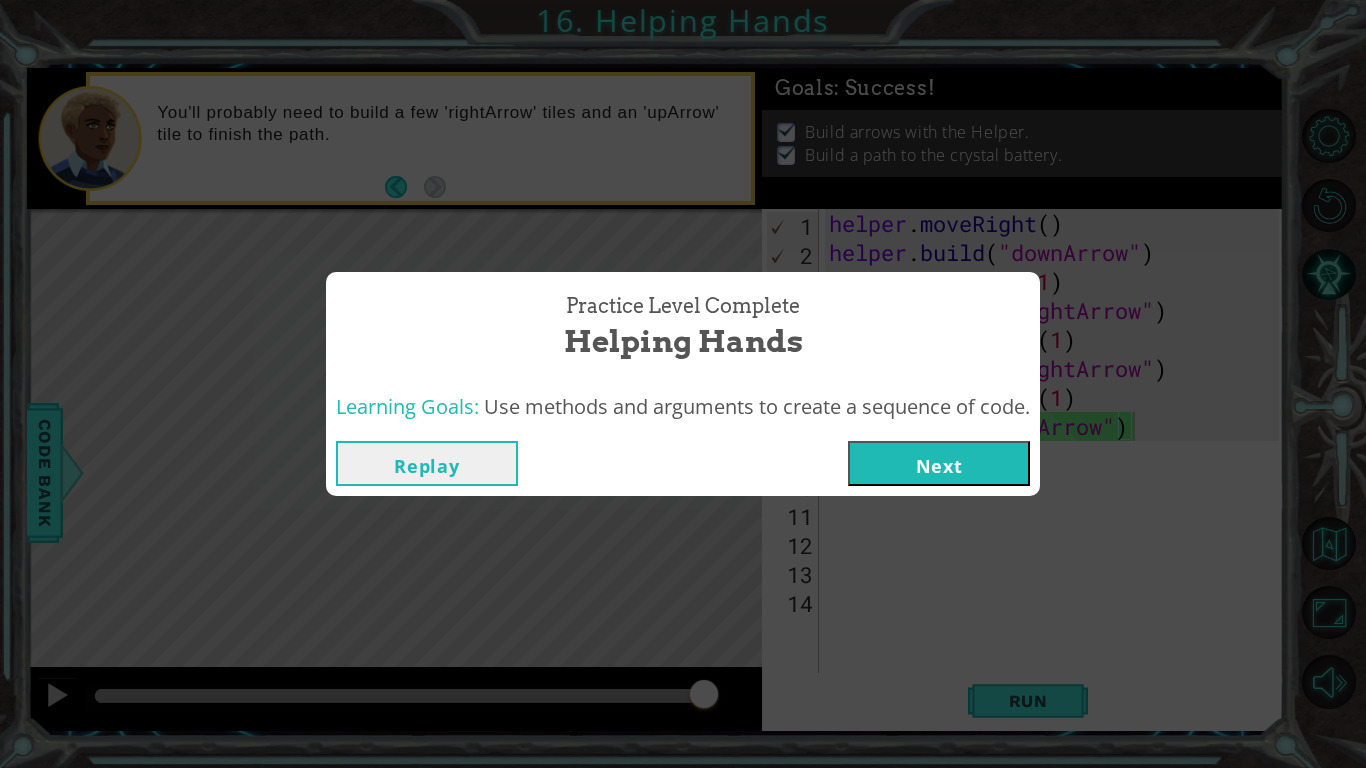 click on "Next" at bounding box center [939, 463] 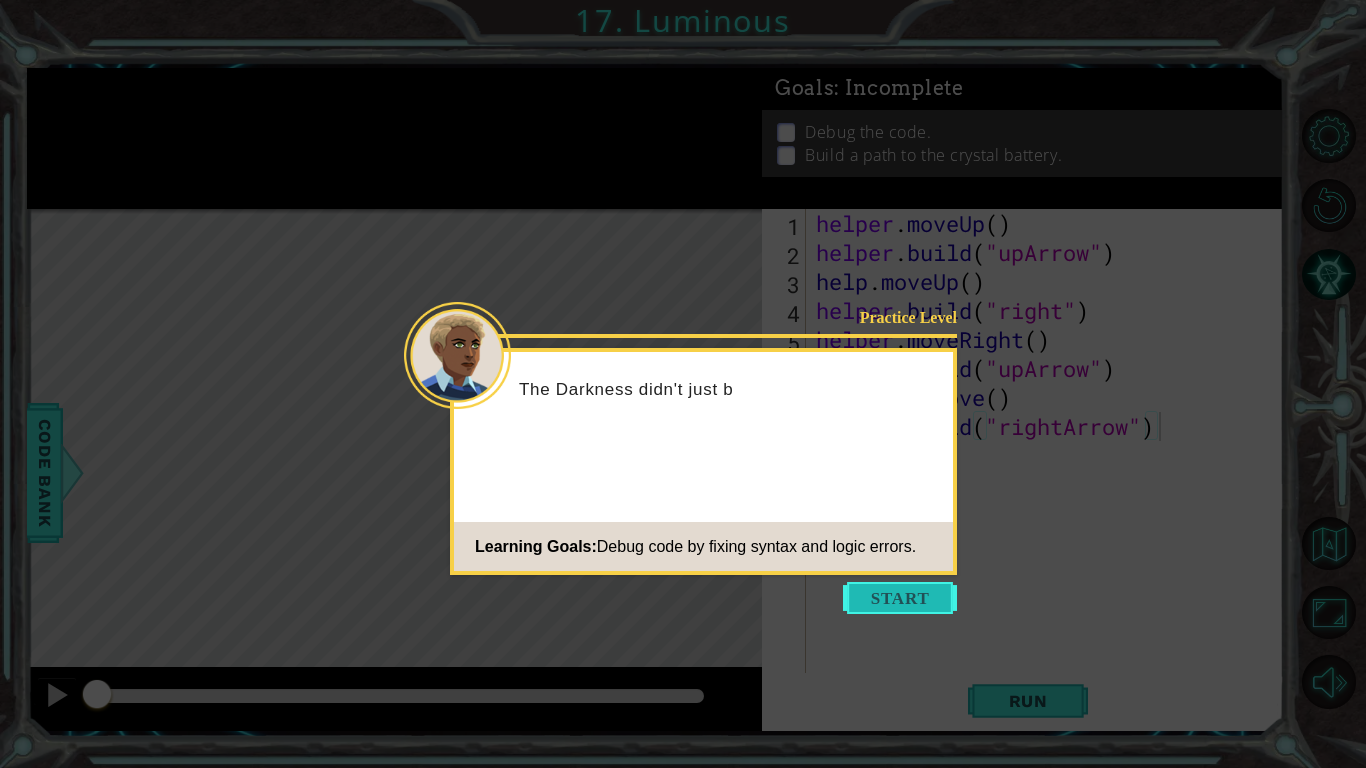 click at bounding box center (900, 598) 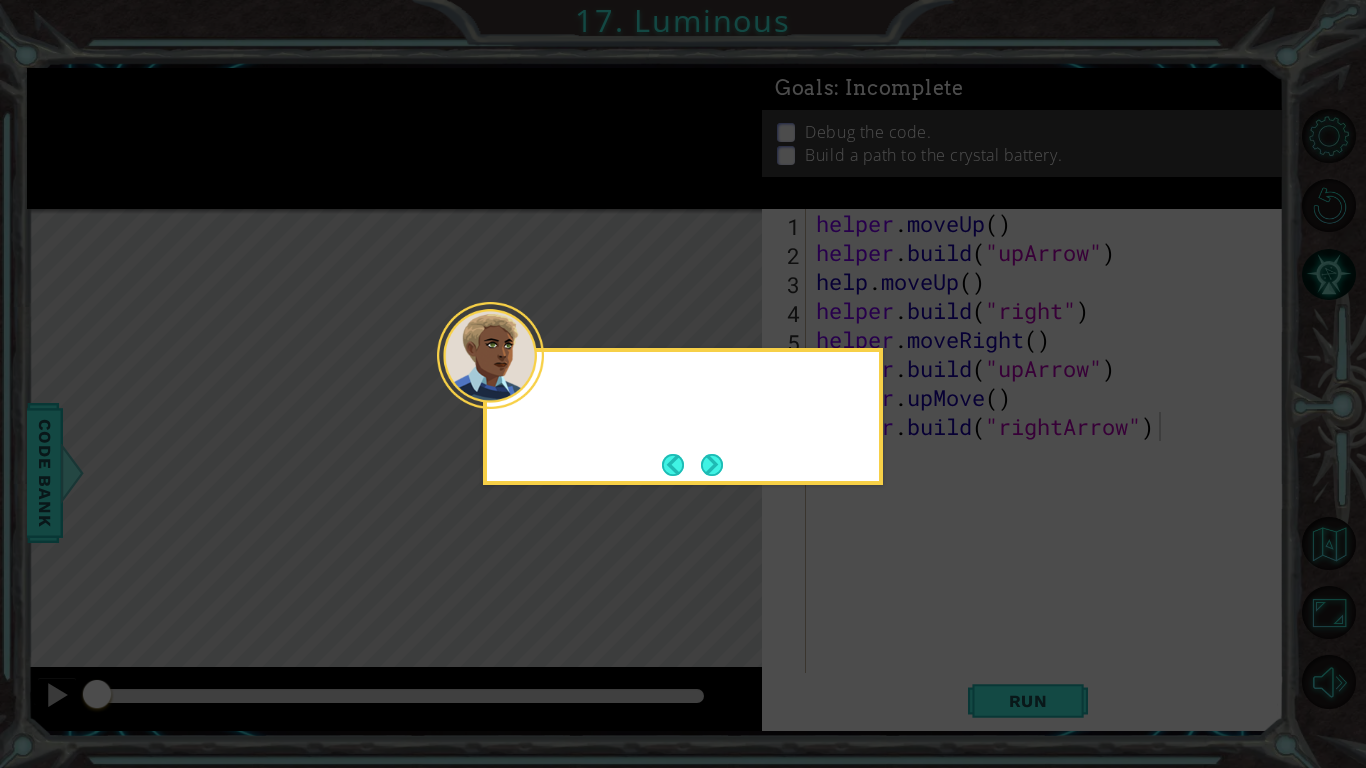 click 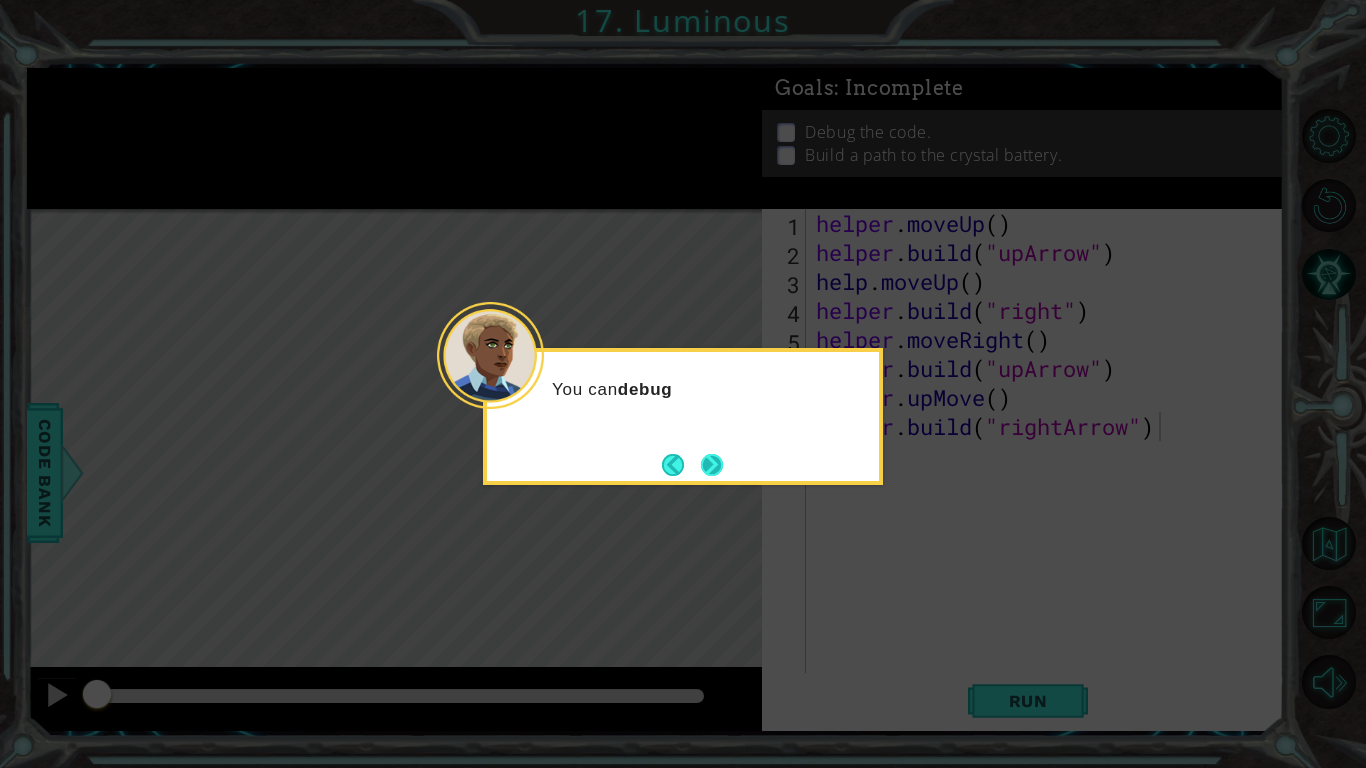 click at bounding box center [712, 465] 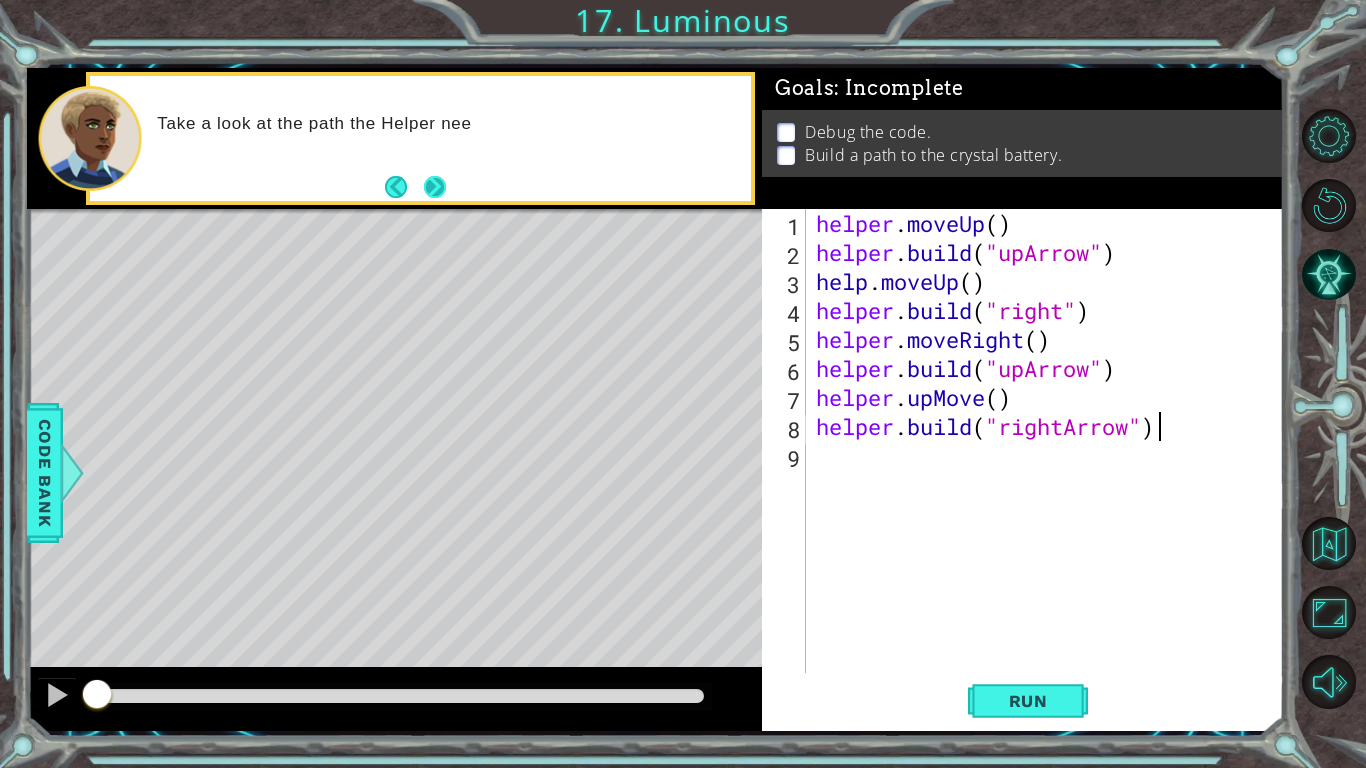 click at bounding box center (435, 187) 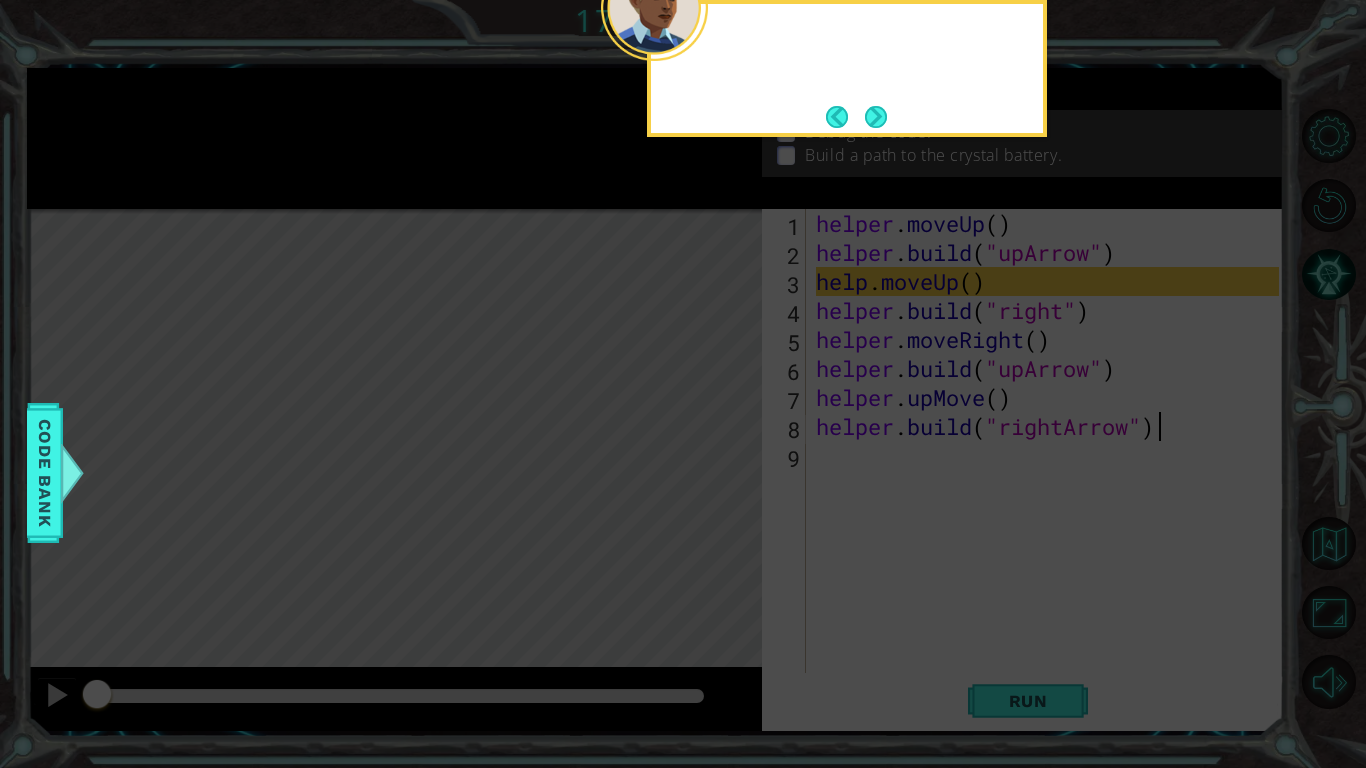 click 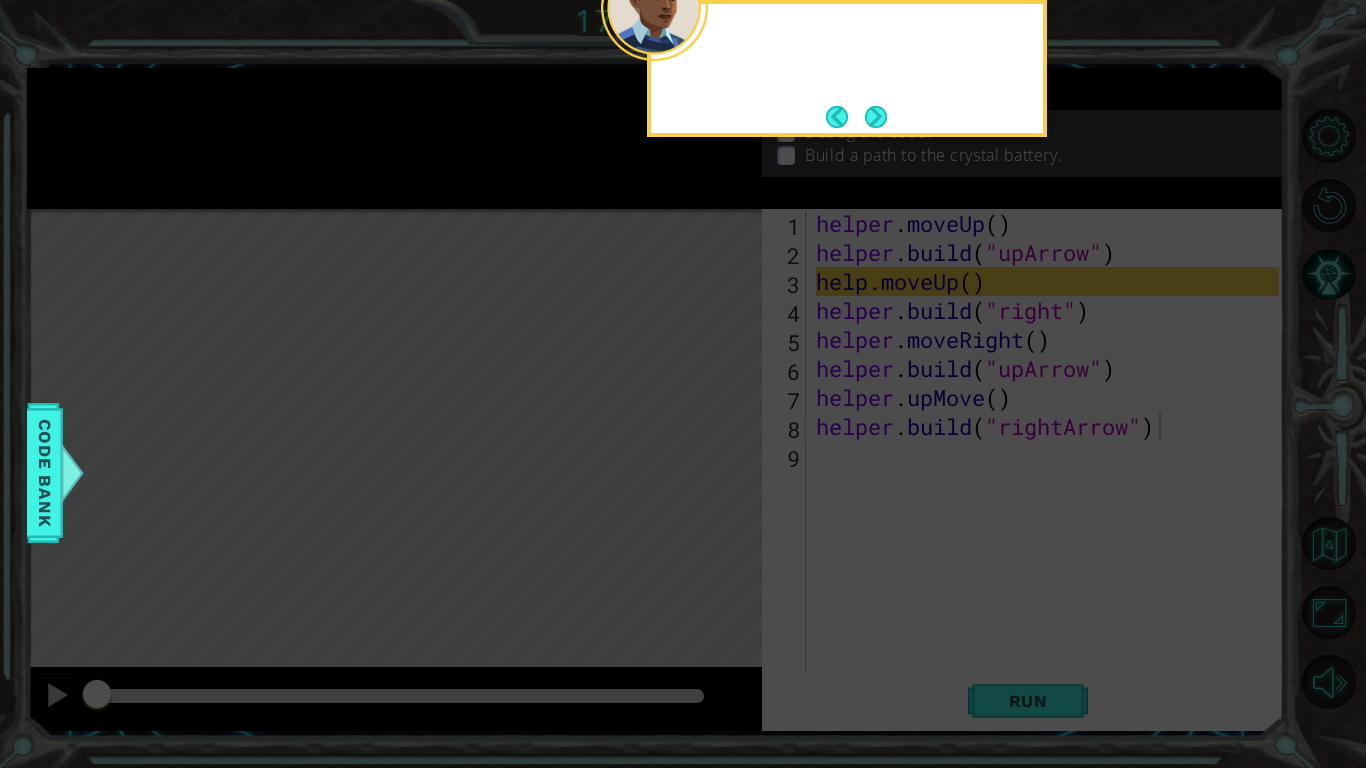 click 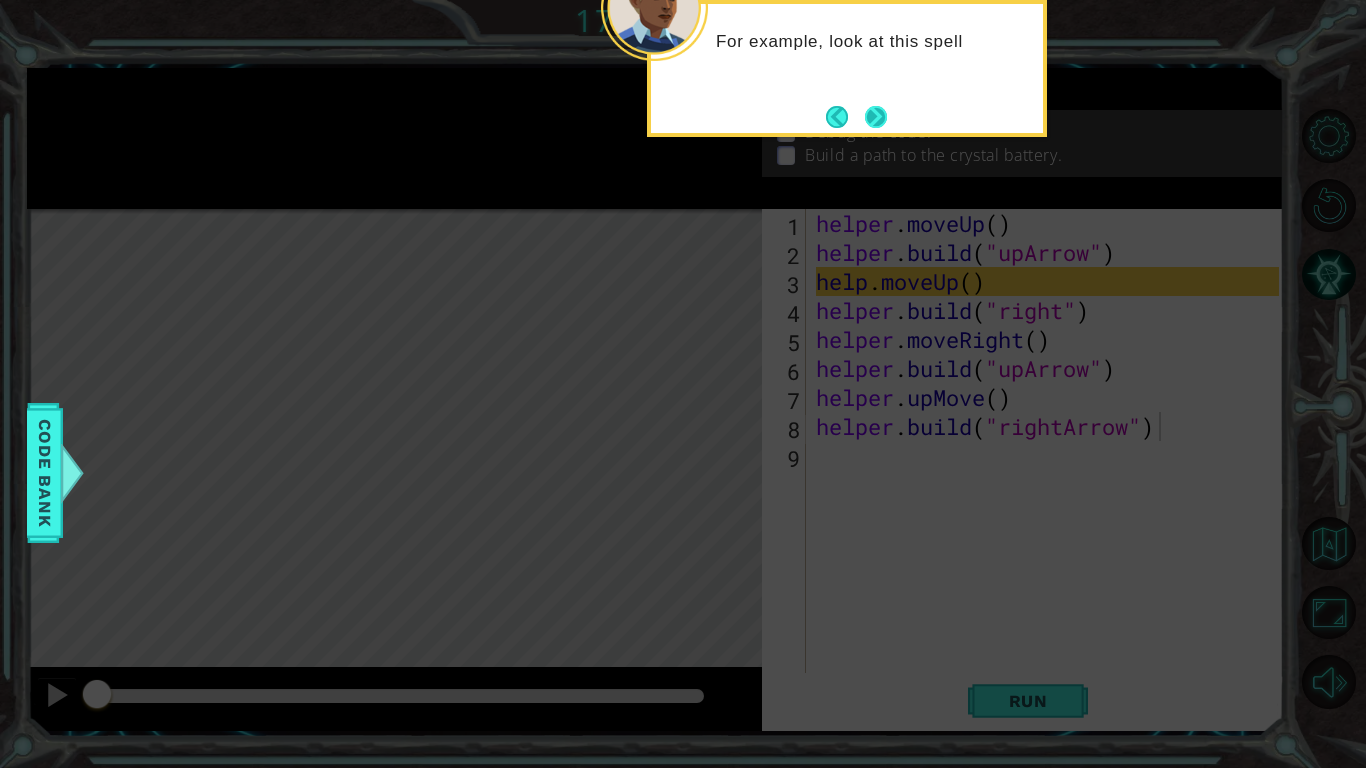 click at bounding box center (876, 117) 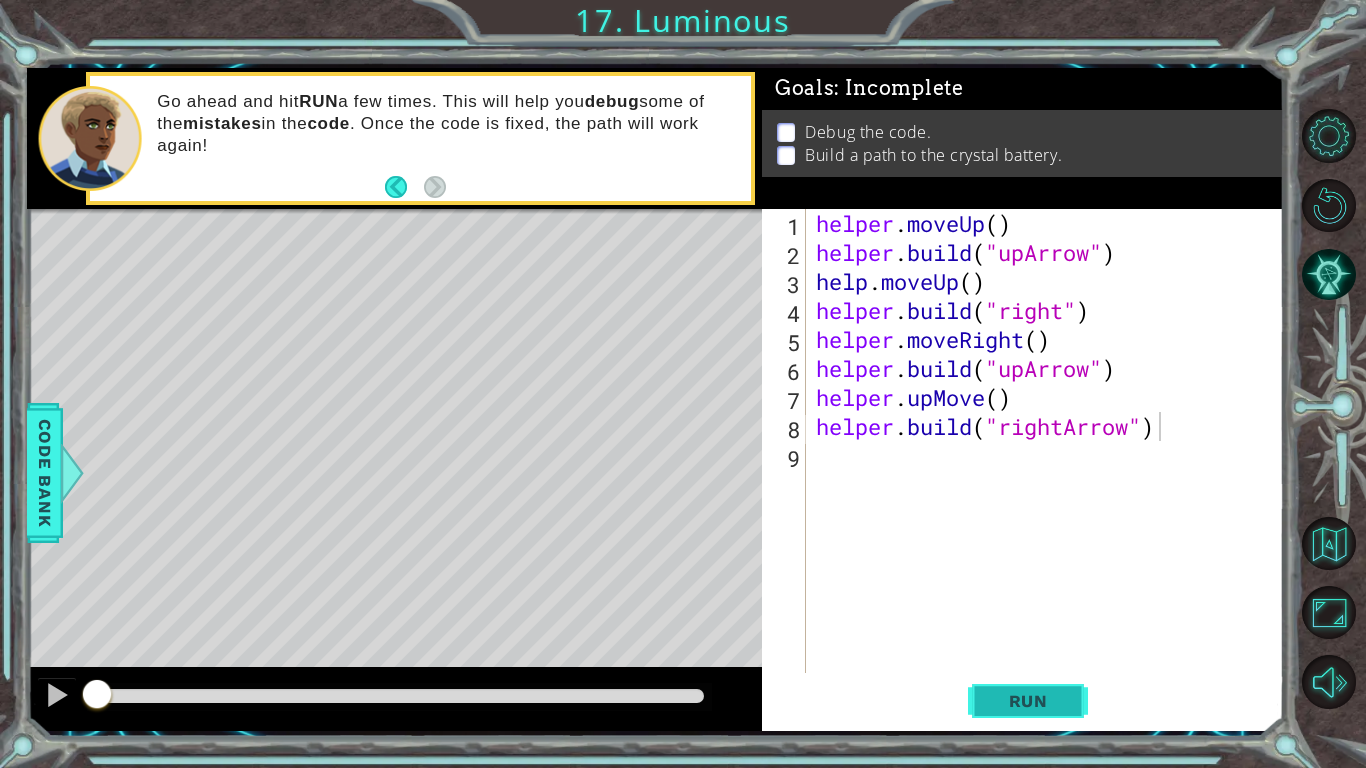 click on "Run" at bounding box center (1028, 701) 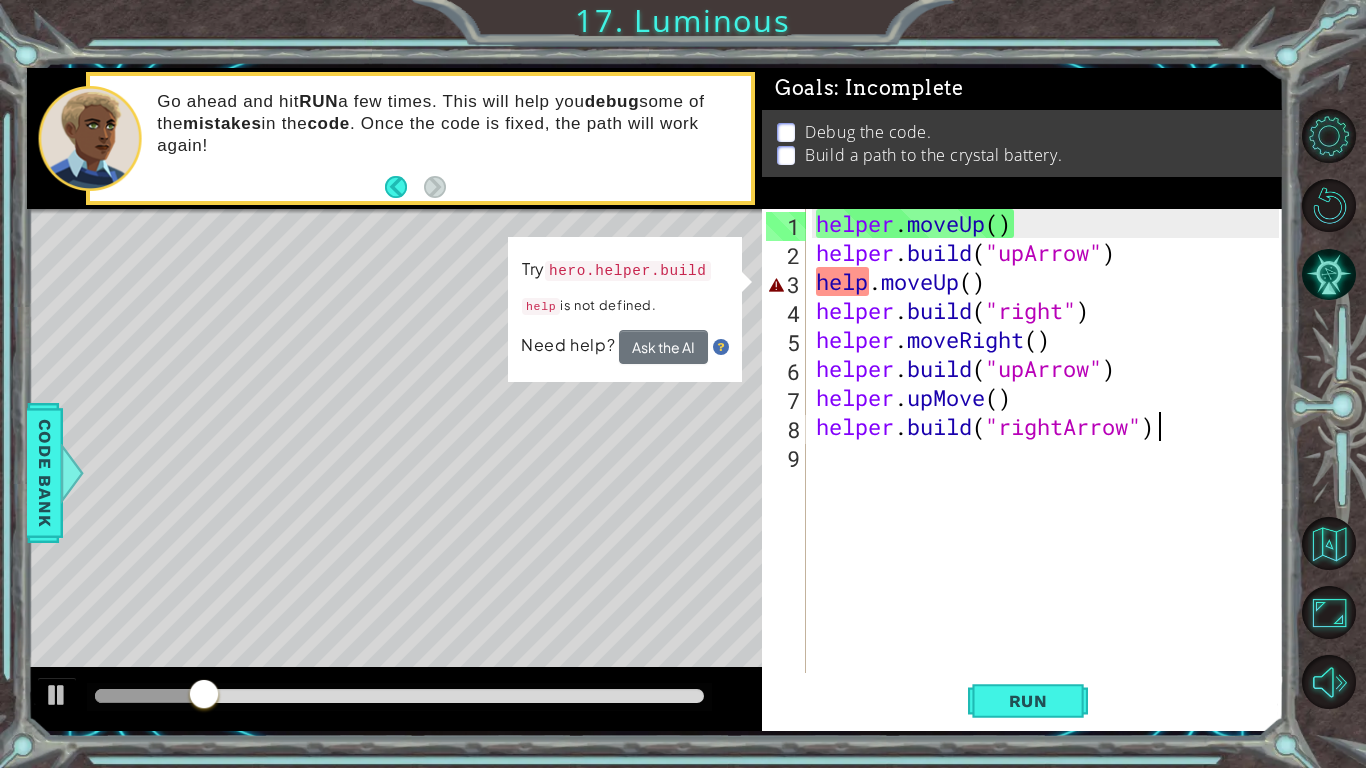 click on "helper . moveUp ( ) helper . build ( "upArrow" ) help . moveUp ( ) helper . build ( "right" ) helper . moveRight ( ) helper . build ( "upArrow" ) helper . upMove ( ) helper . build ( "rightArrow" )" at bounding box center (1050, 470) 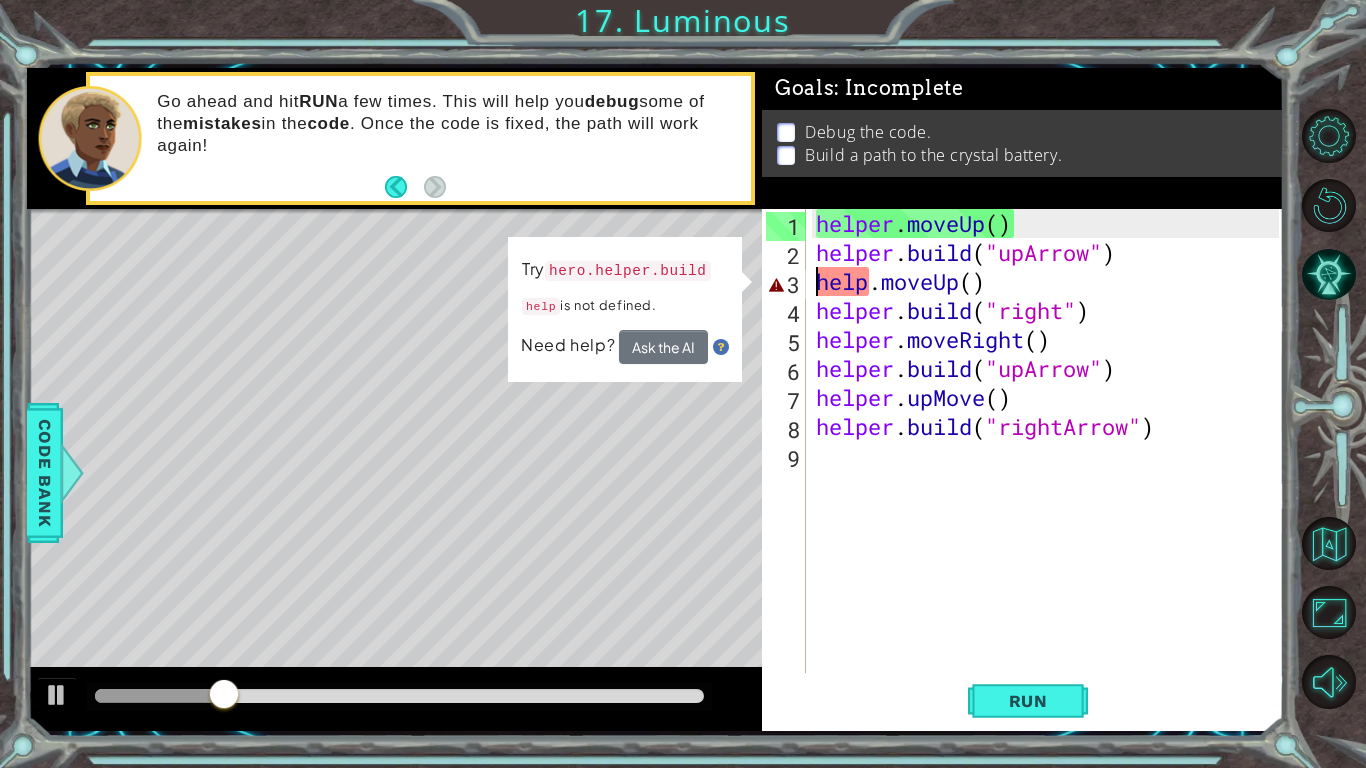 click on "helper . moveUp ( ) helper . build ( "upArrow" ) help . moveUp ( ) helper . build ( "right" ) helper . moveRight ( ) helper . build ( "upArrow" ) helper . upMove ( ) helper . build ( "rightArrow" )" at bounding box center (1050, 470) 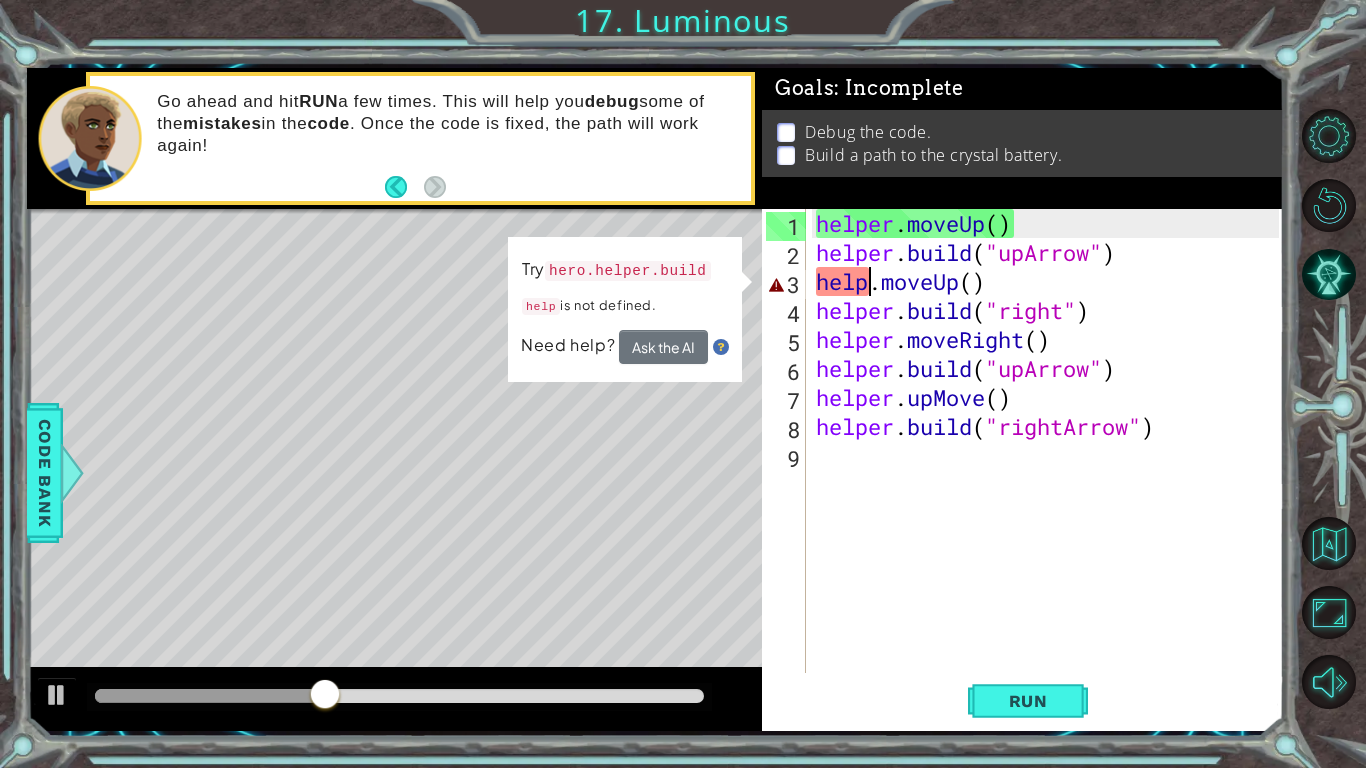 scroll, scrollTop: 0, scrollLeft: 3, axis: horizontal 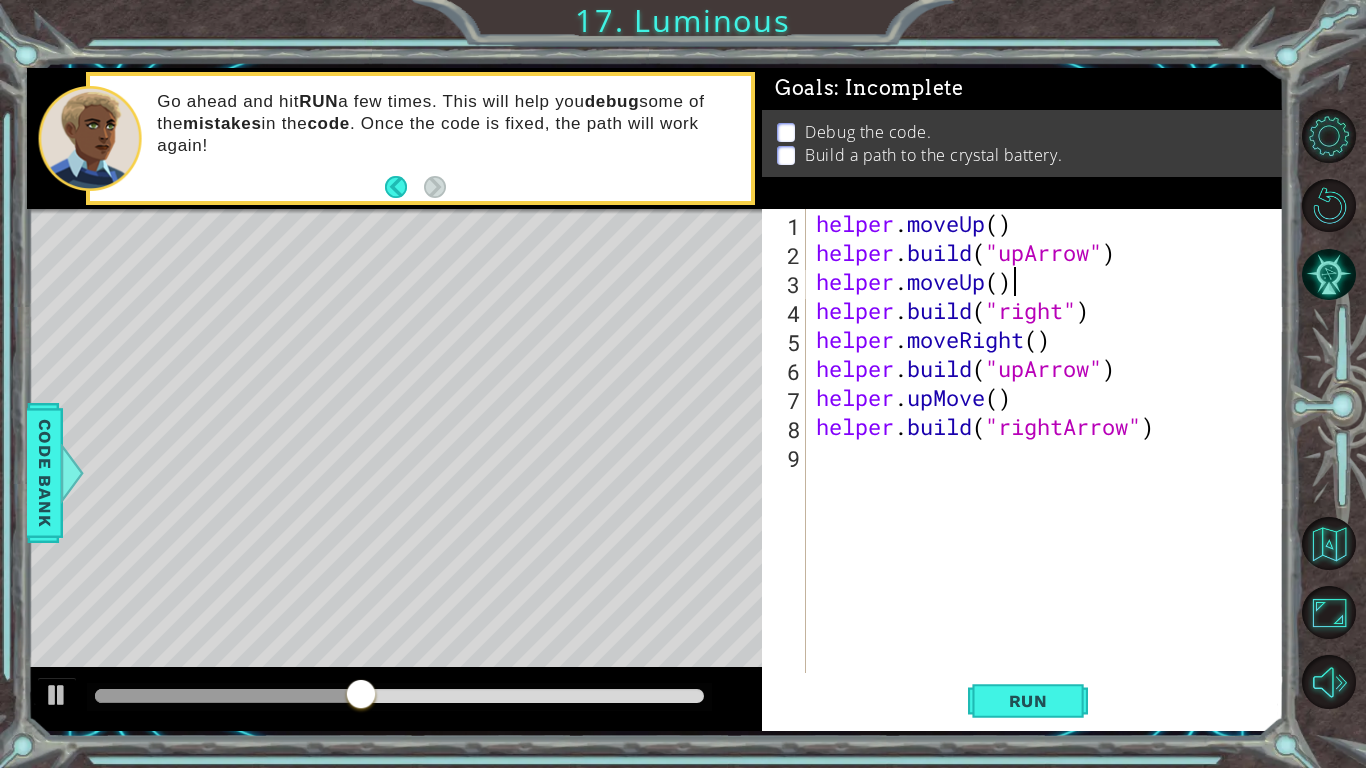 click on "helper . moveUp ( ) helper . build ( "upArrow" ) helper . moveUp ( ) helper . build ( "right" ) helper . moveRight ( ) helper . build ( "upArrow" ) helper . upMove ( ) helper . build ( "rightArrow" )" at bounding box center [1050, 470] 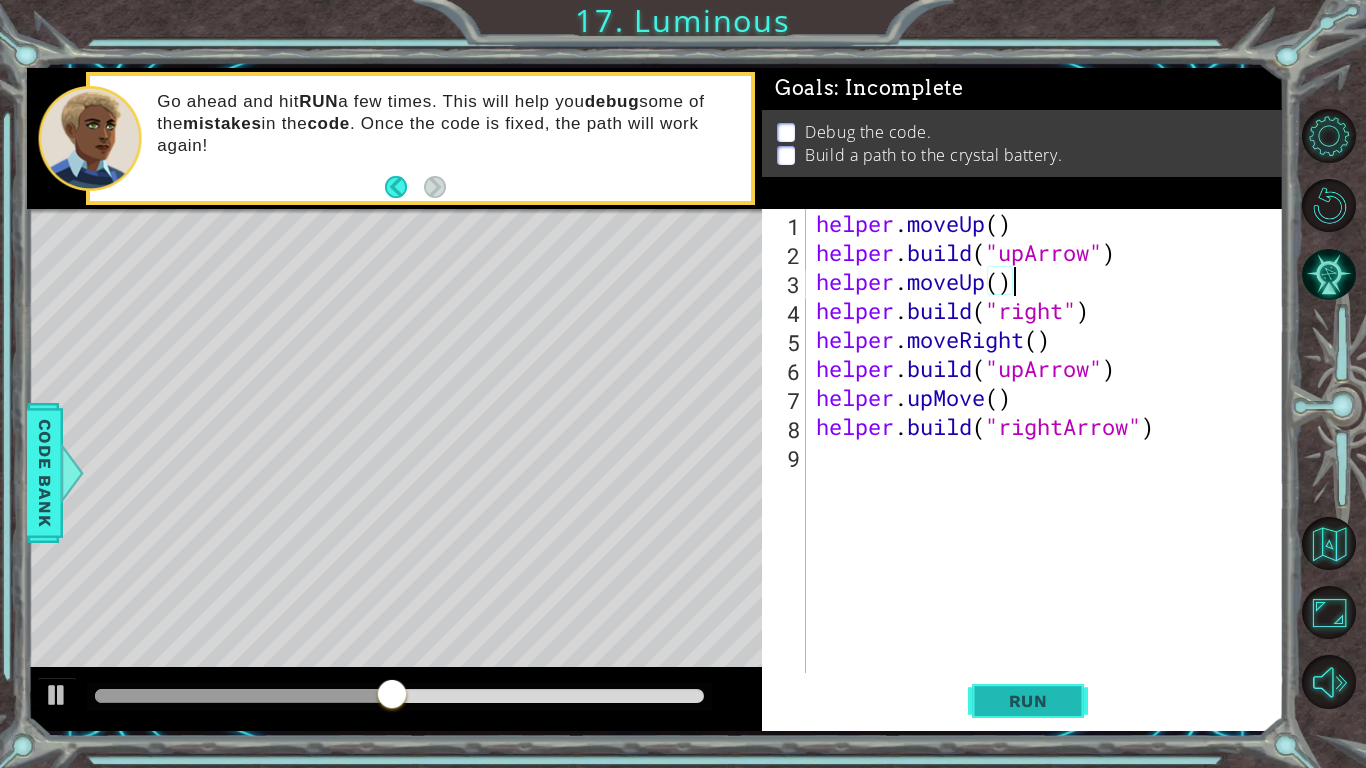 click on "Run" at bounding box center (1028, 701) 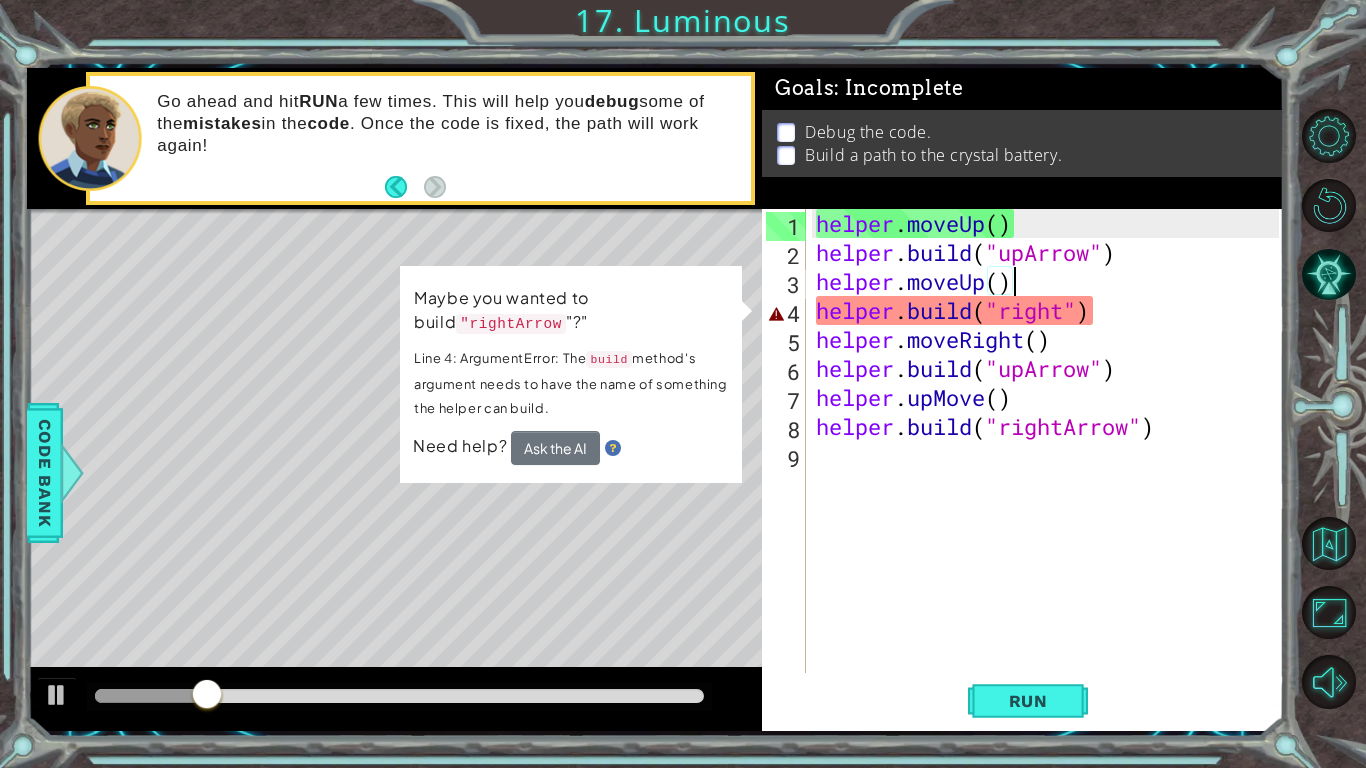 click on "helper . moveUp ( ) helper . build ( "upArrow" ) helper . moveUp ( ) helper . build ( "right" ) helper . moveRight ( ) helper . build ( "upArrow" ) helper . upMove ( ) helper . build ( "rightArrow" )" at bounding box center [1050, 470] 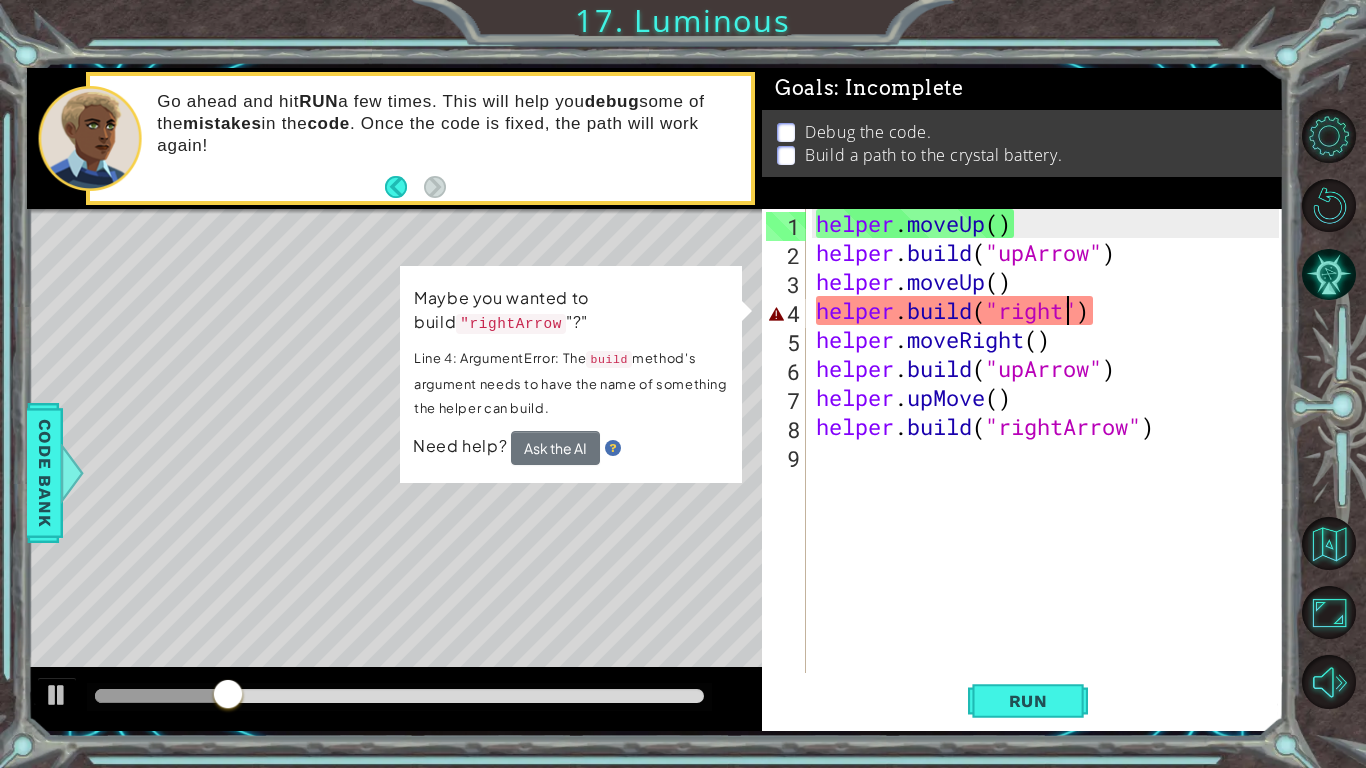 click on "helper . moveUp ( ) helper . build ( "upArrow" ) helper . moveUp ( ) helper . build ( "right" ) helper . moveRight ( ) helper . build ( "upArrow" ) helper . upMove ( ) helper . build ( "rightArrow" )" at bounding box center (1050, 470) 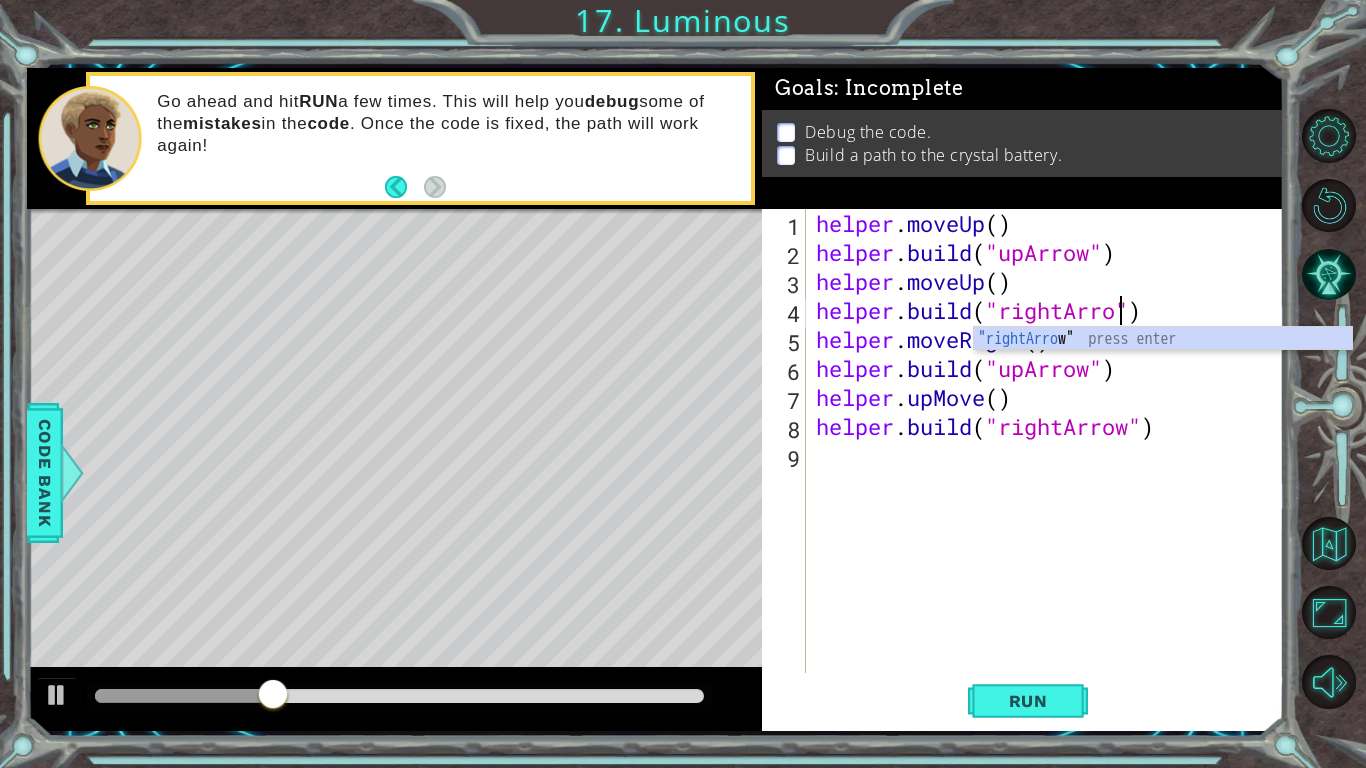 scroll, scrollTop: 0, scrollLeft: 14, axis: horizontal 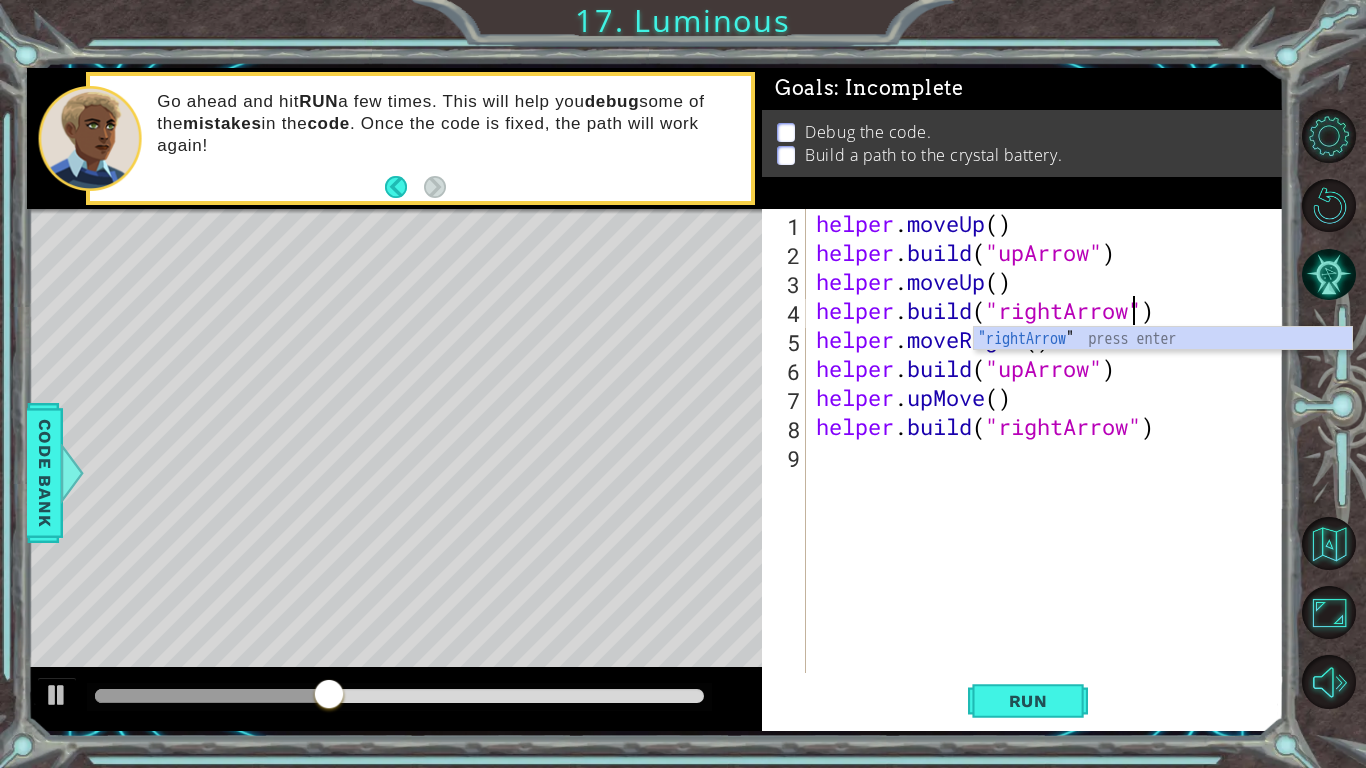 click on "helper . moveUp ( ) helper . build ( "upArrow" ) helper . moveUp ( ) helper . build ( "rightArrow" ) helper . moveRight ( ) helper . build ( "upArrow" ) helper . upMove ( ) helper . build ( "rightArrow" )" at bounding box center [1050, 470] 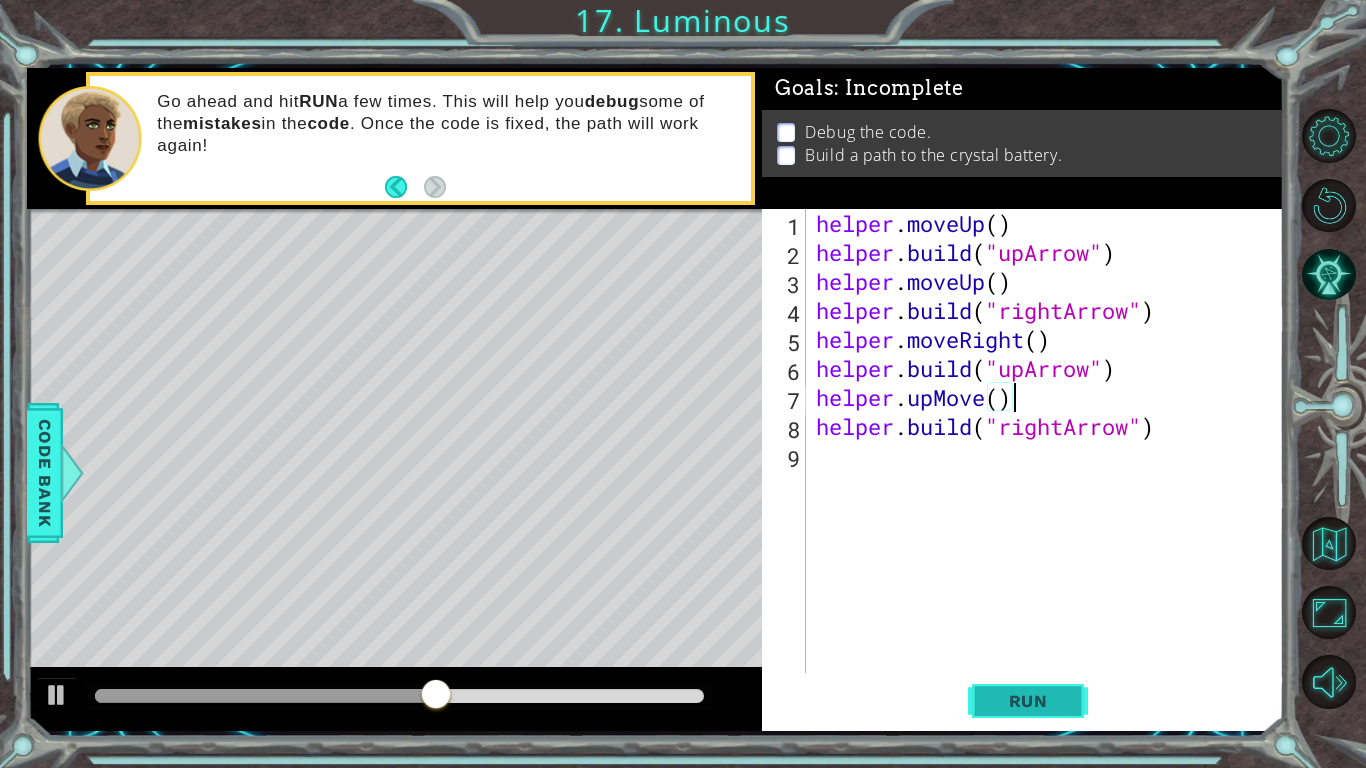 click on "Run" at bounding box center (1028, 701) 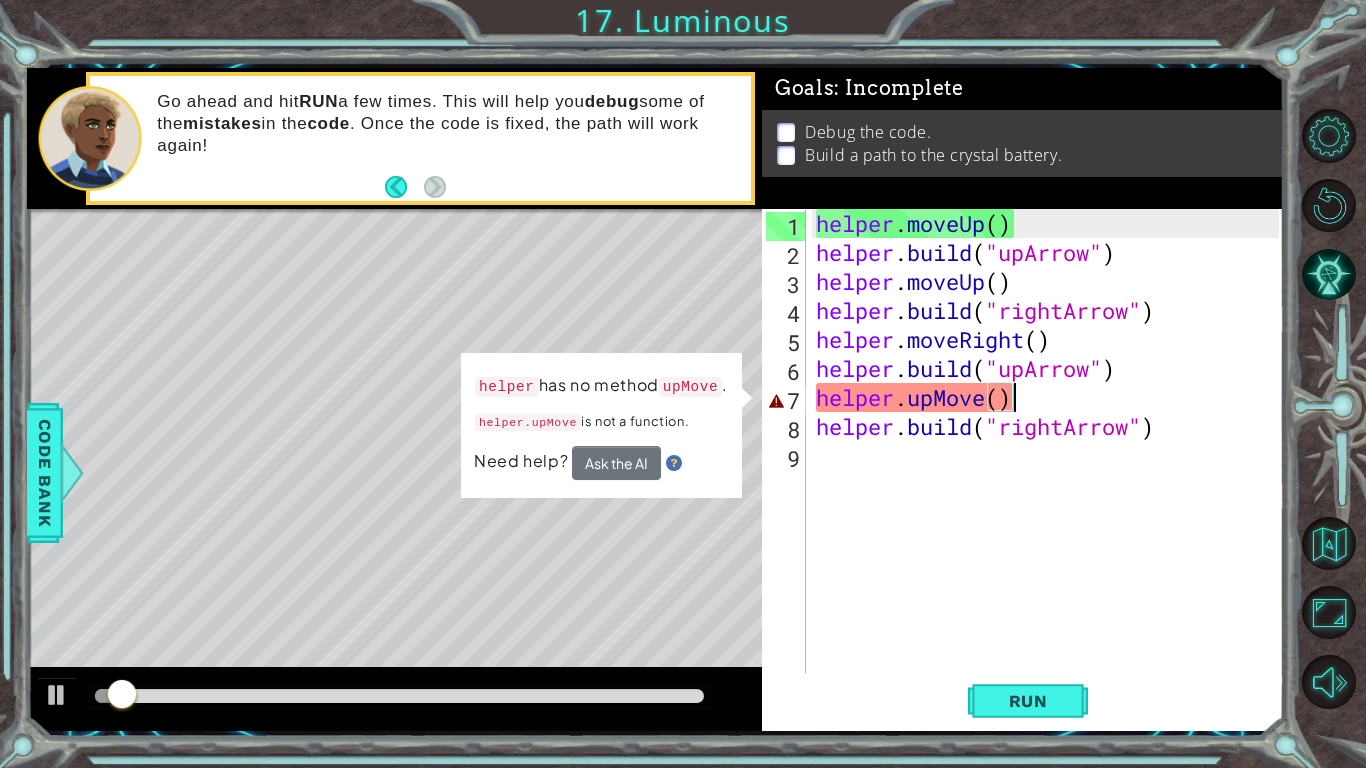 click on "helper . moveUp ( ) helper . build ( "upArrow" ) helper . moveUp ( ) helper . build ( "rightArrow" ) helper . moveRight ( ) helper . build ( "upArrow" ) helper . upMove ( ) helper . build ( "rightArrow" )" at bounding box center [1050, 470] 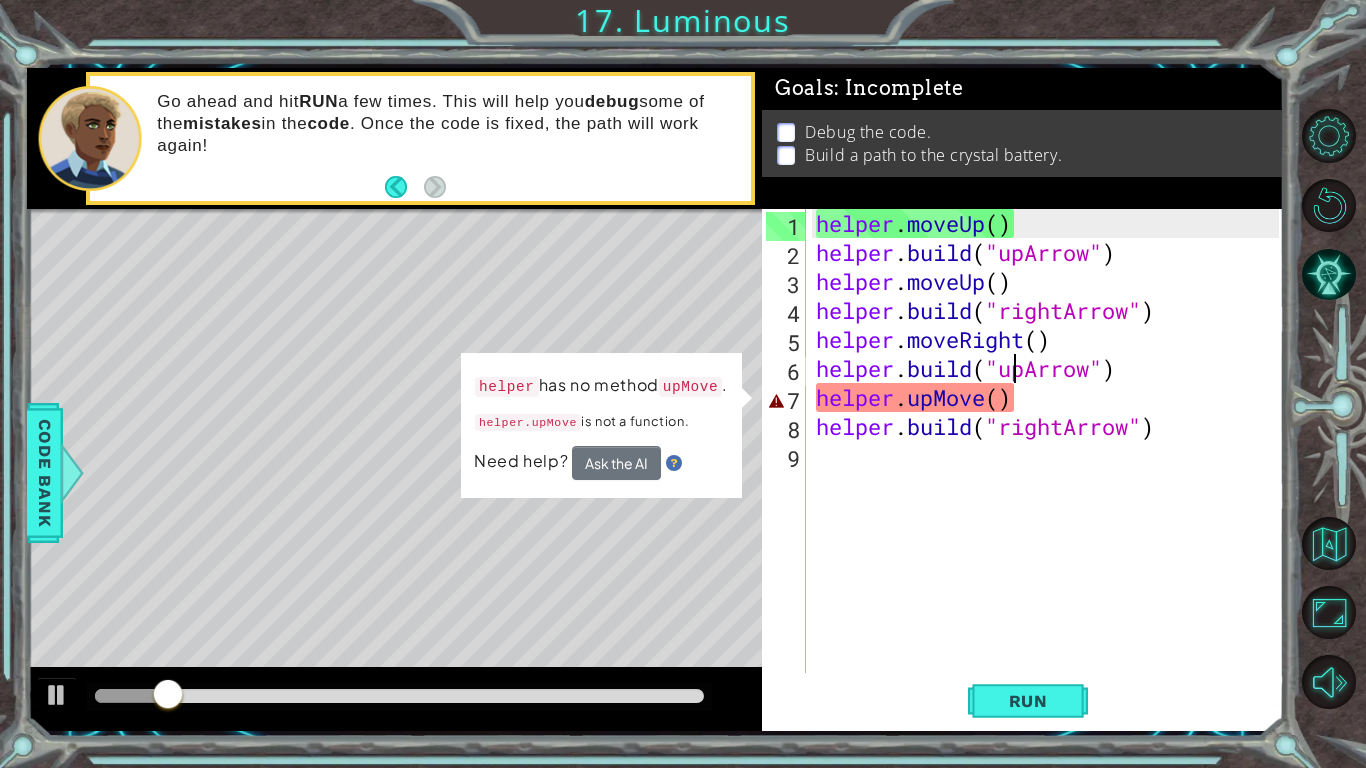 click on "helper . moveUp ( ) helper . build ( "upArrow" ) helper . moveUp ( ) helper . build ( "rightArrow" ) helper . moveRight ( ) helper . build ( "upArrow" ) helper . upMove ( ) helper . build ( "rightArrow" )" at bounding box center [1050, 470] 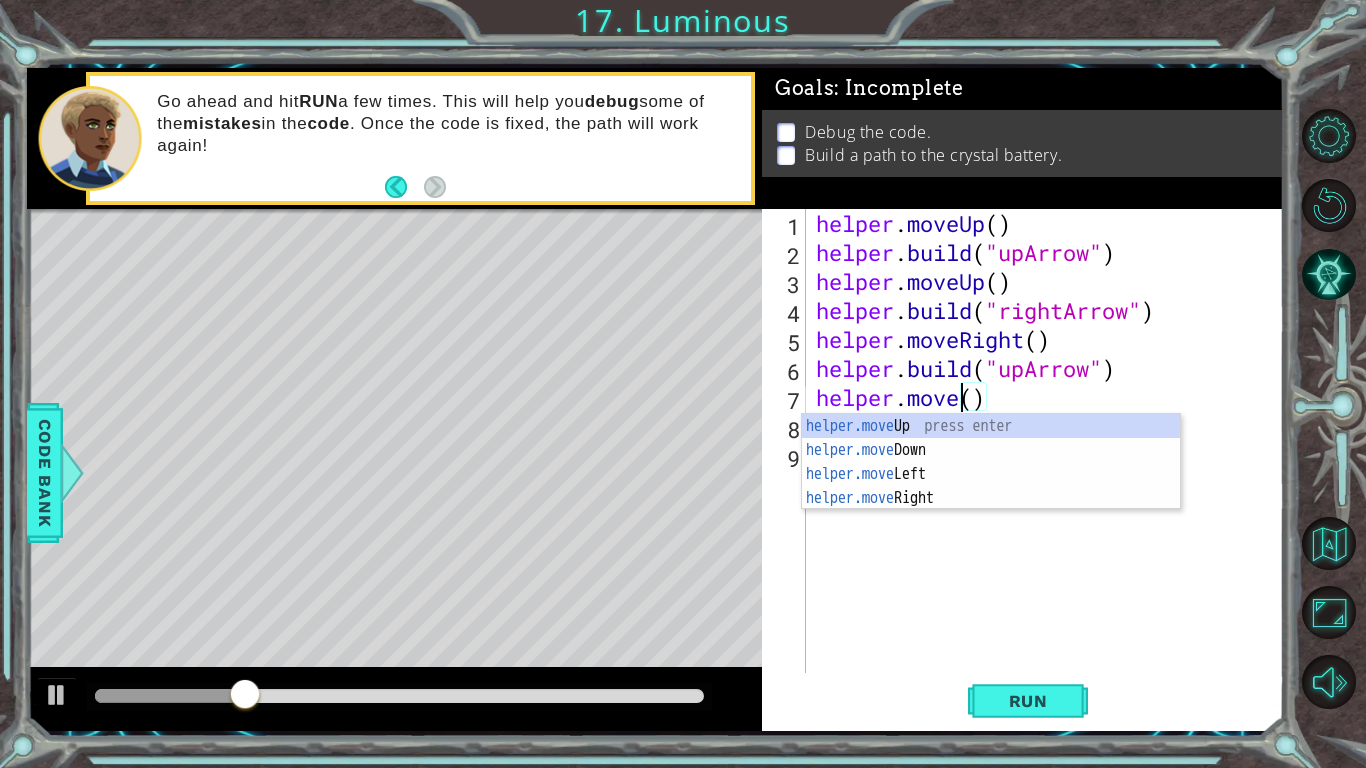 scroll, scrollTop: 0, scrollLeft: 7, axis: horizontal 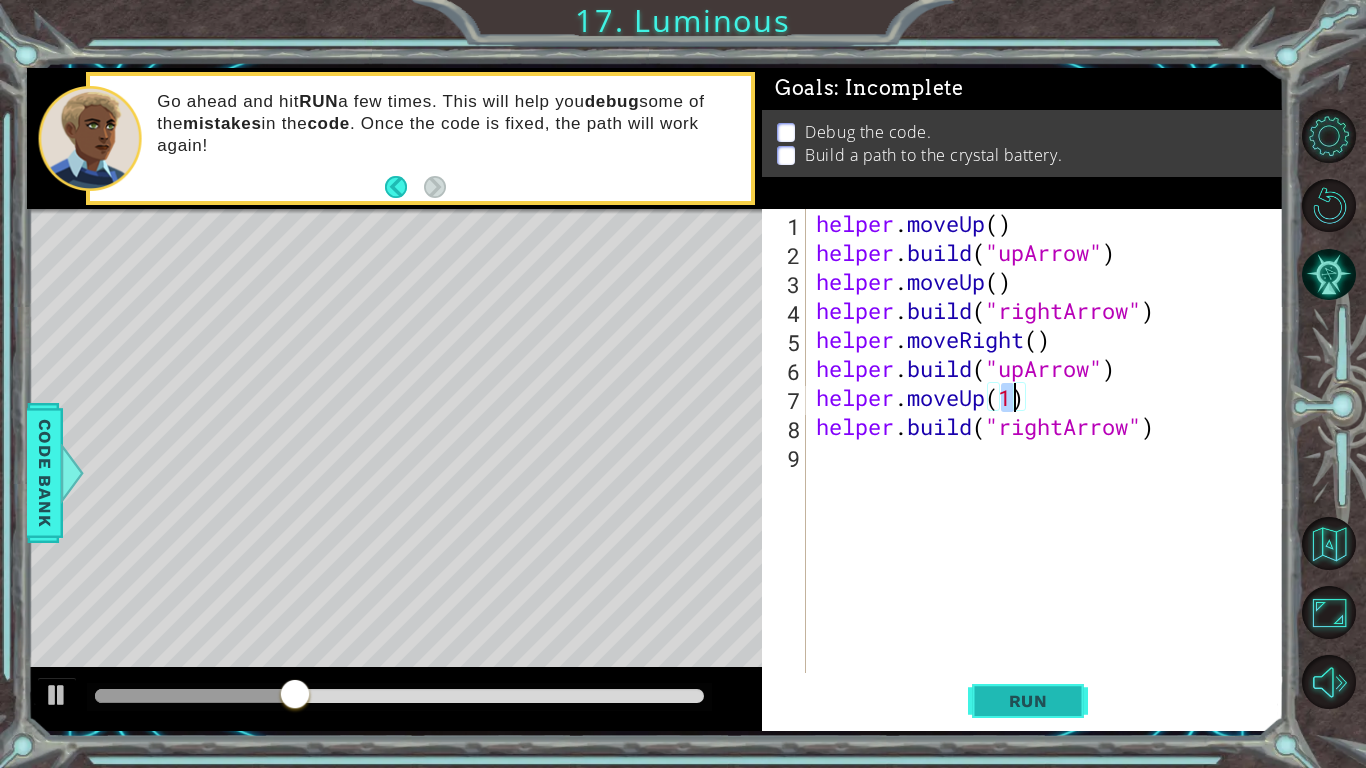 type on "helper.moveUp(1)" 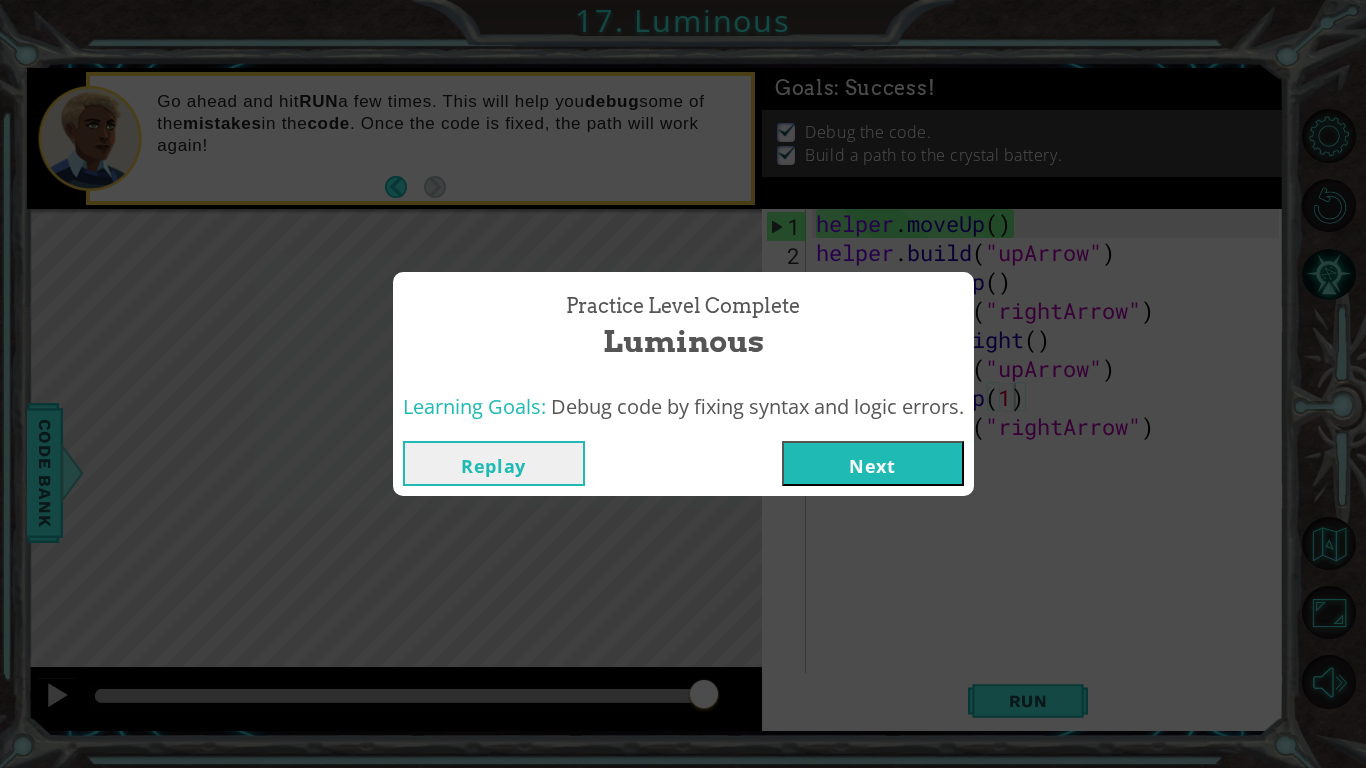click on "Next" at bounding box center [873, 463] 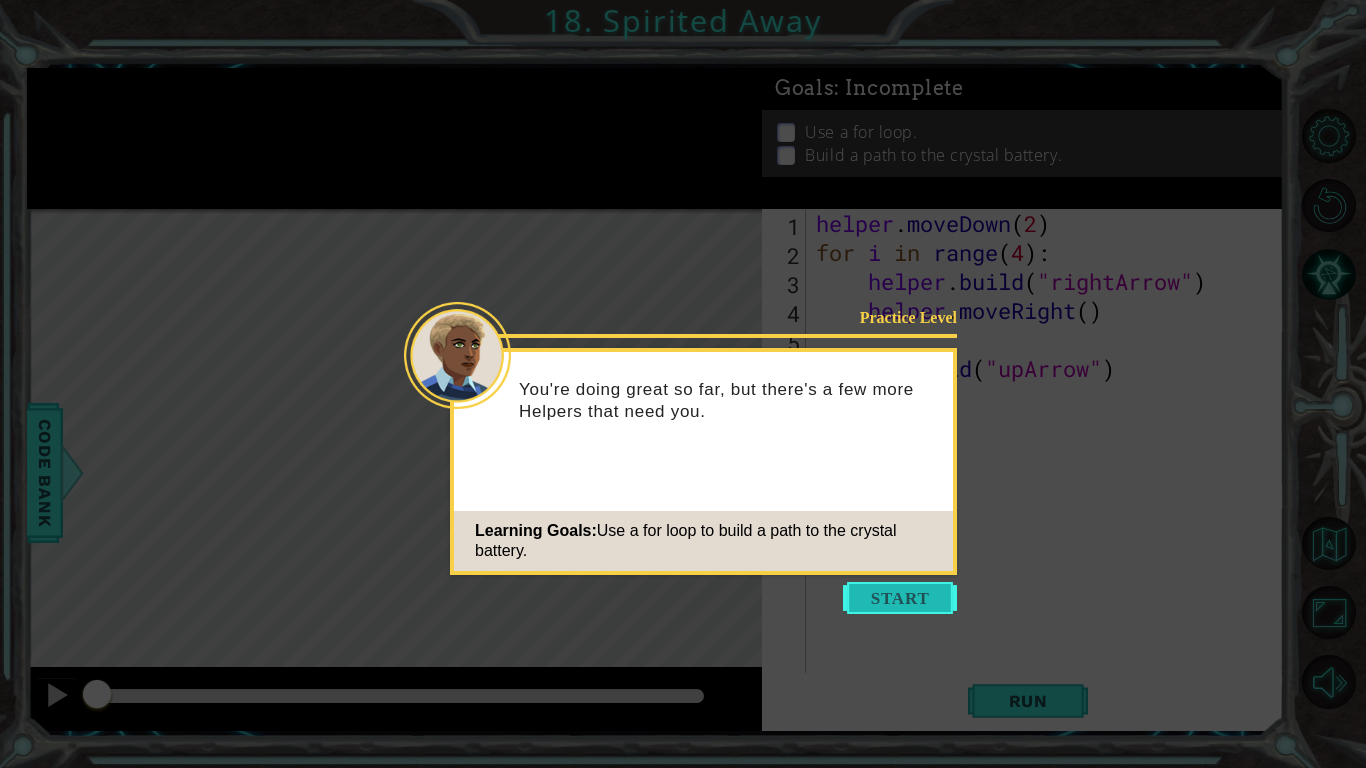 click at bounding box center (900, 598) 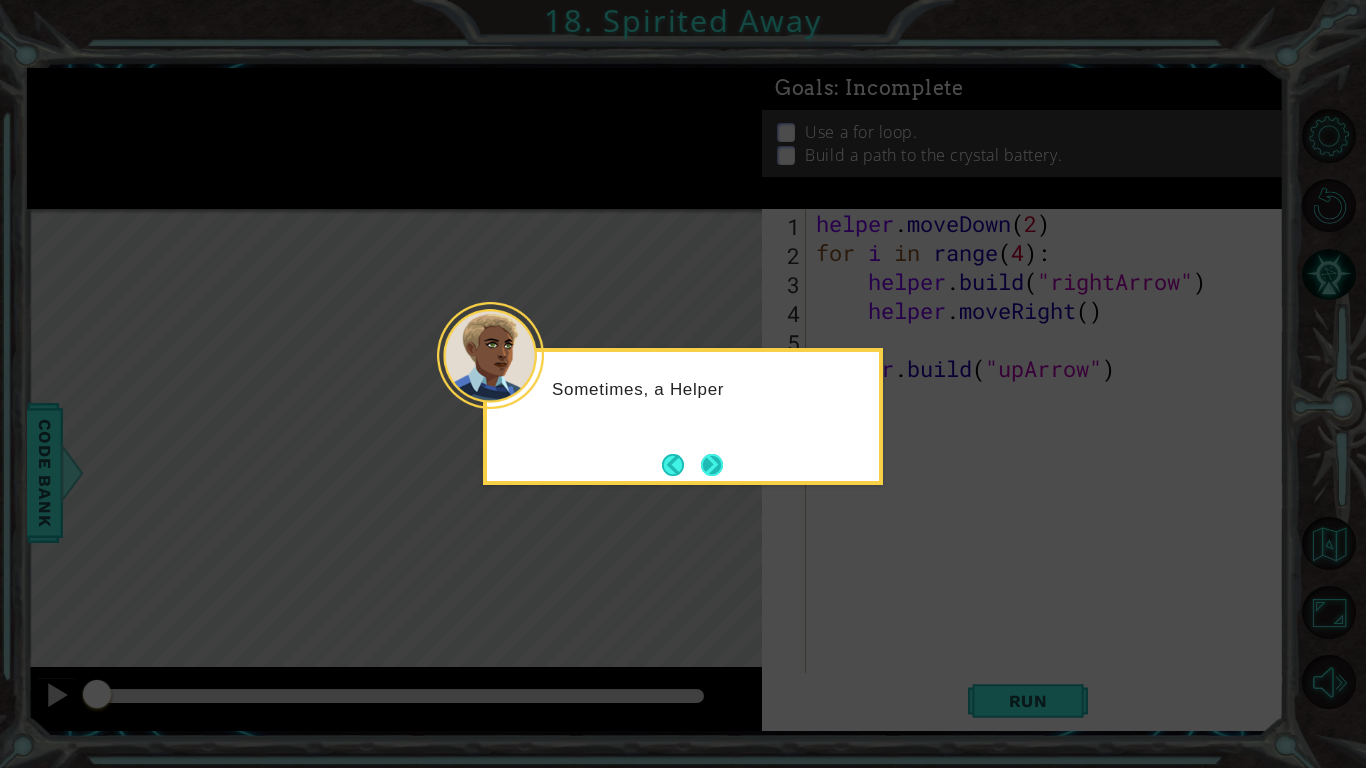 click at bounding box center [712, 465] 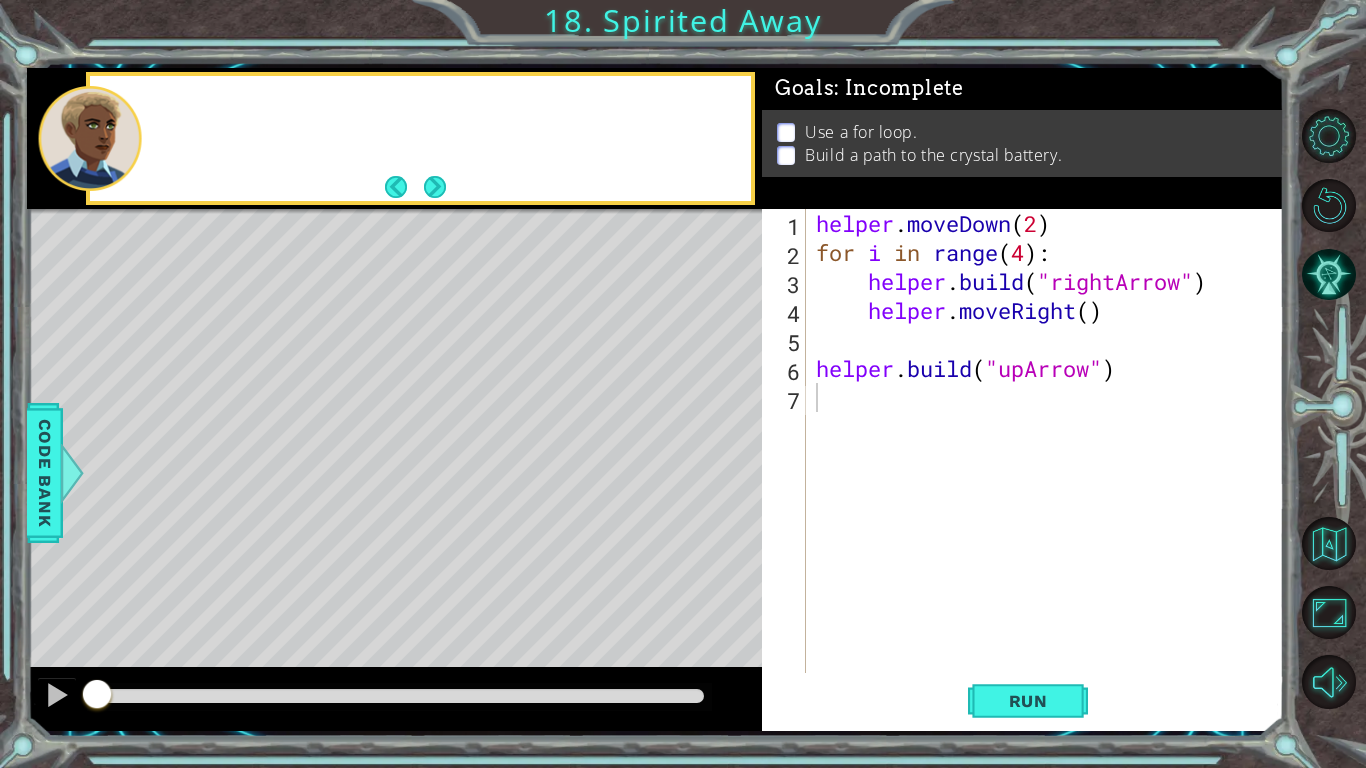 click at bounding box center (489, 503) 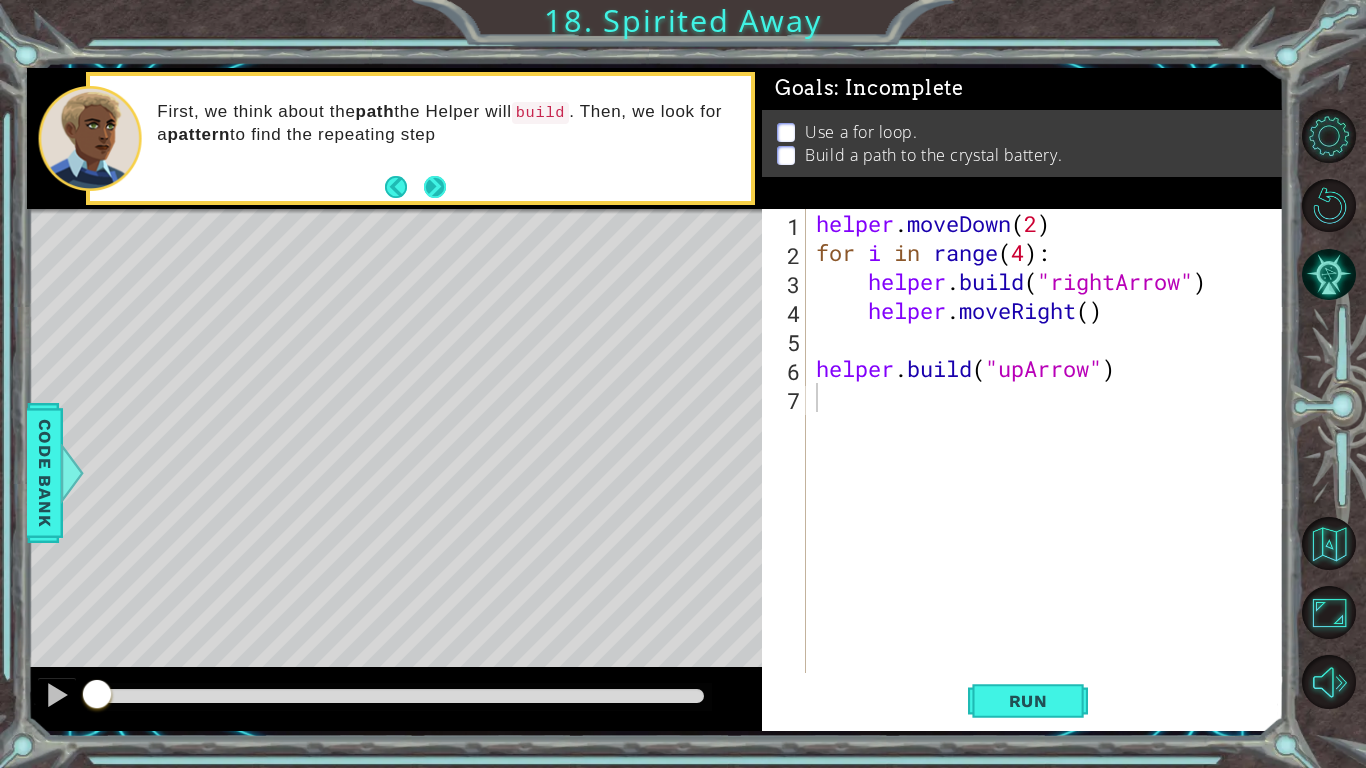 click at bounding box center (435, 187) 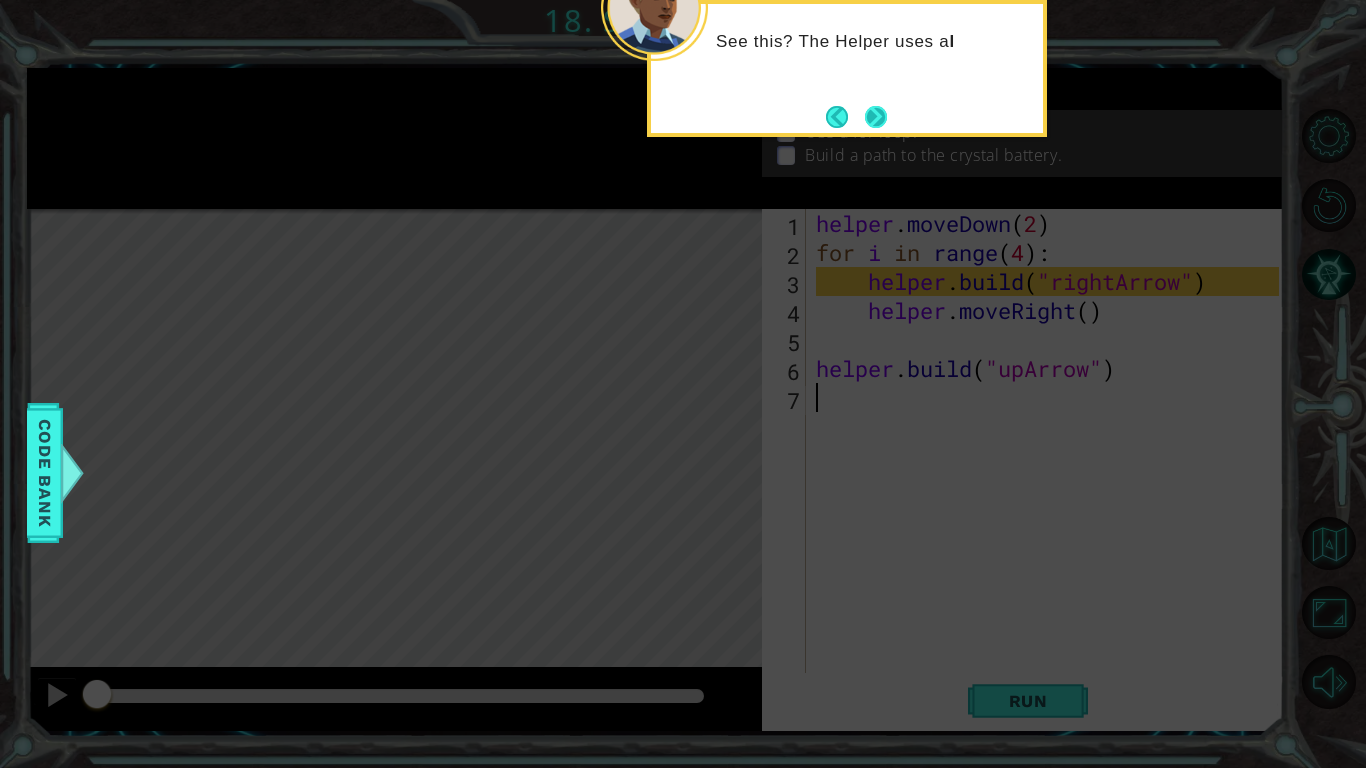 click at bounding box center [876, 117] 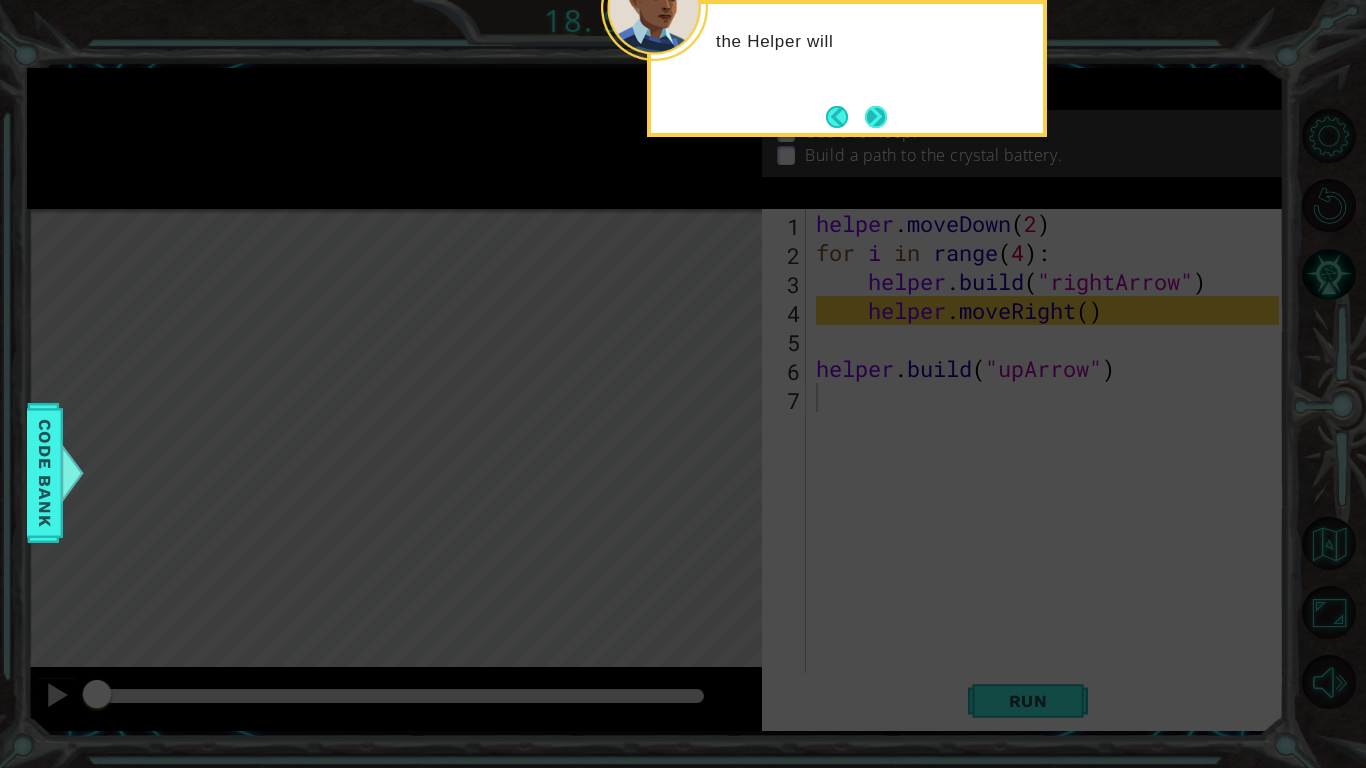 click at bounding box center [876, 117] 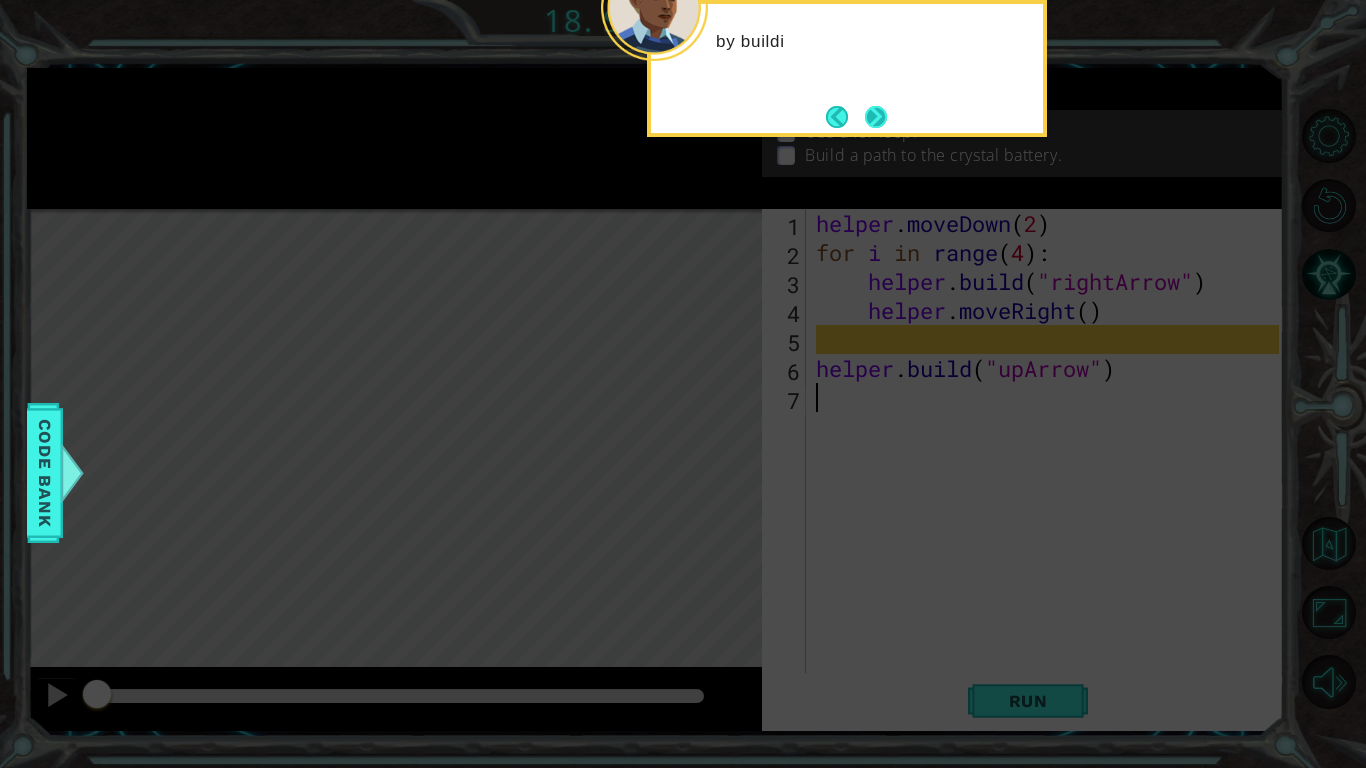 click at bounding box center [876, 117] 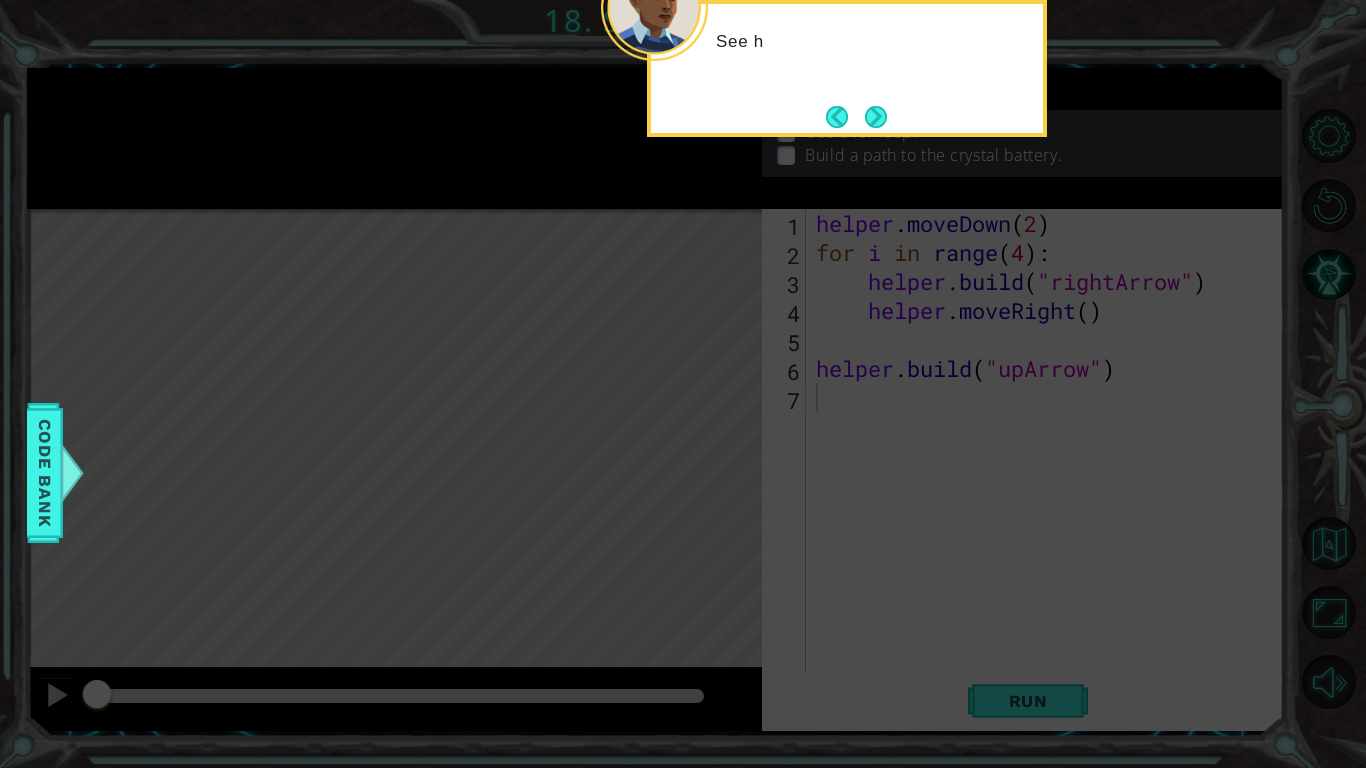 click at bounding box center (876, 117) 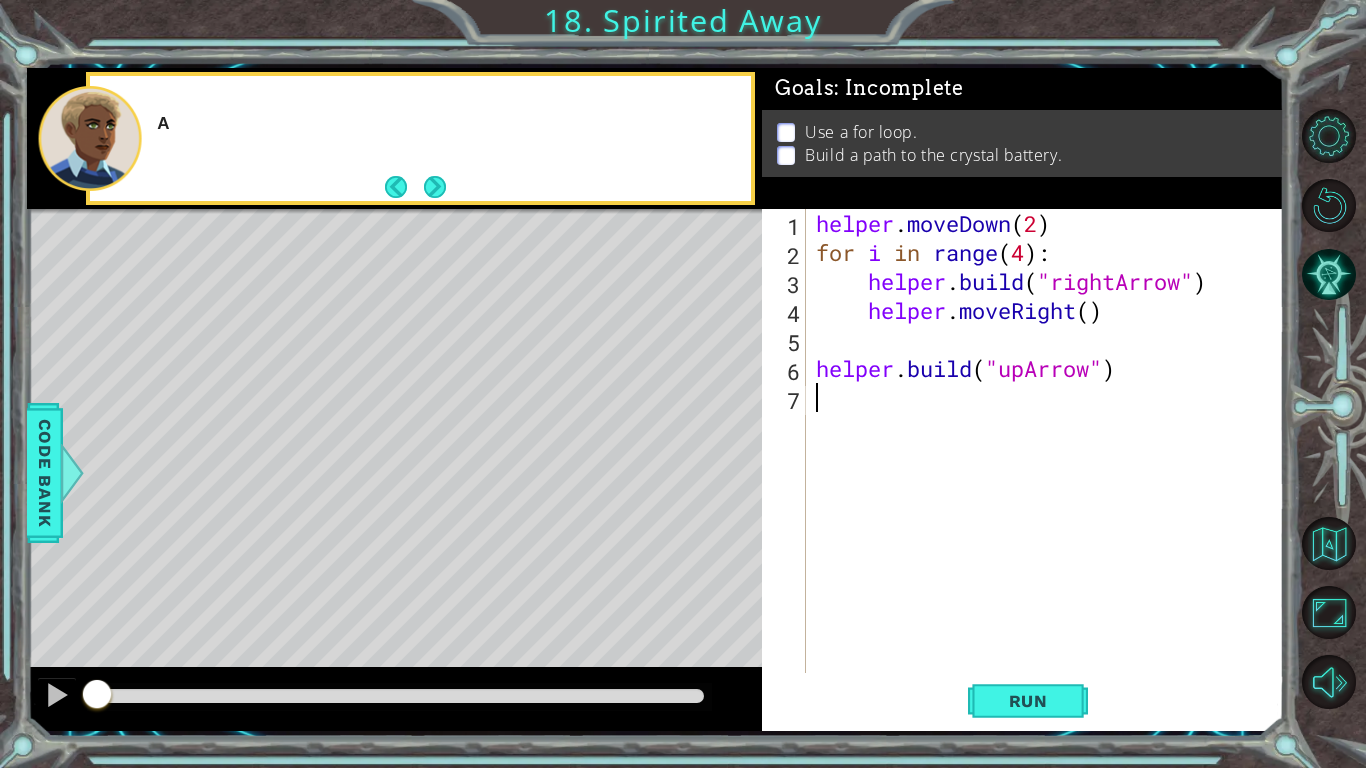 click on "Use a for loop.
Build a path to the crystal battery." at bounding box center [1023, 143] 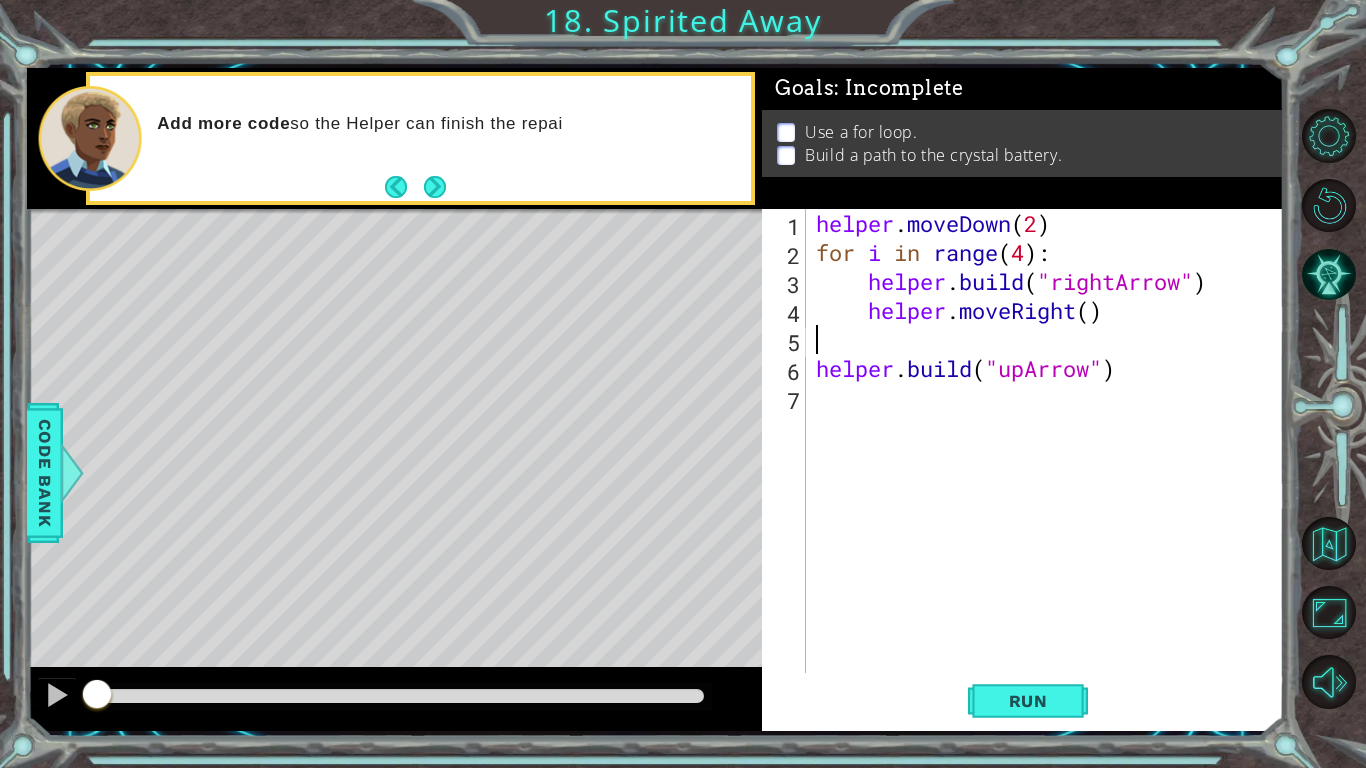 click on "helper . moveDown ( 2 ) for   i   in   range ( 4 ) :      helper . build ( "rightArrow" )      helper . moveRight ( ) helper . build ( "upArrow" )" at bounding box center (1050, 470) 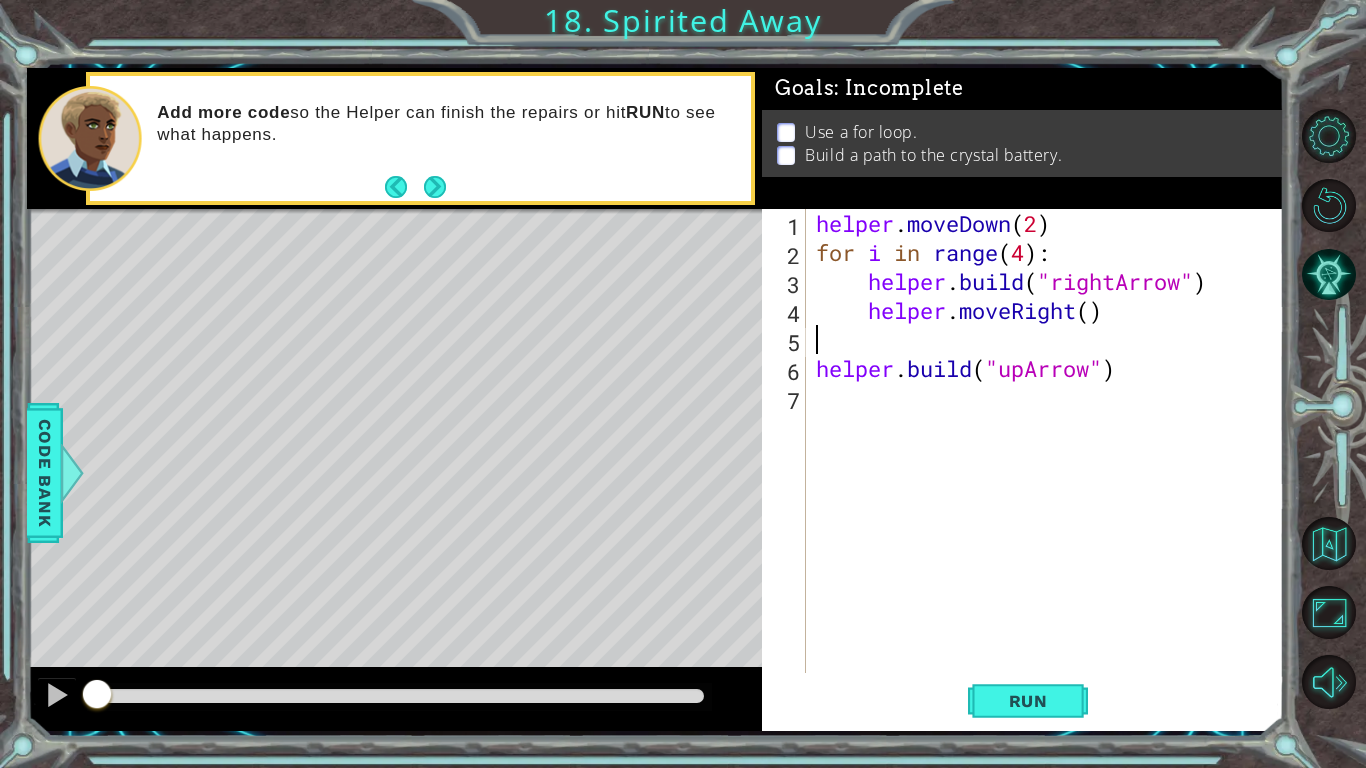click on "helper . moveDown ( 2 ) for   i   in   range ( 4 ) :      helper . build ( "rightArrow" )      helper . moveRight ( ) helper . build ( "upArrow" )" at bounding box center [1050, 470] 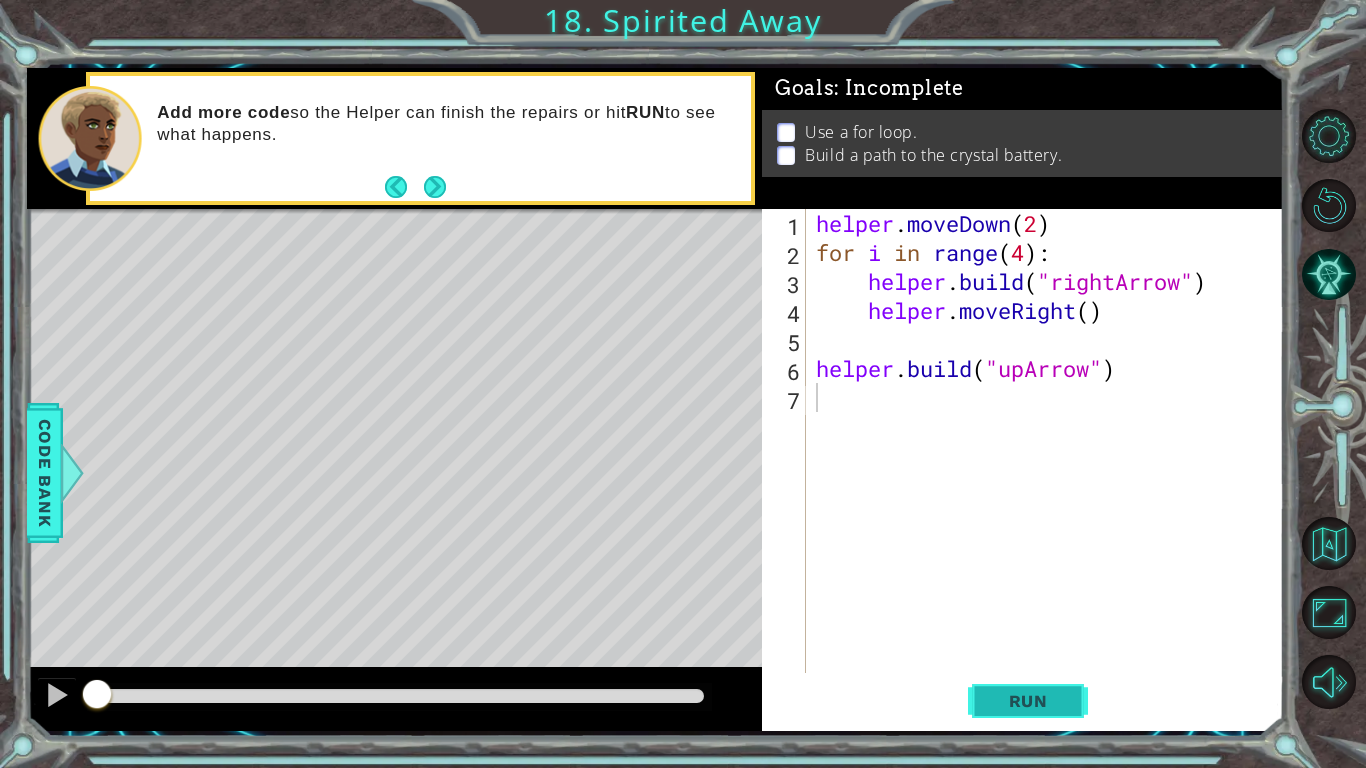 click on "Run" at bounding box center (1028, 701) 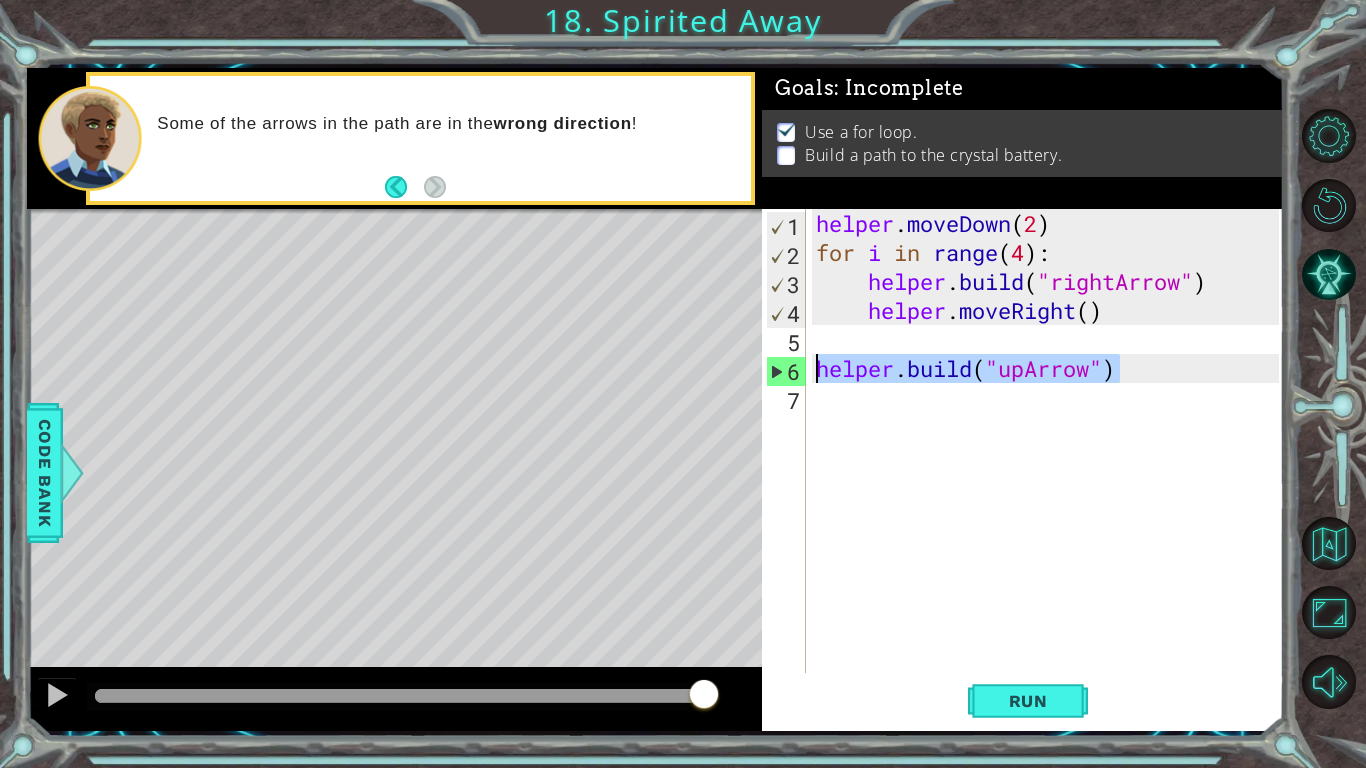 drag, startPoint x: 1118, startPoint y: 374, endPoint x: 815, endPoint y: 376, distance: 303.0066 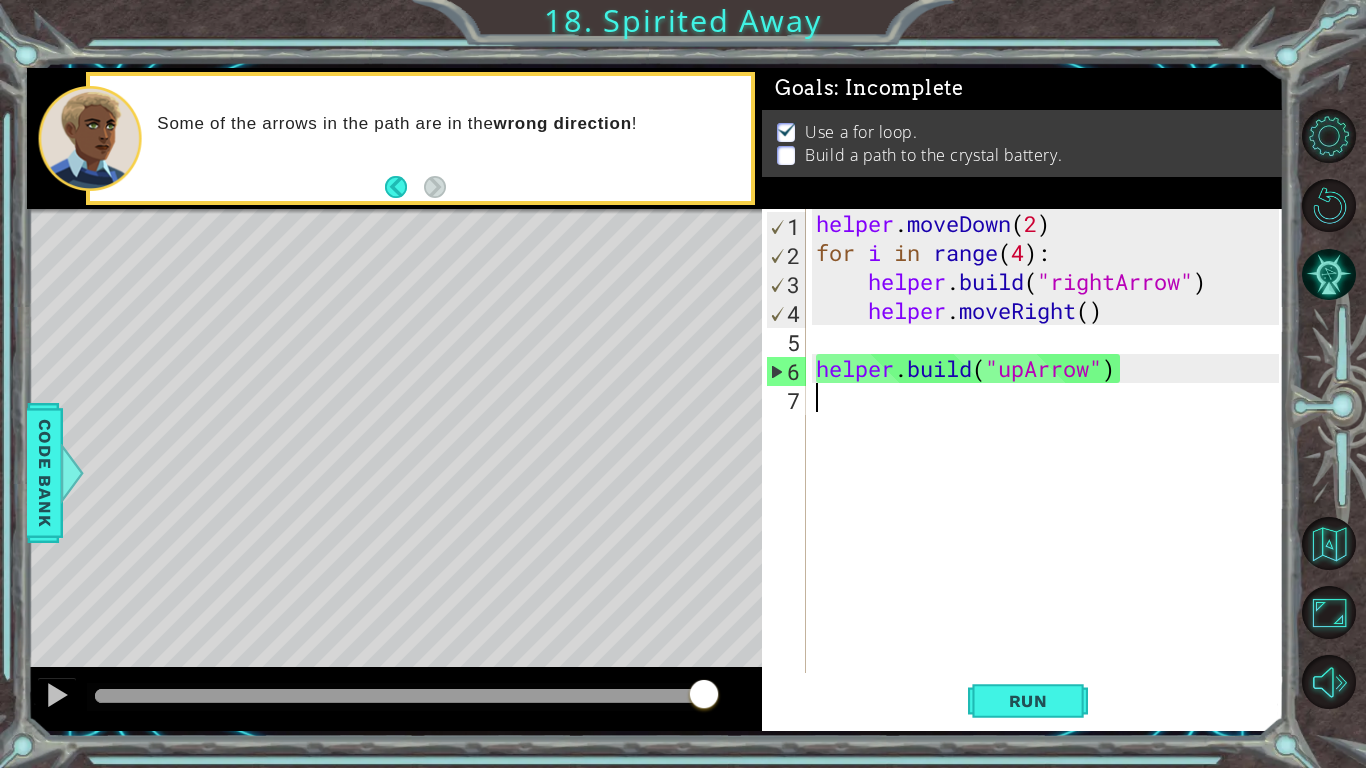 click on "helper . moveDown ( 2 ) for   i   in   range ( 4 ) :      helper . build ( "rightArrow" )      helper . moveRight ( ) helper . build ( "upArrow" )" at bounding box center [1050, 470] 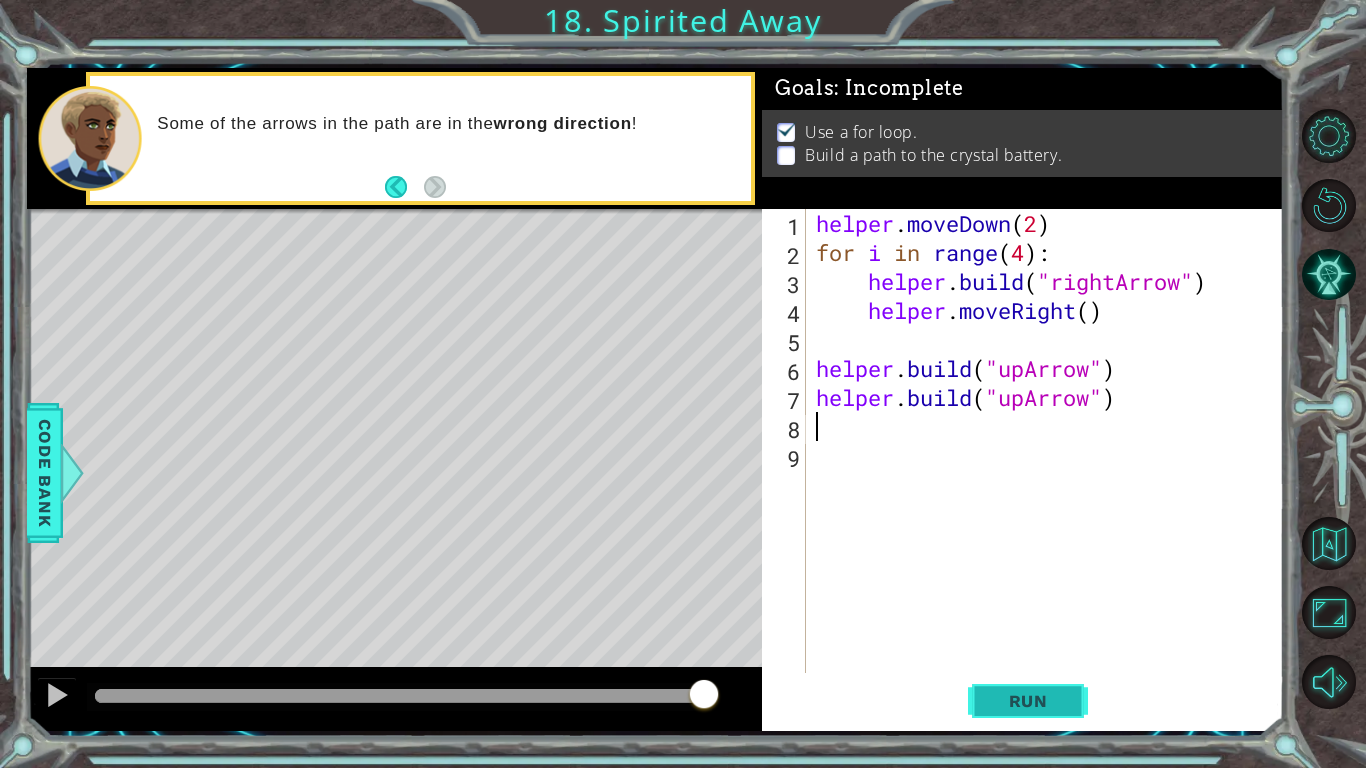 click on "Run" at bounding box center (1028, 701) 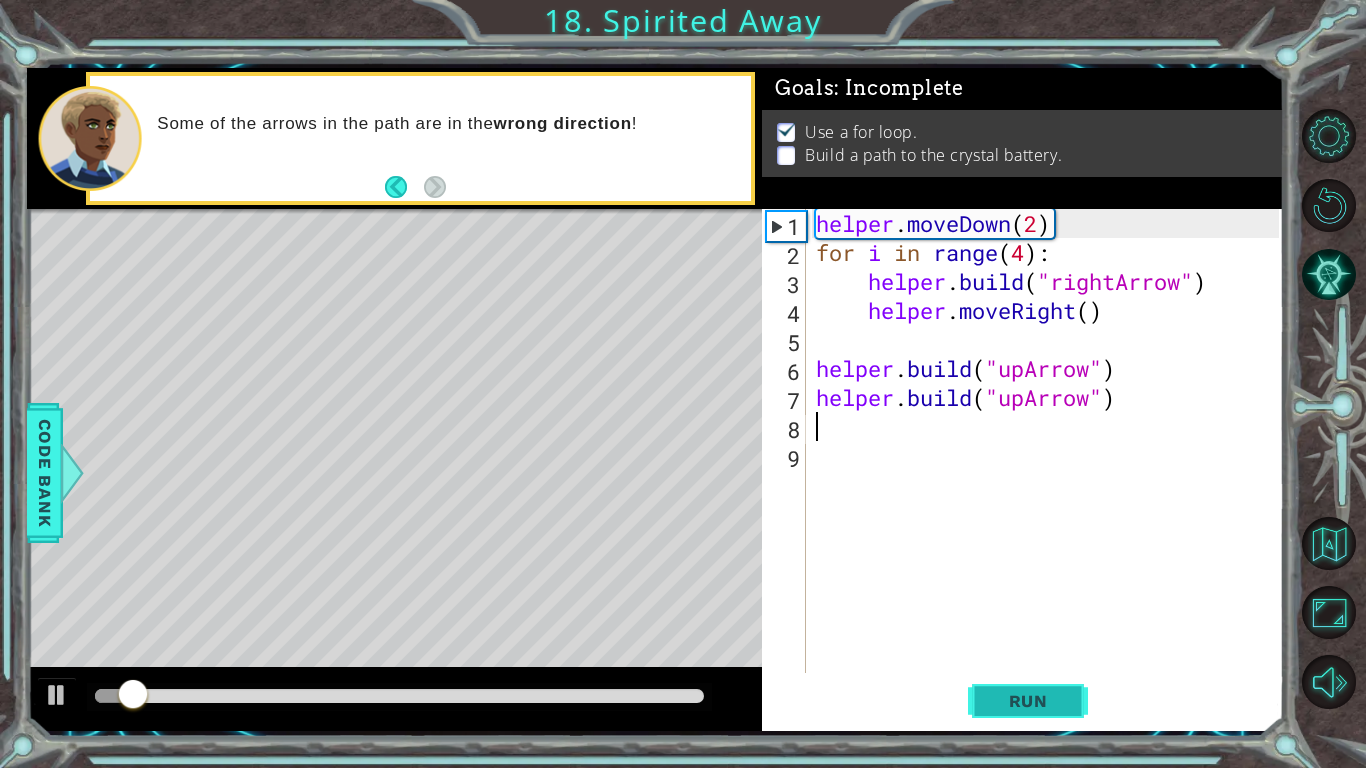 click on "Run" at bounding box center (1028, 701) 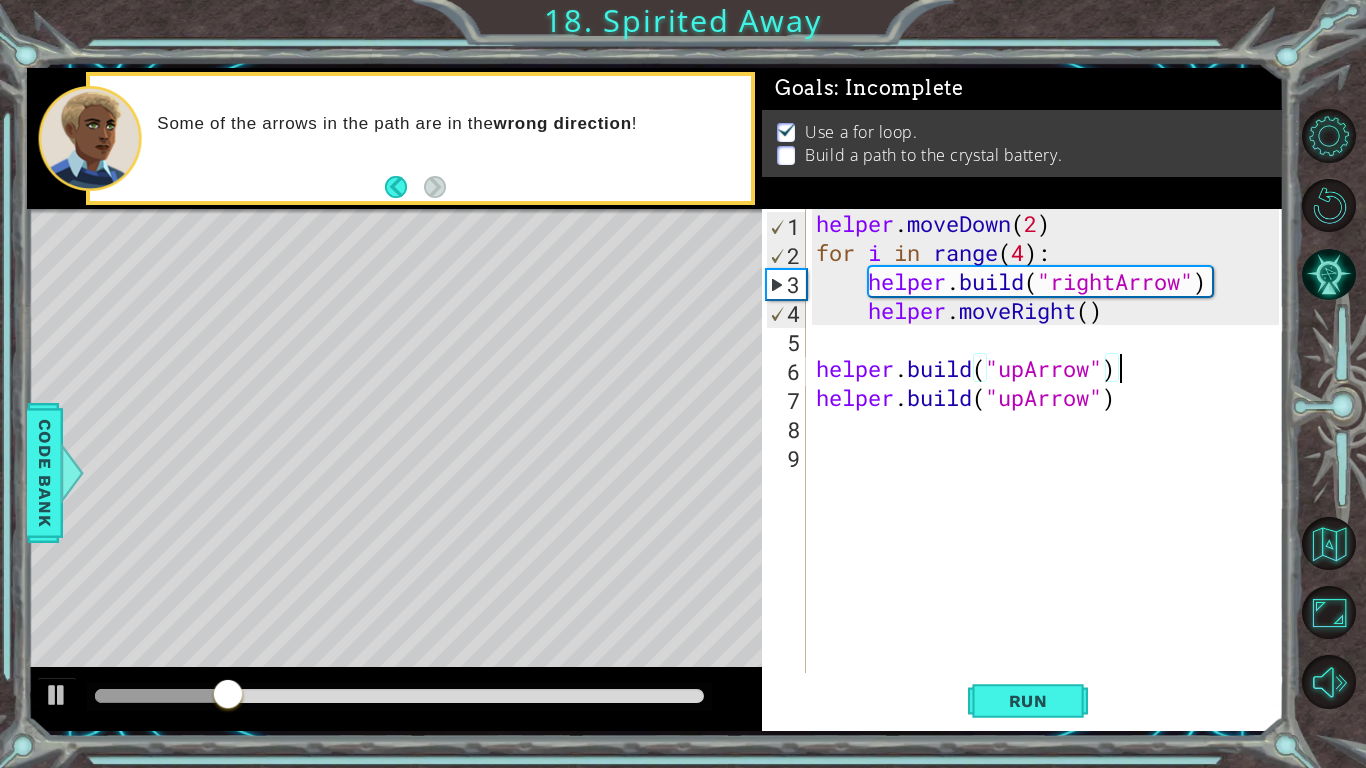 click on "helper . moveDown ( 2 ) for   i   in   range ( 4 ) :      helper . build ( "rightArrow" )      helper . moveRight ( ) helper . build ( "upArrow" ) helper . build ( "upArrow" )" at bounding box center [1050, 470] 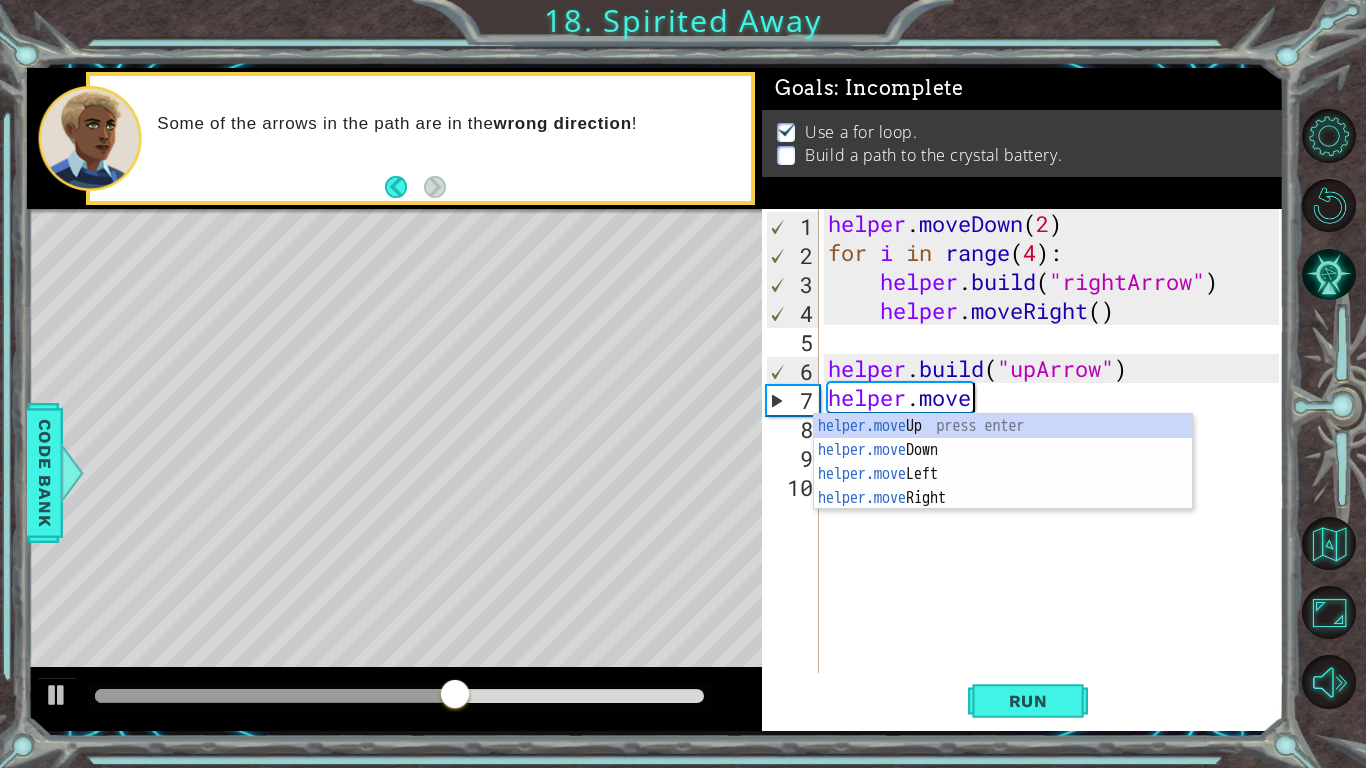 scroll, scrollTop: 0, scrollLeft: 6, axis: horizontal 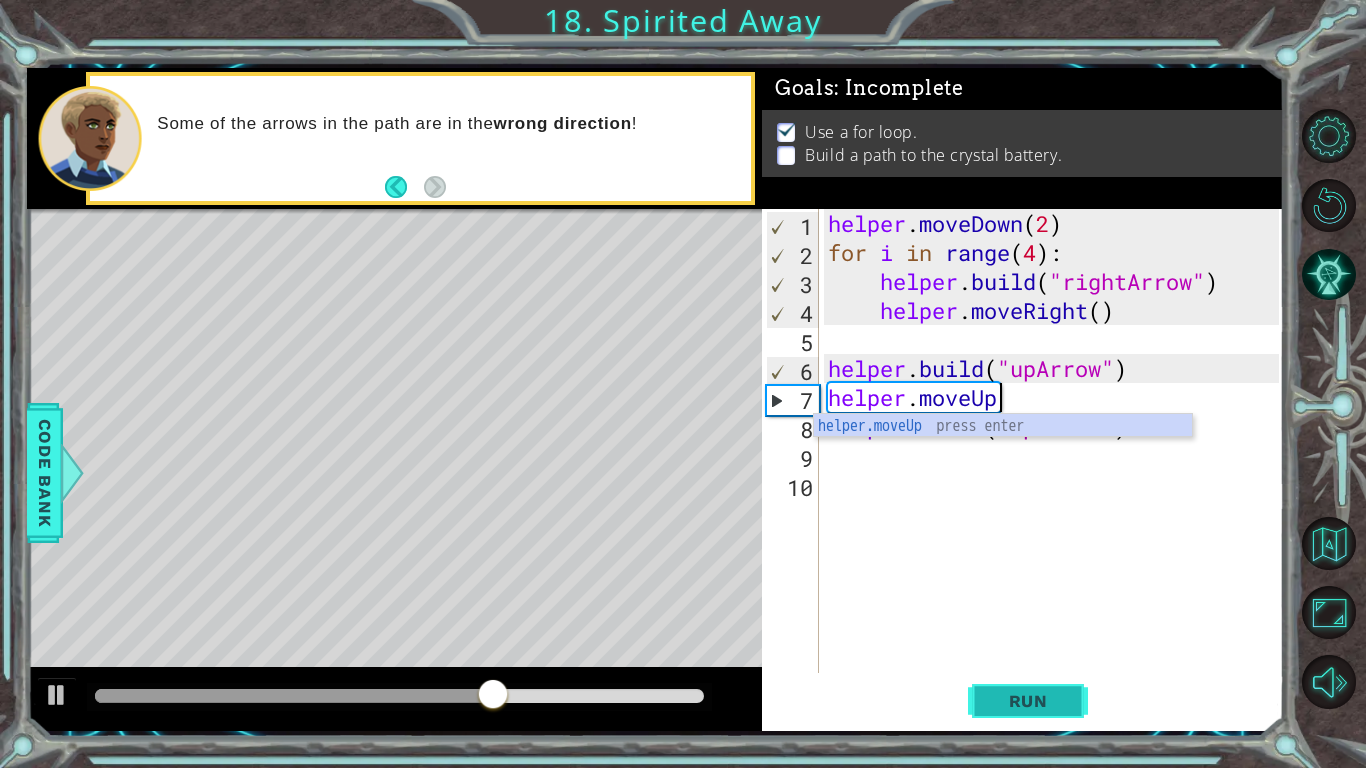 click on "Run" at bounding box center [1028, 701] 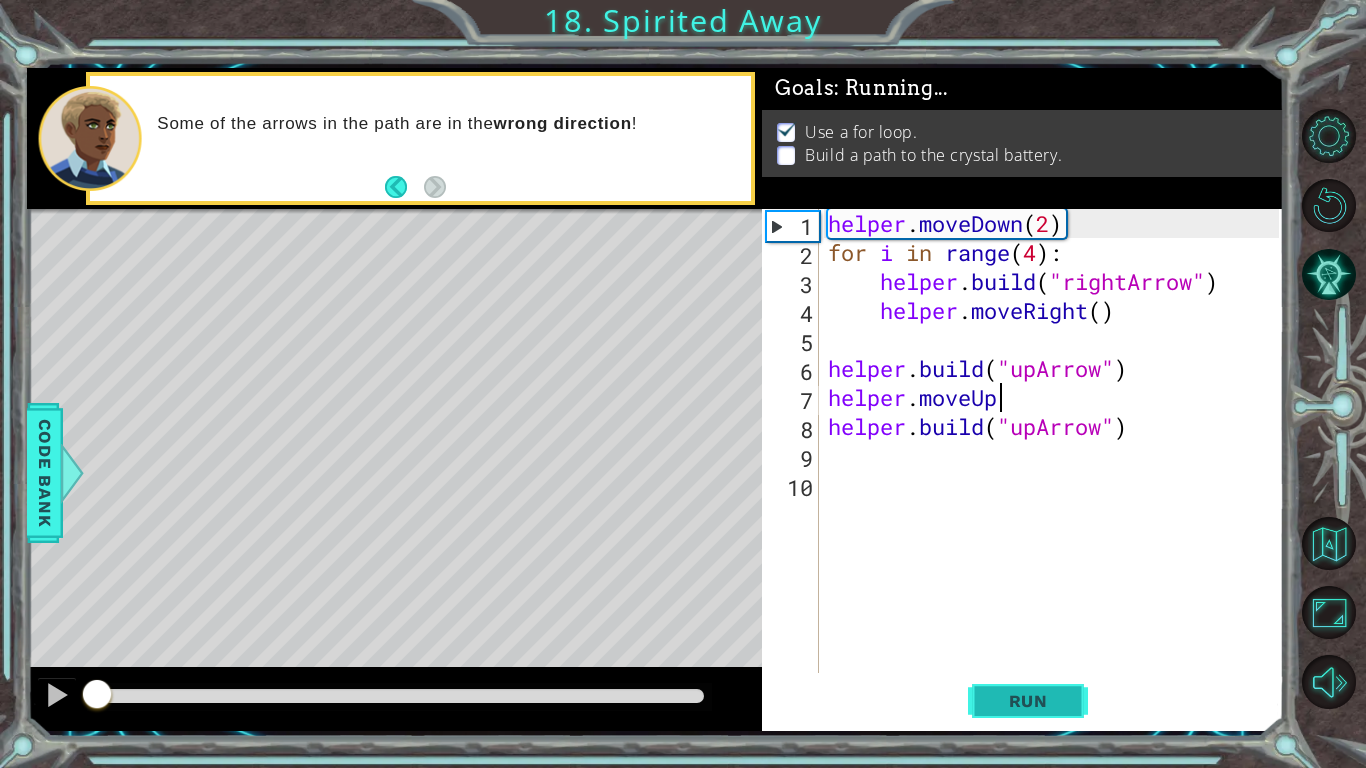 click on "Run" at bounding box center [1028, 701] 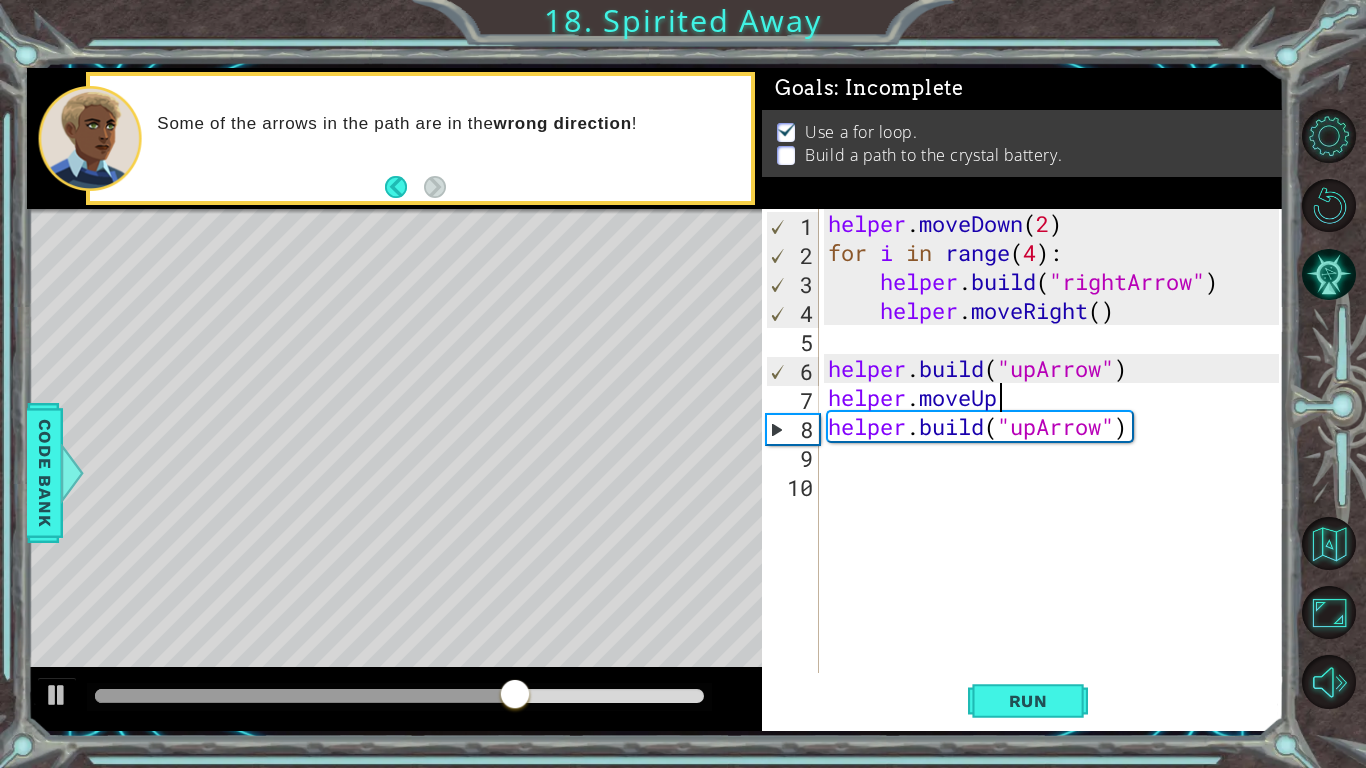 click on "helper . moveDown ( 2 ) for   i   in   range ( 4 ) :      helper . build ( "rightArrow" )      helper . moveRight ( ) helper . build ( "upArrow" ) helper . moveUp helper . build ( "upArrow" )" at bounding box center (1056, 470) 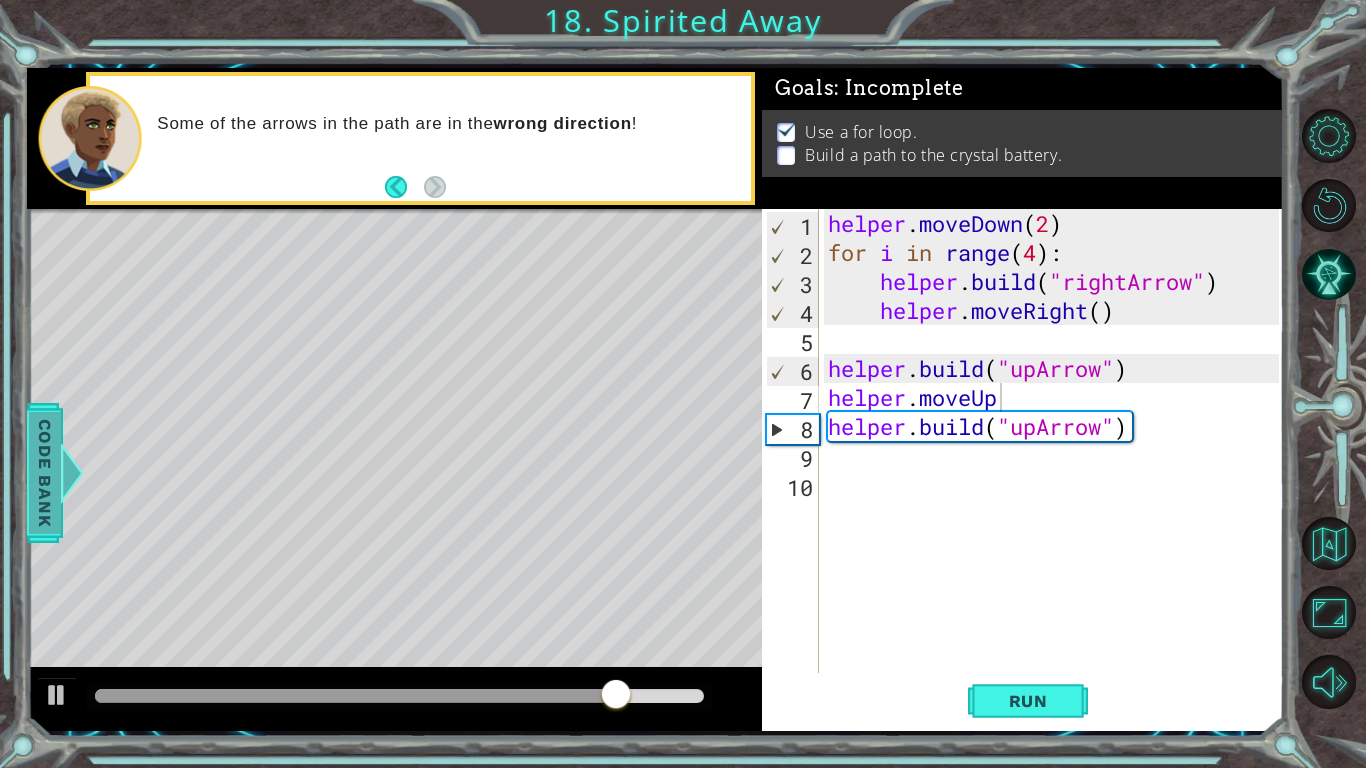 click on "Code Bank" at bounding box center [45, 472] 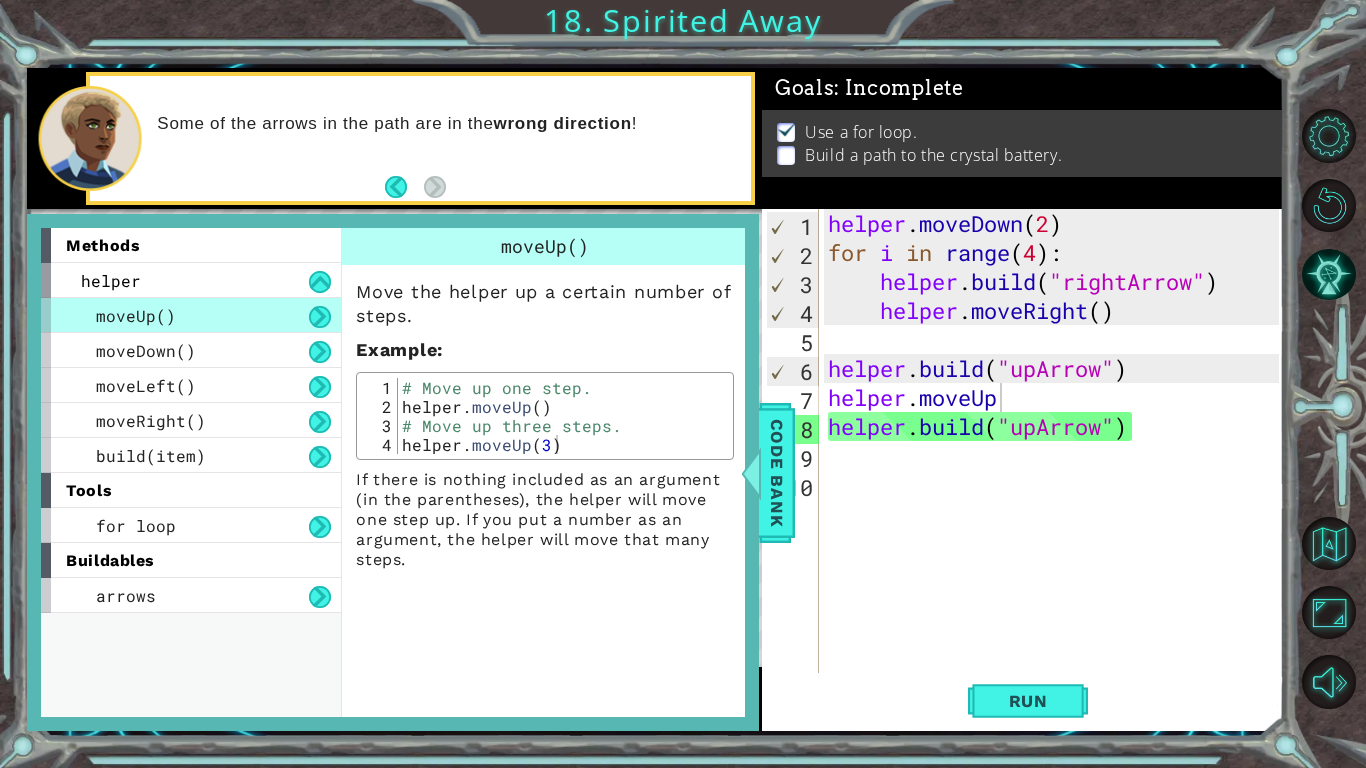 click on "helper . moveDown ( 2 ) for   i   in   range ( 4 ) :      helper . build ( "rightArrow" )      helper . moveRight ( ) helper . build ( "upArrow" ) helper . moveUp helper . build ( "upArrow" )" at bounding box center (1056, 470) 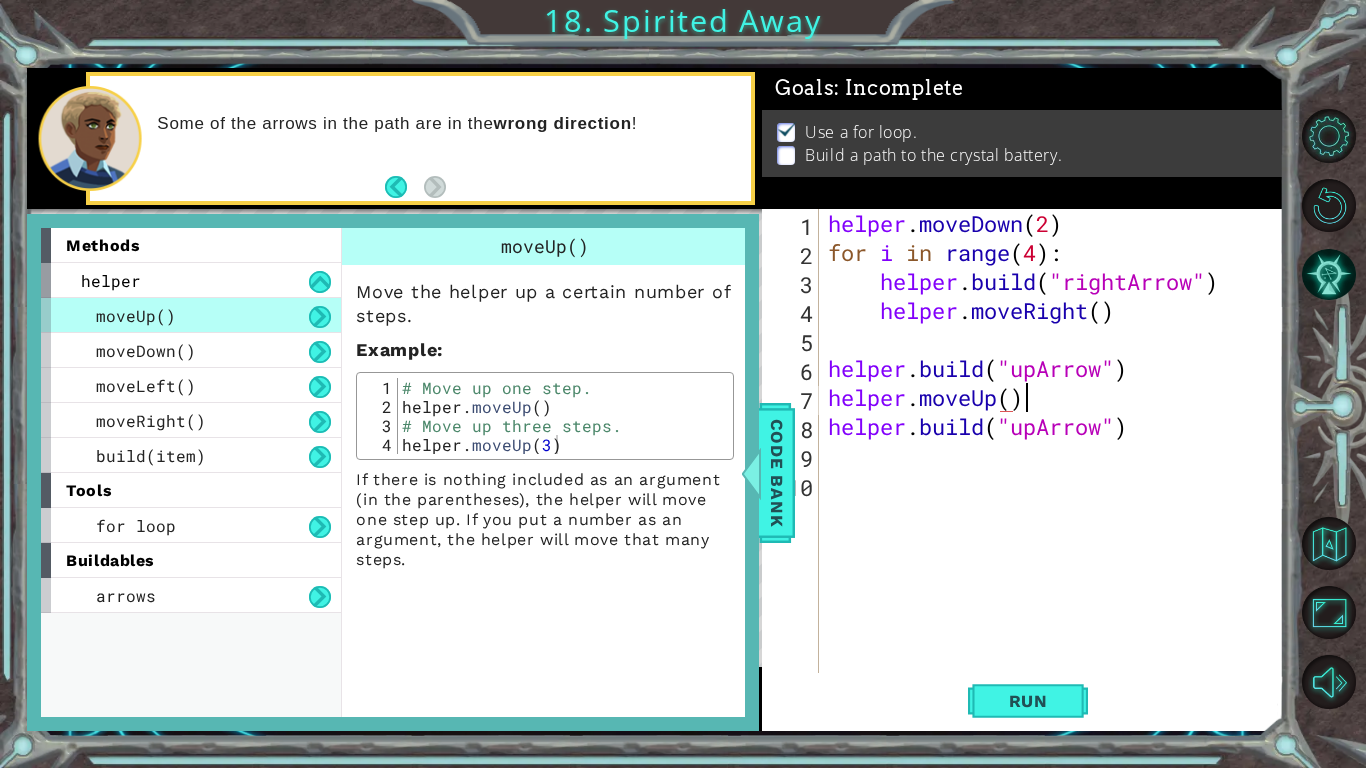 scroll, scrollTop: 0, scrollLeft: 8, axis: horizontal 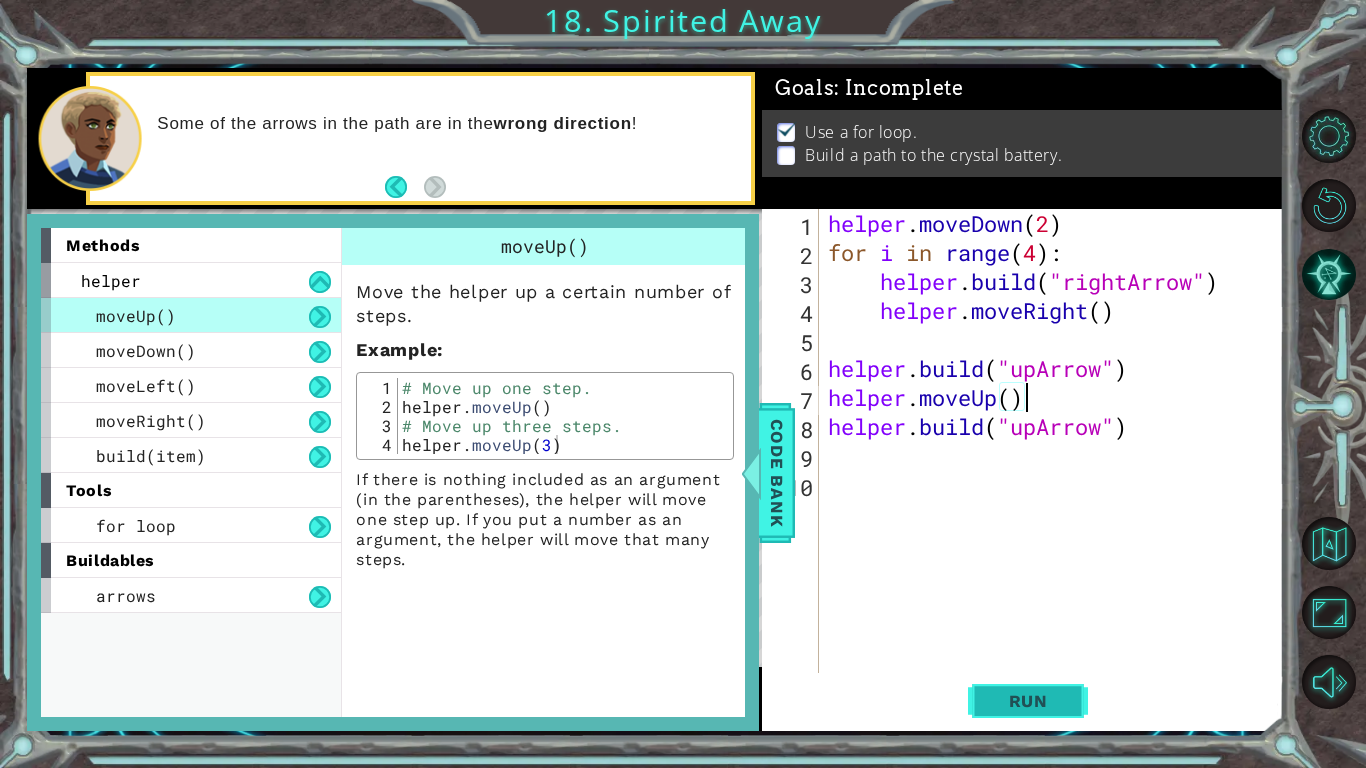 type on "helper.moveUp()" 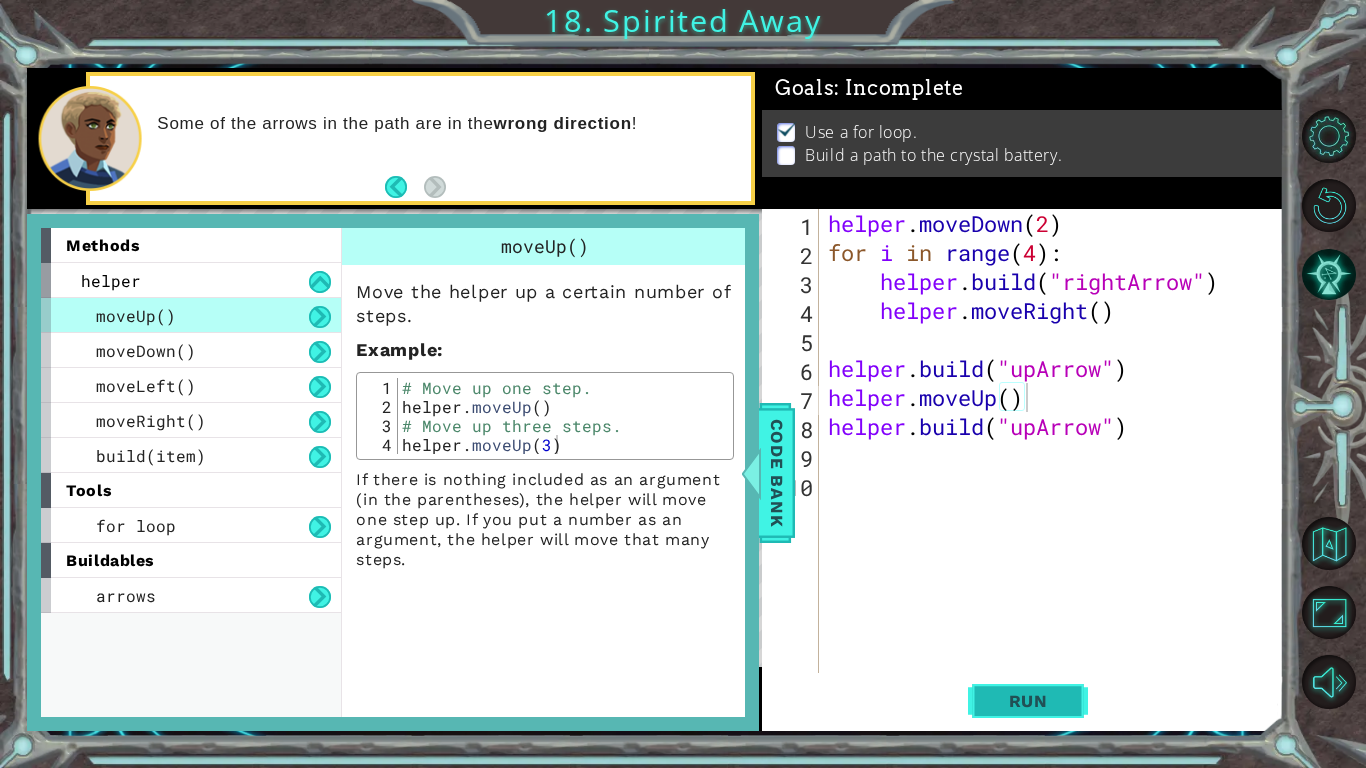 click on "Run" at bounding box center (1028, 701) 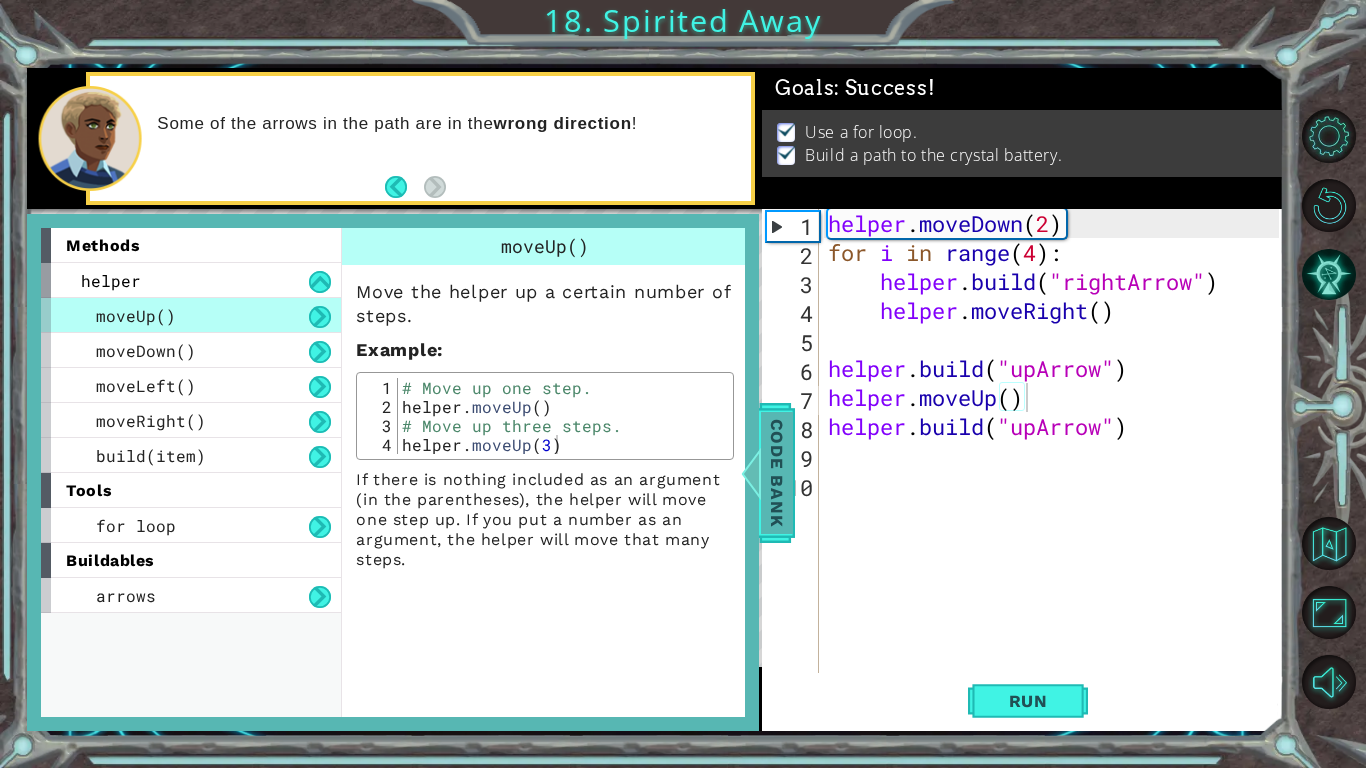 click on "Code Bank" at bounding box center (777, 472) 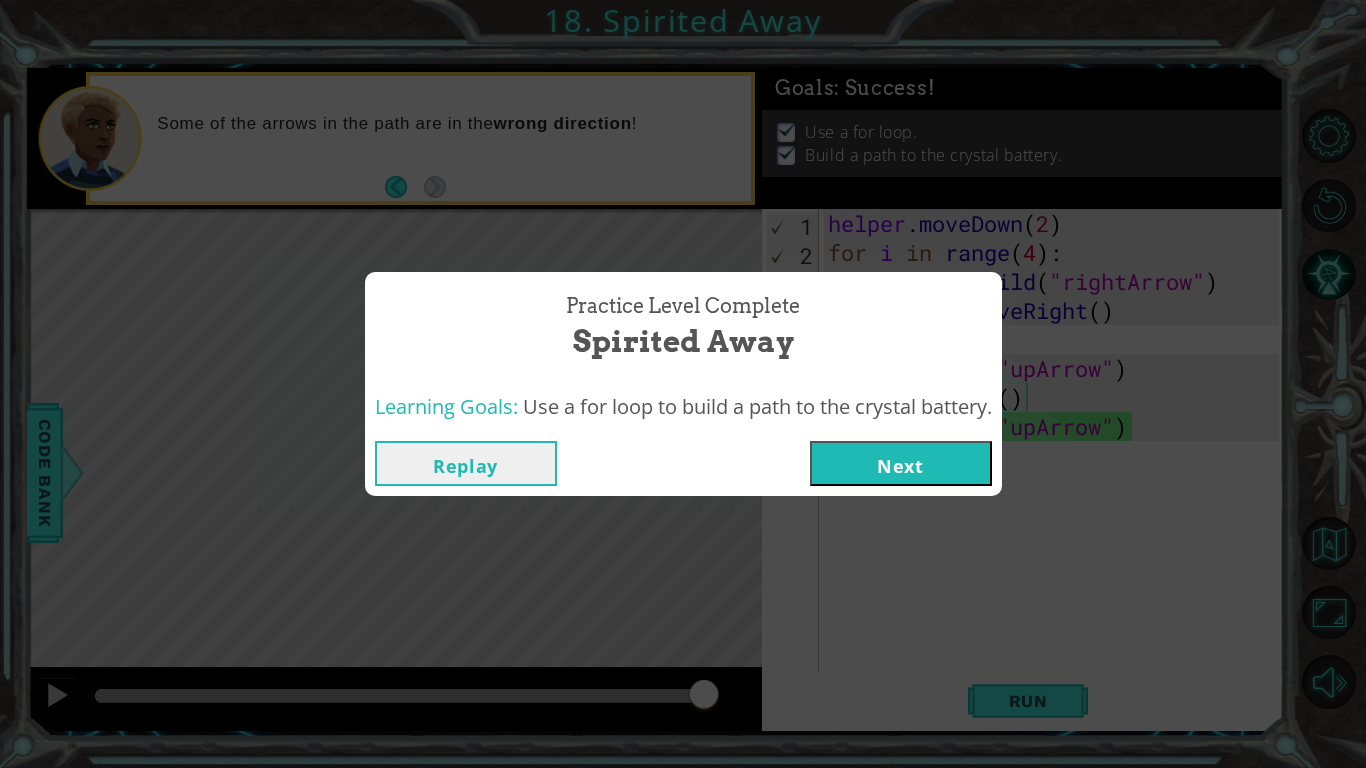 click on "Next" at bounding box center (901, 463) 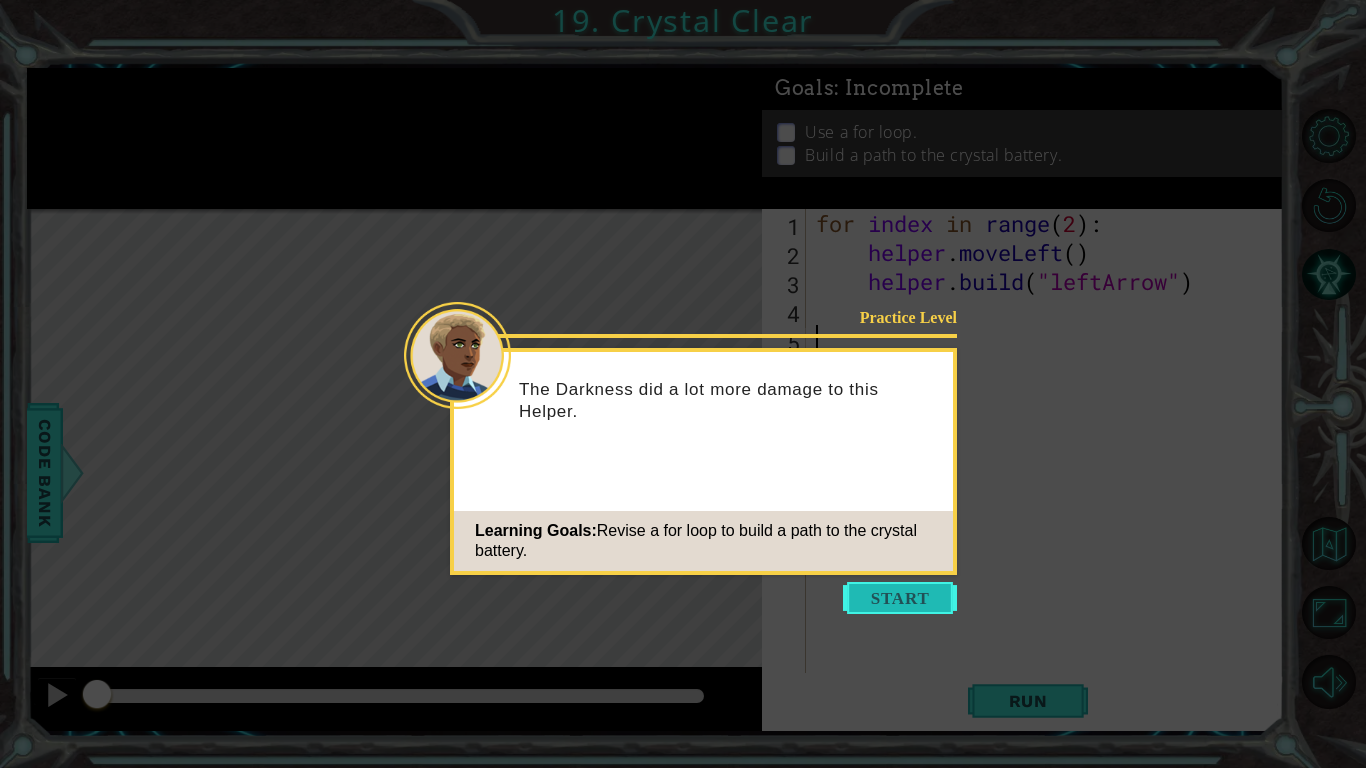 click at bounding box center (900, 598) 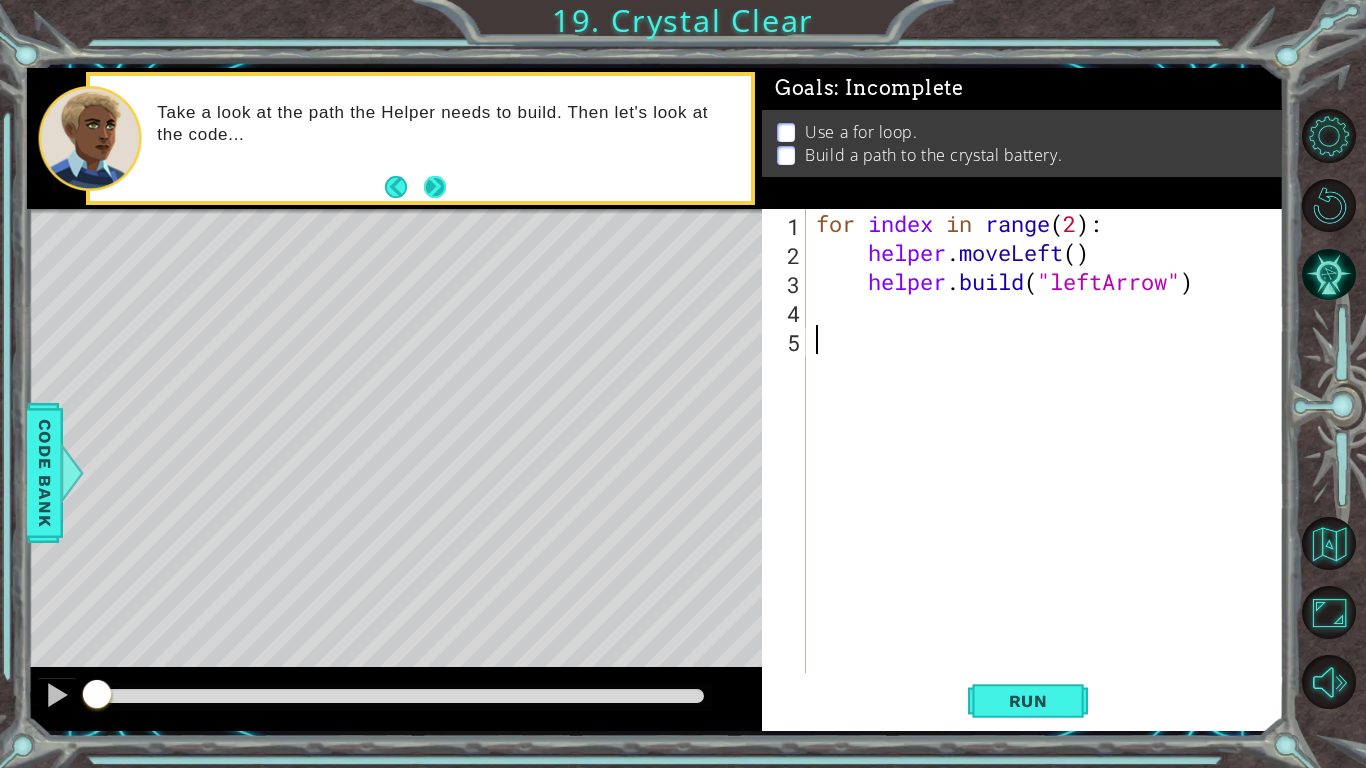 click at bounding box center [435, 187] 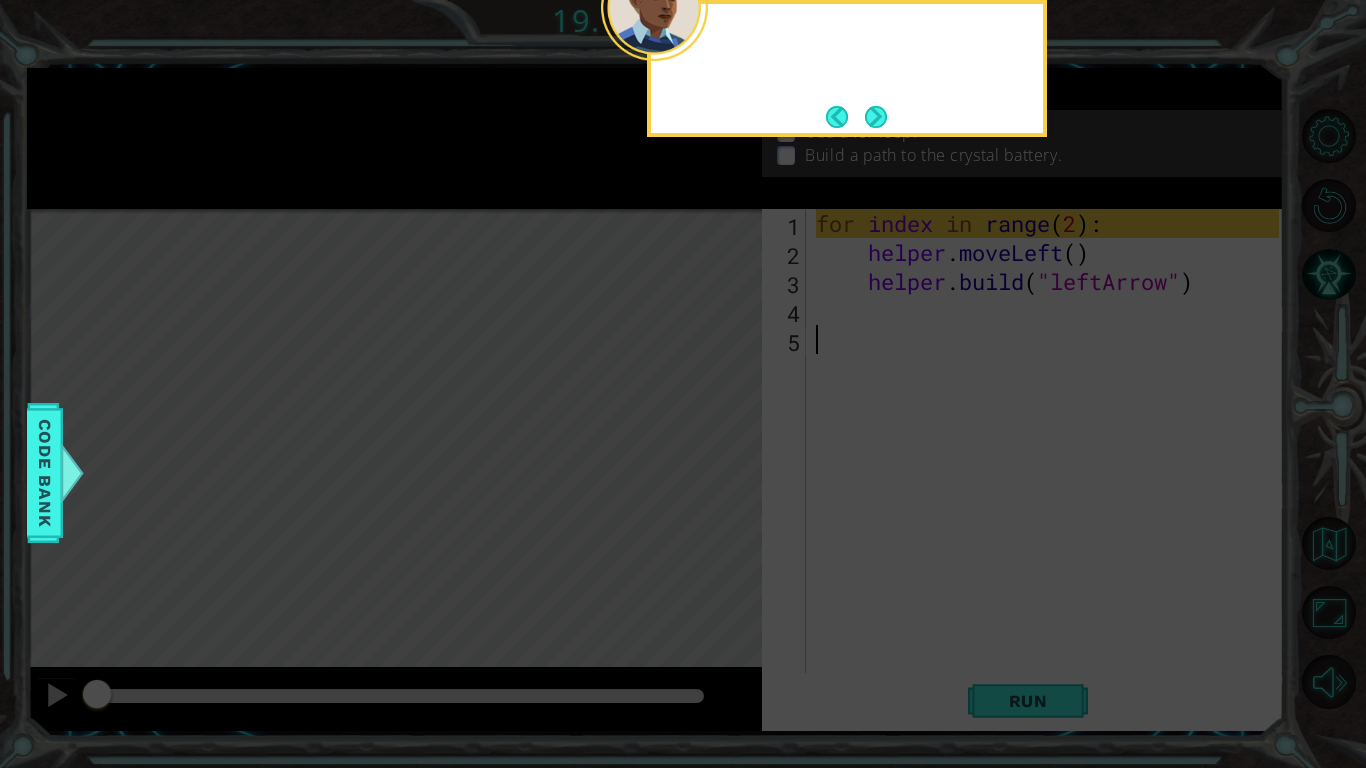 click 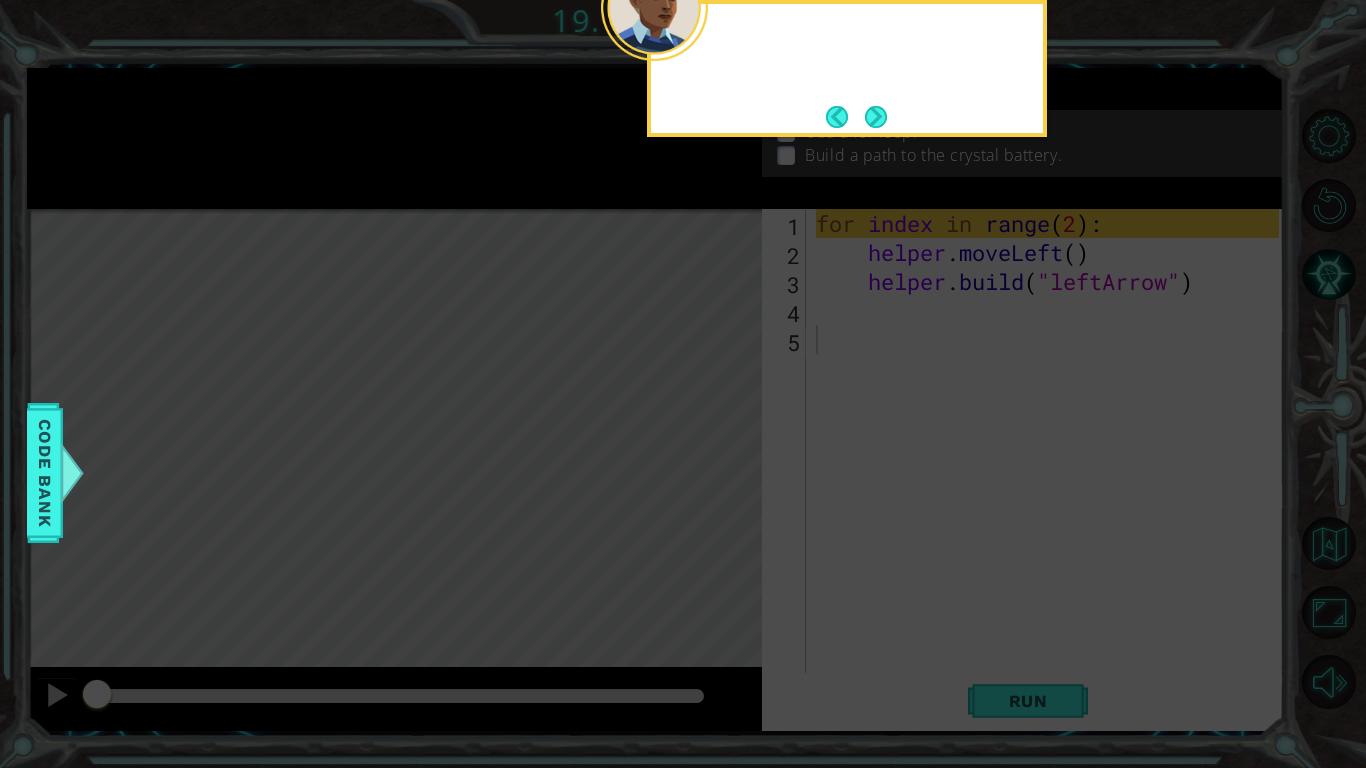 click 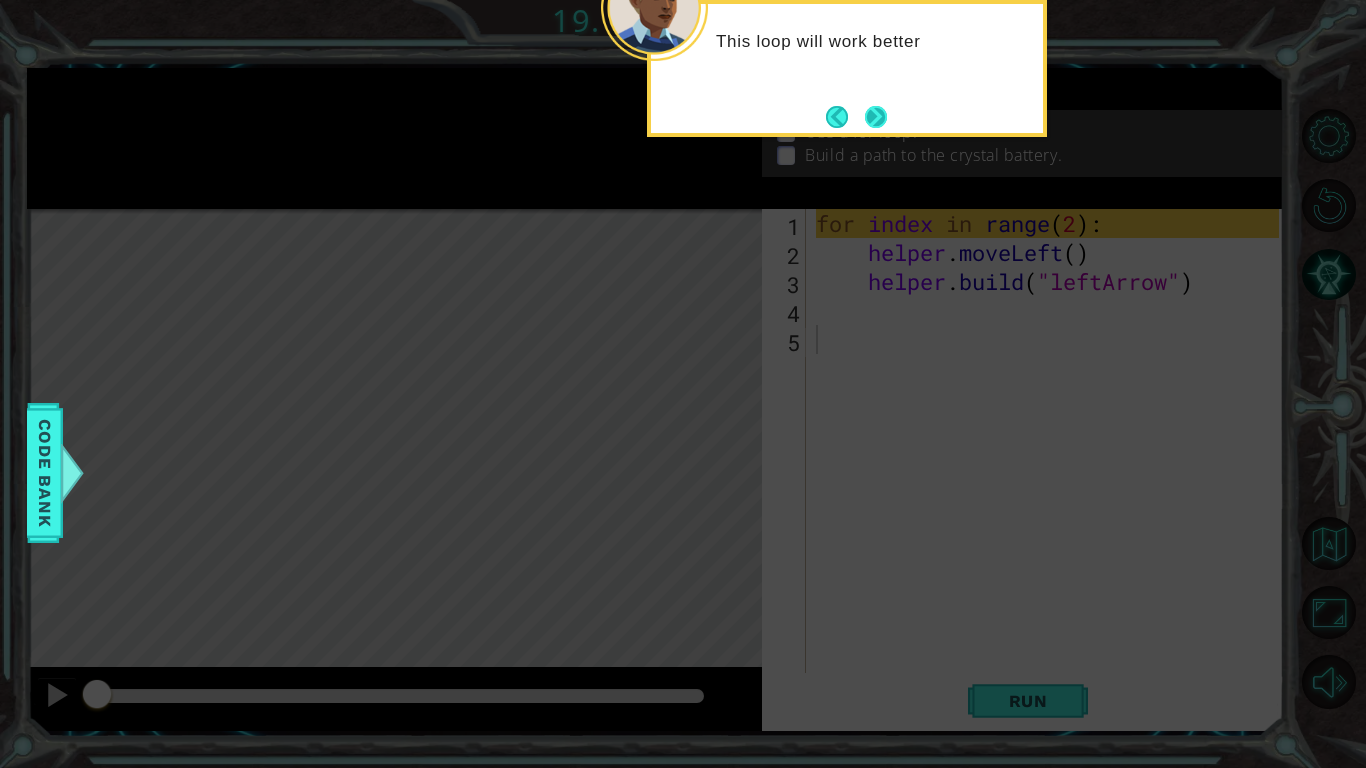 click at bounding box center (876, 117) 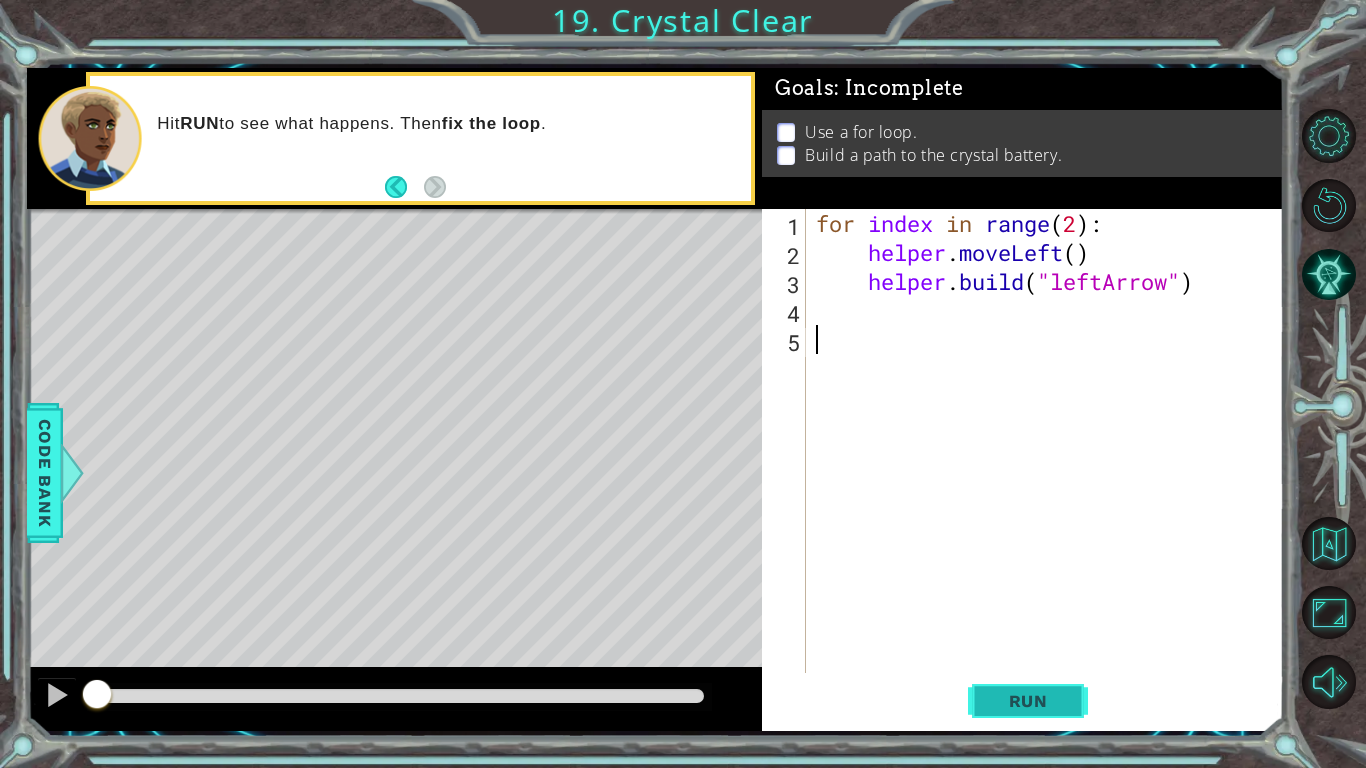 click on "Run" at bounding box center [1028, 701] 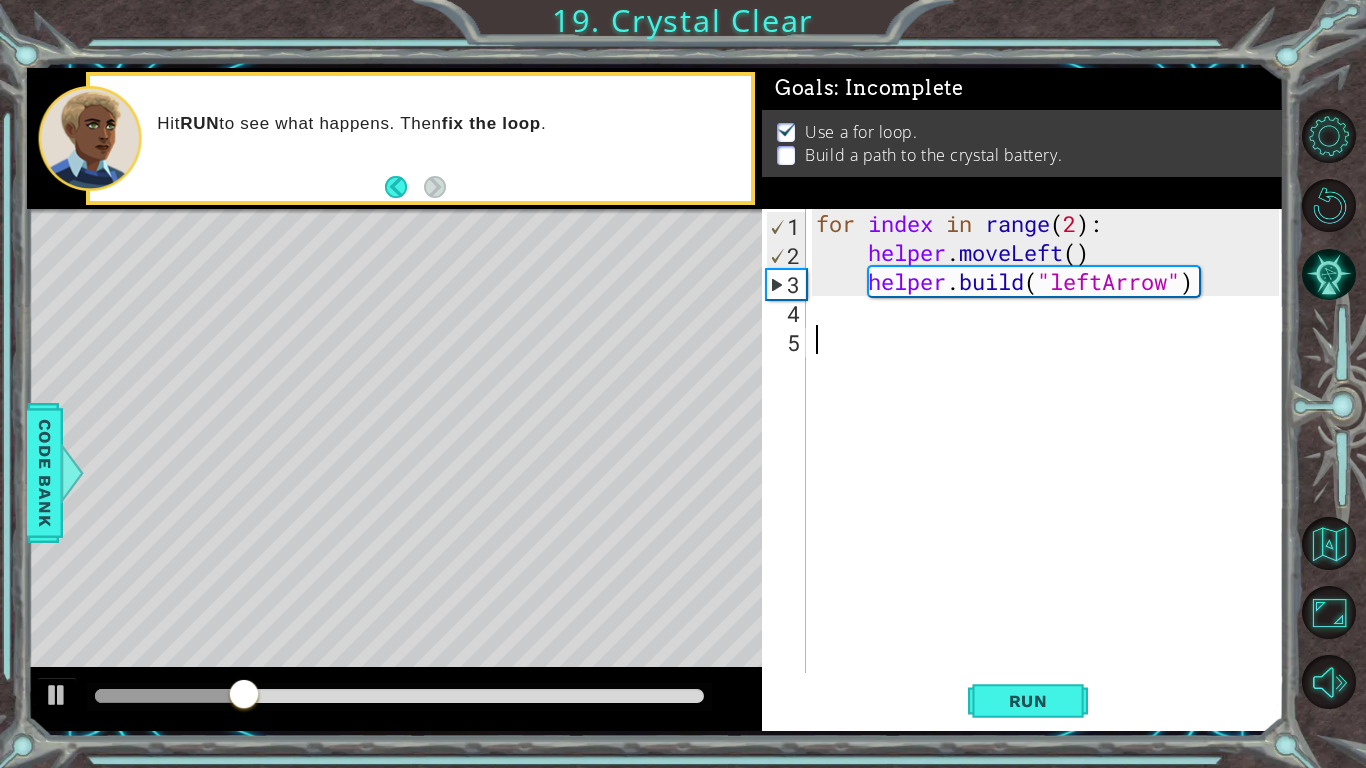 click on "for   index   in   range ( 2 ) :      helper . moveLeft ( )      helper . build ( "leftArrow" )" at bounding box center [1050, 470] 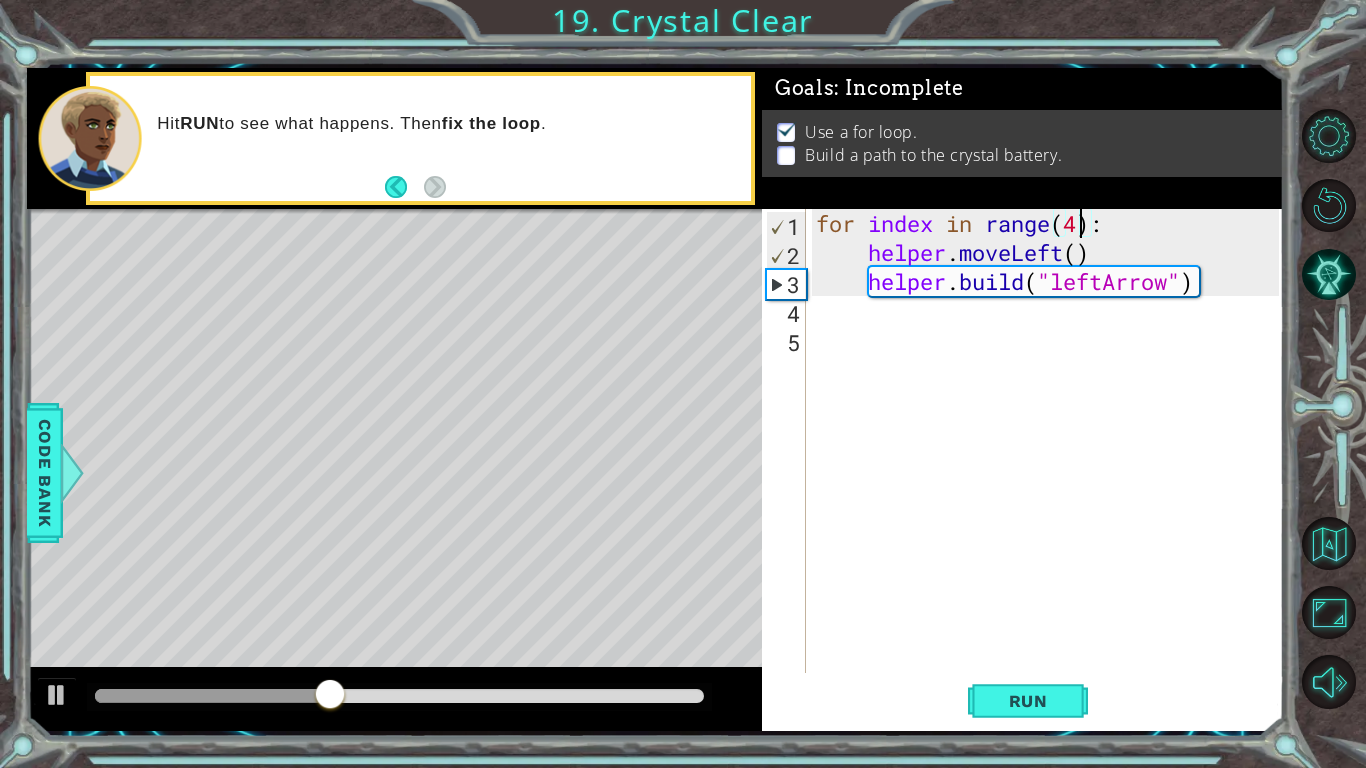 scroll, scrollTop: 0, scrollLeft: 0, axis: both 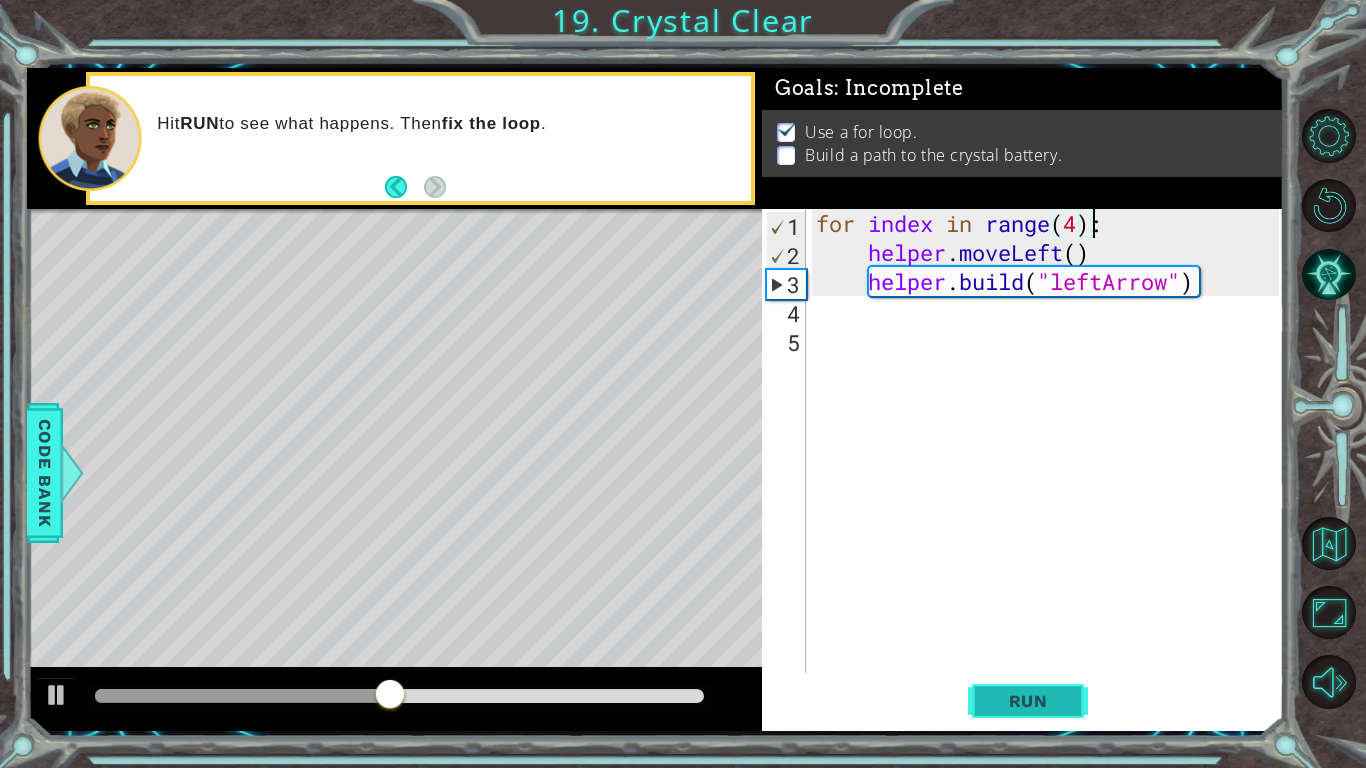 type on "for index in range(4):" 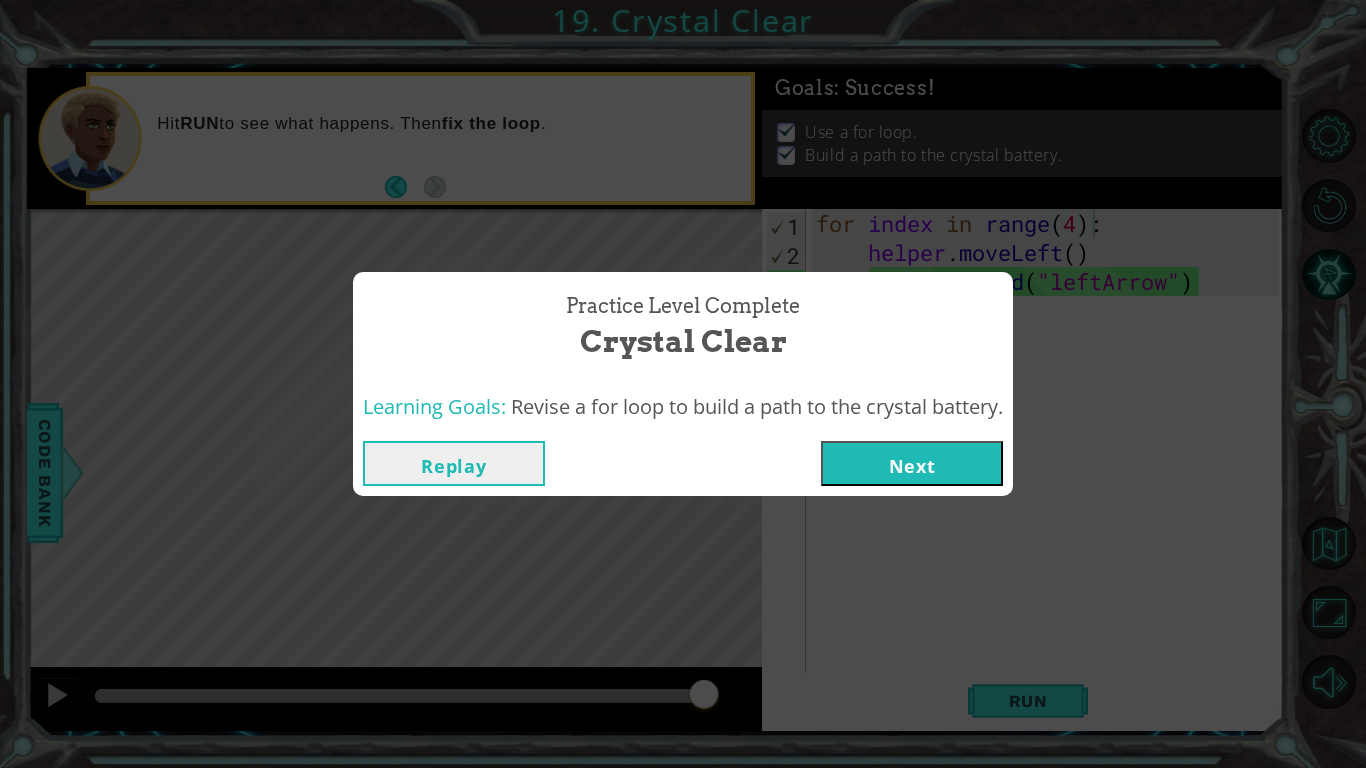 click on "Next" at bounding box center (912, 463) 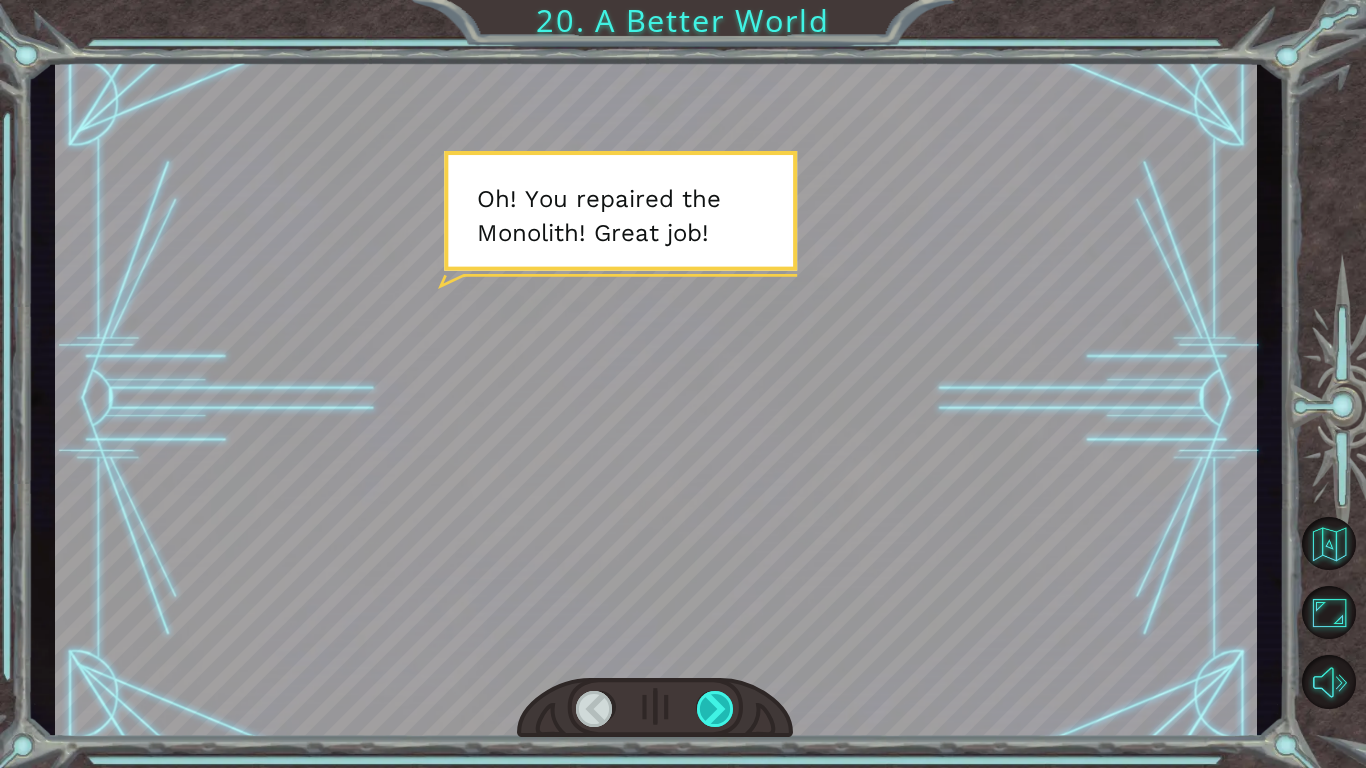 click at bounding box center (716, 709) 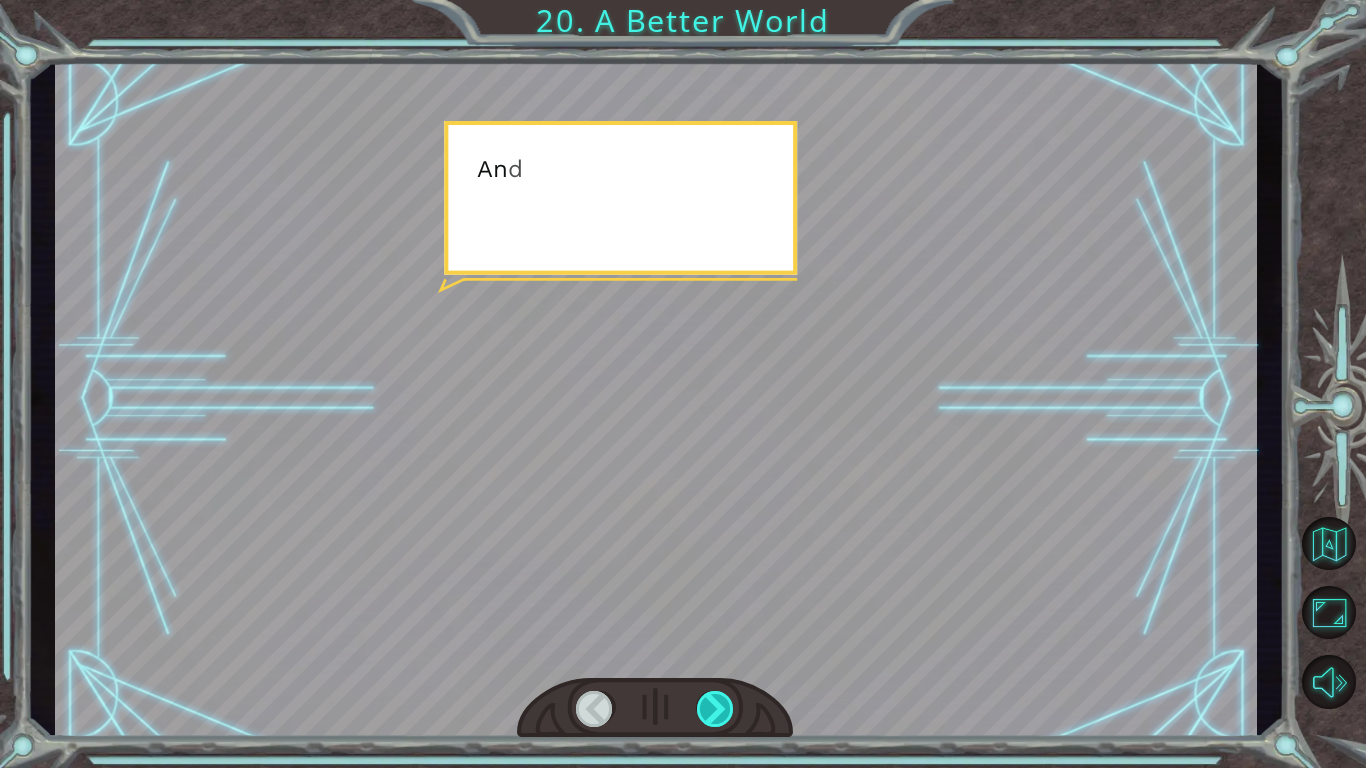click at bounding box center (716, 709) 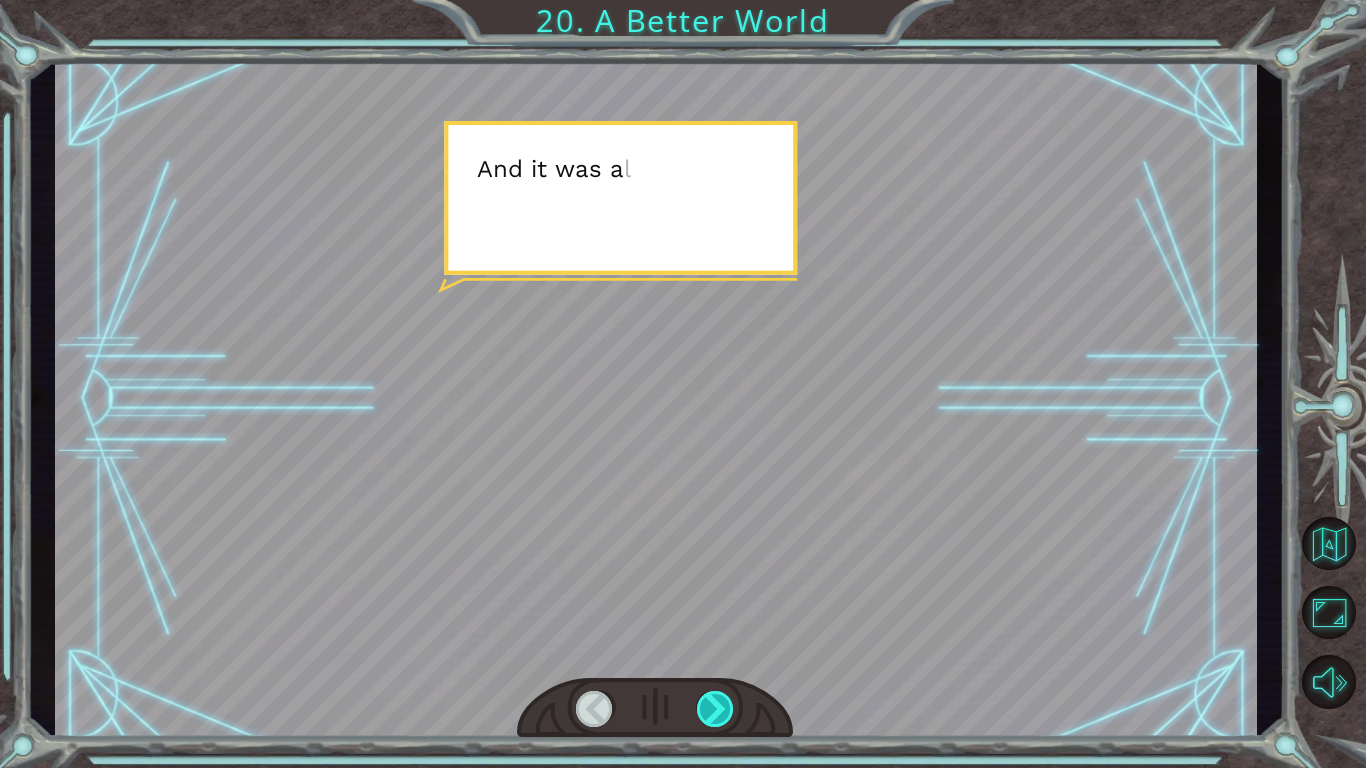 click at bounding box center [716, 709] 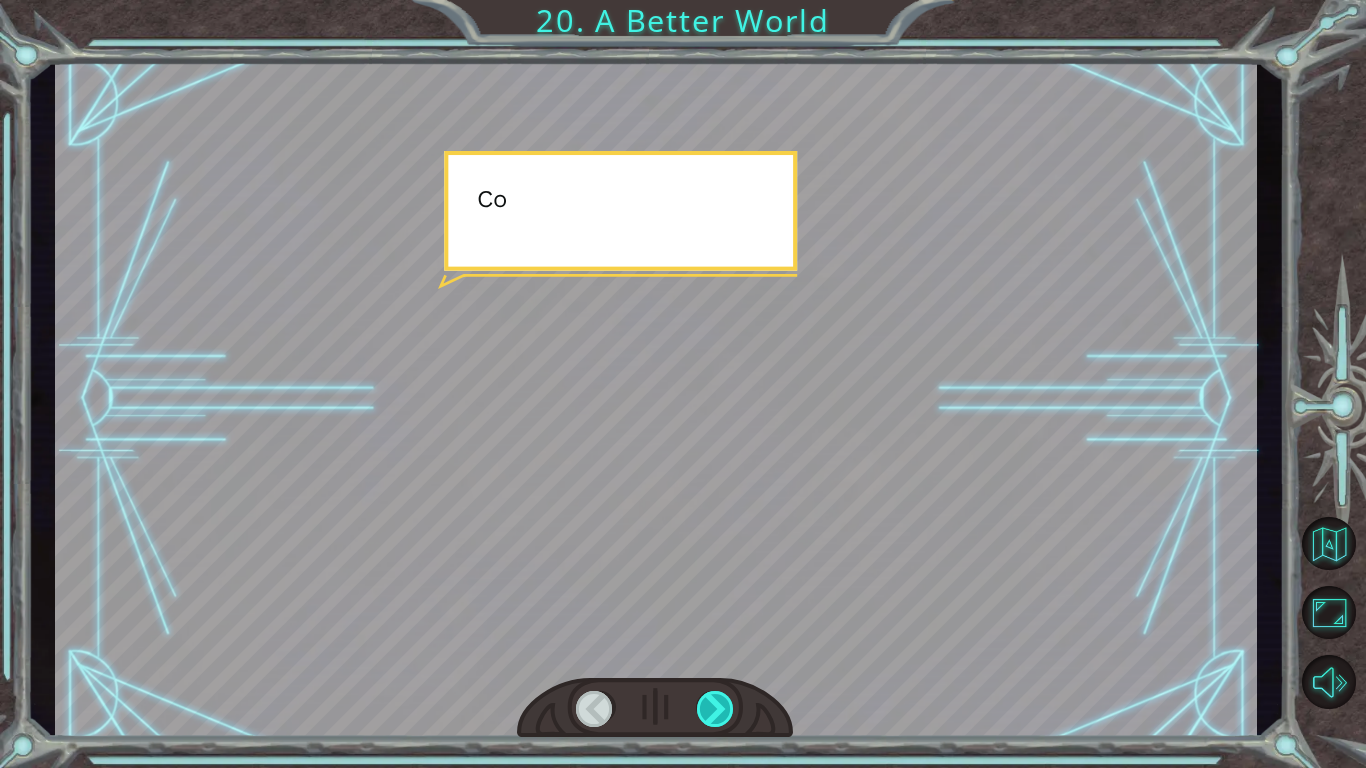click at bounding box center (716, 709) 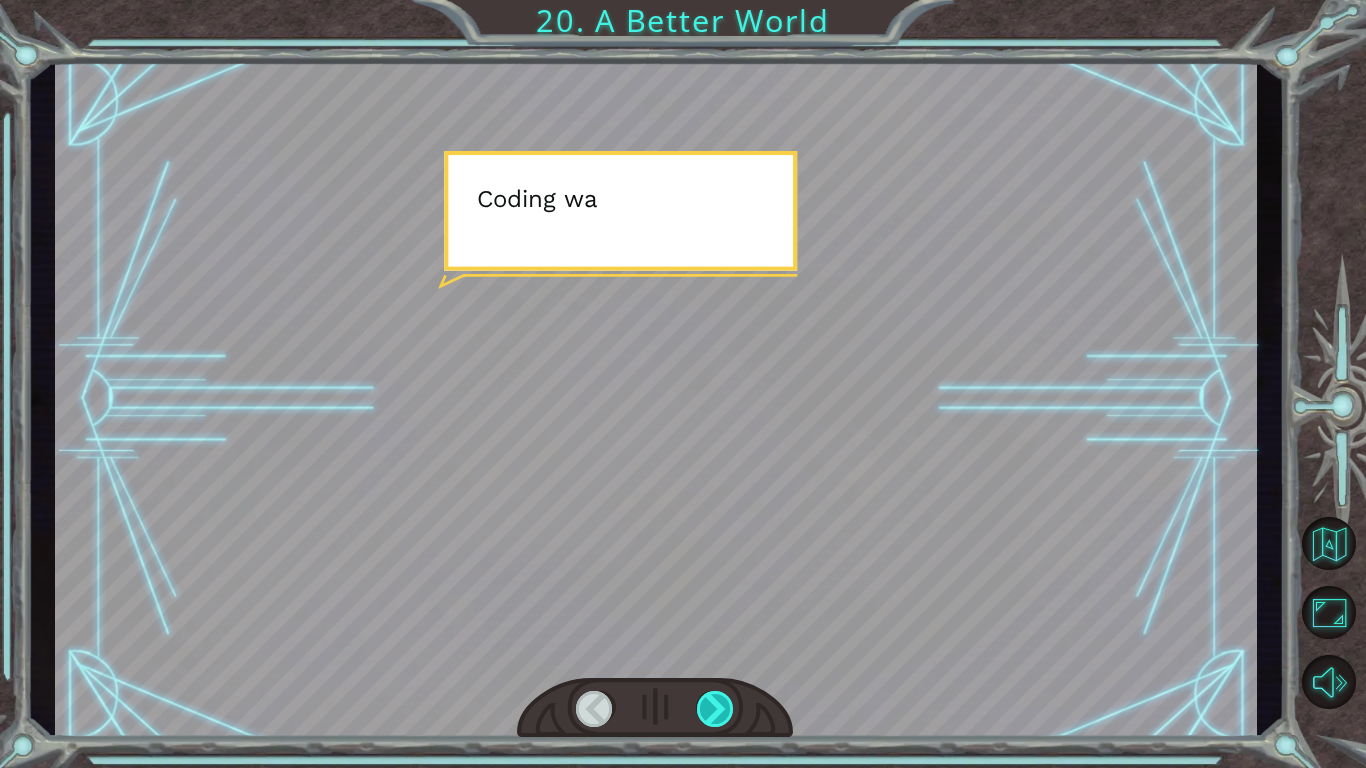 click at bounding box center [716, 709] 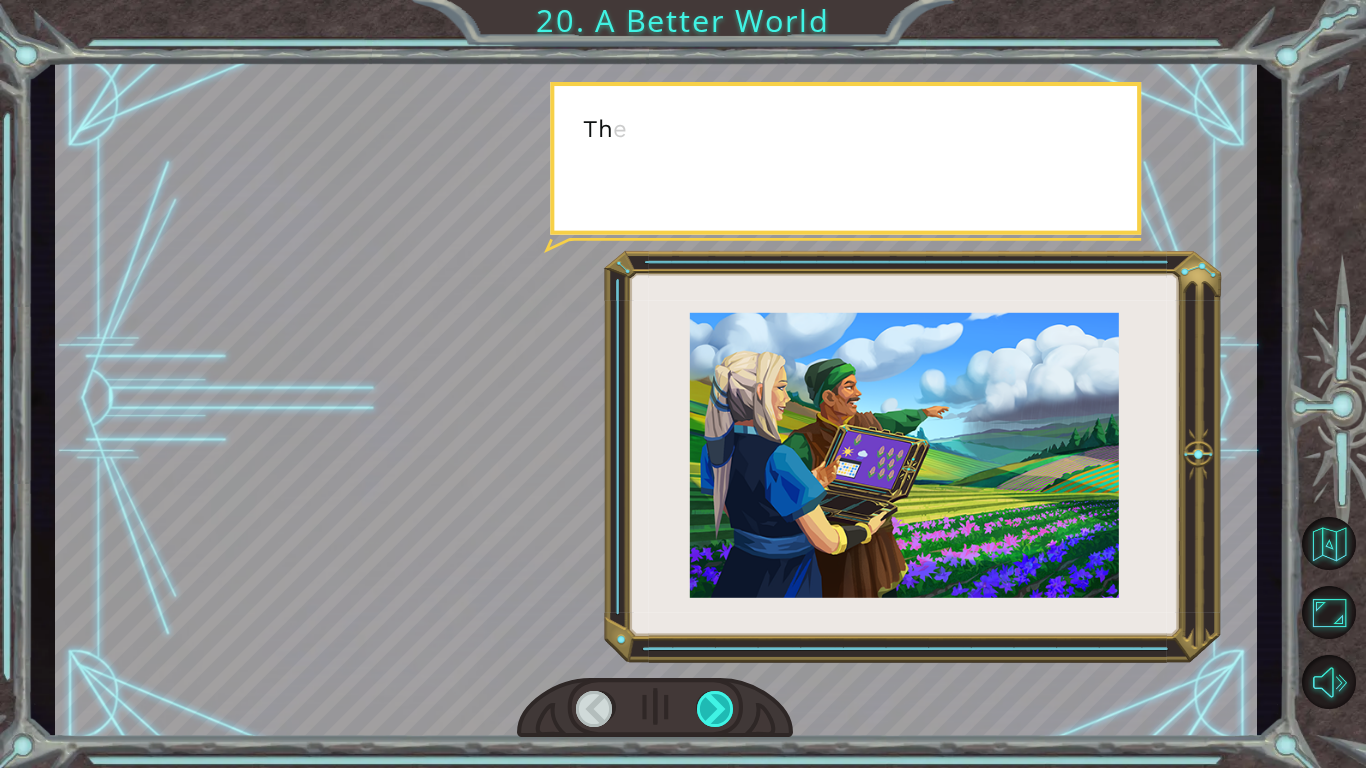 click at bounding box center (716, 709) 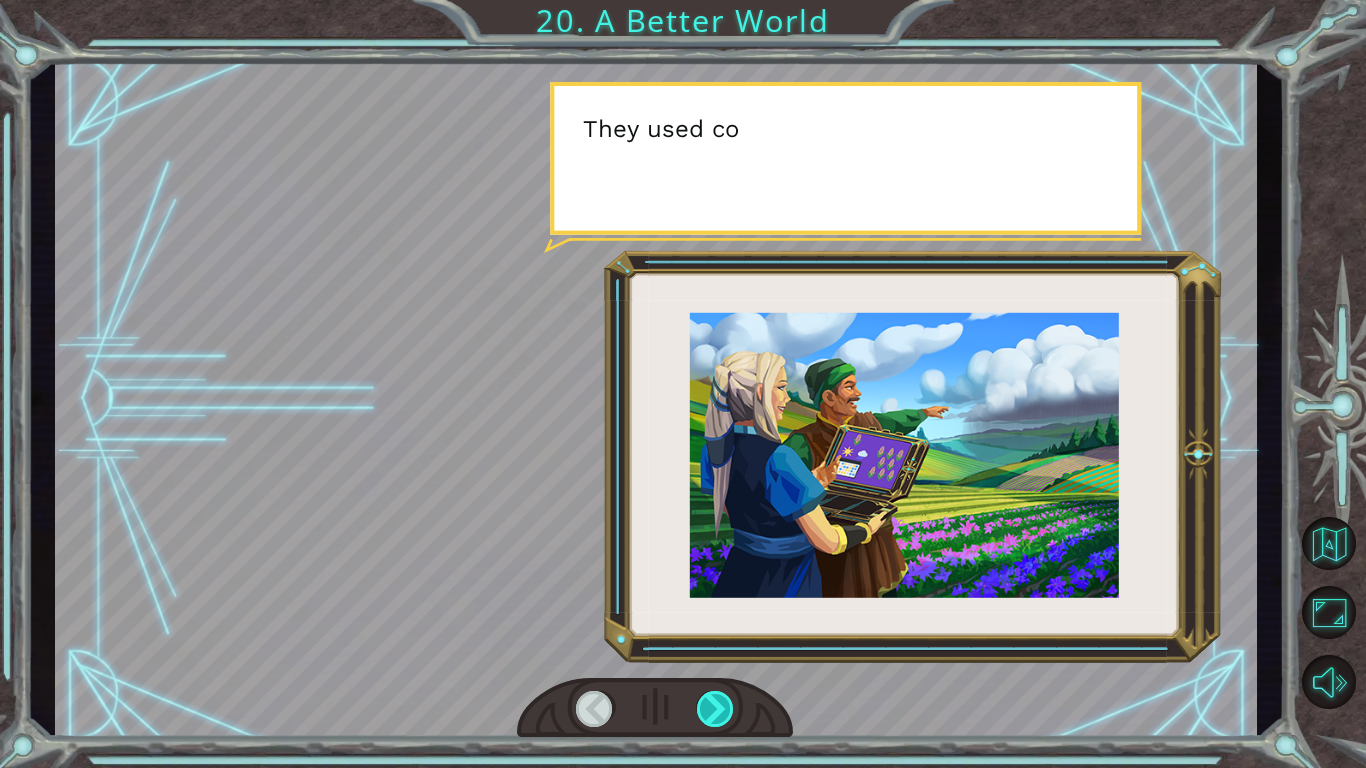 click at bounding box center [716, 709] 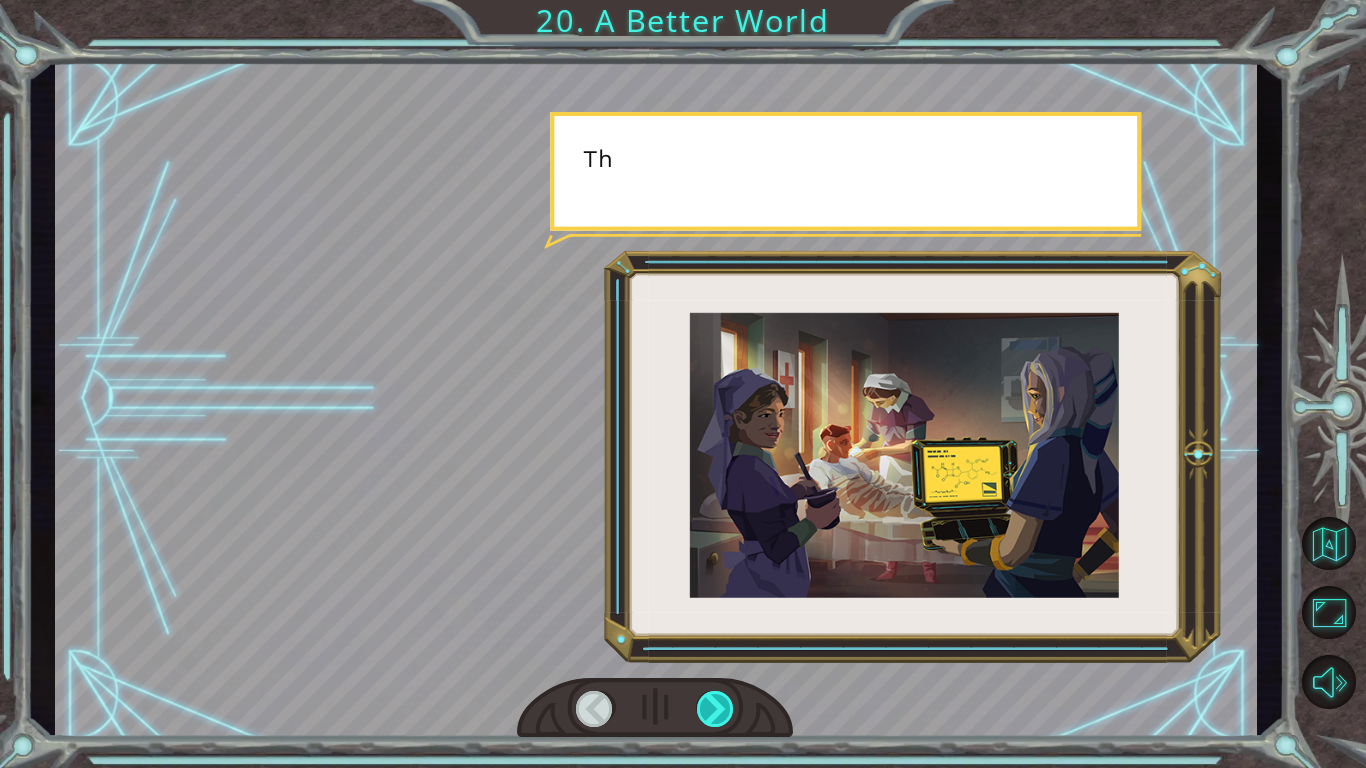 click at bounding box center [716, 709] 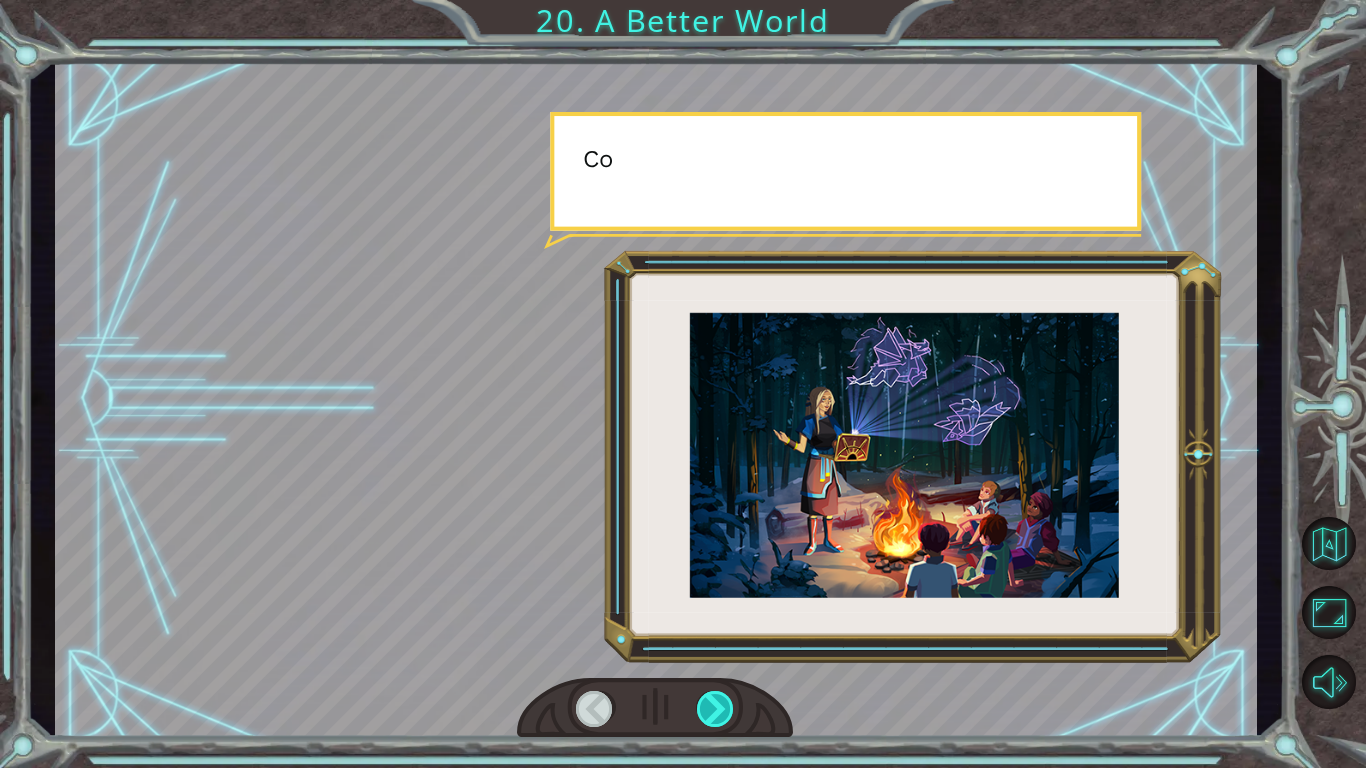 click at bounding box center (716, 709) 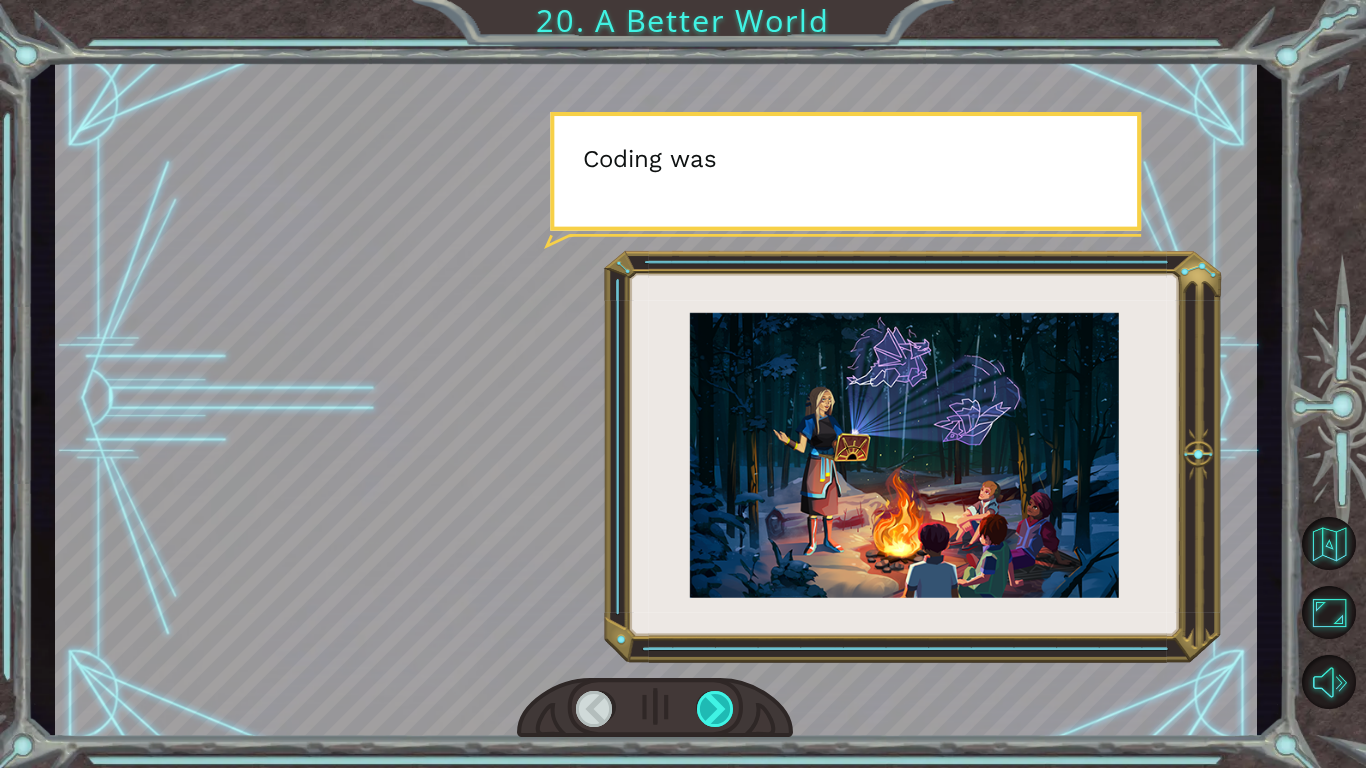 click at bounding box center (716, 709) 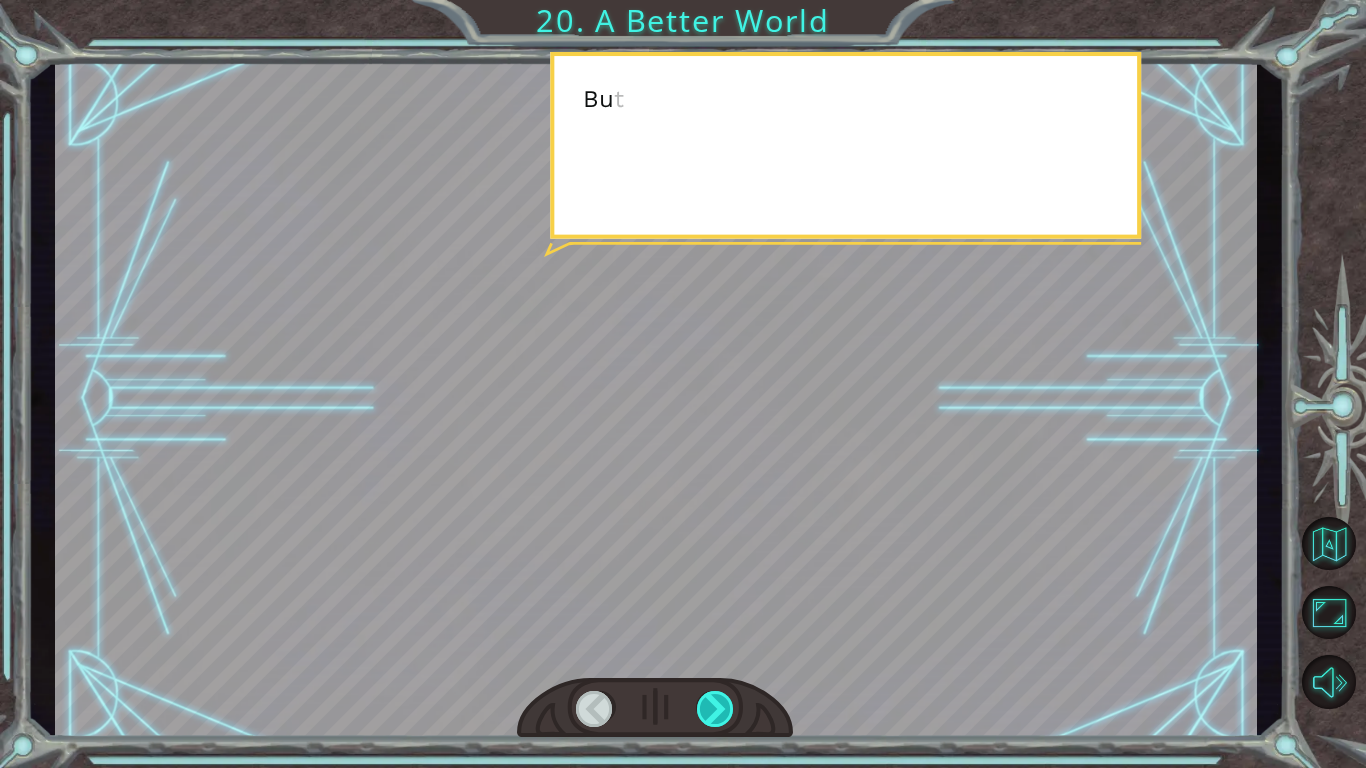 click at bounding box center [716, 709] 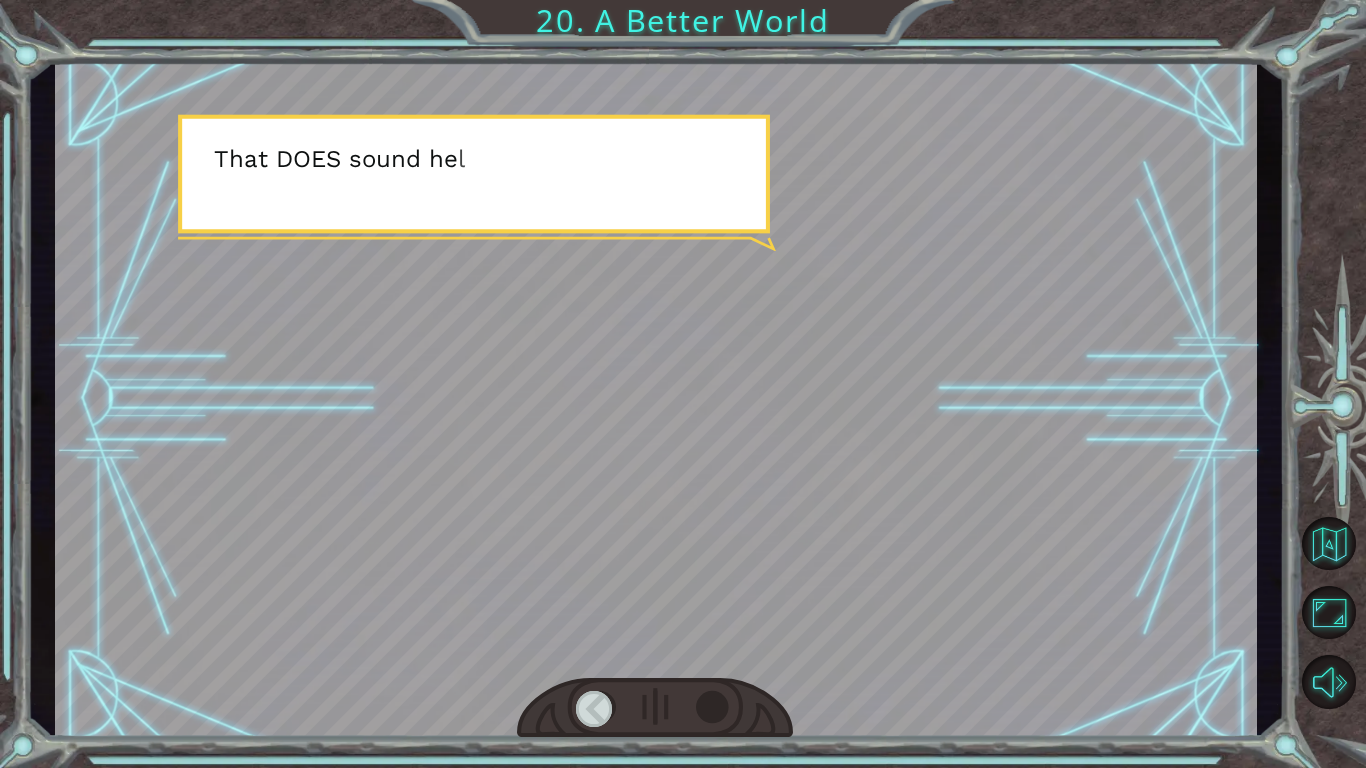 click at bounding box center [655, 708] 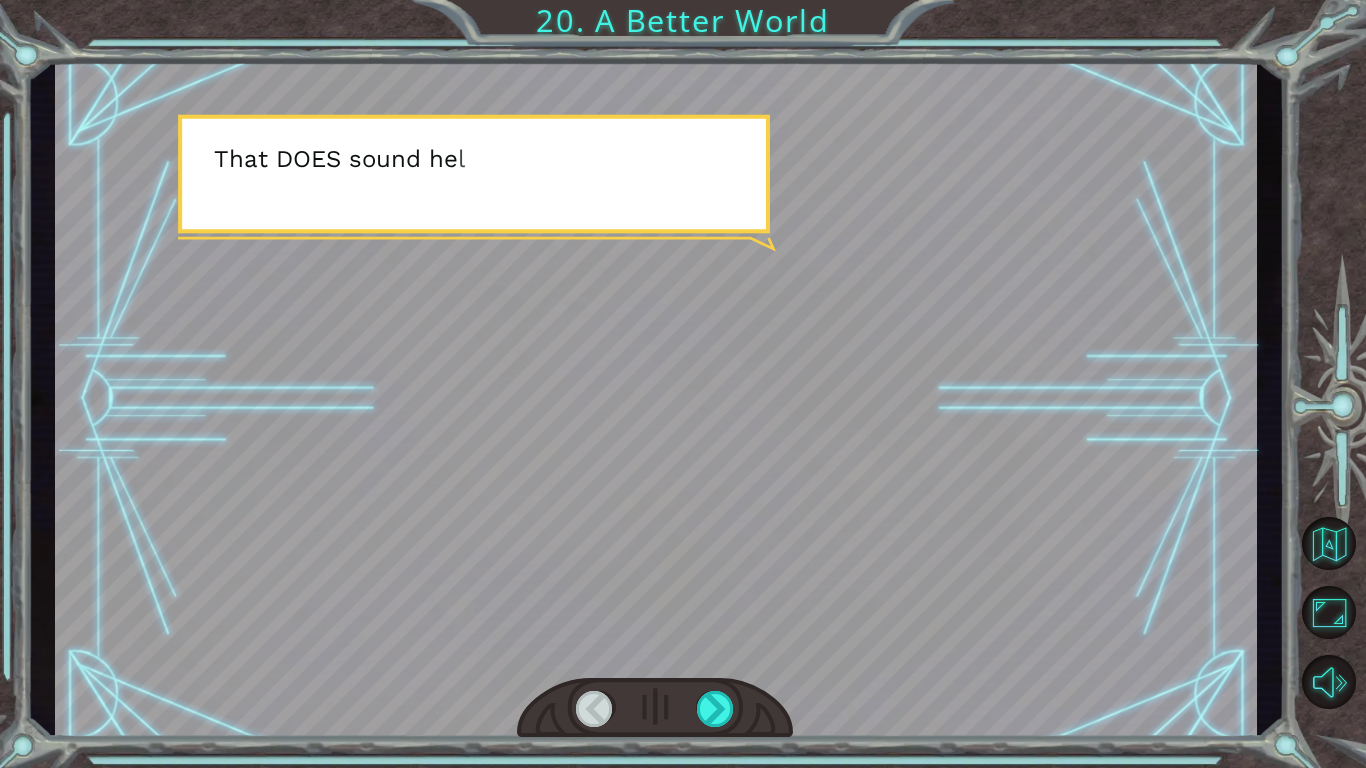 click at bounding box center (655, 708) 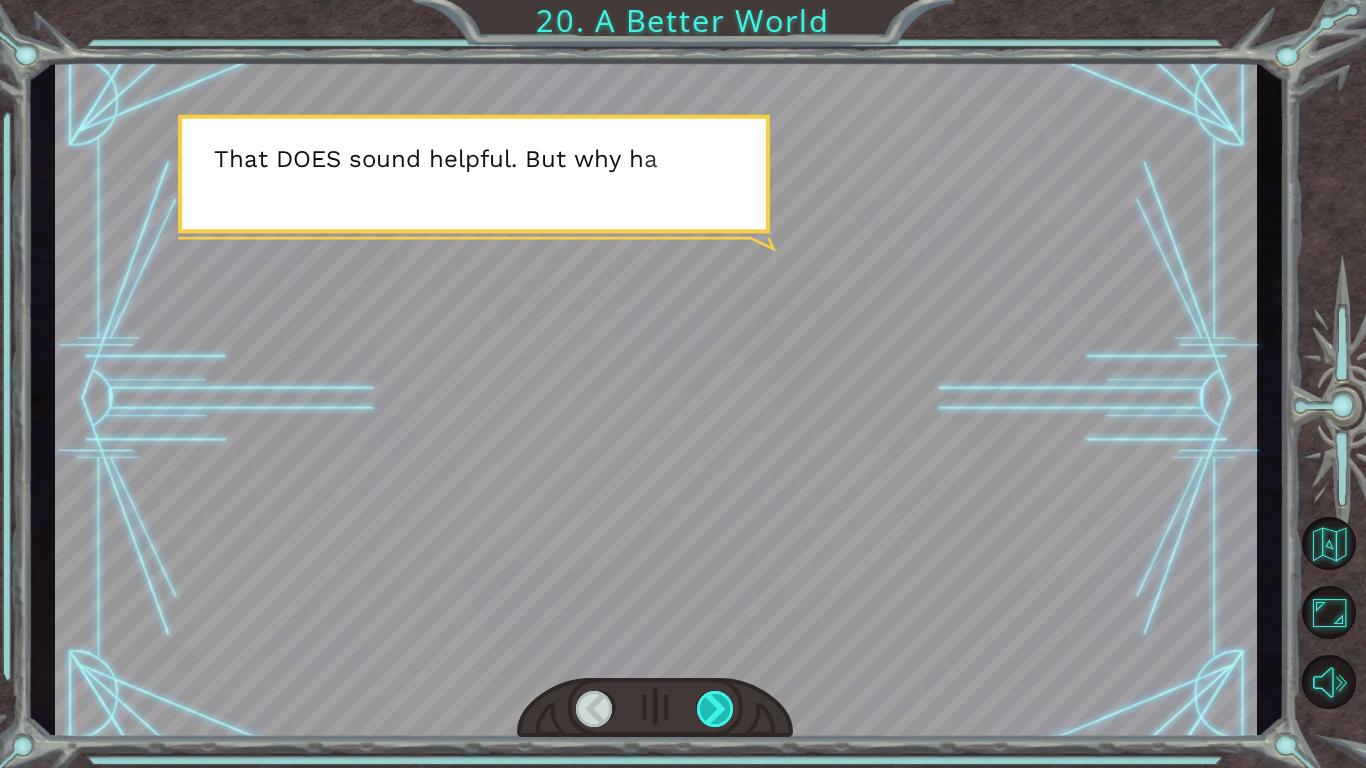 click at bounding box center (716, 709) 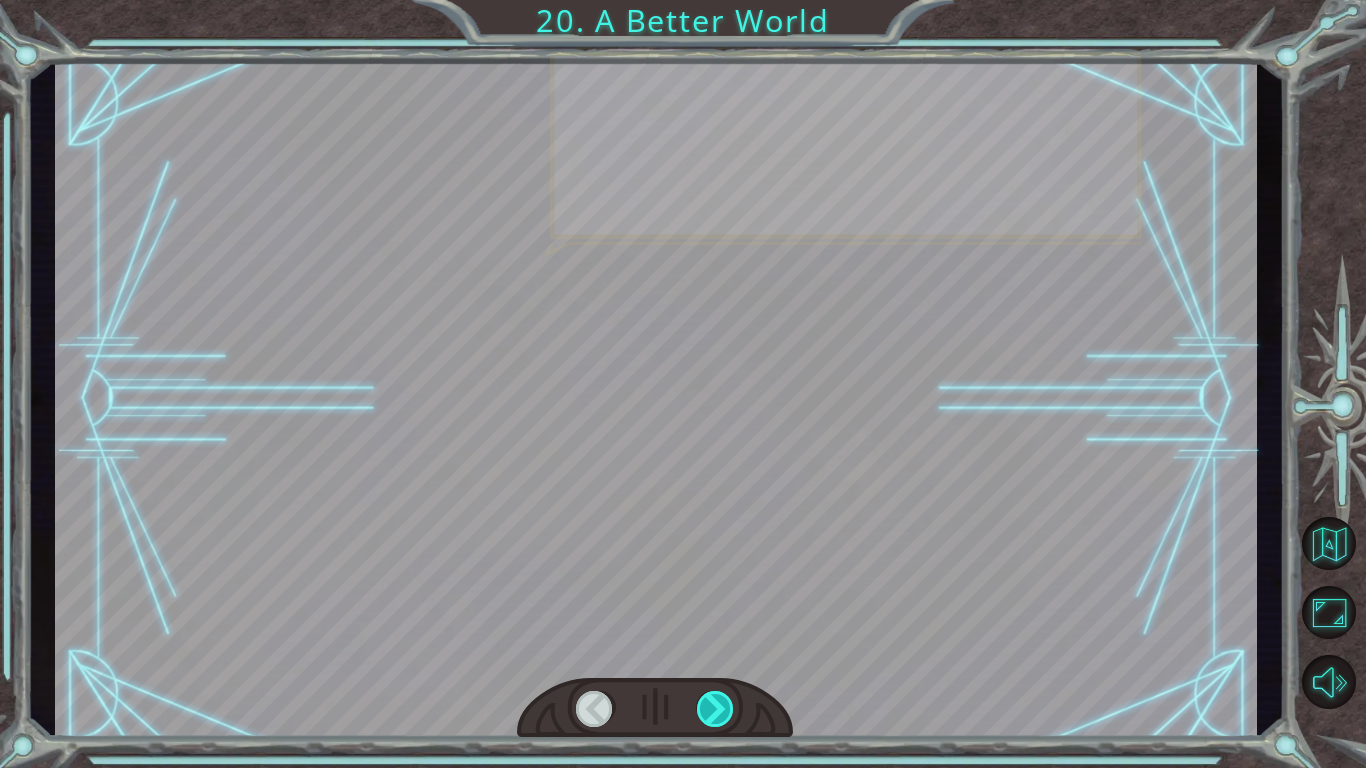 click at bounding box center (716, 709) 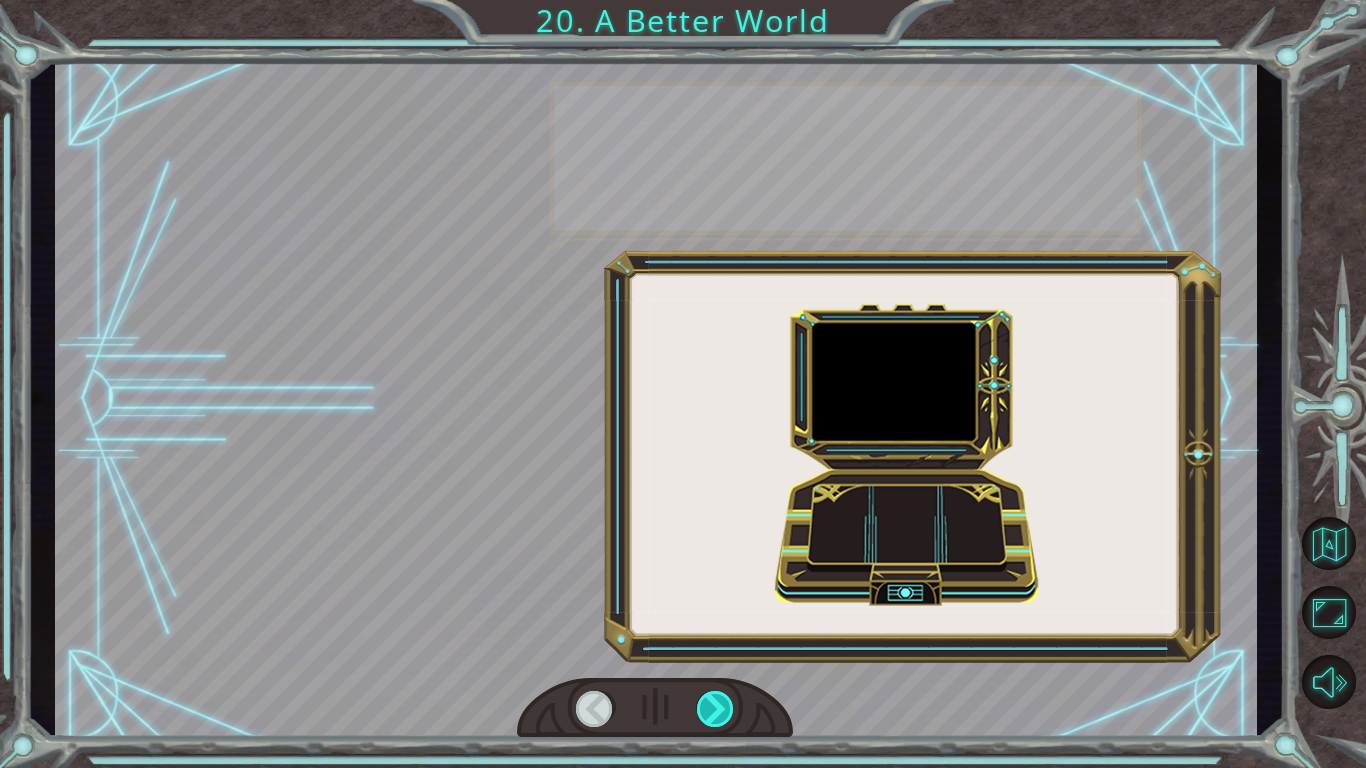 click at bounding box center (716, 709) 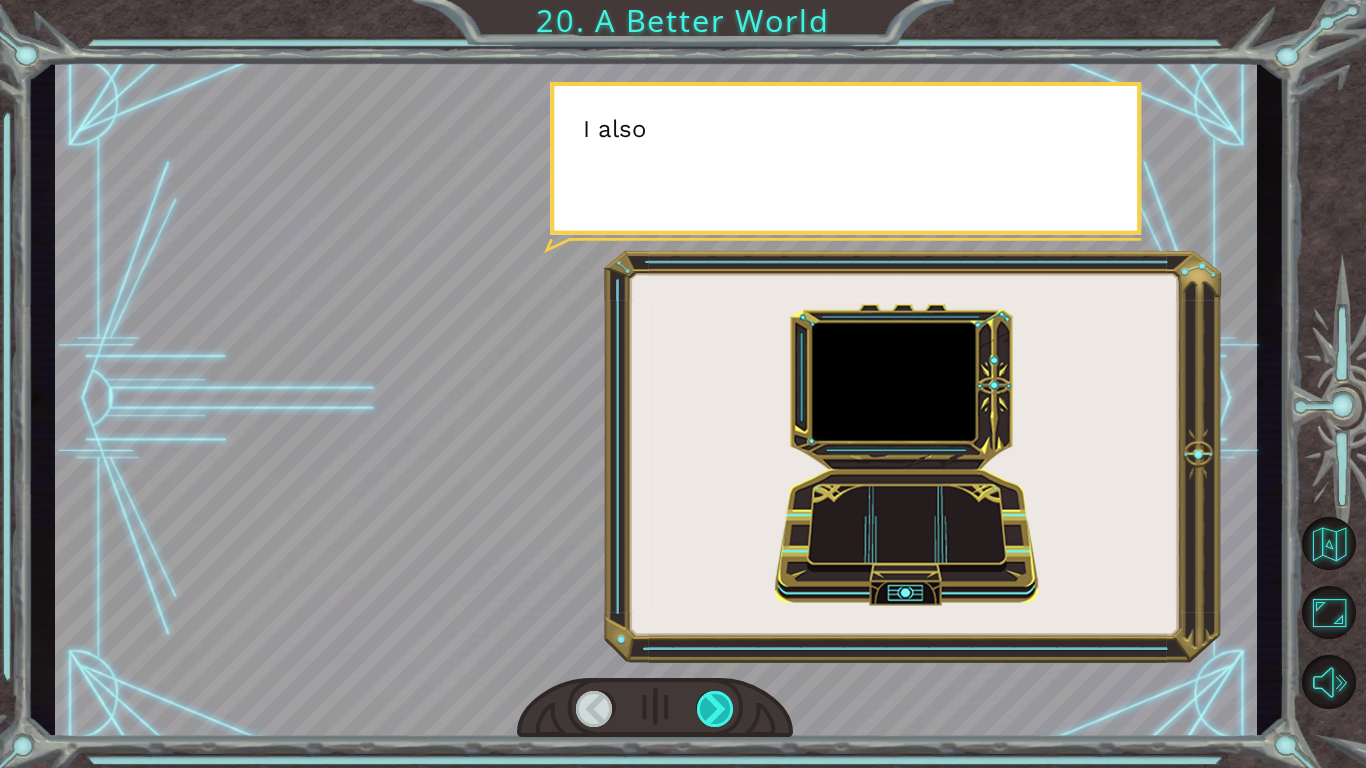 click at bounding box center (716, 709) 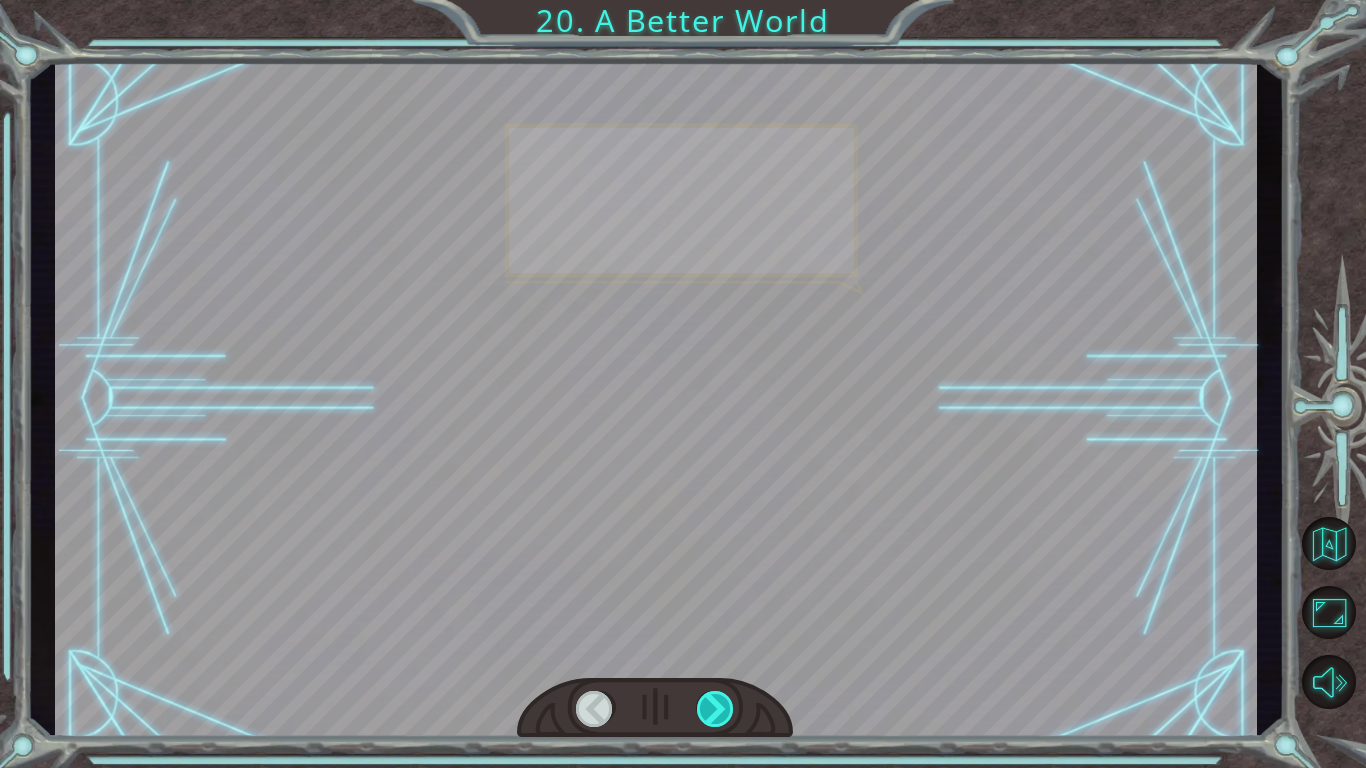 click at bounding box center [716, 709] 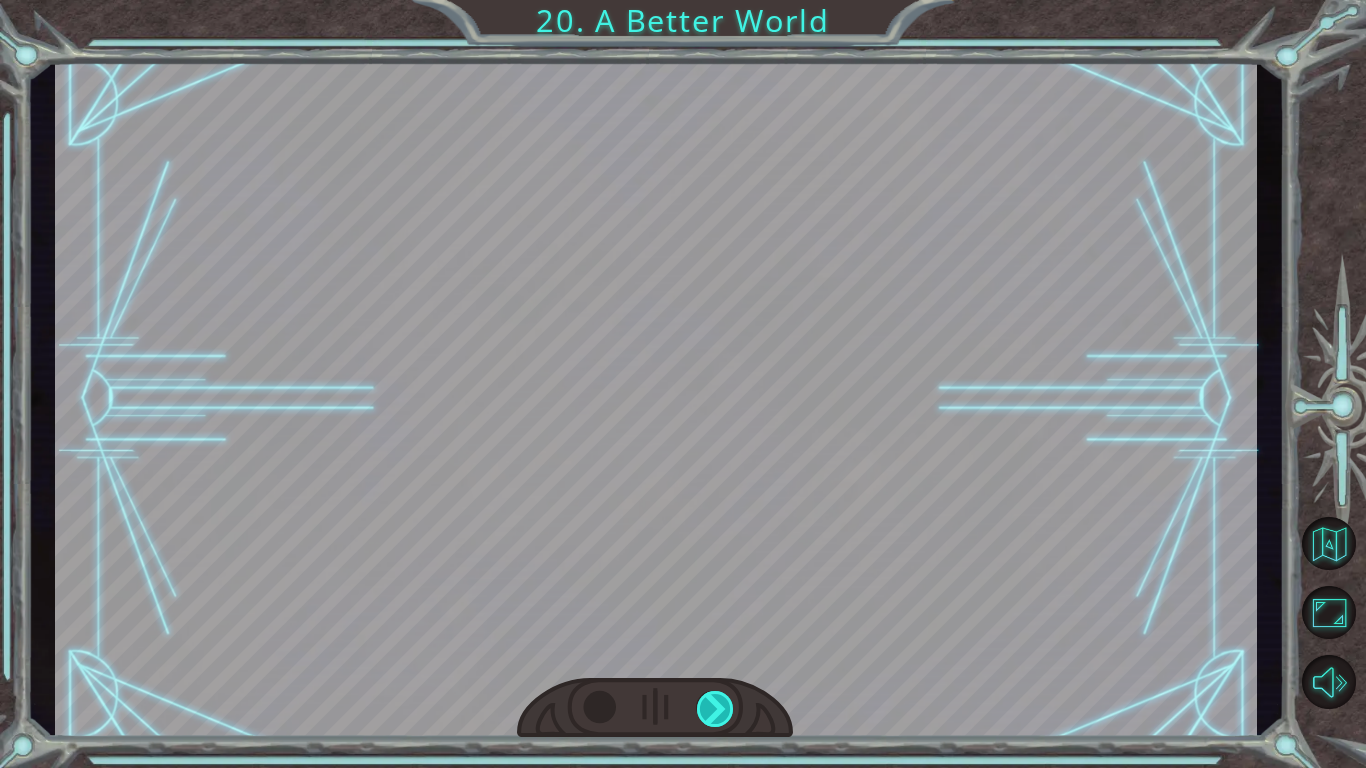 click on "Oh! You repaired the Monolith! Great job! And it was all done with code. It's that powerful. Coding was a way of life many centuries ago. They used coding to help farmers track crops and weather. That way, they could grow better fruits and vegetables. They used technology to make medicine and help sick people feel better. Coding was used to tell stories and teach others. But most of all, coding helped everyone practice their problem solving skills so that they could tackle anything that came their way." at bounding box center [683, 0] 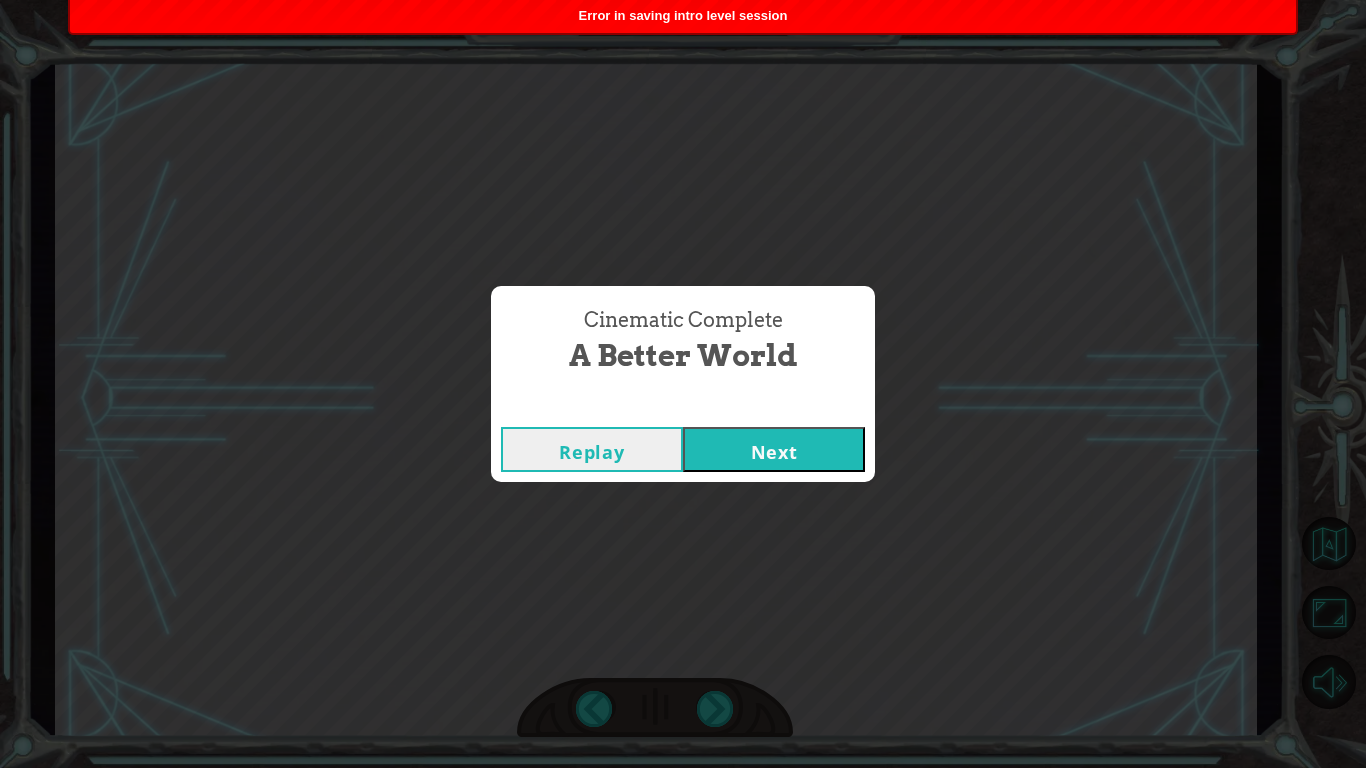click on "Next" at bounding box center (774, 449) 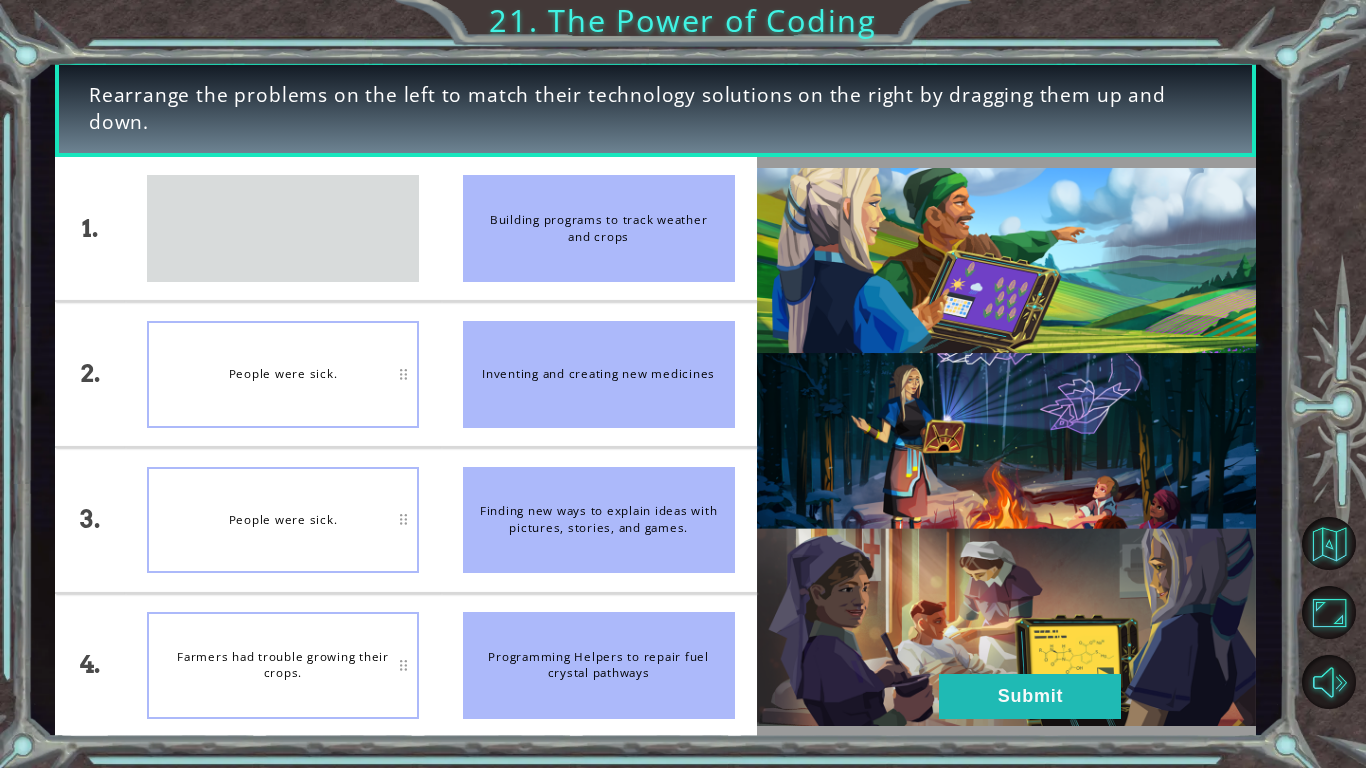 type 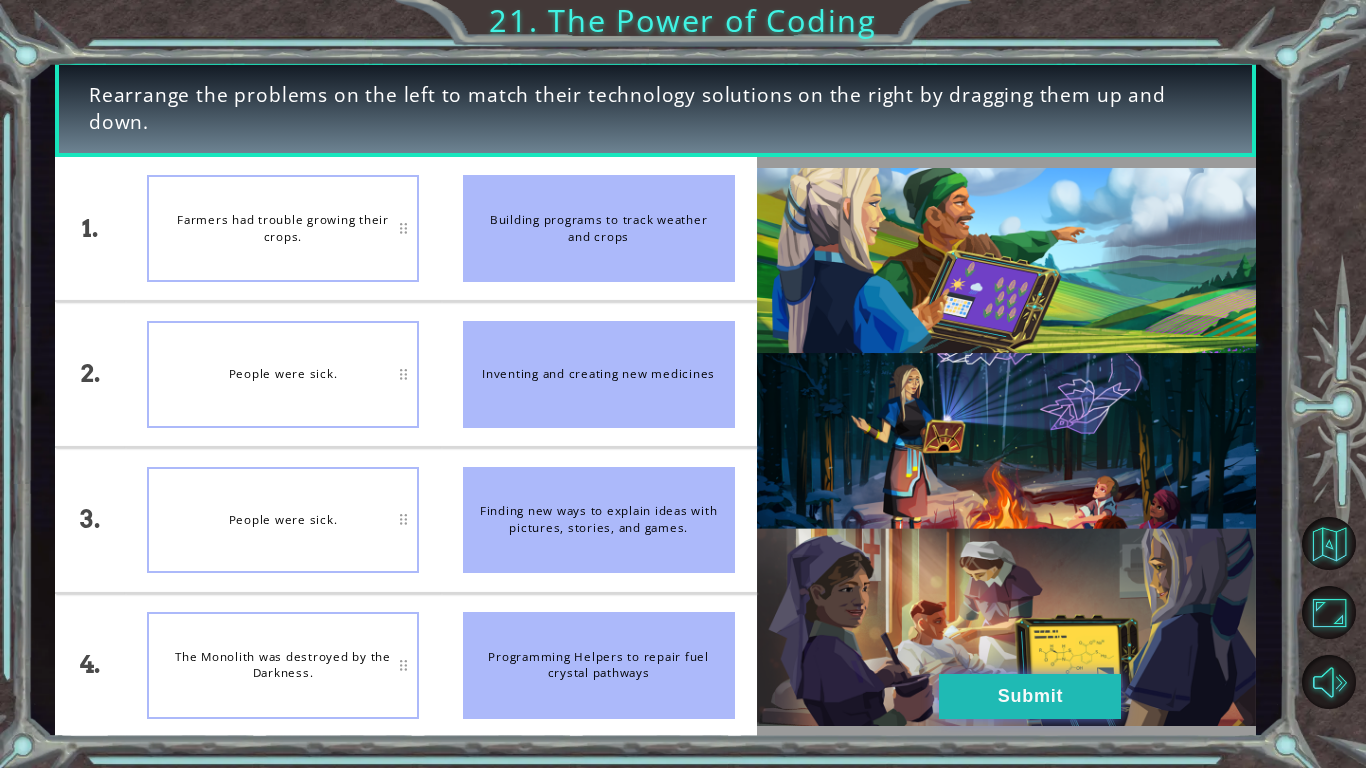 click on "Submit" at bounding box center [1030, 696] 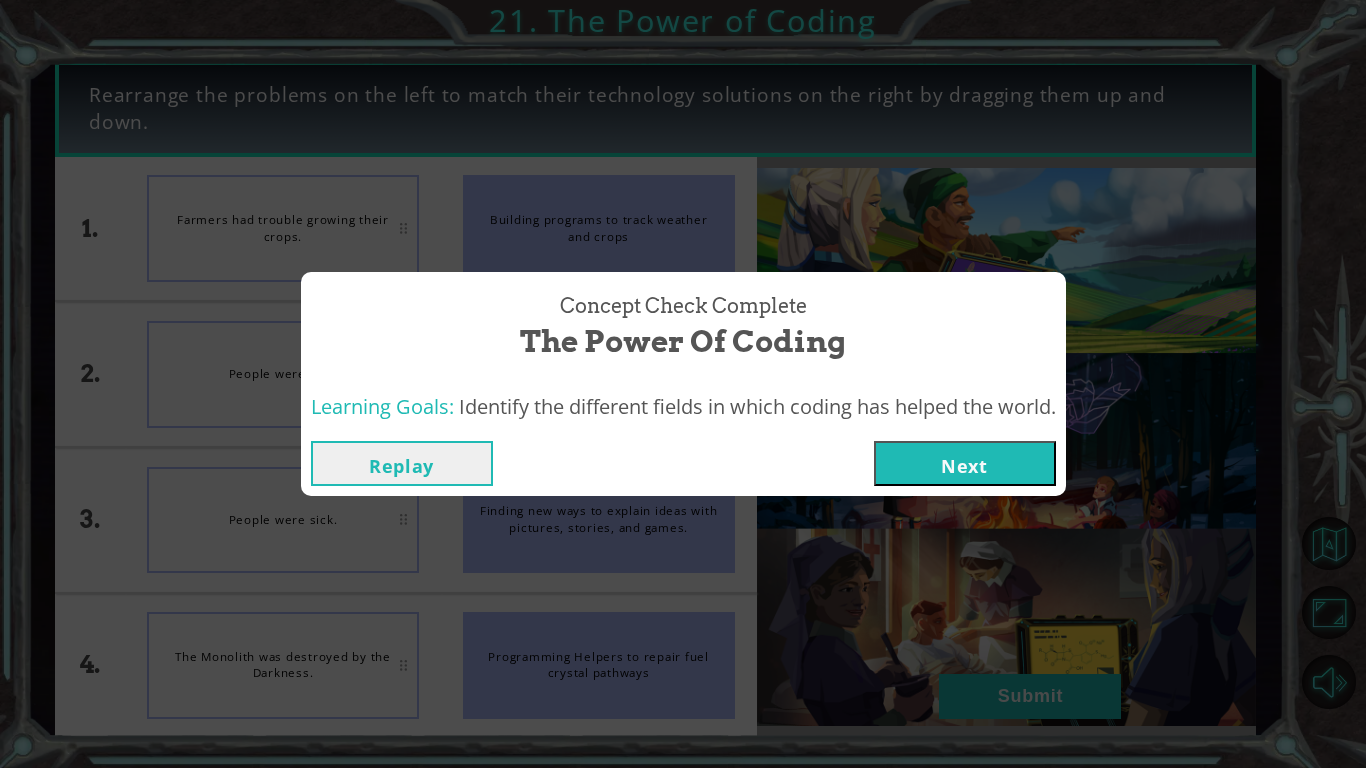click on "Next" at bounding box center [965, 463] 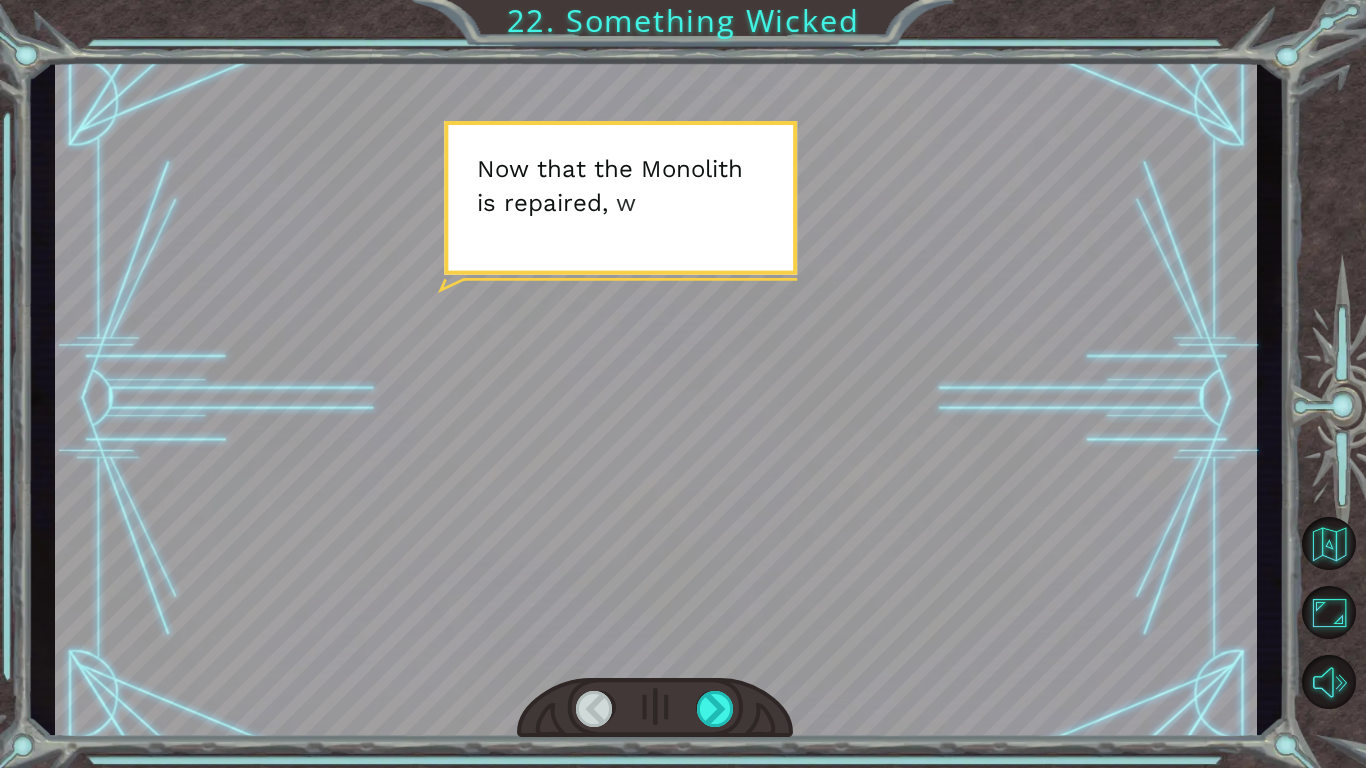 click at bounding box center (656, 399) 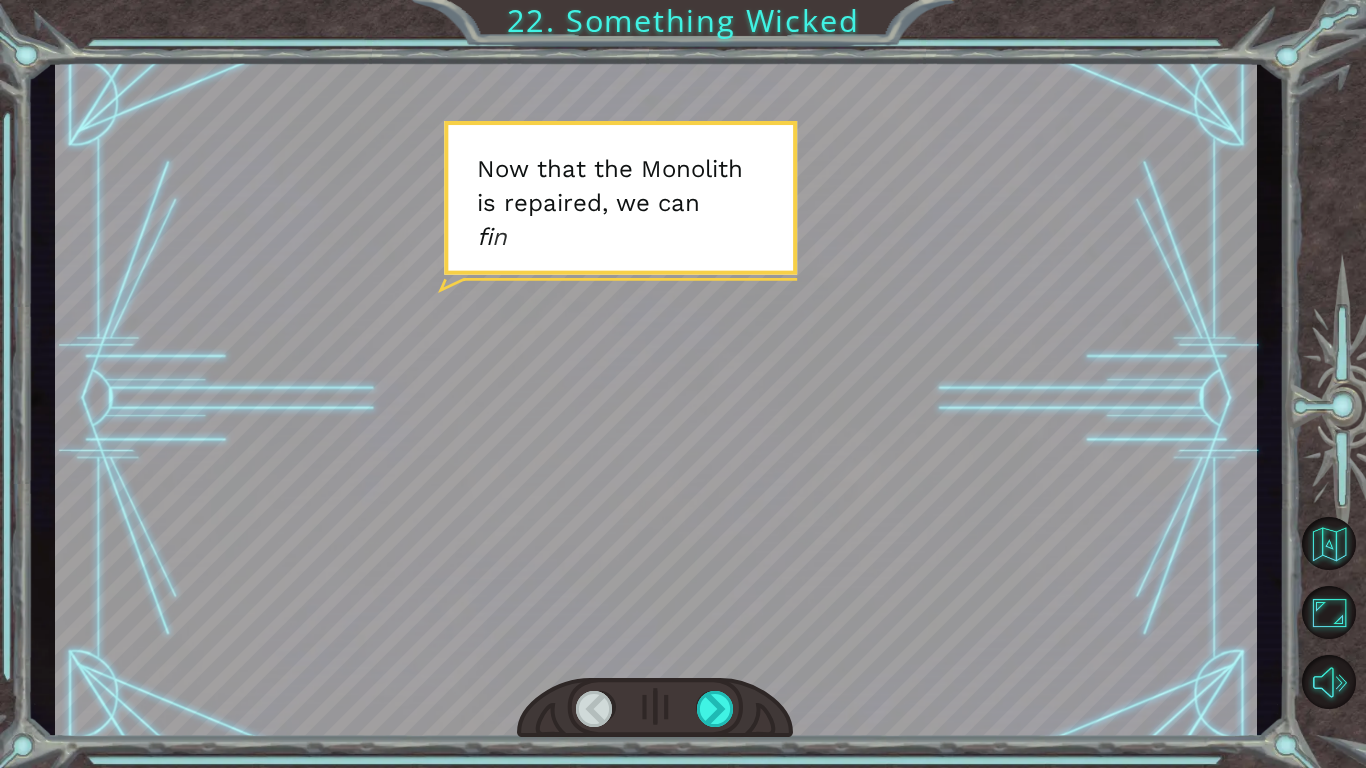 click at bounding box center (656, 399) 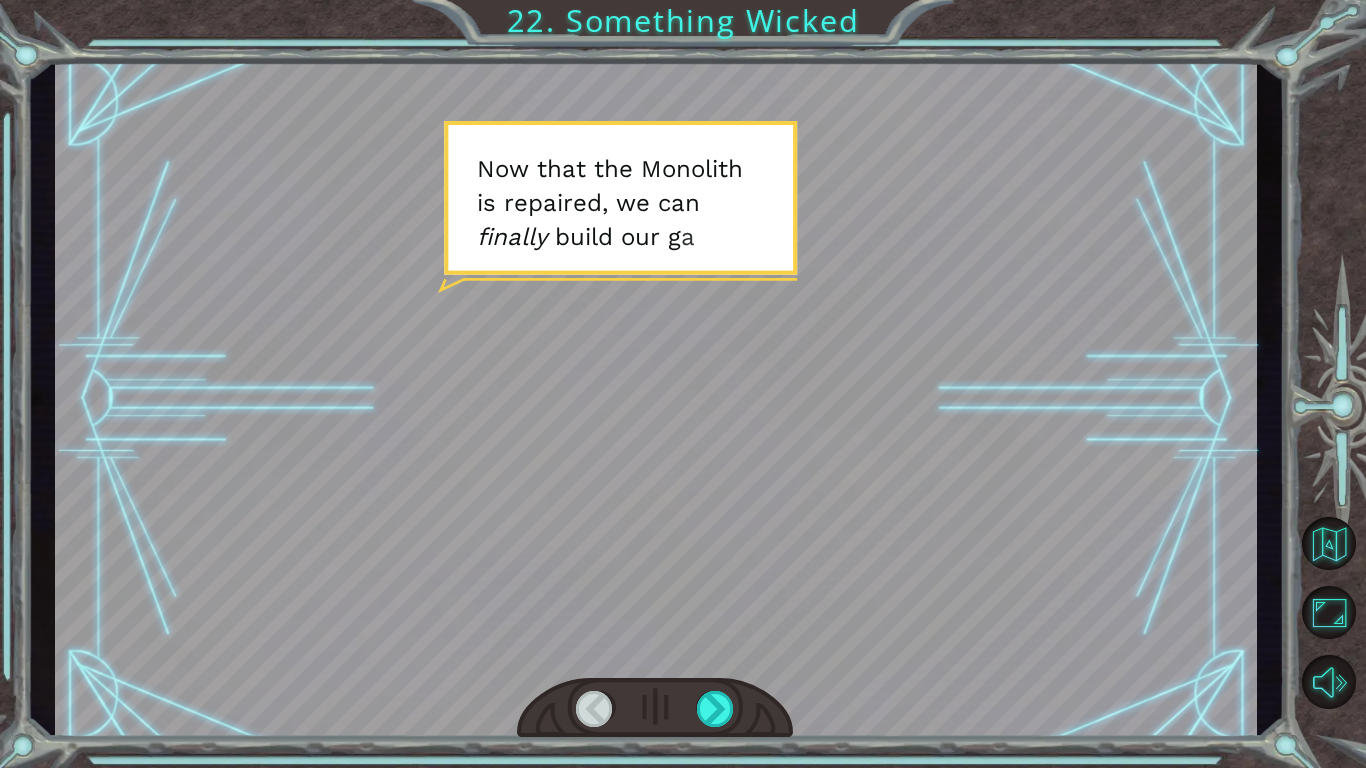 click at bounding box center [656, 399] 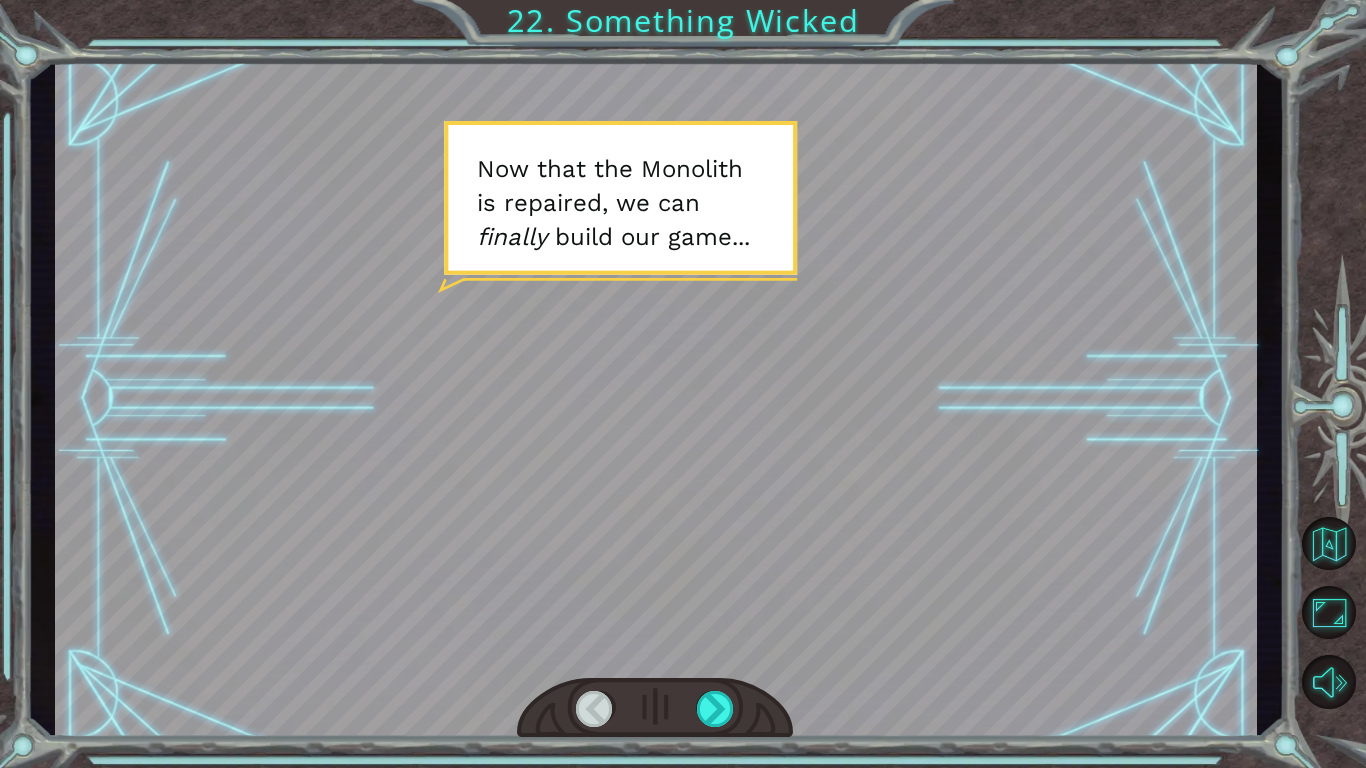 click at bounding box center [656, 399] 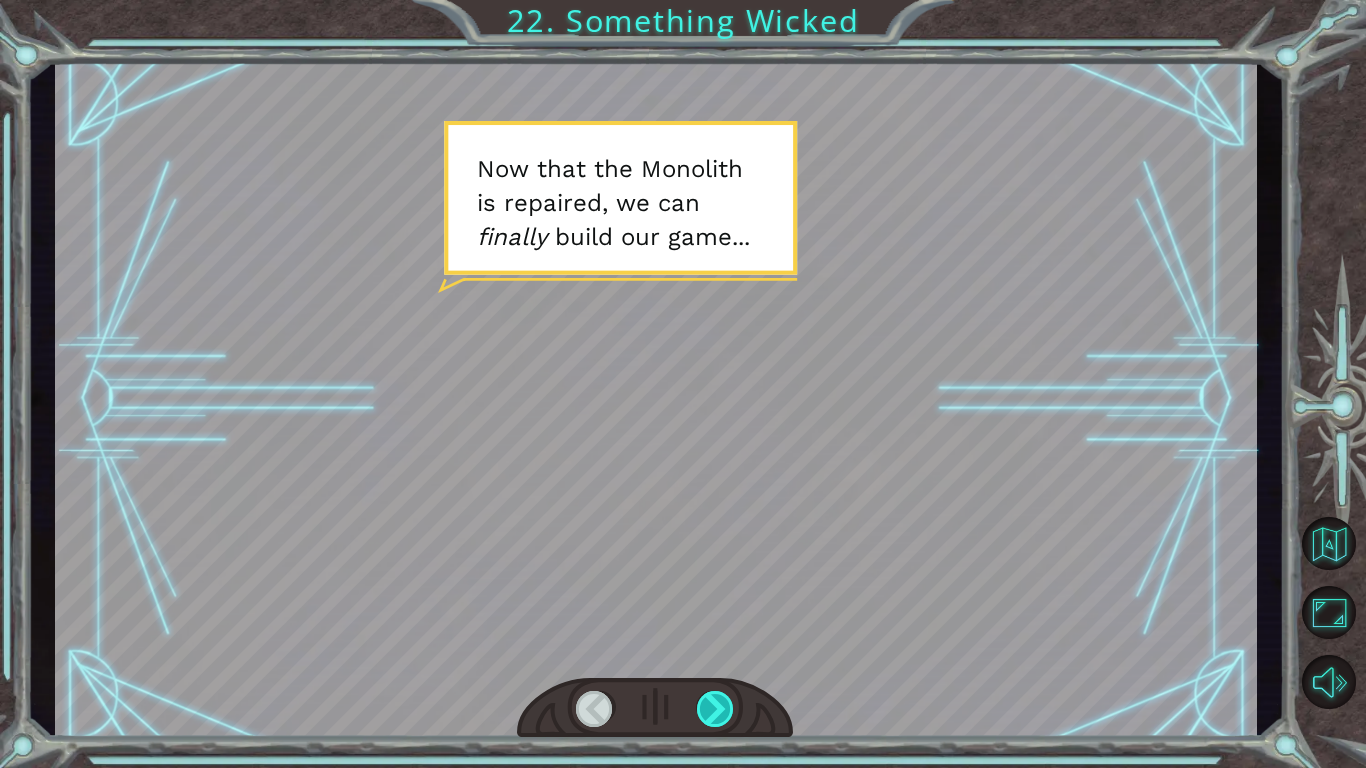 click at bounding box center (716, 709) 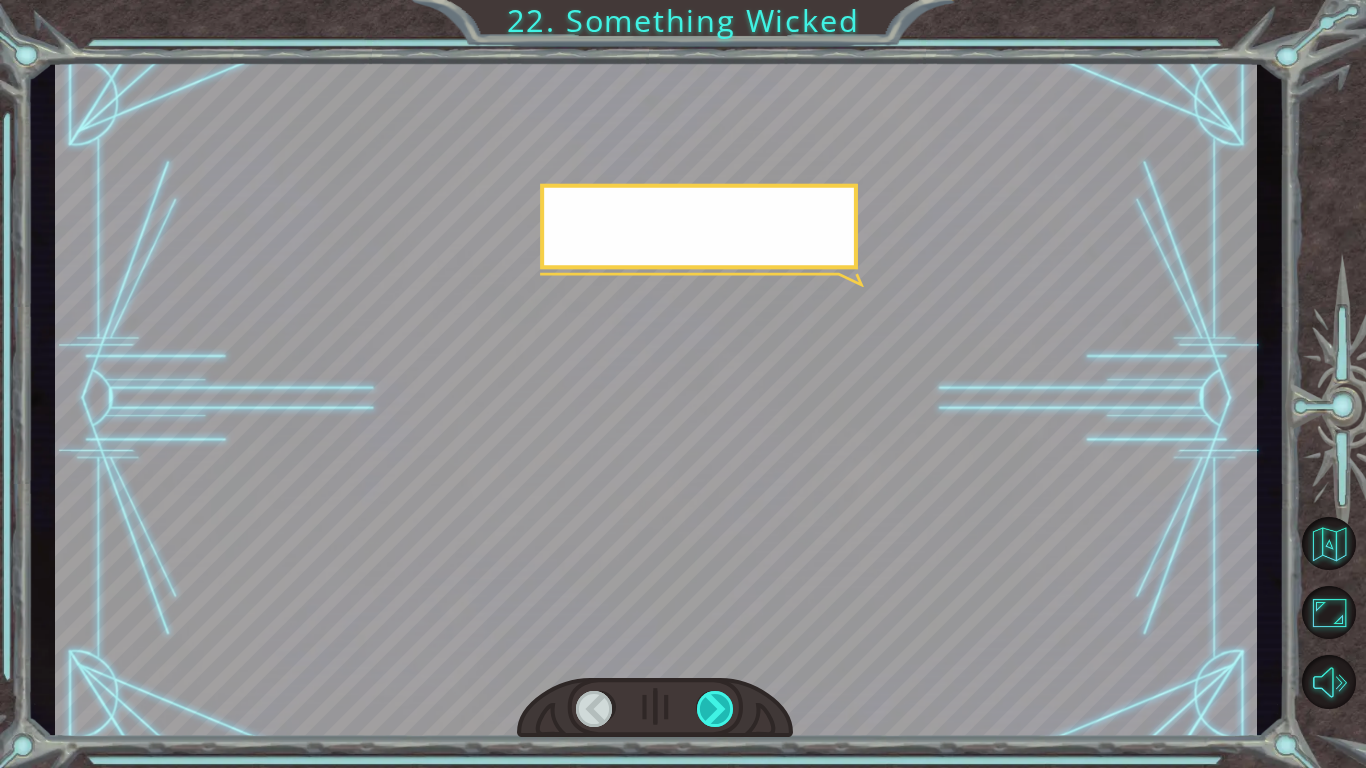 click at bounding box center [716, 709] 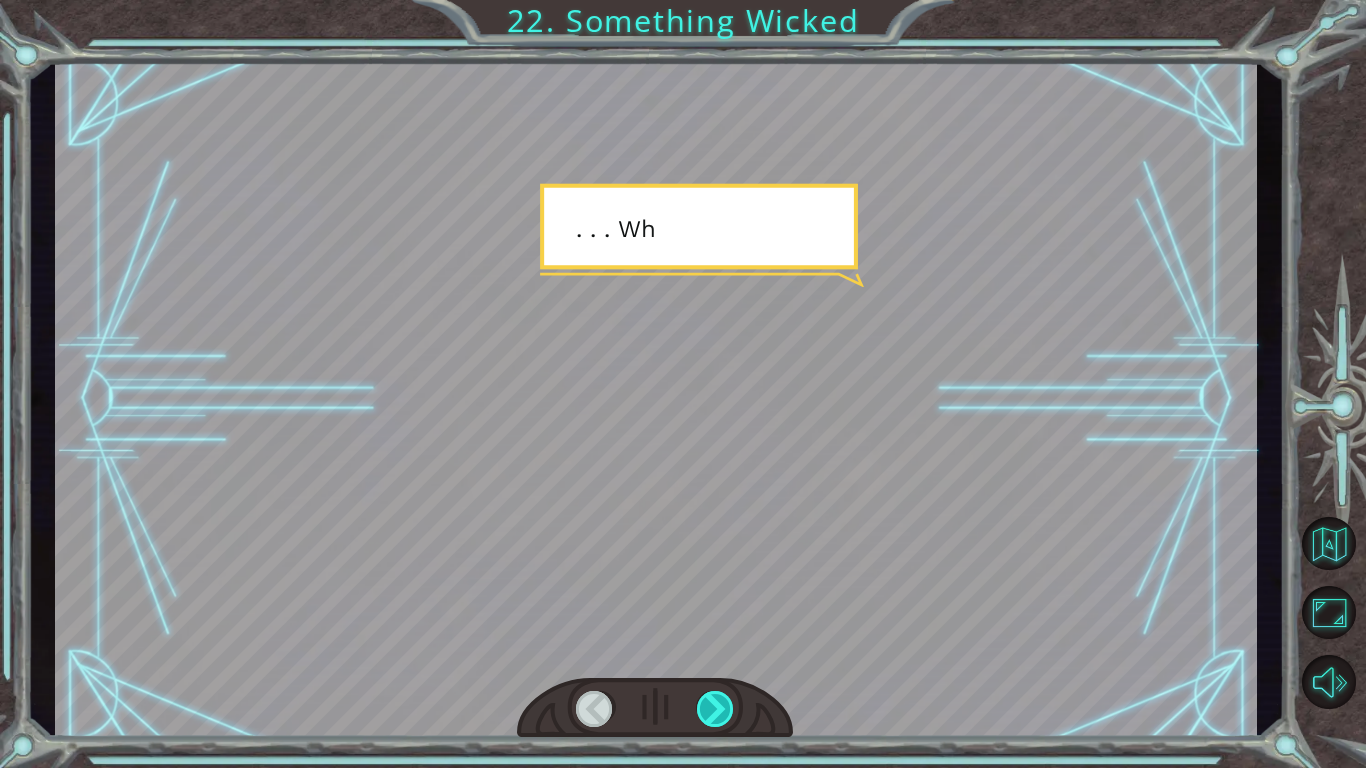 click at bounding box center [716, 709] 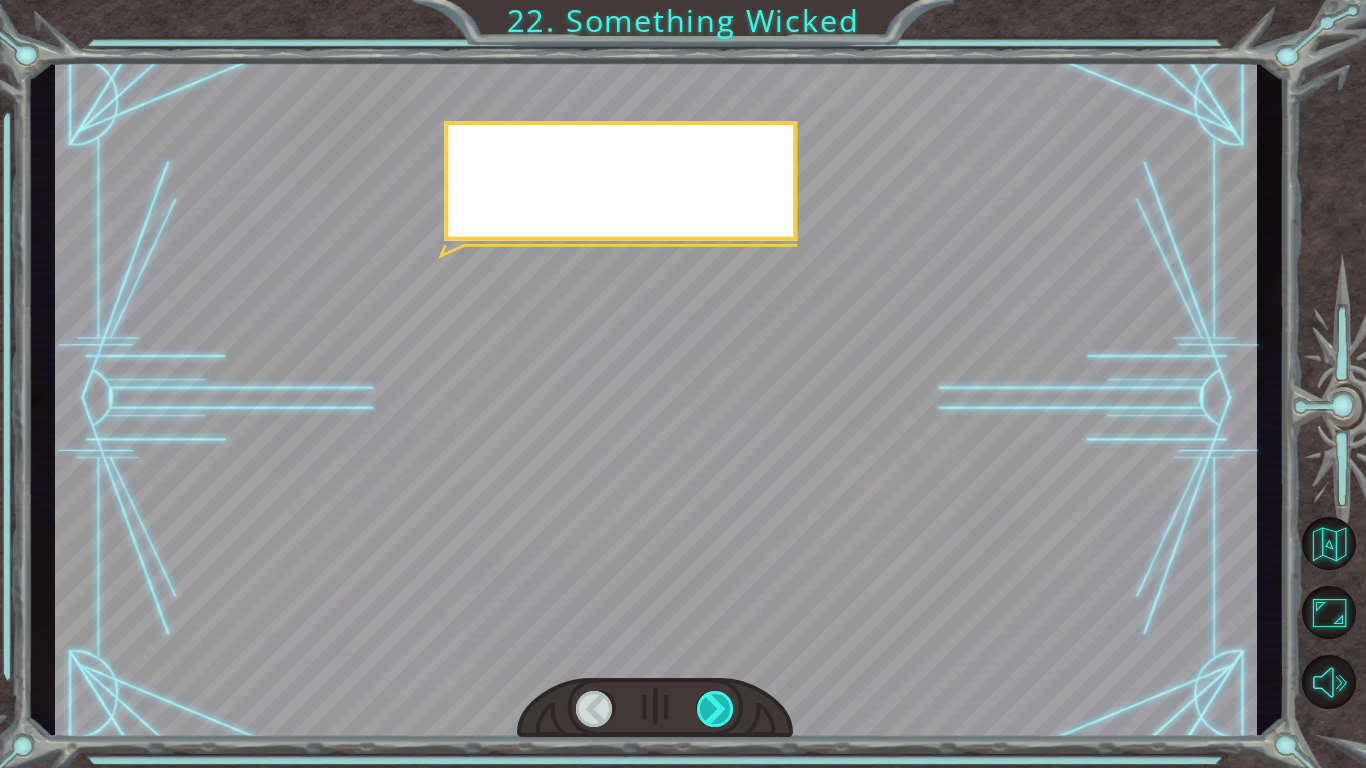 click at bounding box center [716, 709] 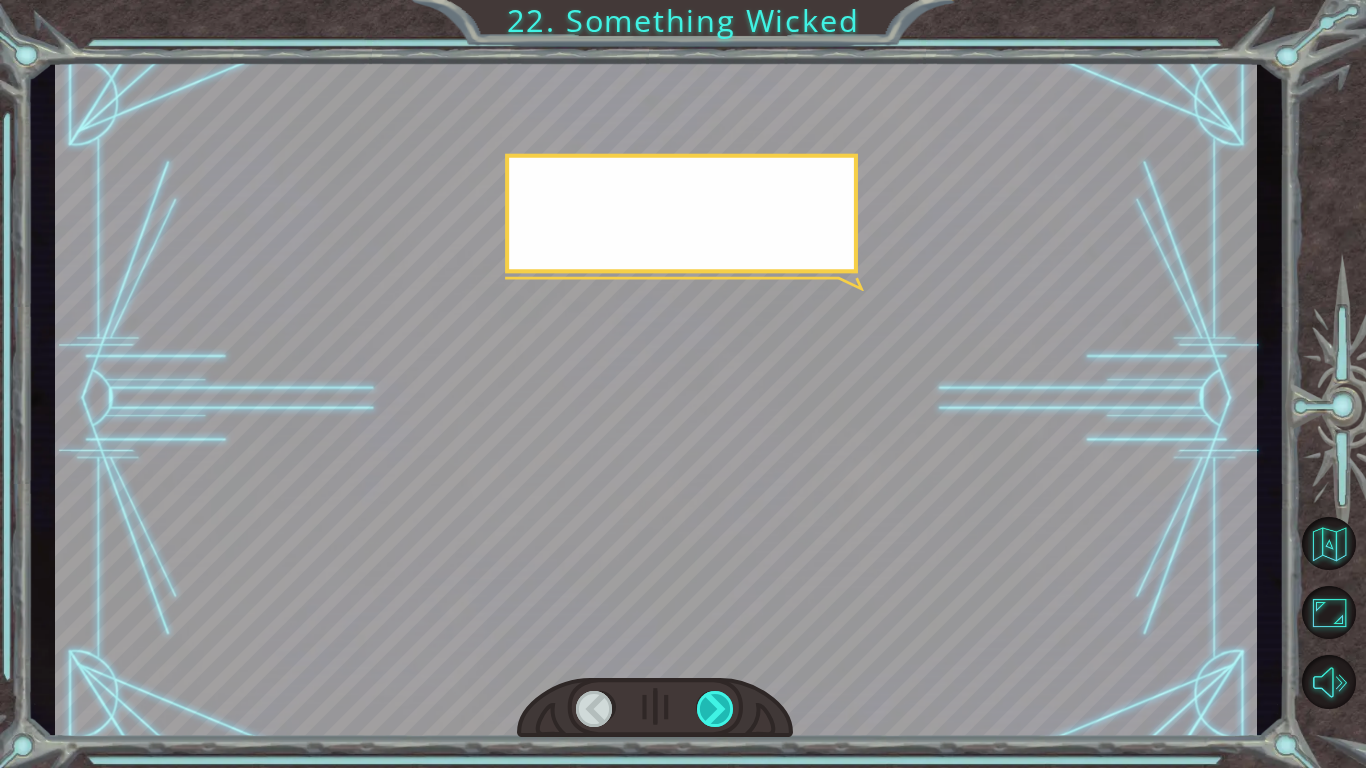 click at bounding box center (716, 709) 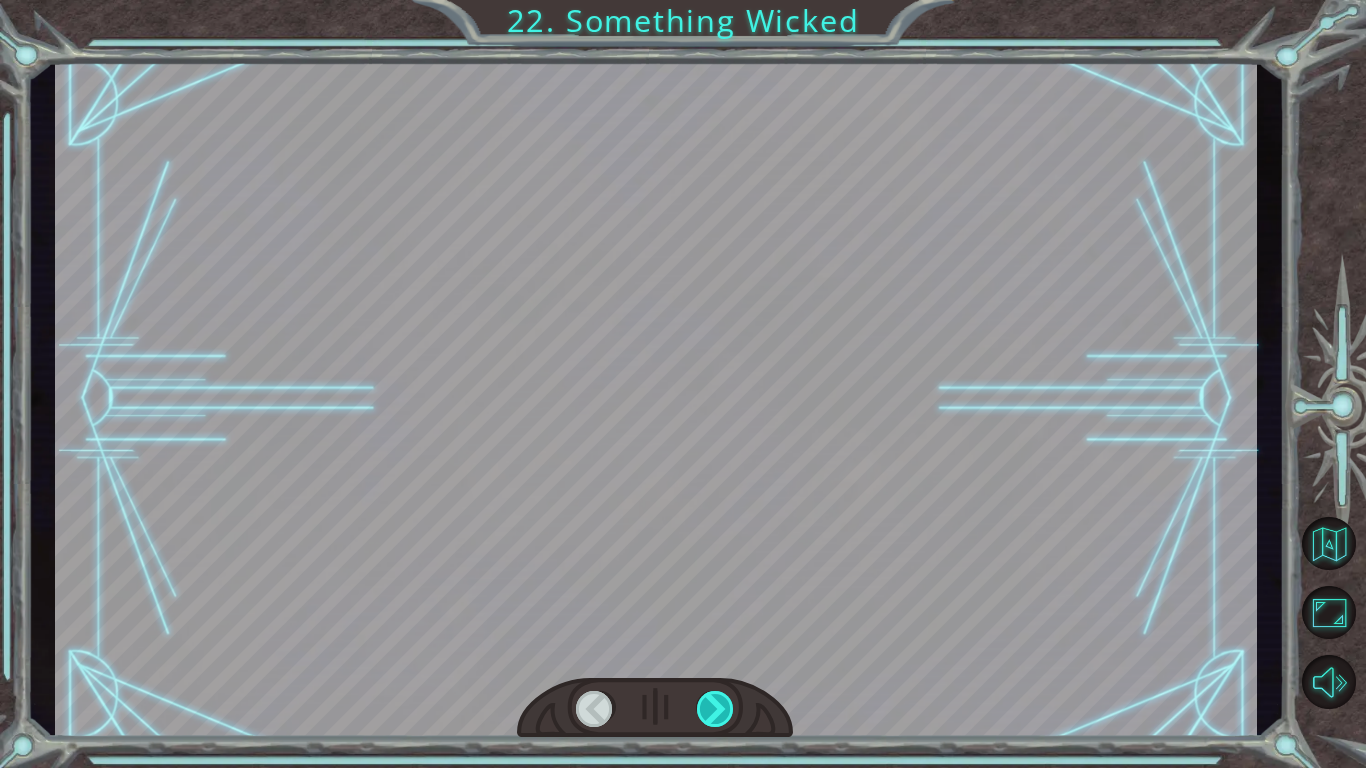 click at bounding box center (716, 709) 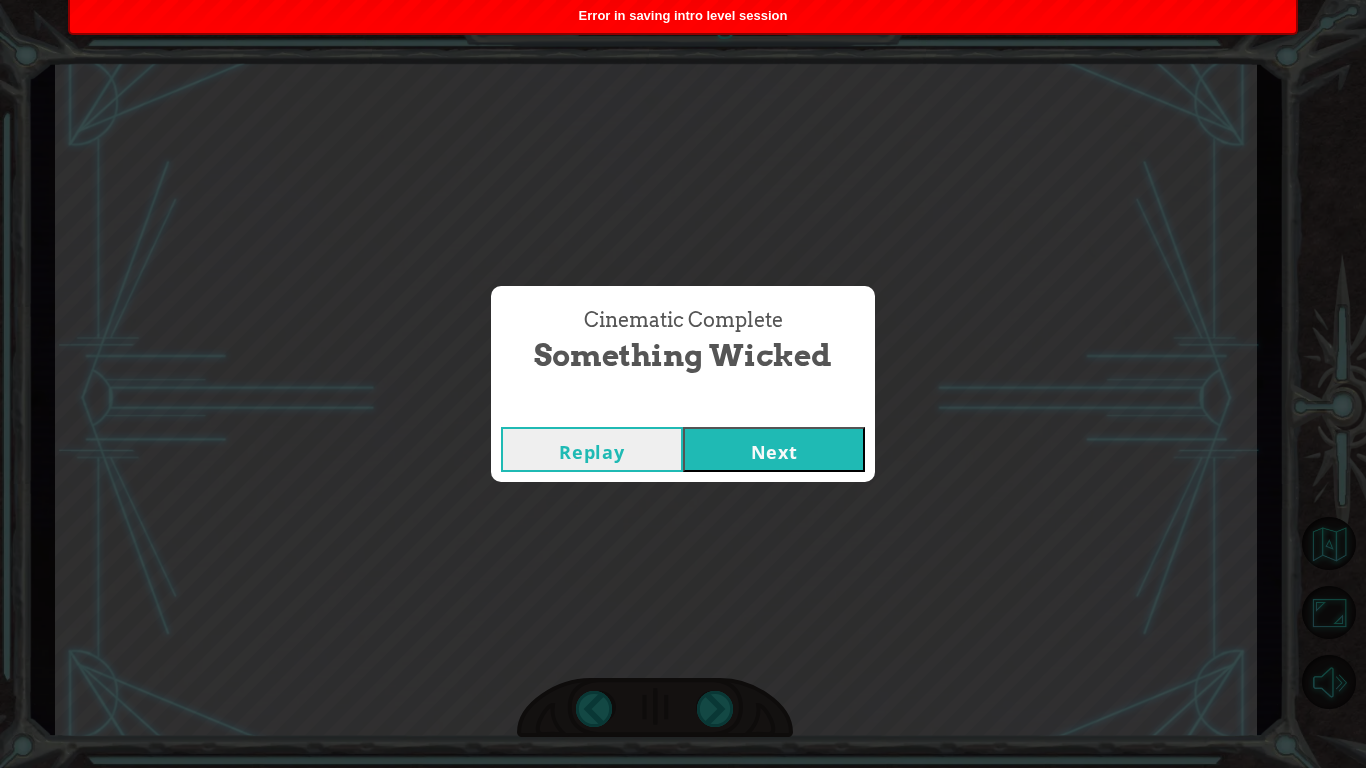 click on "Next" at bounding box center [774, 449] 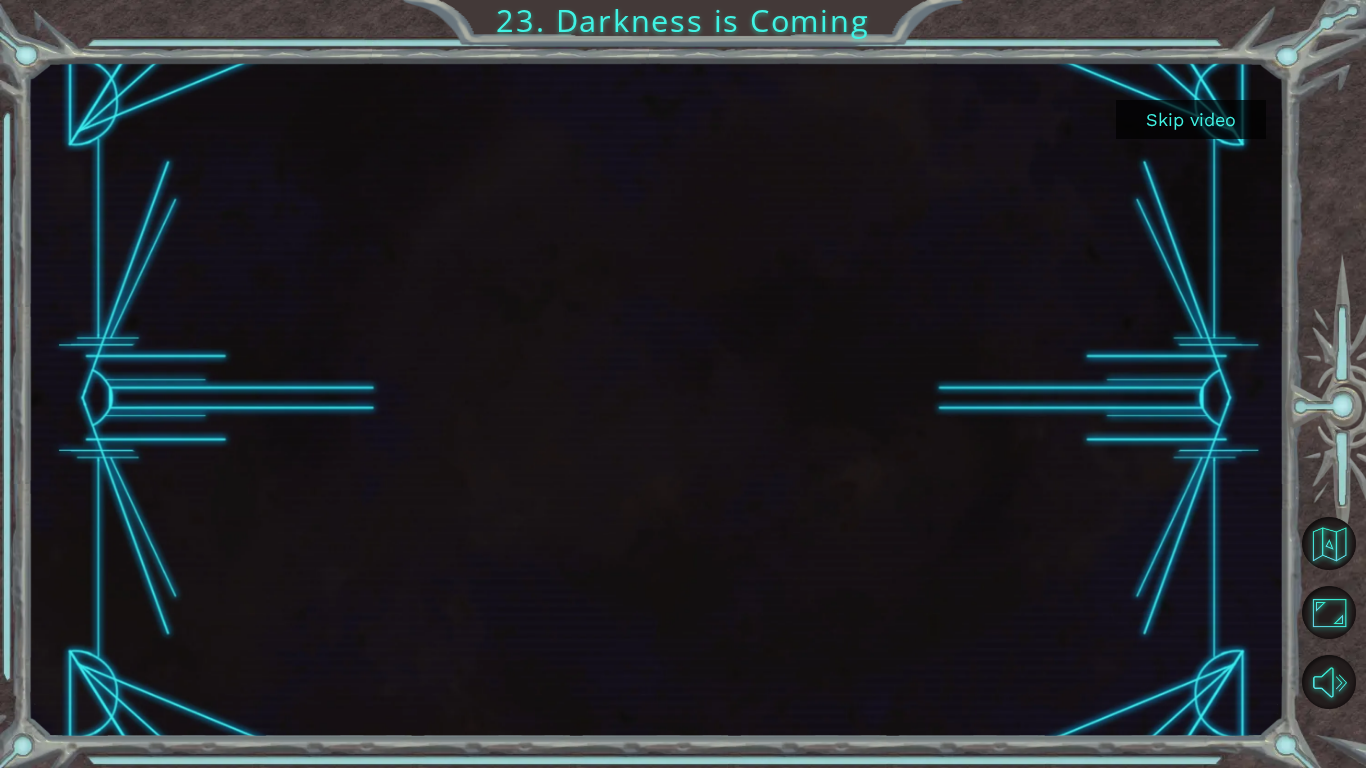 click on "Skip video" at bounding box center (1191, 119) 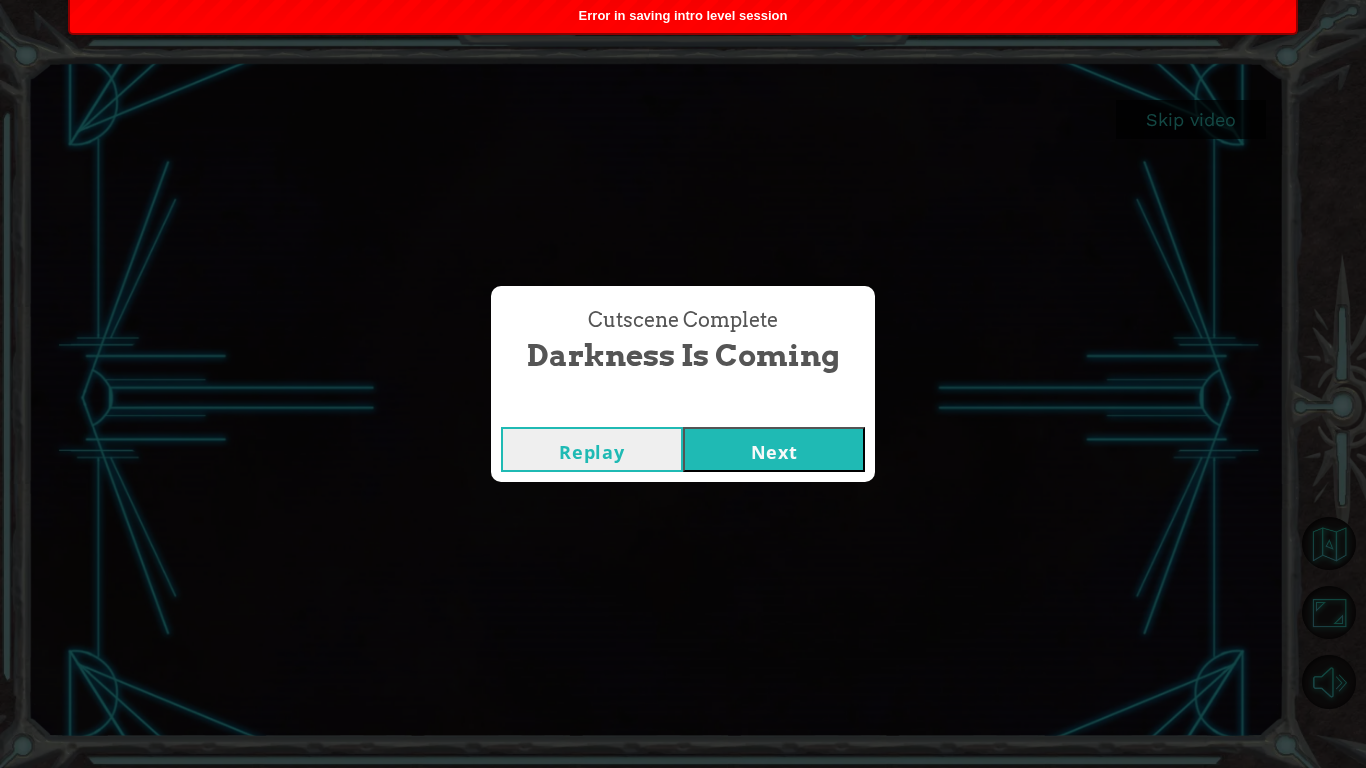 click on "Next" at bounding box center [774, 449] 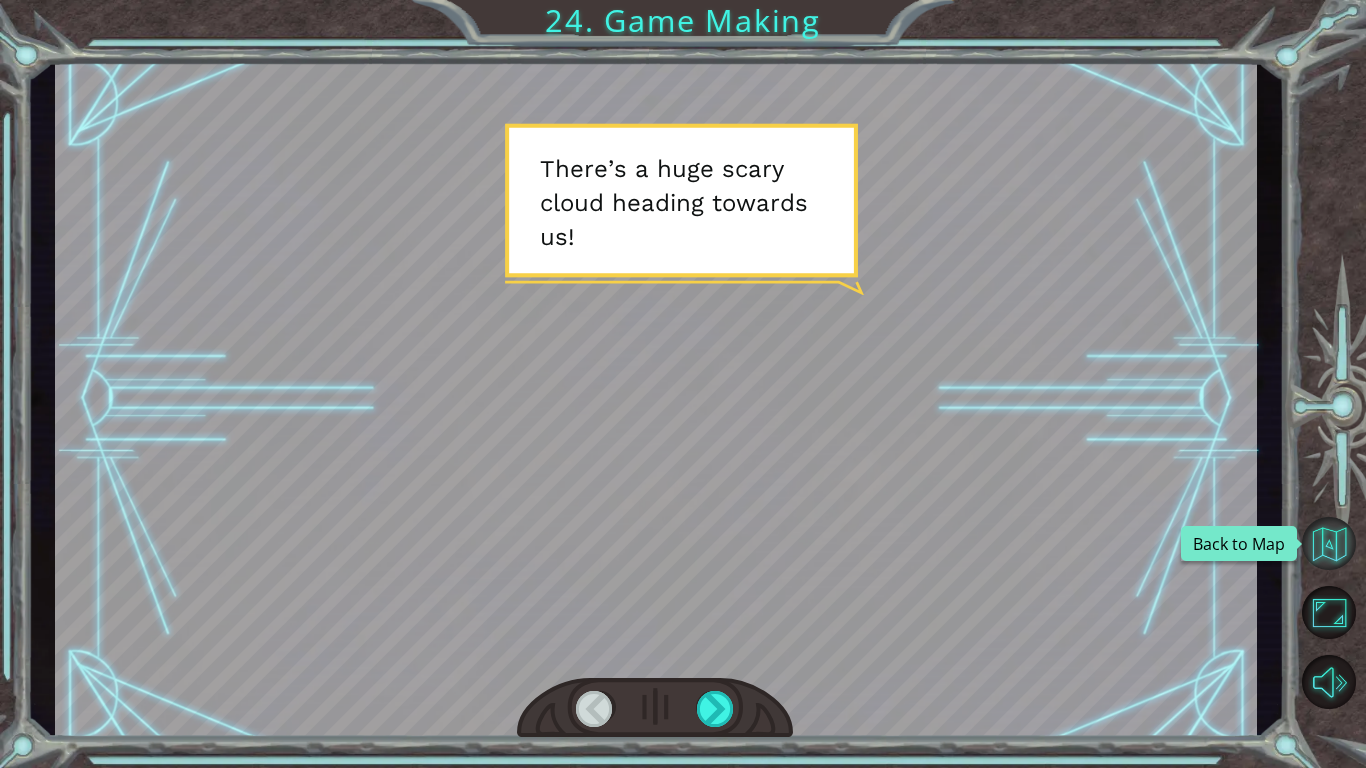 click at bounding box center [1329, 544] 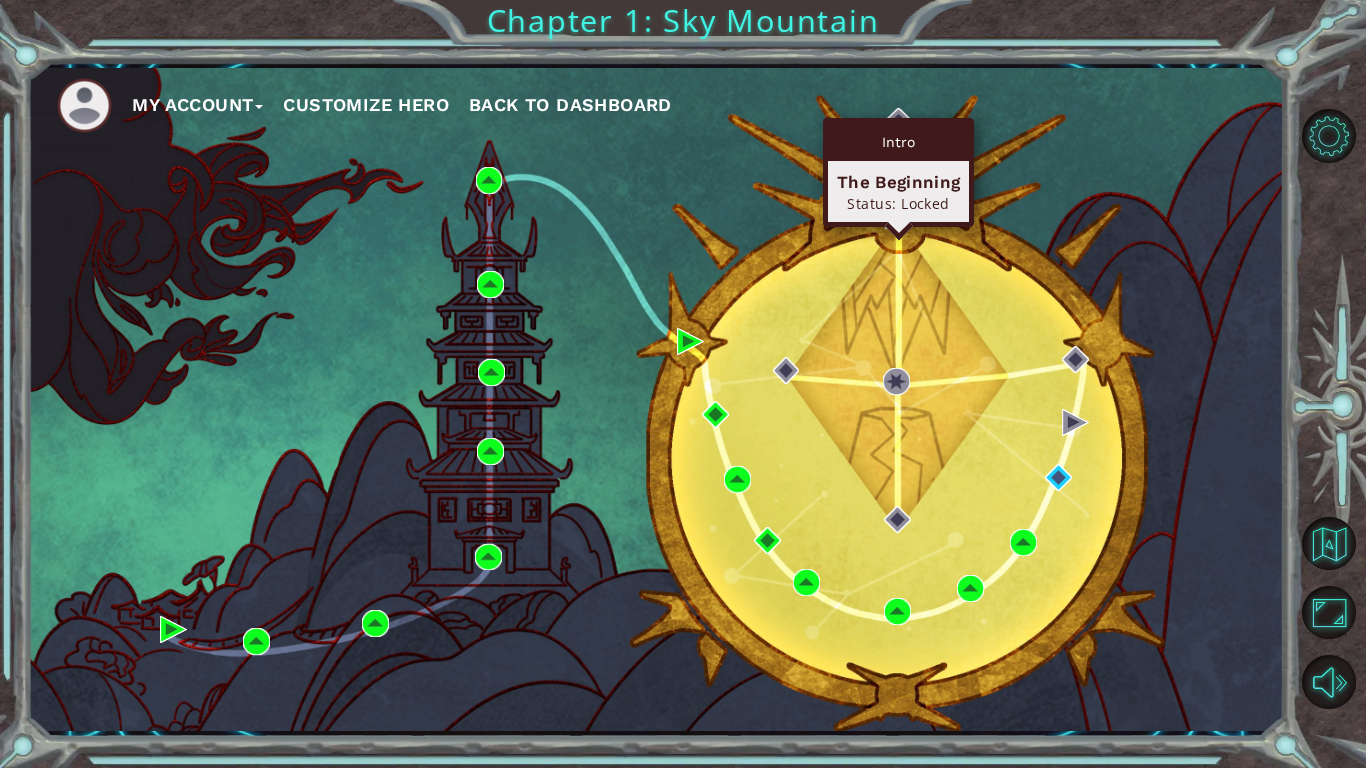 click on "Intro" at bounding box center [898, 142] 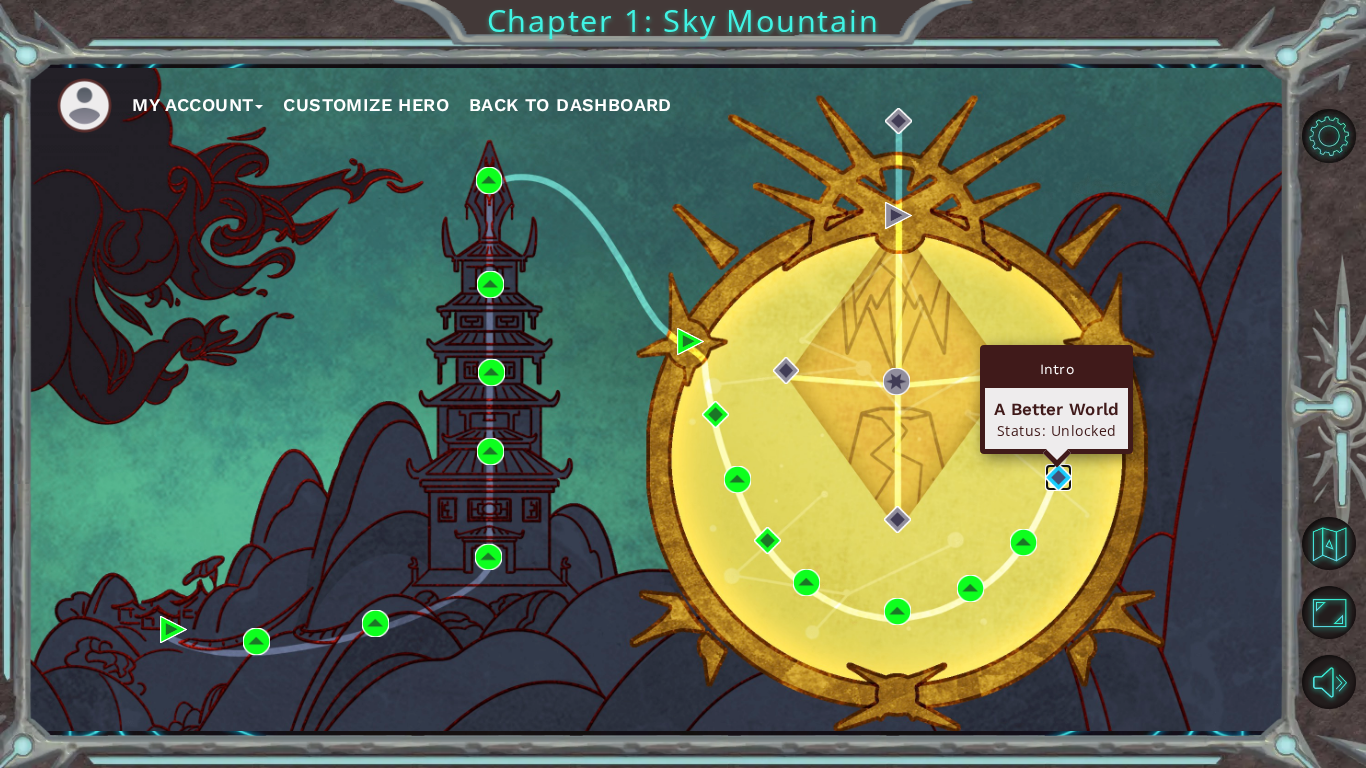 click at bounding box center [1058, 477] 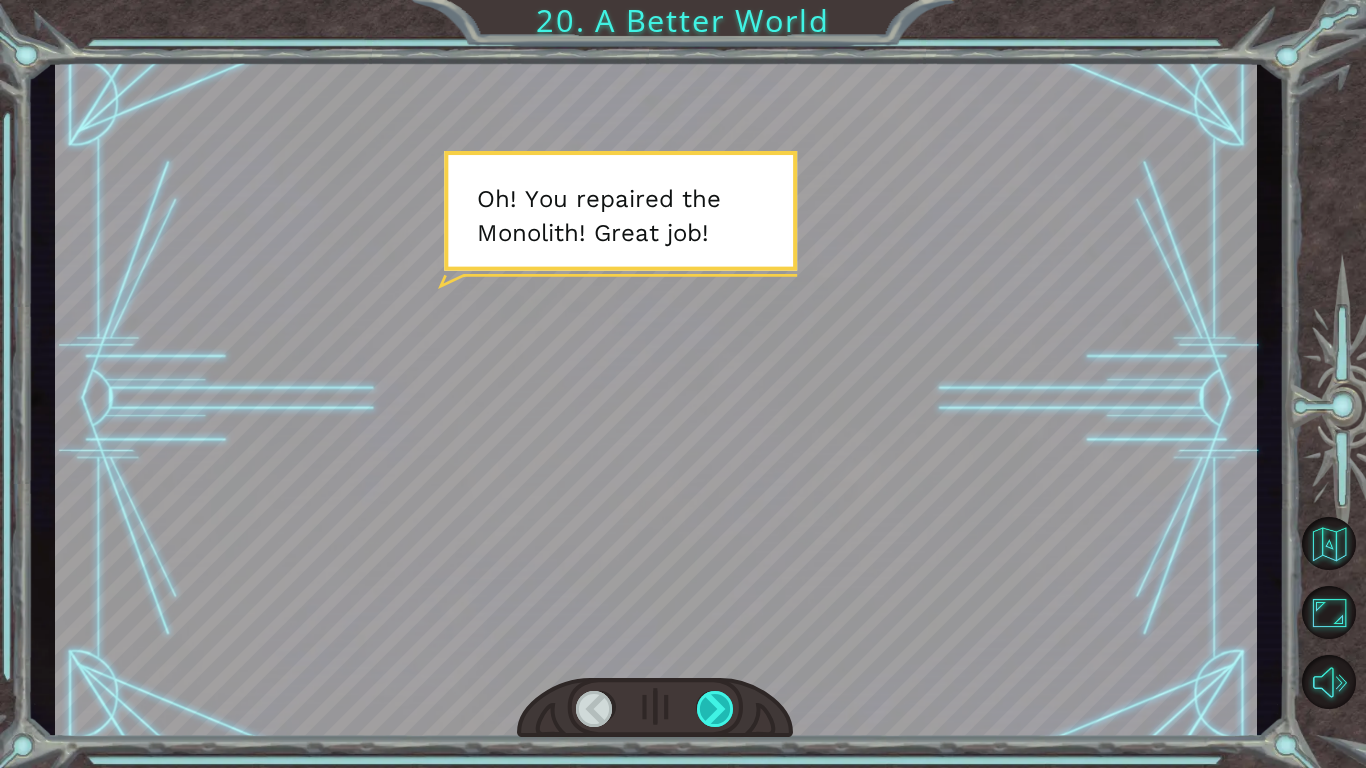 click at bounding box center [716, 709] 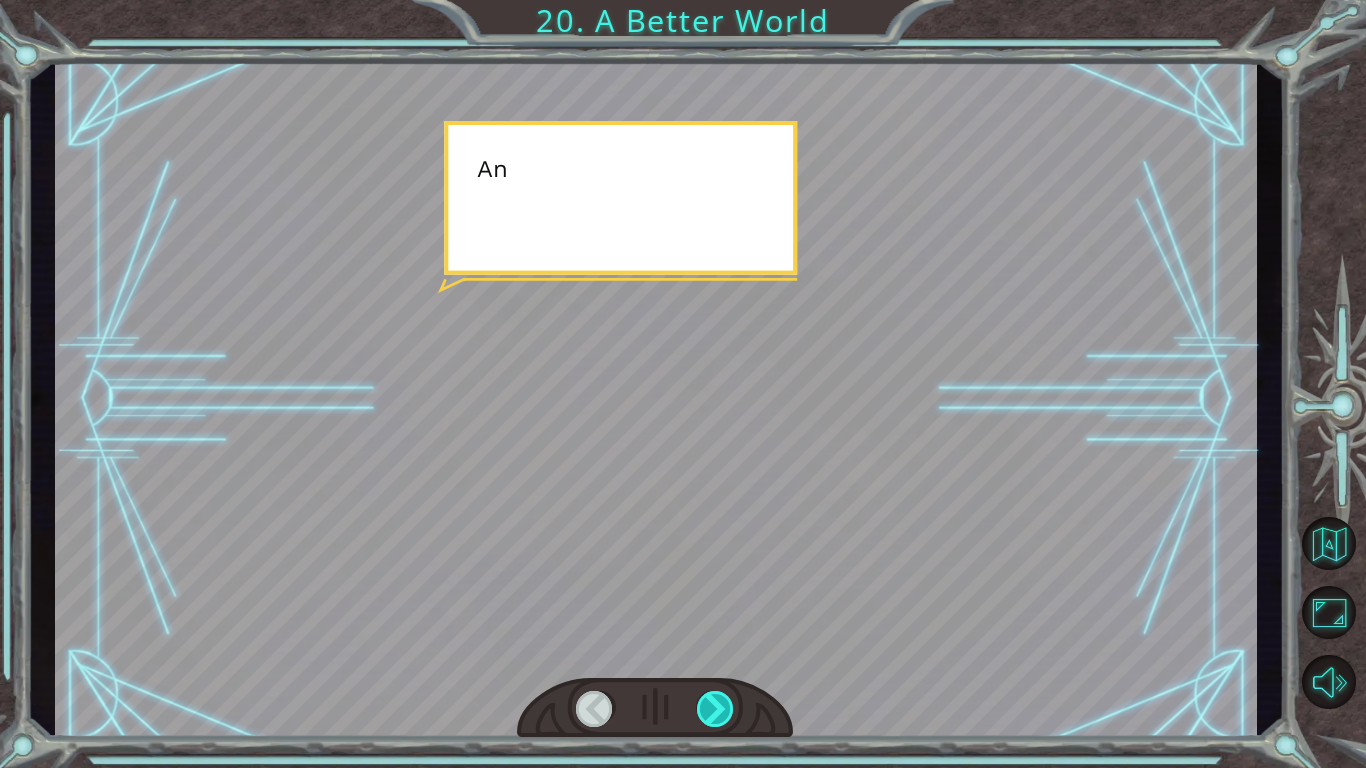 click at bounding box center (716, 709) 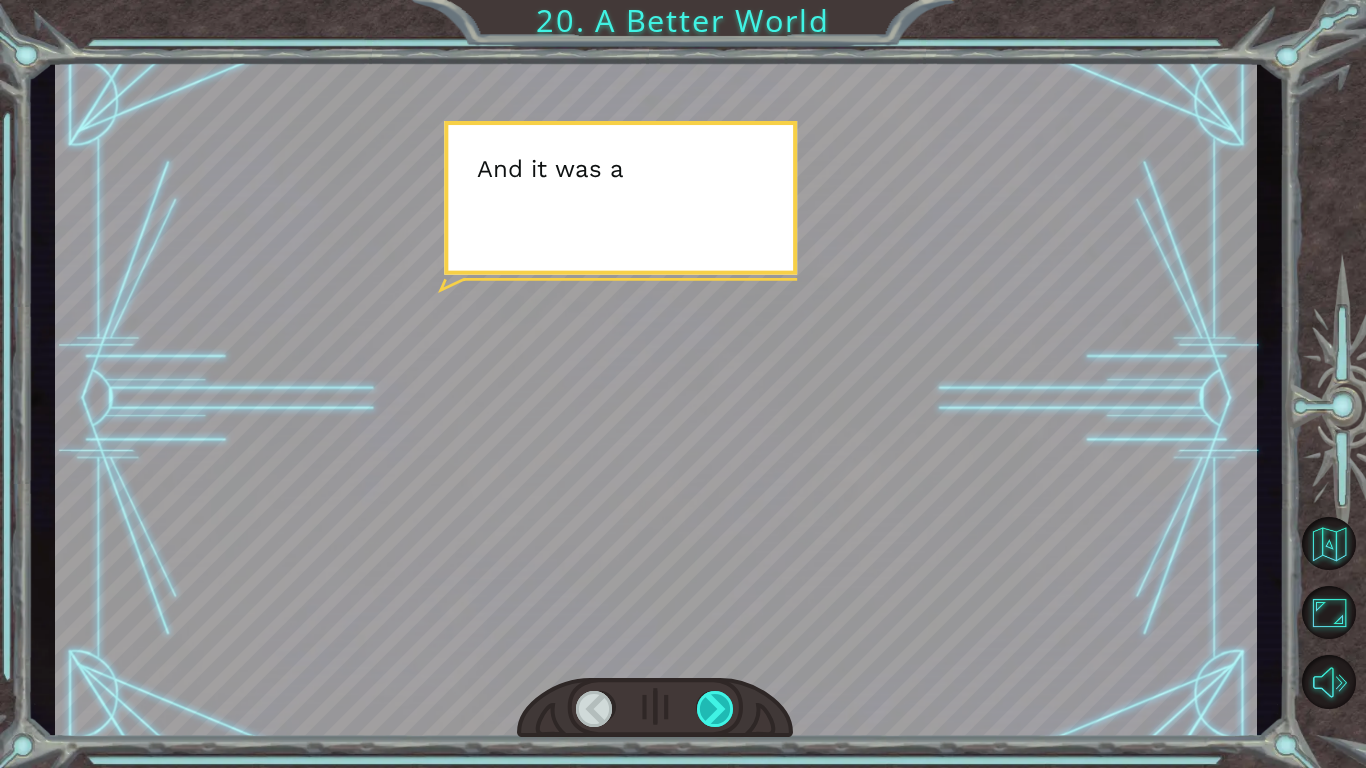 click at bounding box center (716, 709) 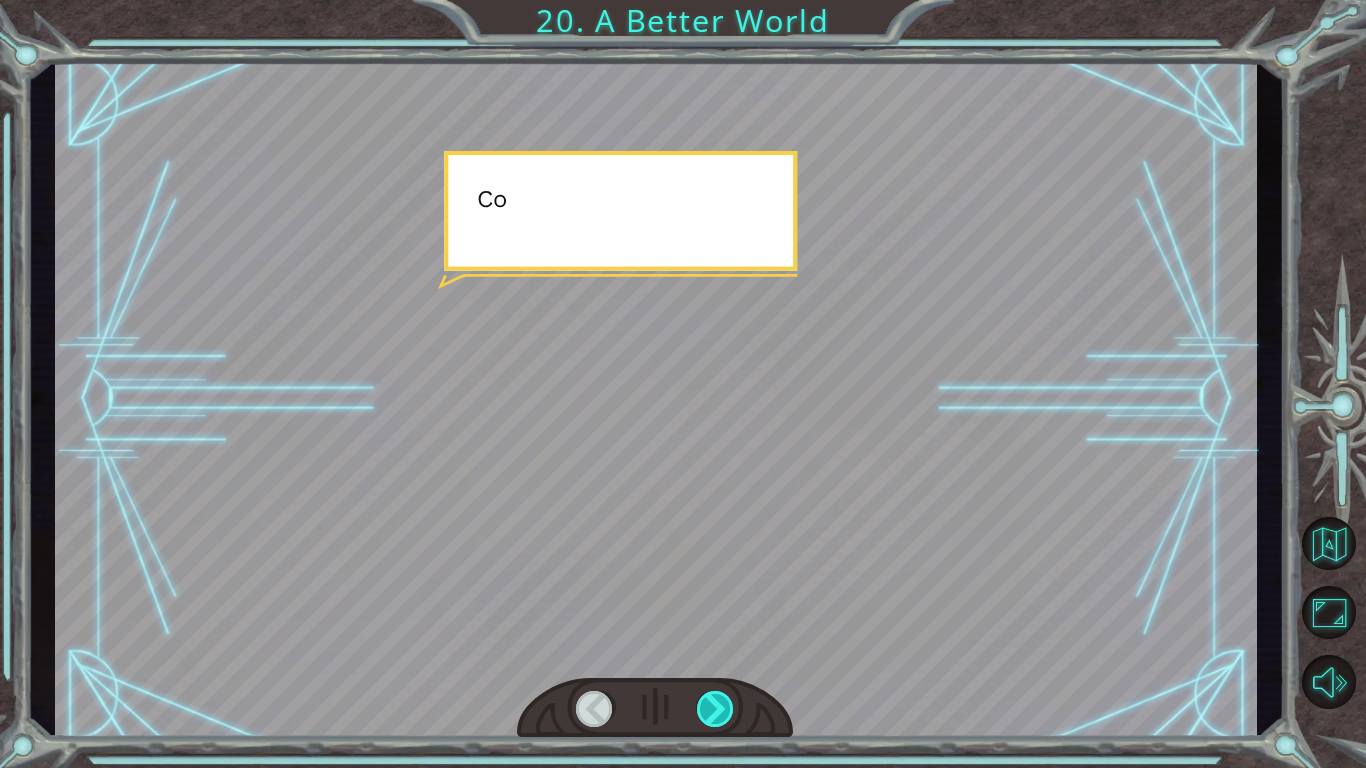 click at bounding box center (716, 709) 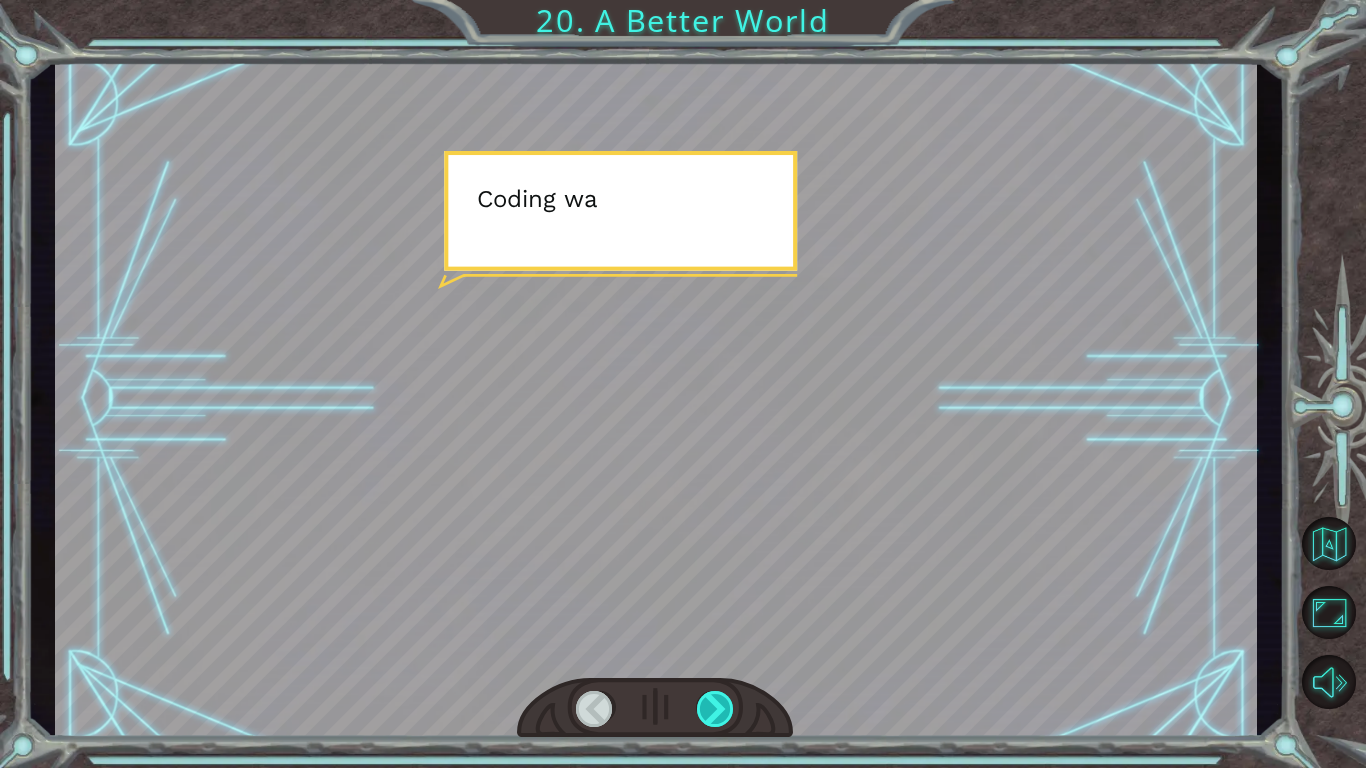 click at bounding box center (716, 709) 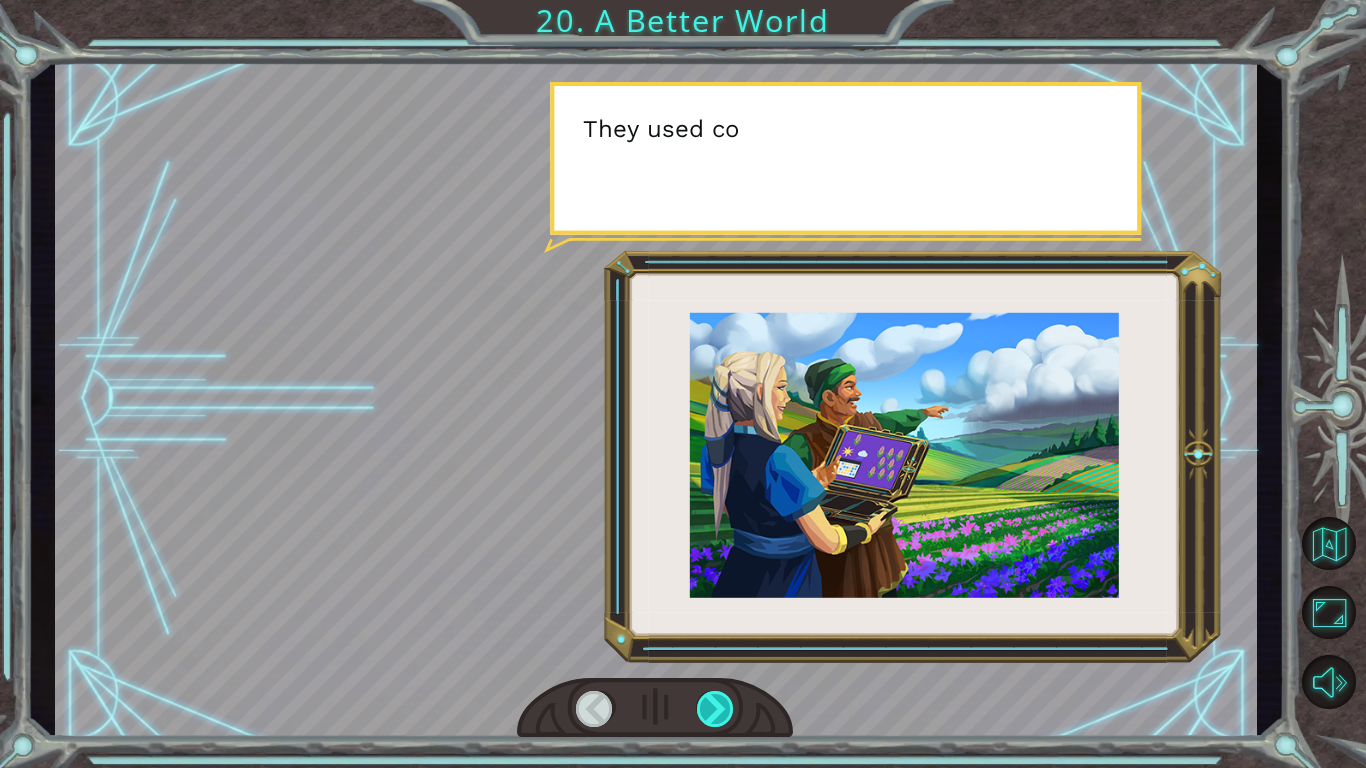 click at bounding box center [716, 709] 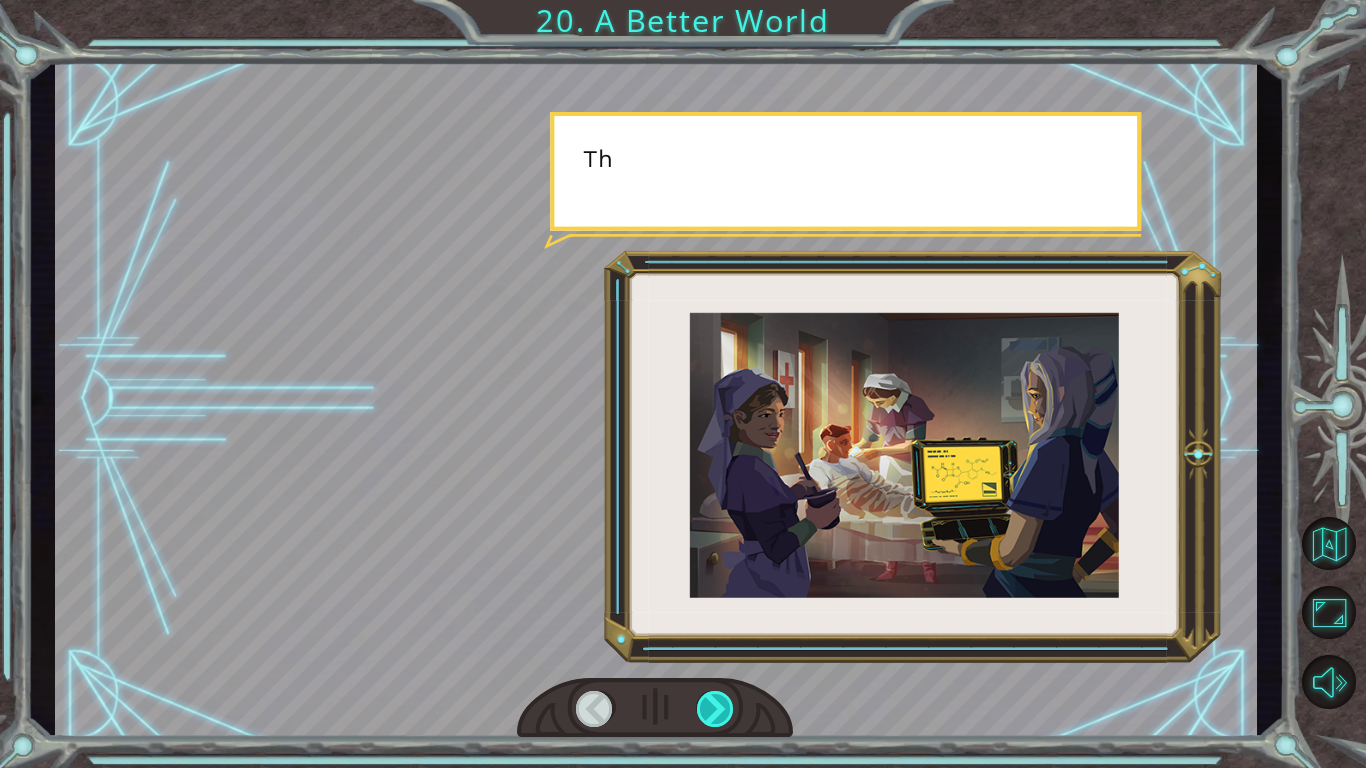 click at bounding box center [716, 709] 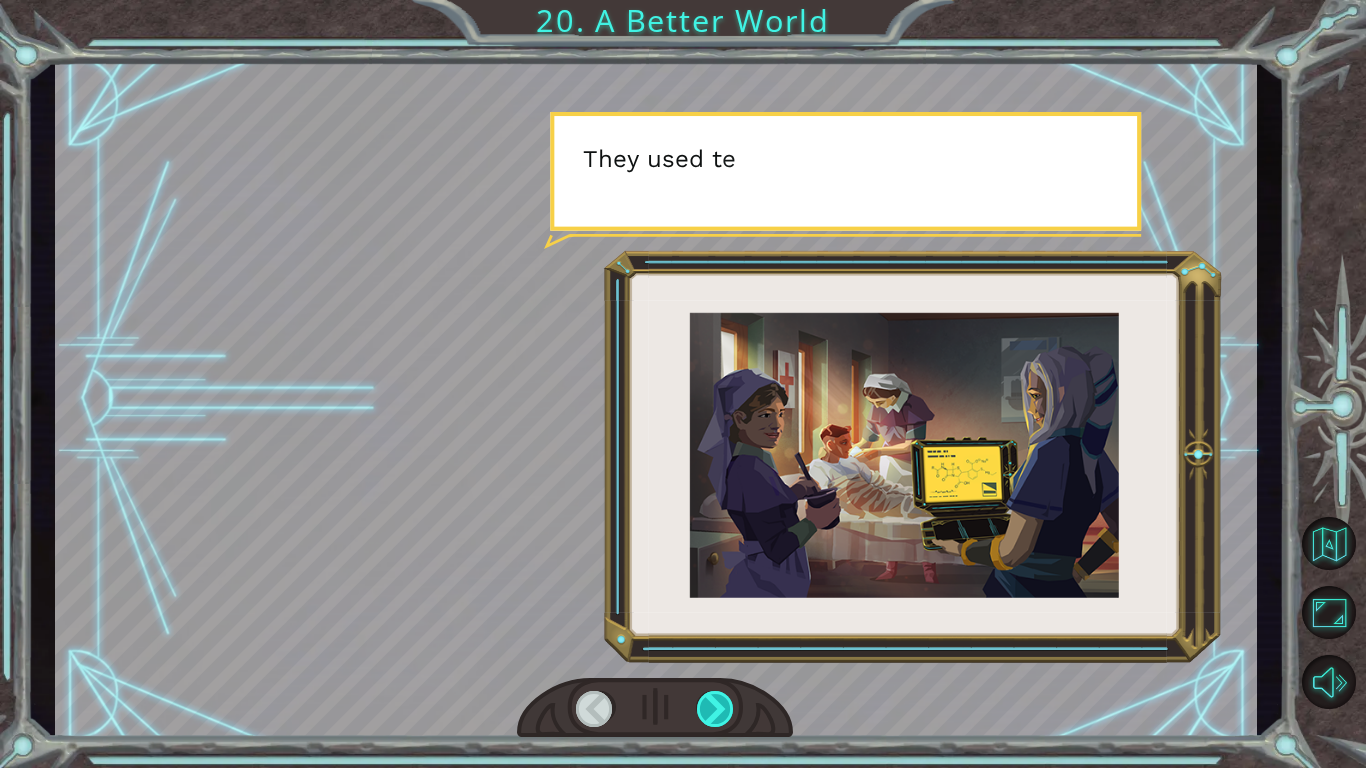 click at bounding box center [716, 709] 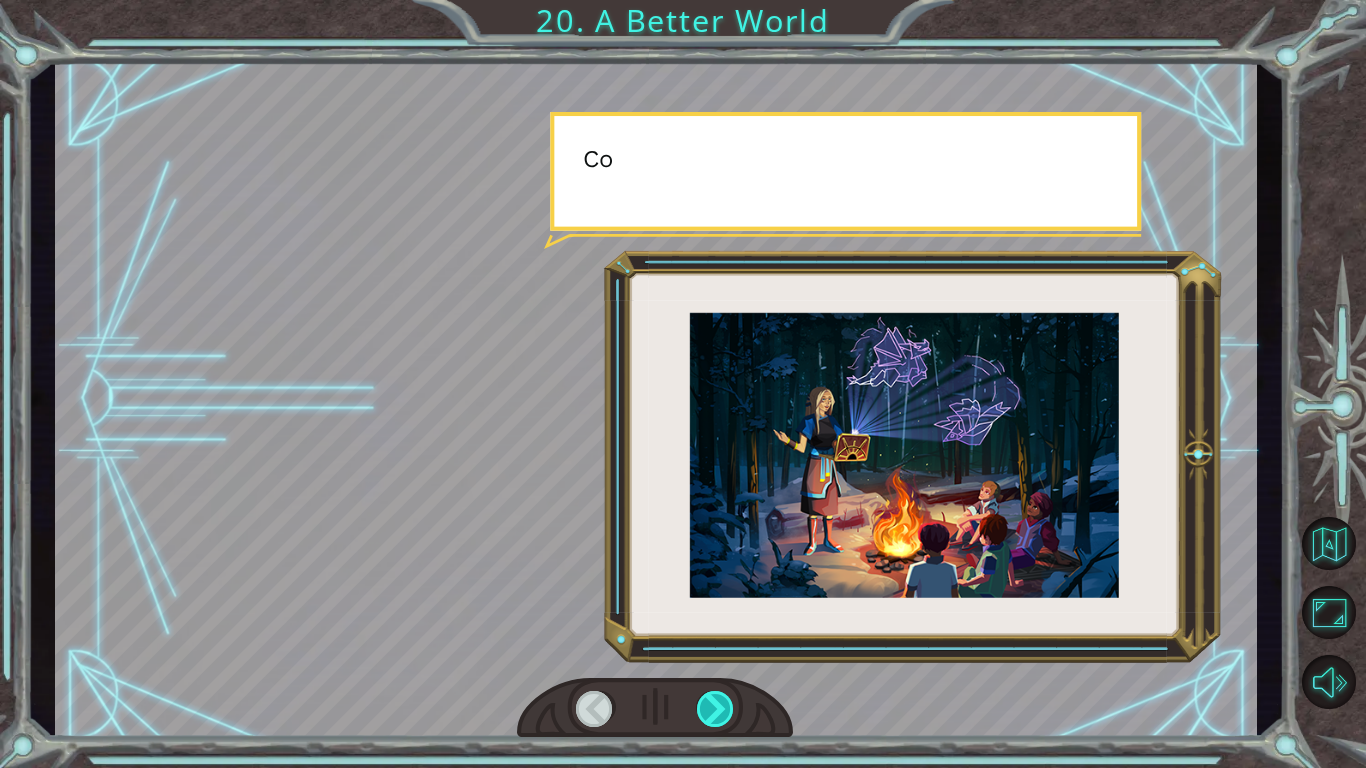click at bounding box center (716, 709) 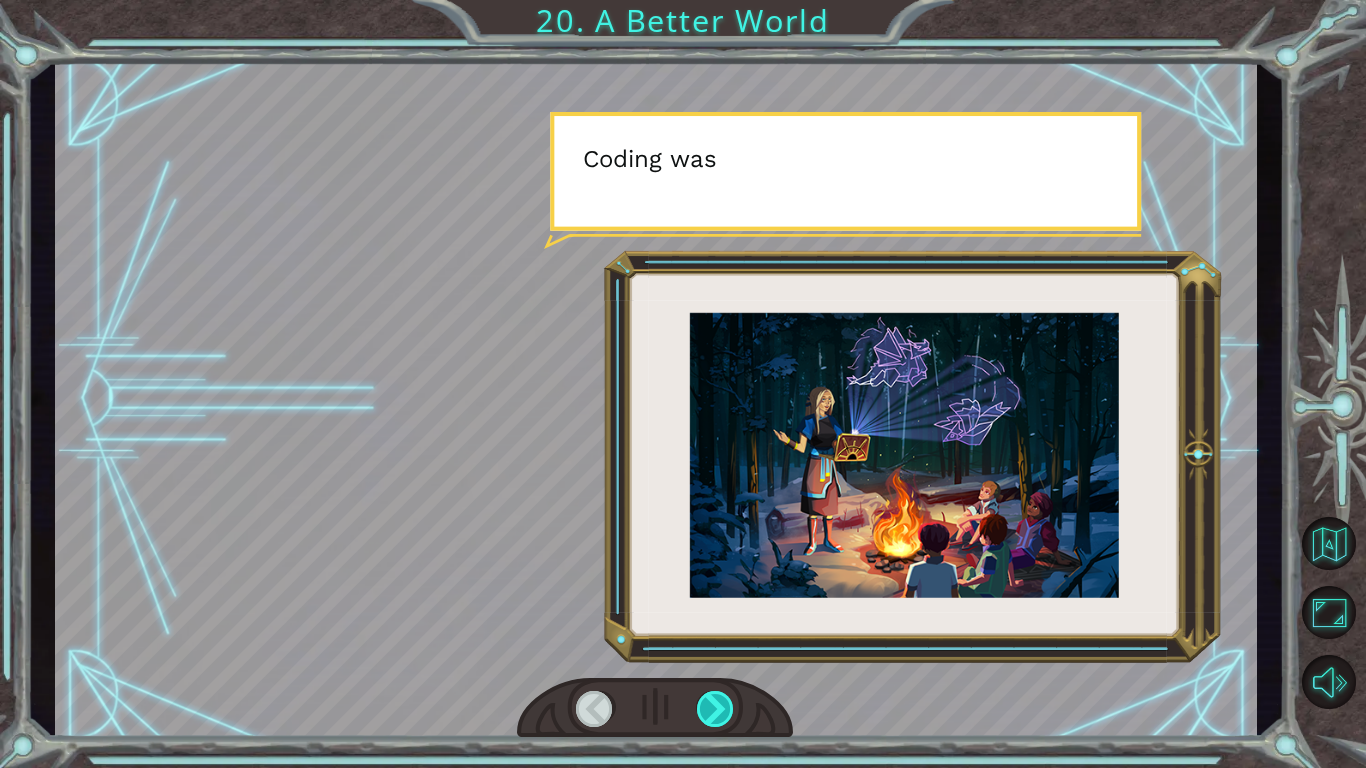 click at bounding box center (716, 709) 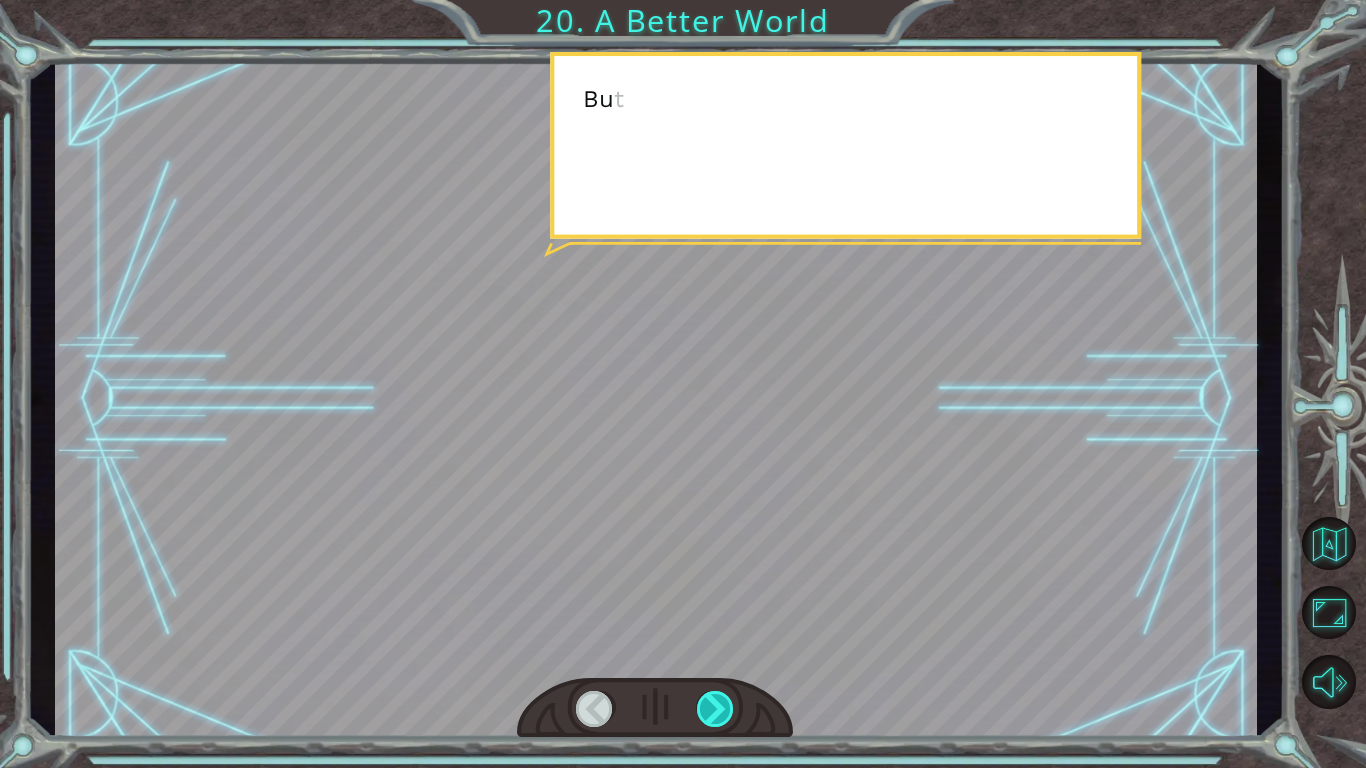 click at bounding box center [716, 709] 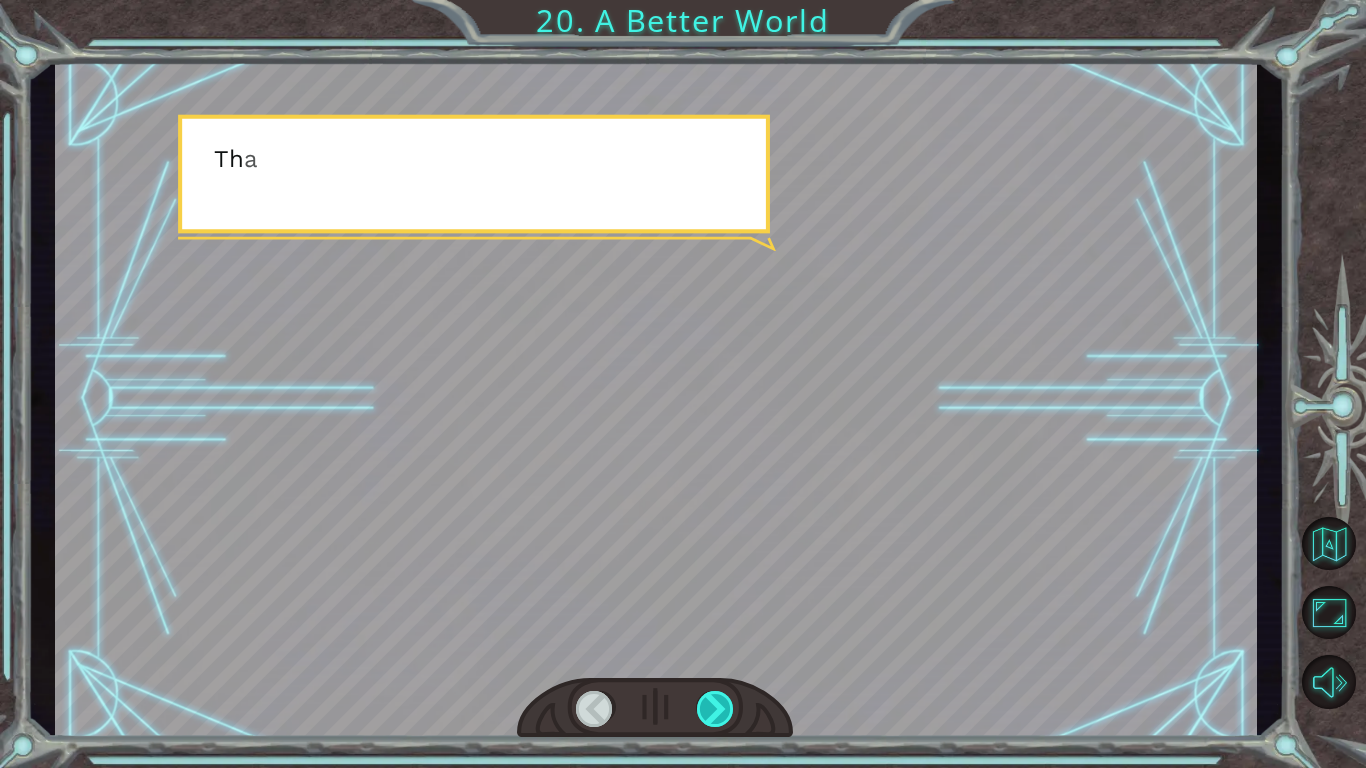 click at bounding box center (716, 709) 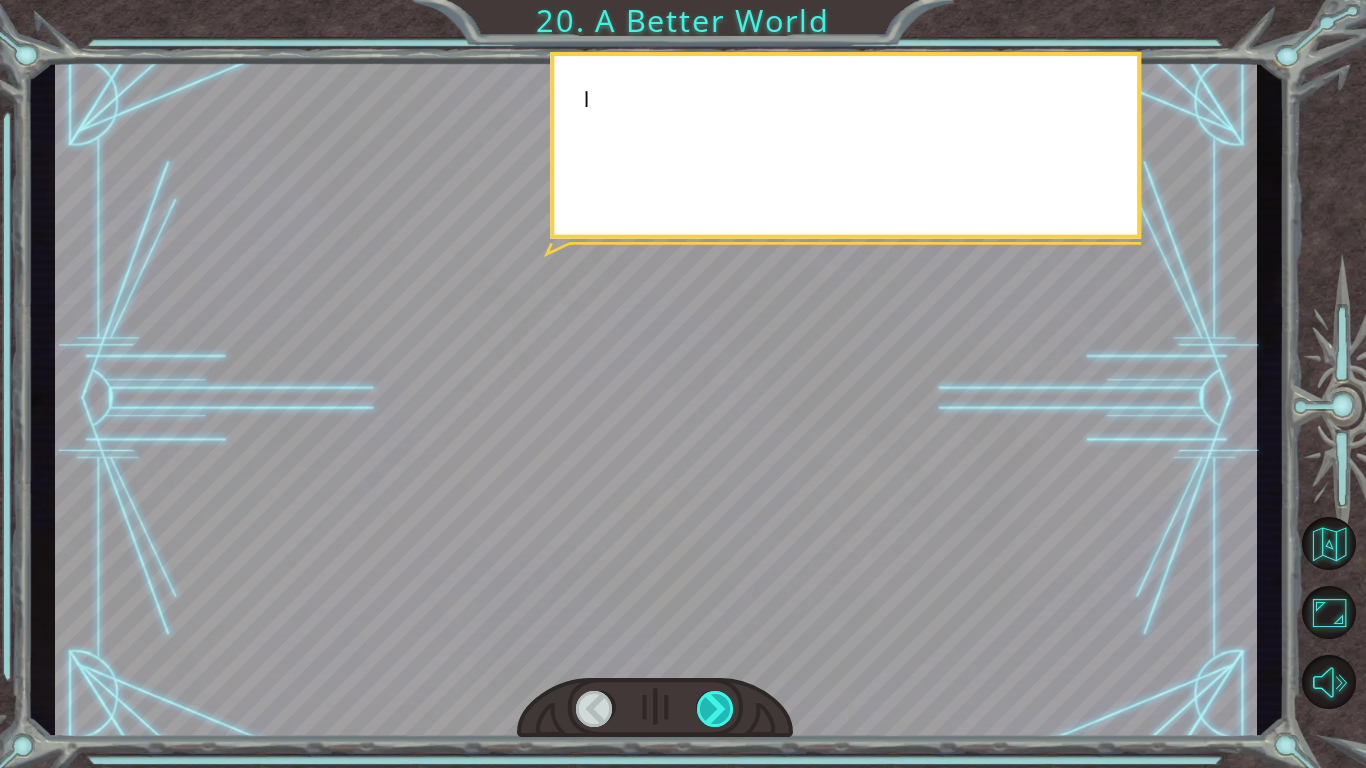 click at bounding box center [716, 709] 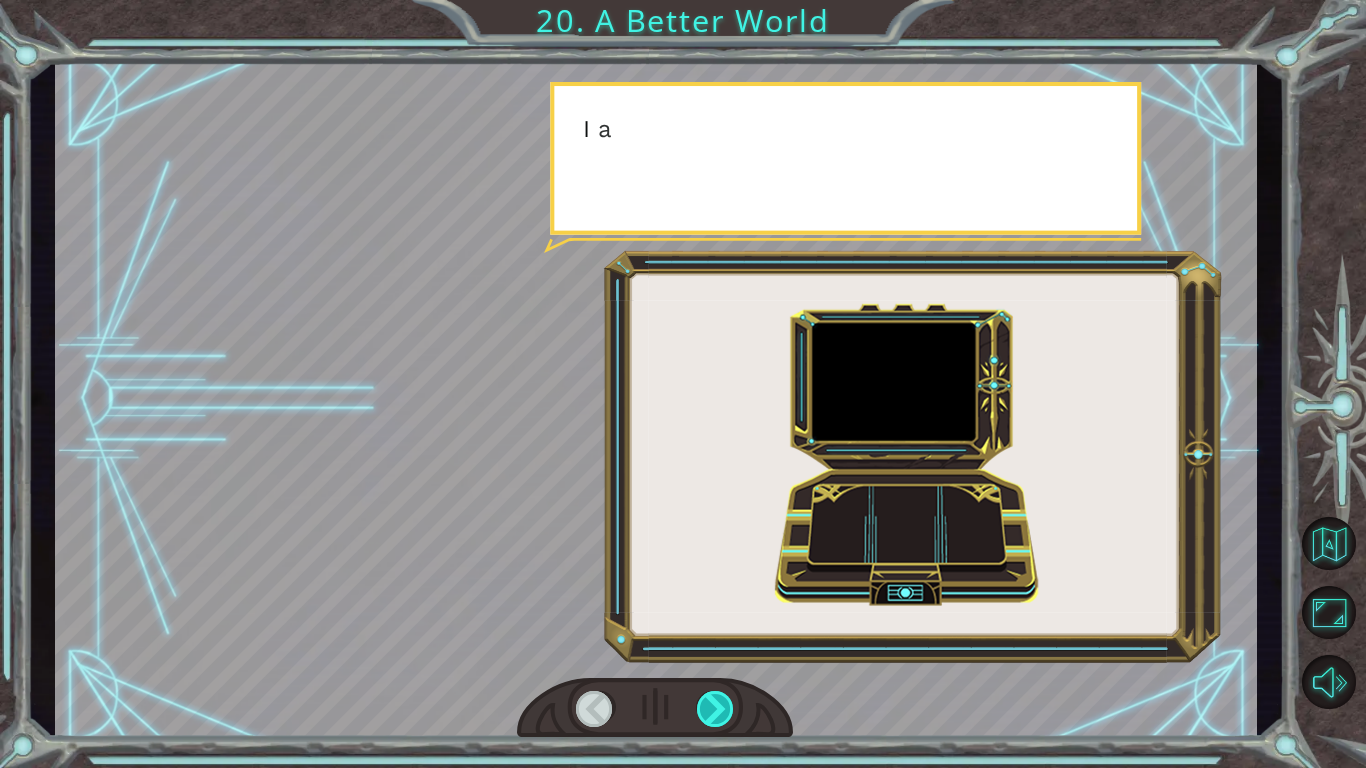 click at bounding box center (716, 709) 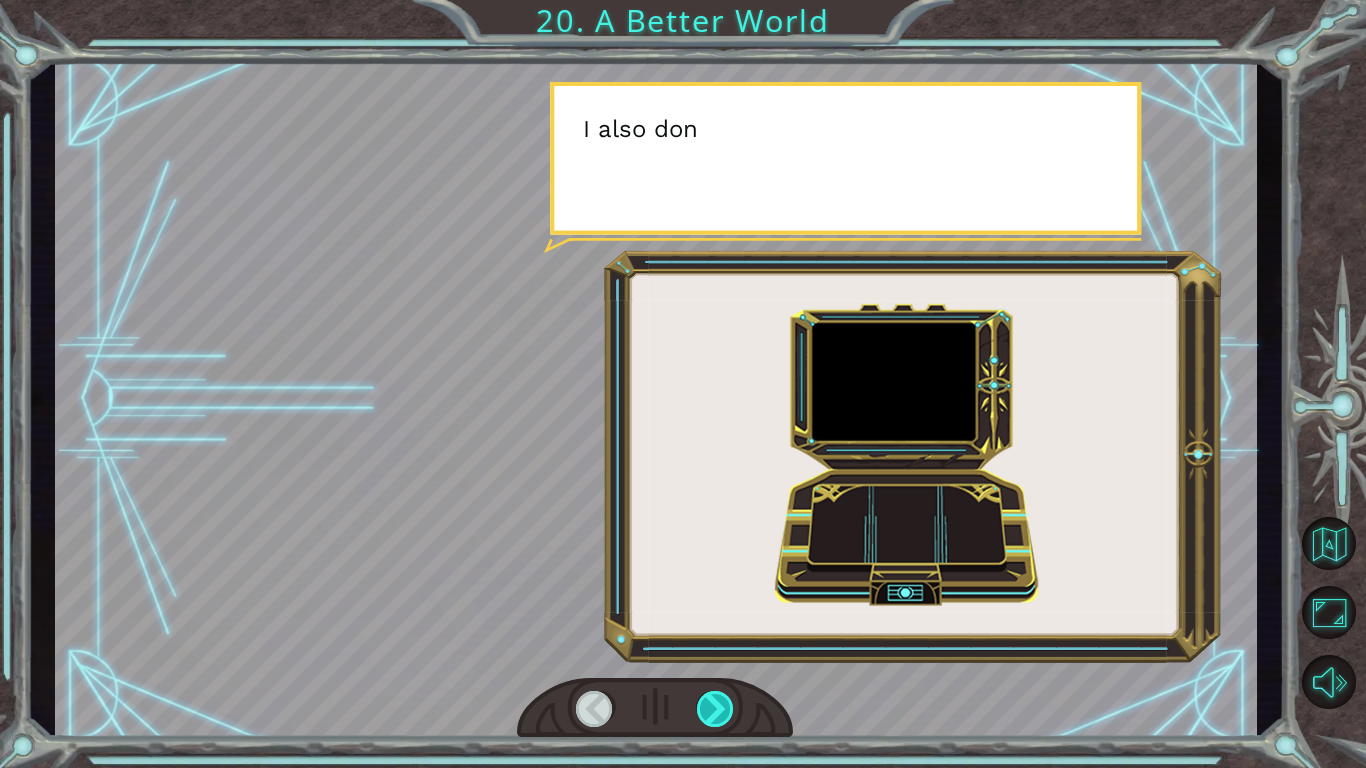 click at bounding box center [716, 709] 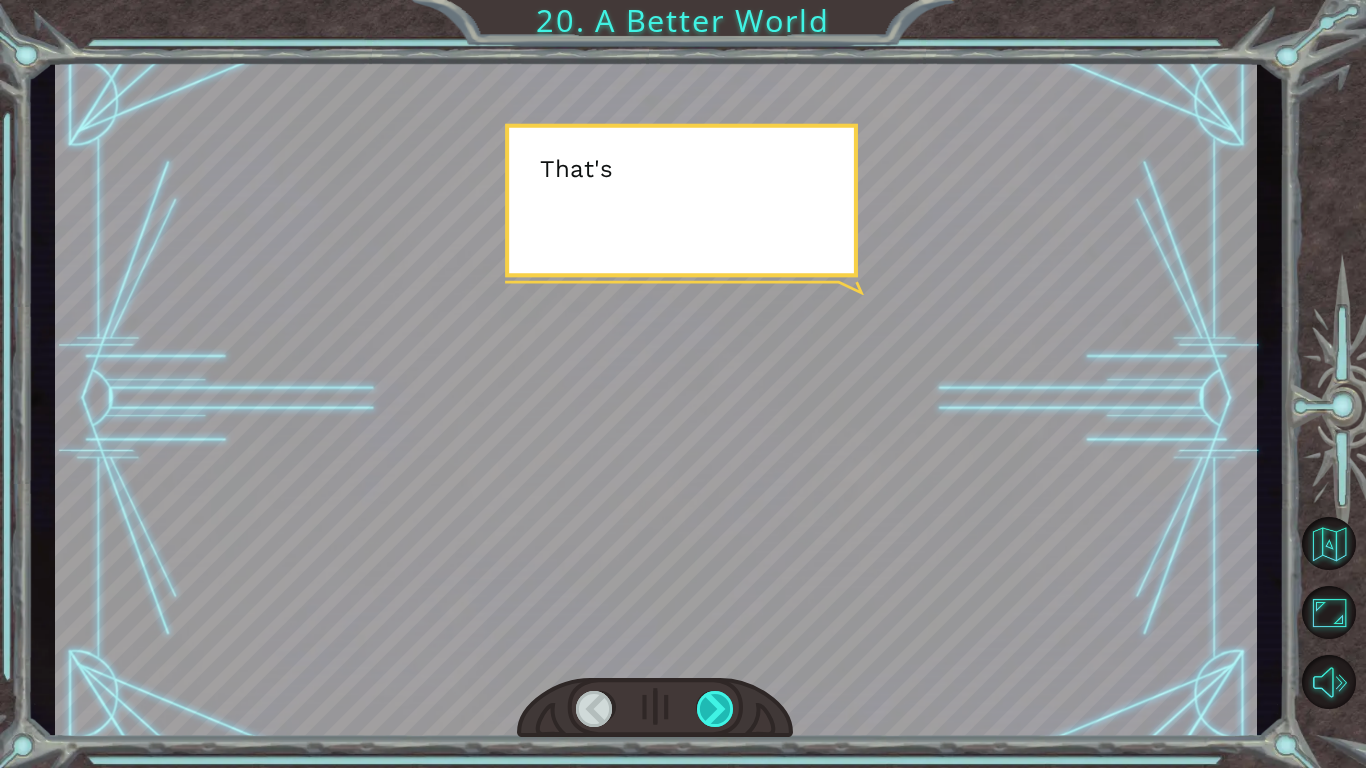 click at bounding box center (716, 709) 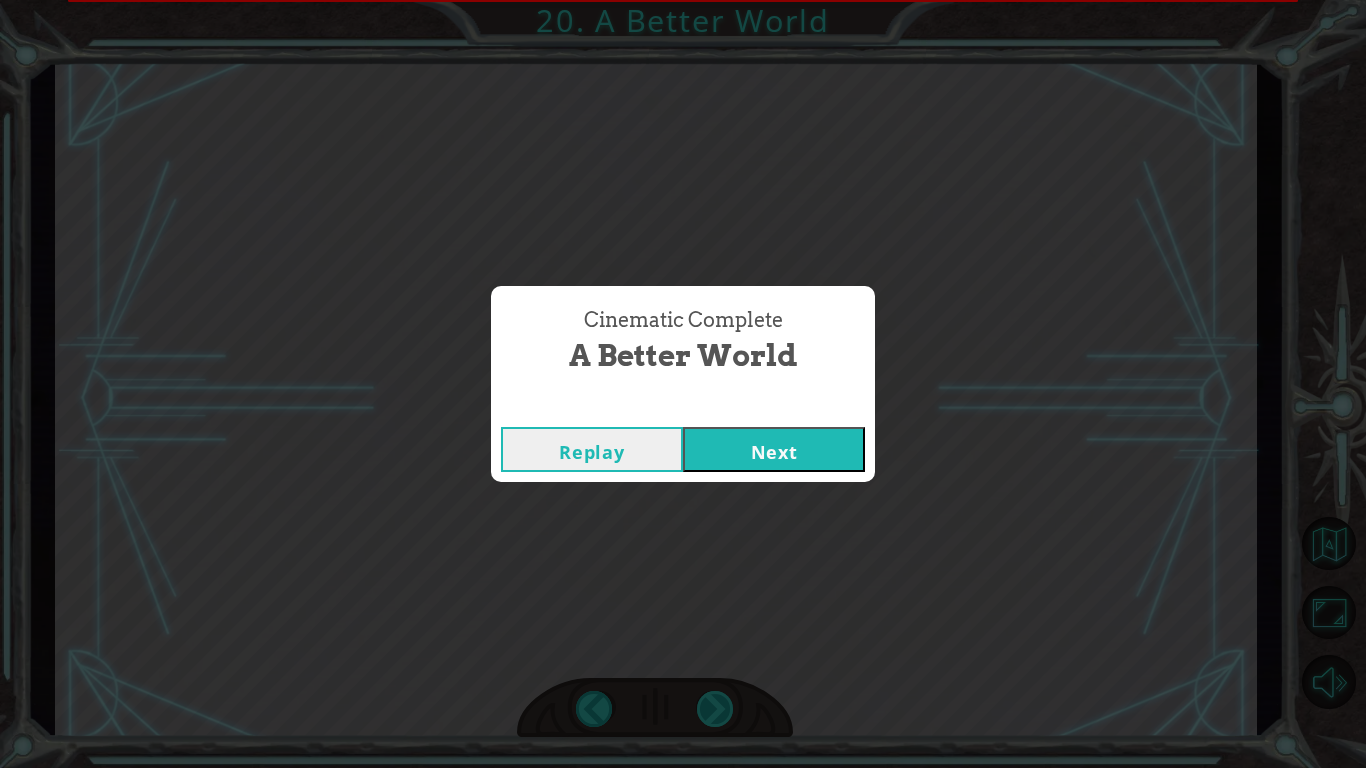 click on "Cinematic Complete     A Better World
Replay
Next" at bounding box center (683, 384) 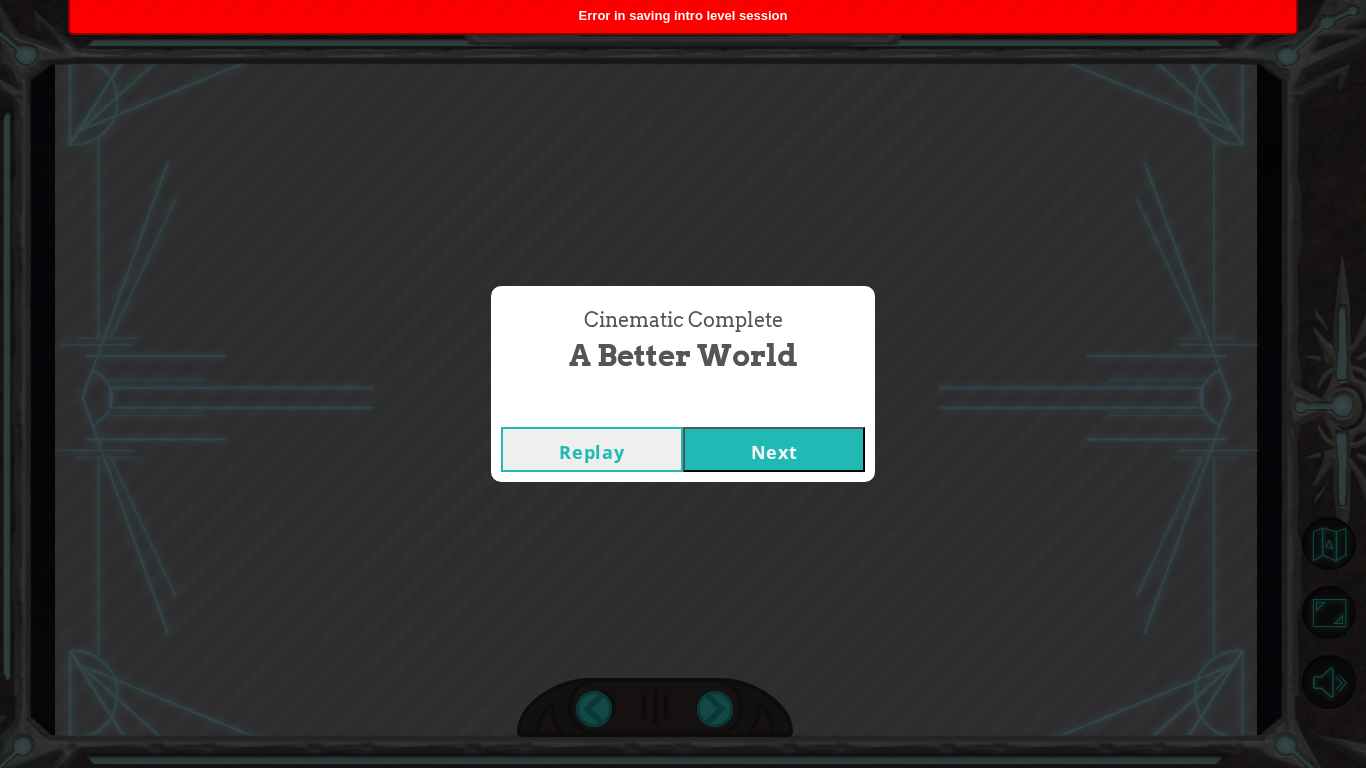 click on "Next" at bounding box center [774, 449] 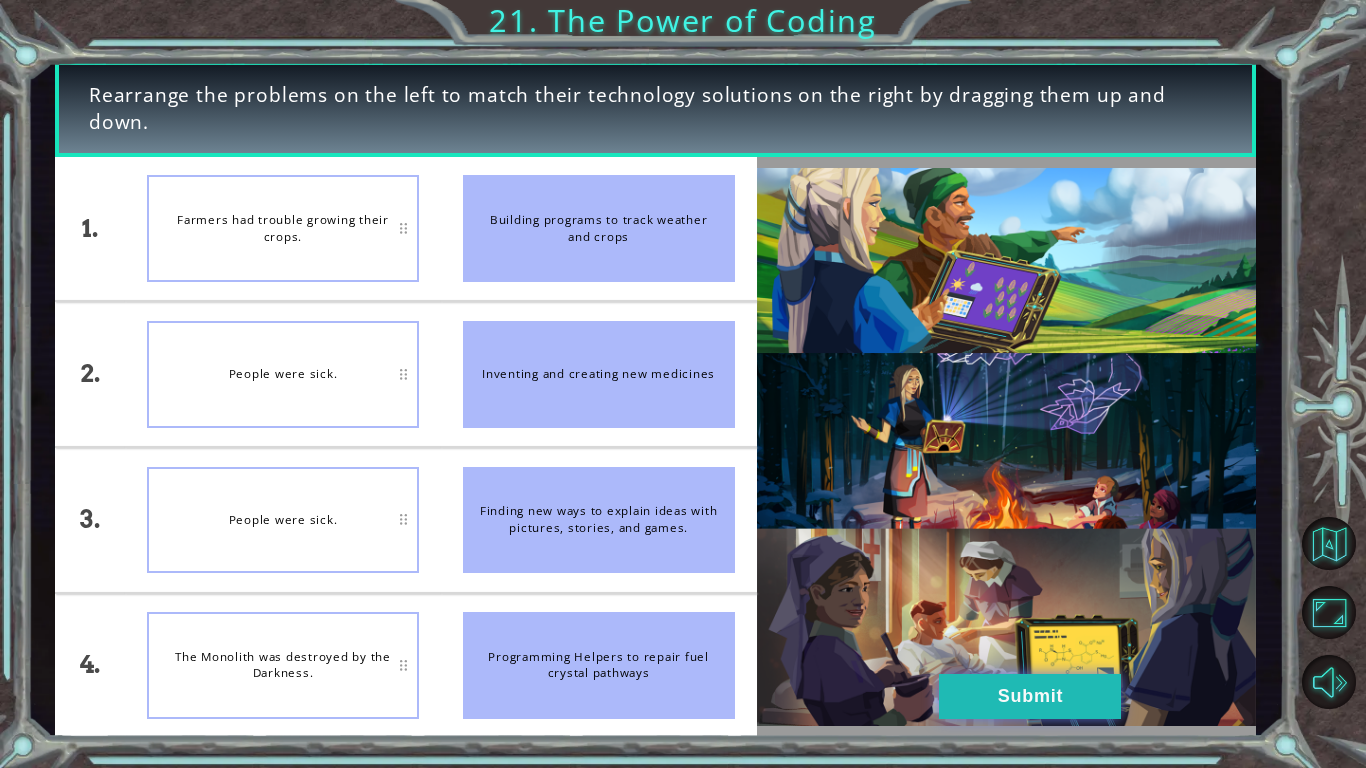 click on "Submit" at bounding box center [1030, 696] 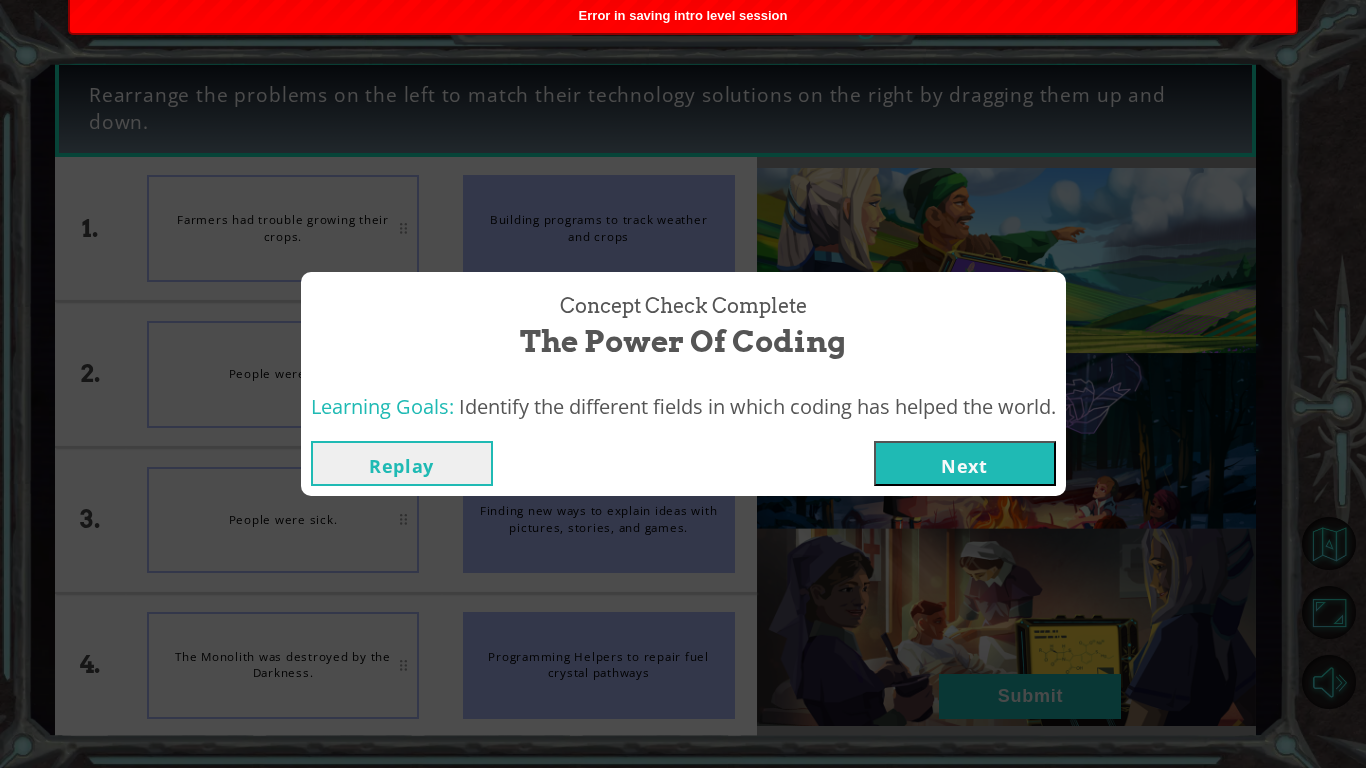 click on "Next" at bounding box center [965, 463] 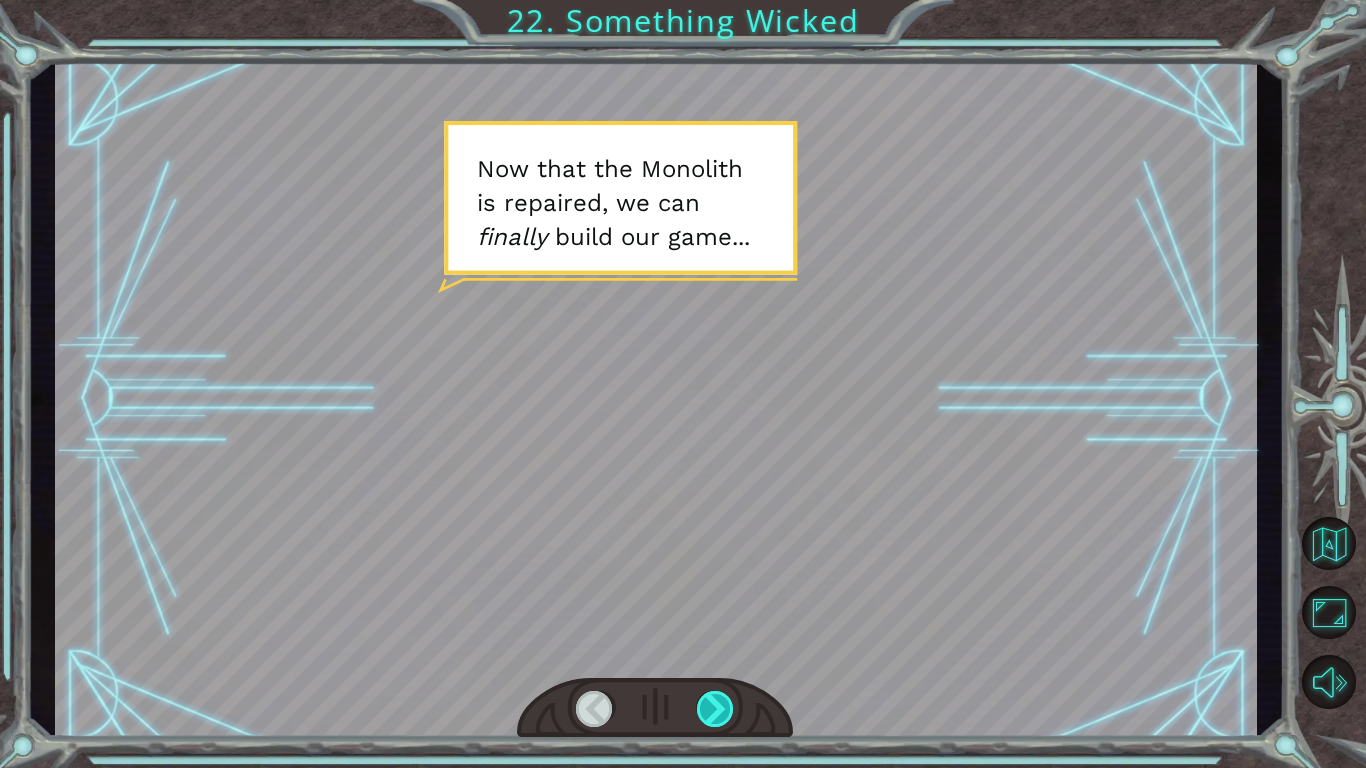 click at bounding box center (716, 709) 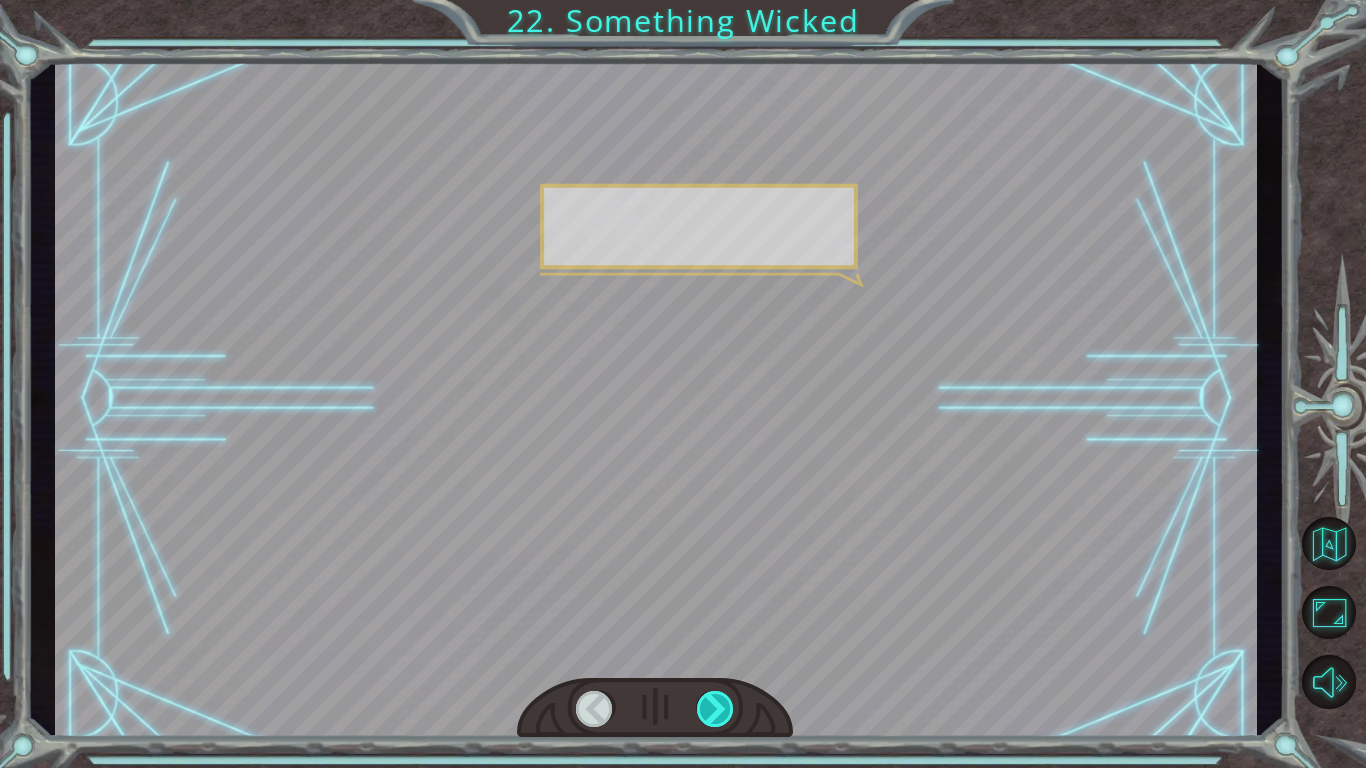 click at bounding box center (716, 709) 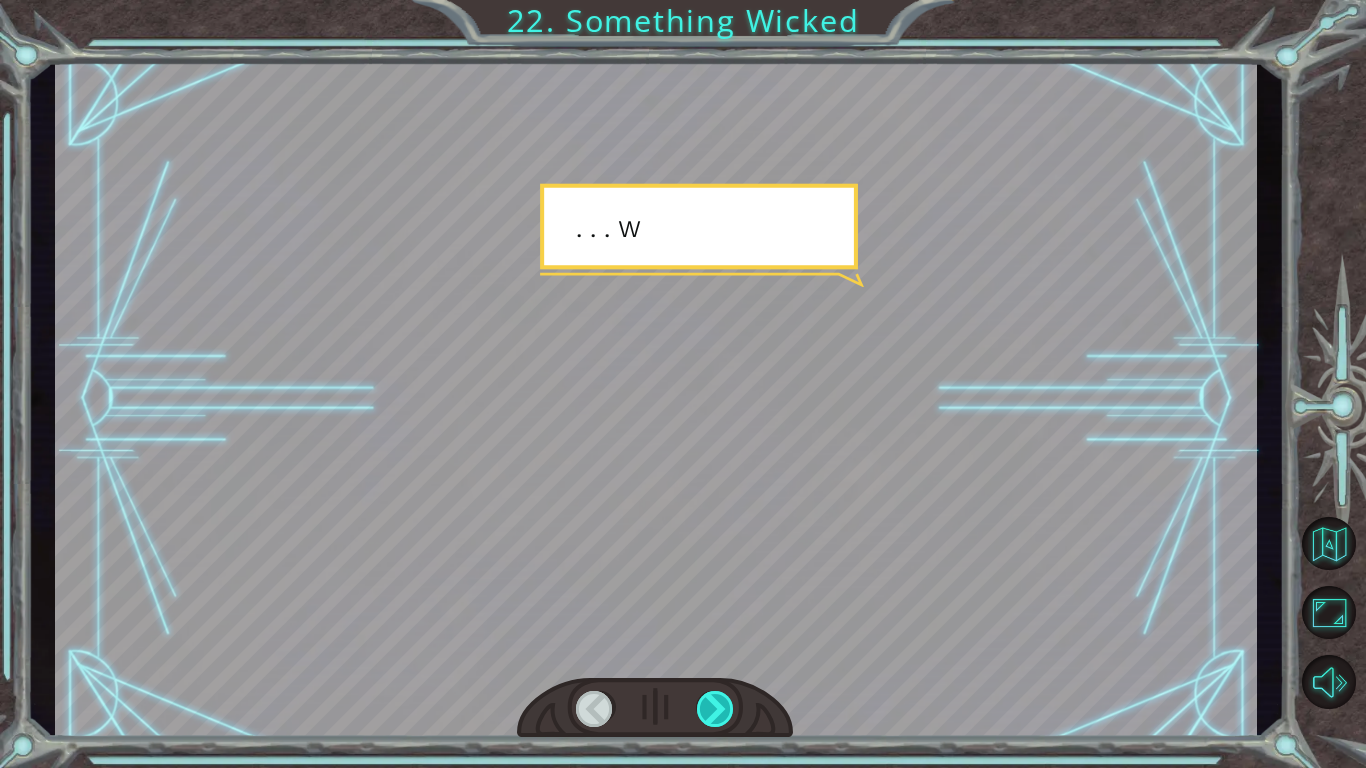 click at bounding box center [716, 709] 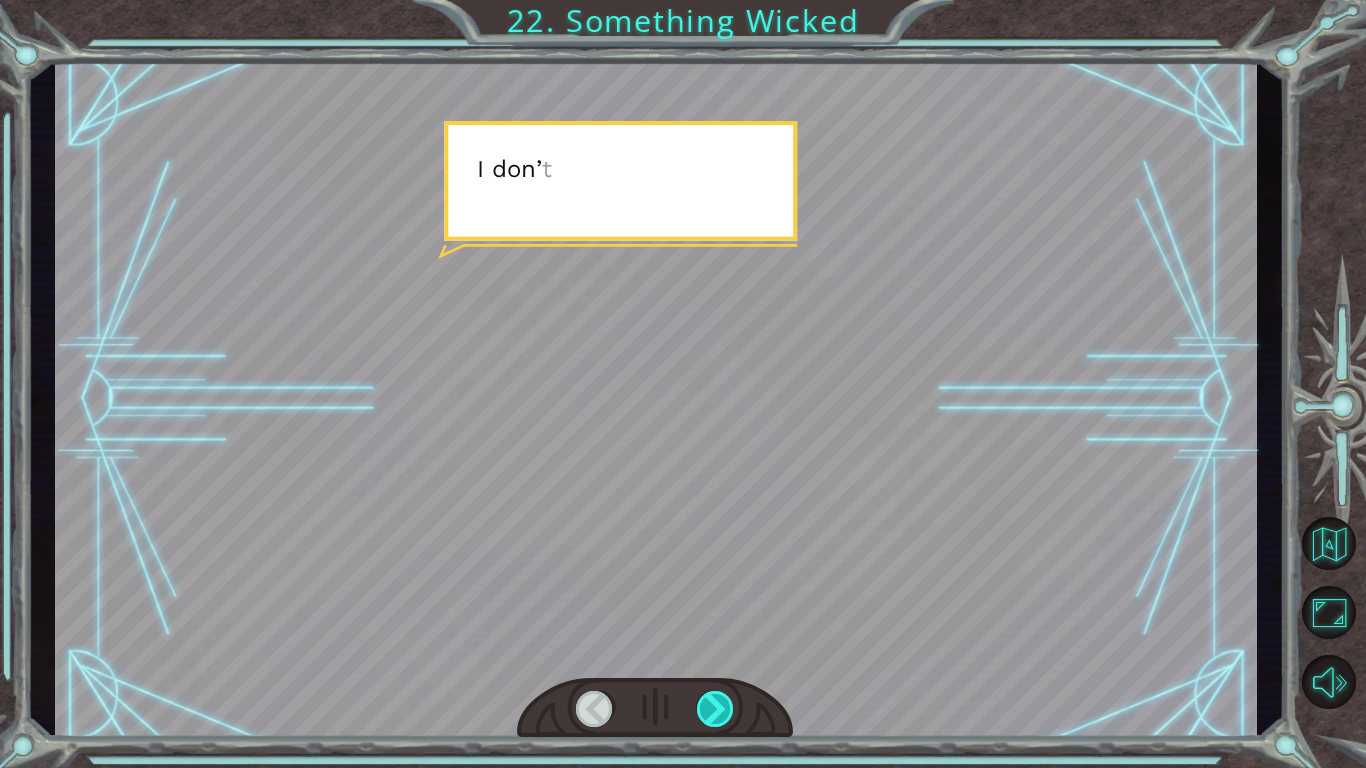 click at bounding box center (716, 709) 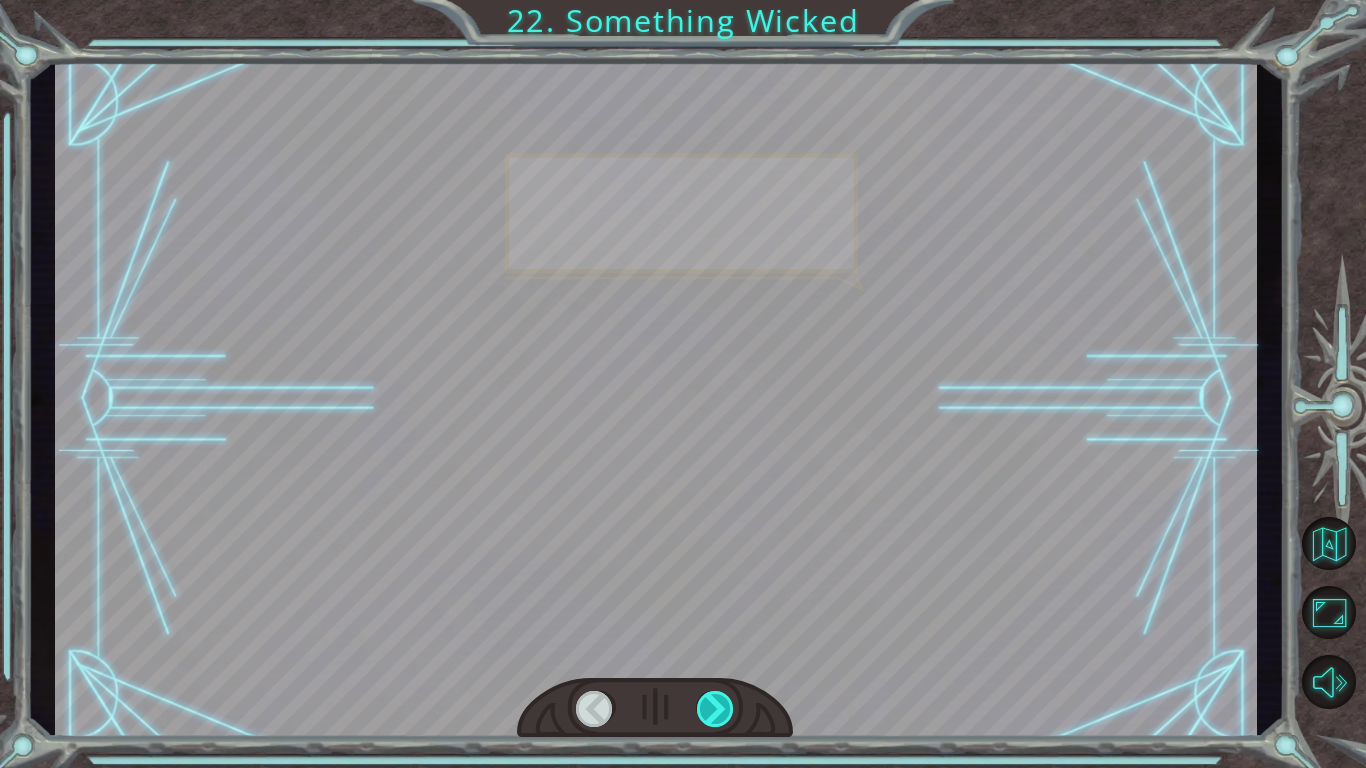 click at bounding box center (716, 709) 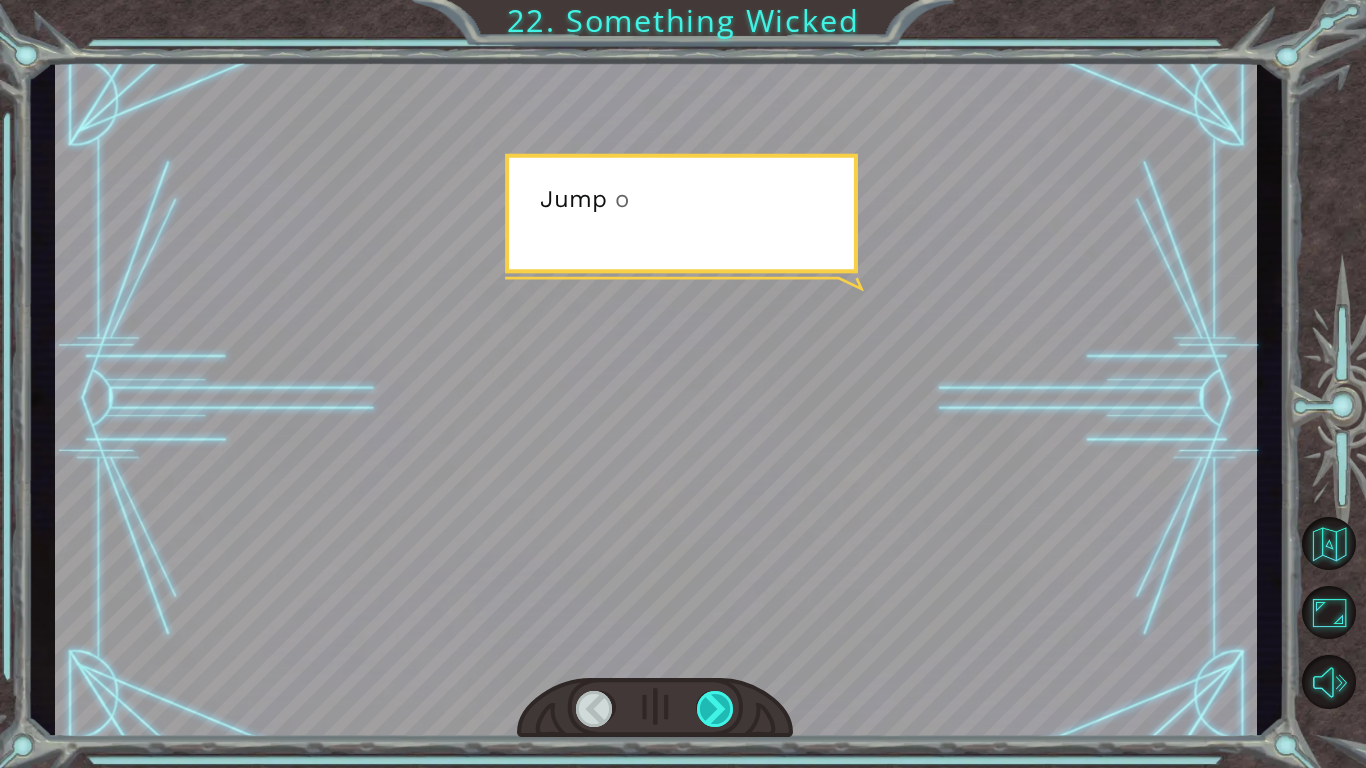 click at bounding box center [716, 709] 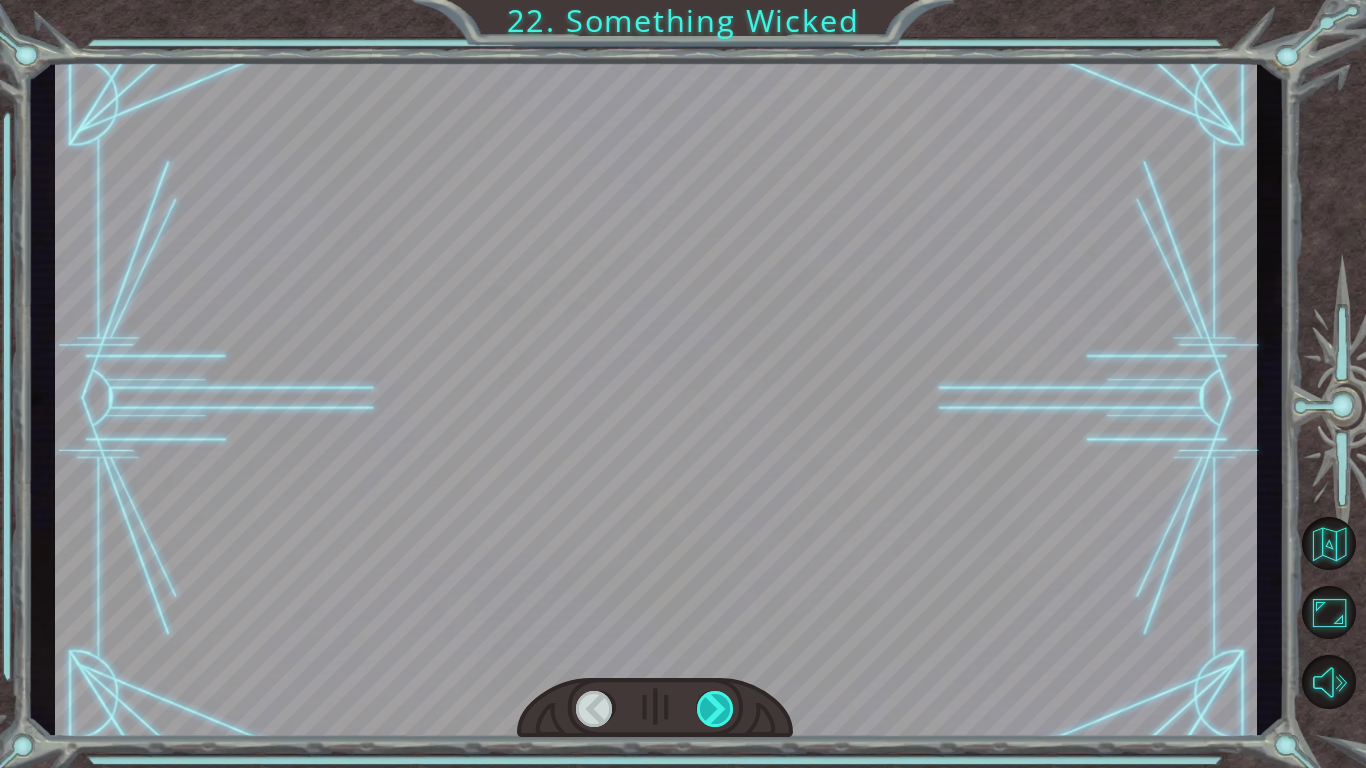 click at bounding box center (716, 709) 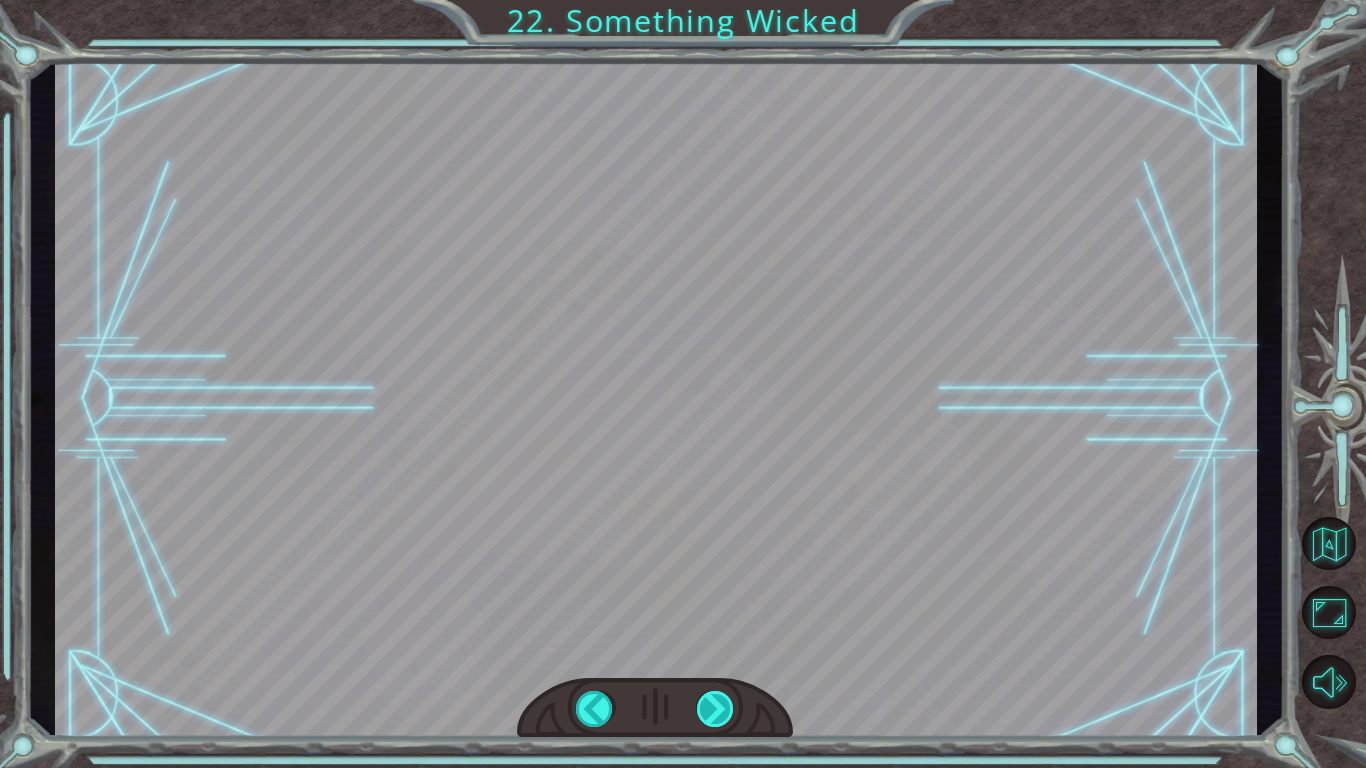 click at bounding box center (716, 709) 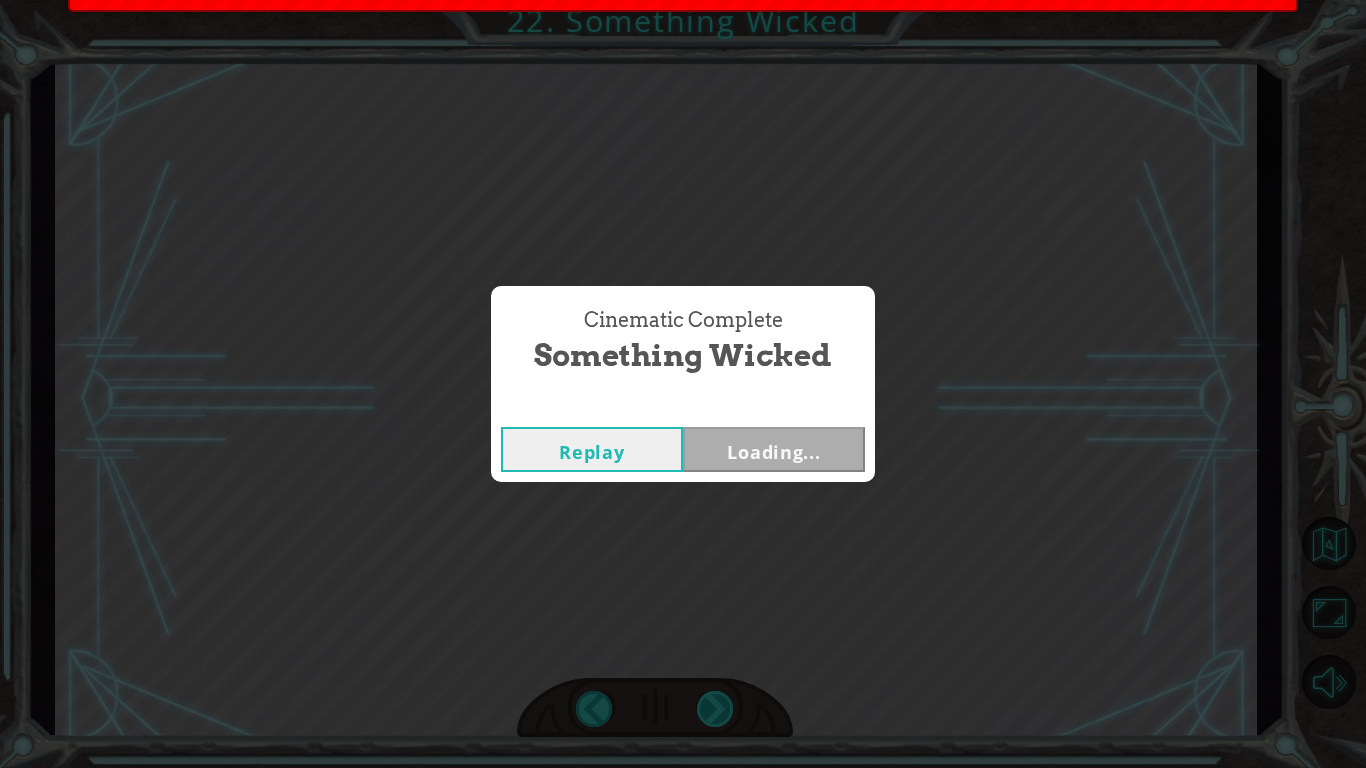 click on "Cinematic Complete     Something Wicked
Replay
Loading..." at bounding box center (683, 384) 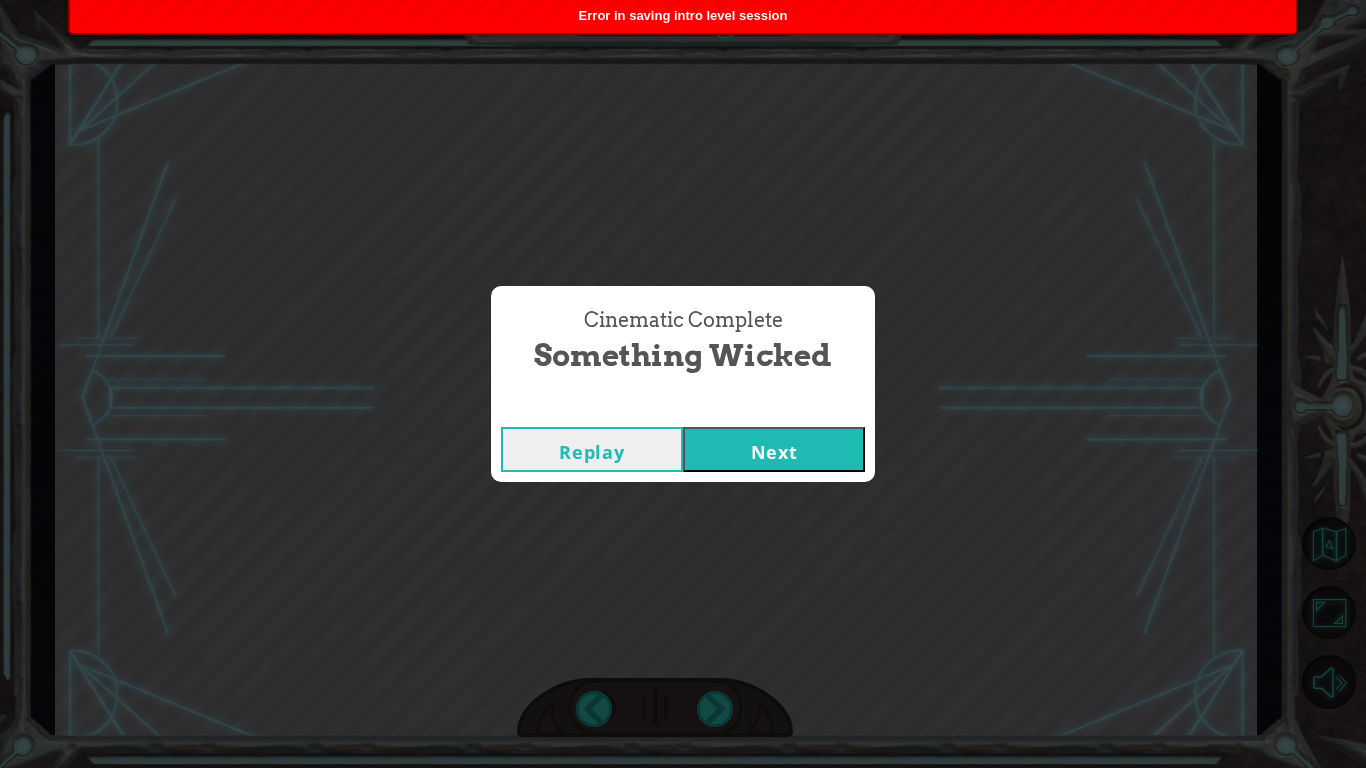 click on "Next" at bounding box center (774, 449) 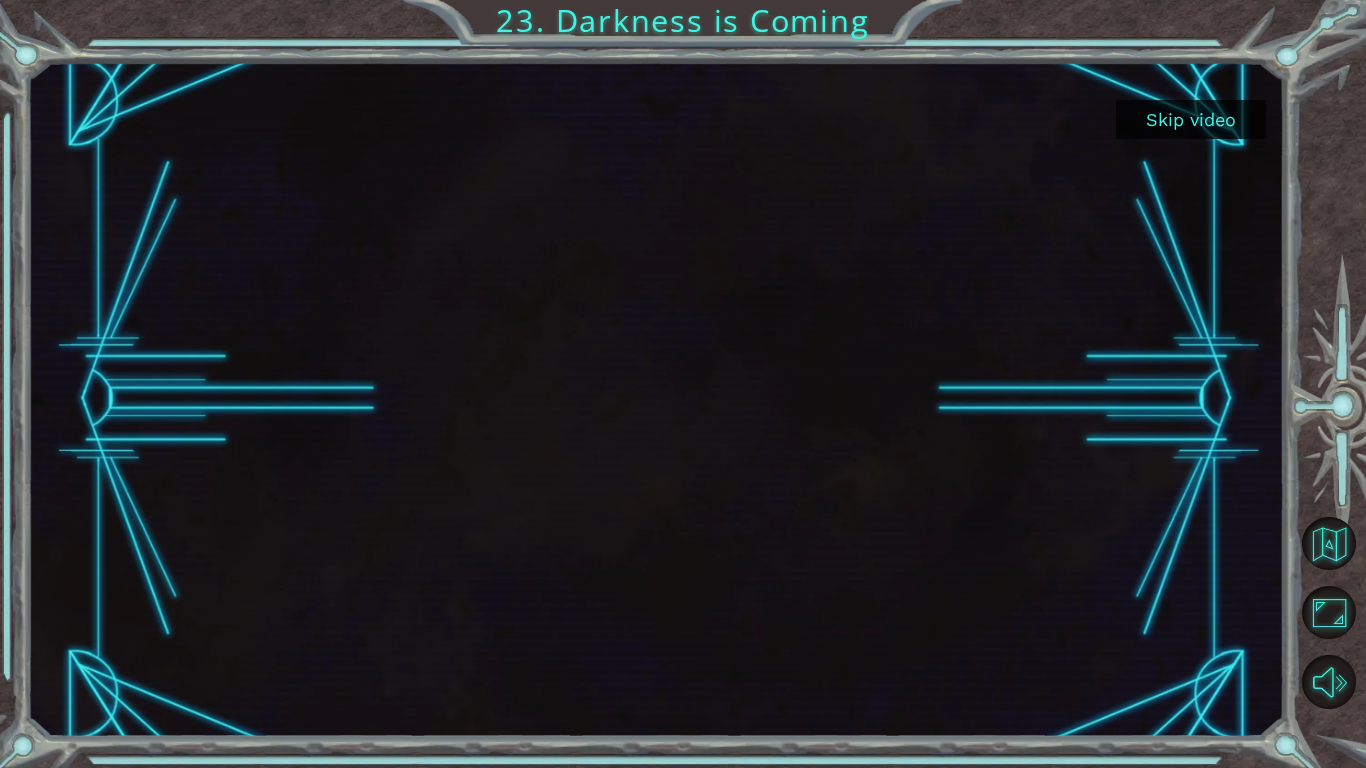 click on "Skip video" at bounding box center (1191, 119) 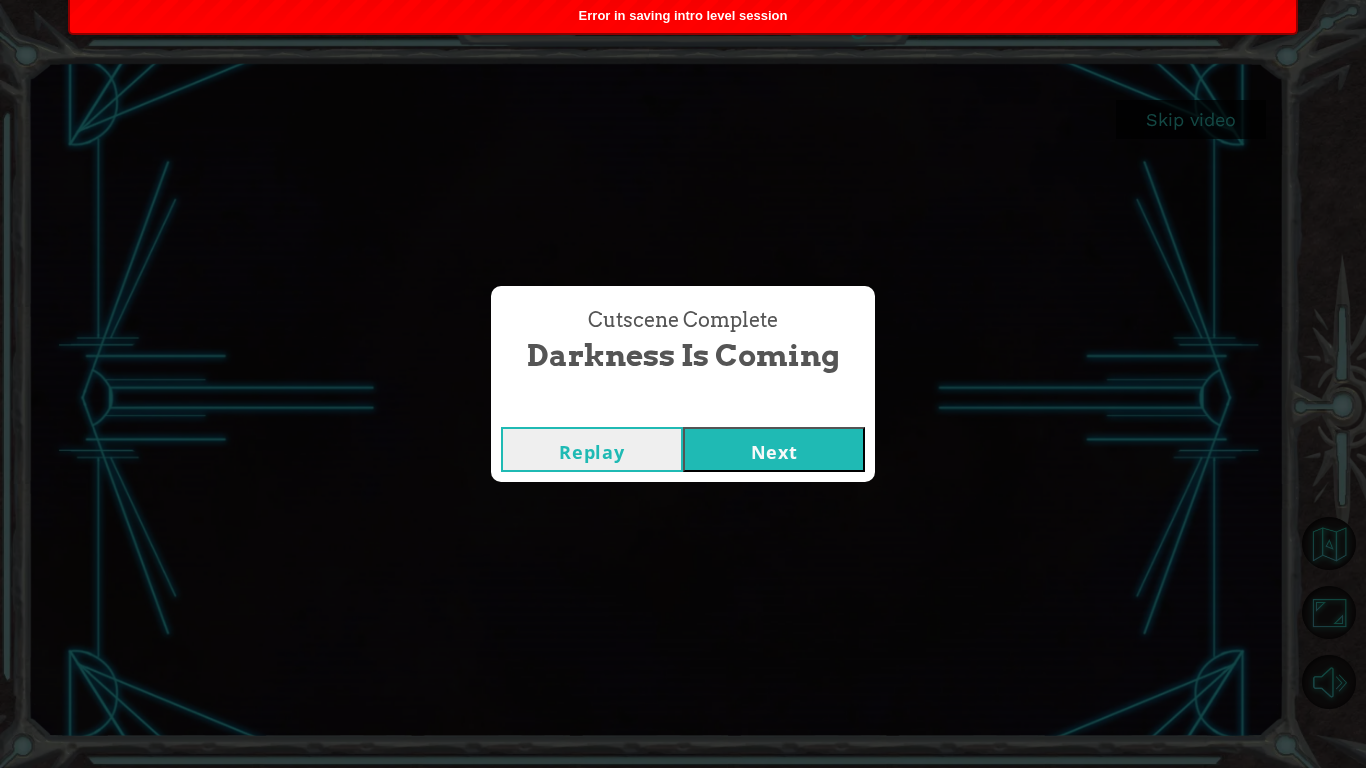 click on "Next" at bounding box center (774, 449) 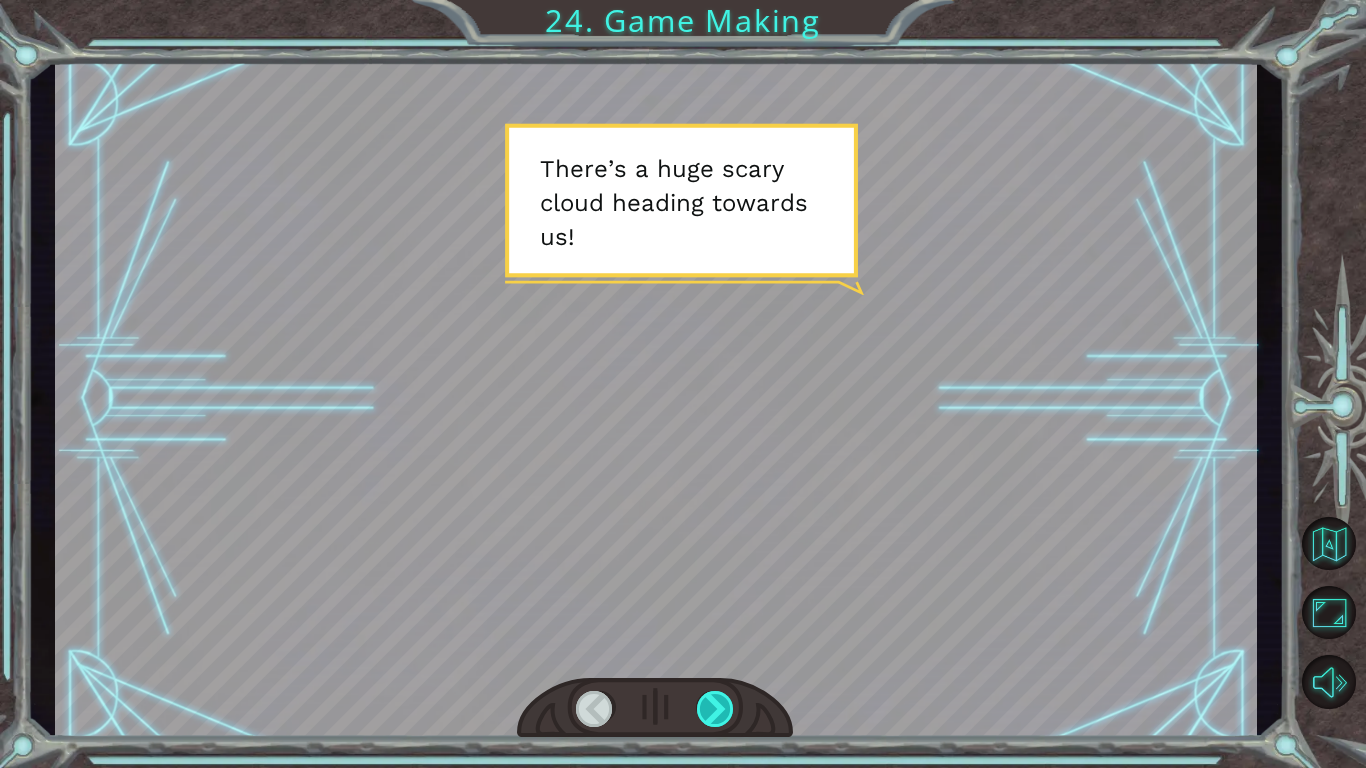 click at bounding box center [716, 709] 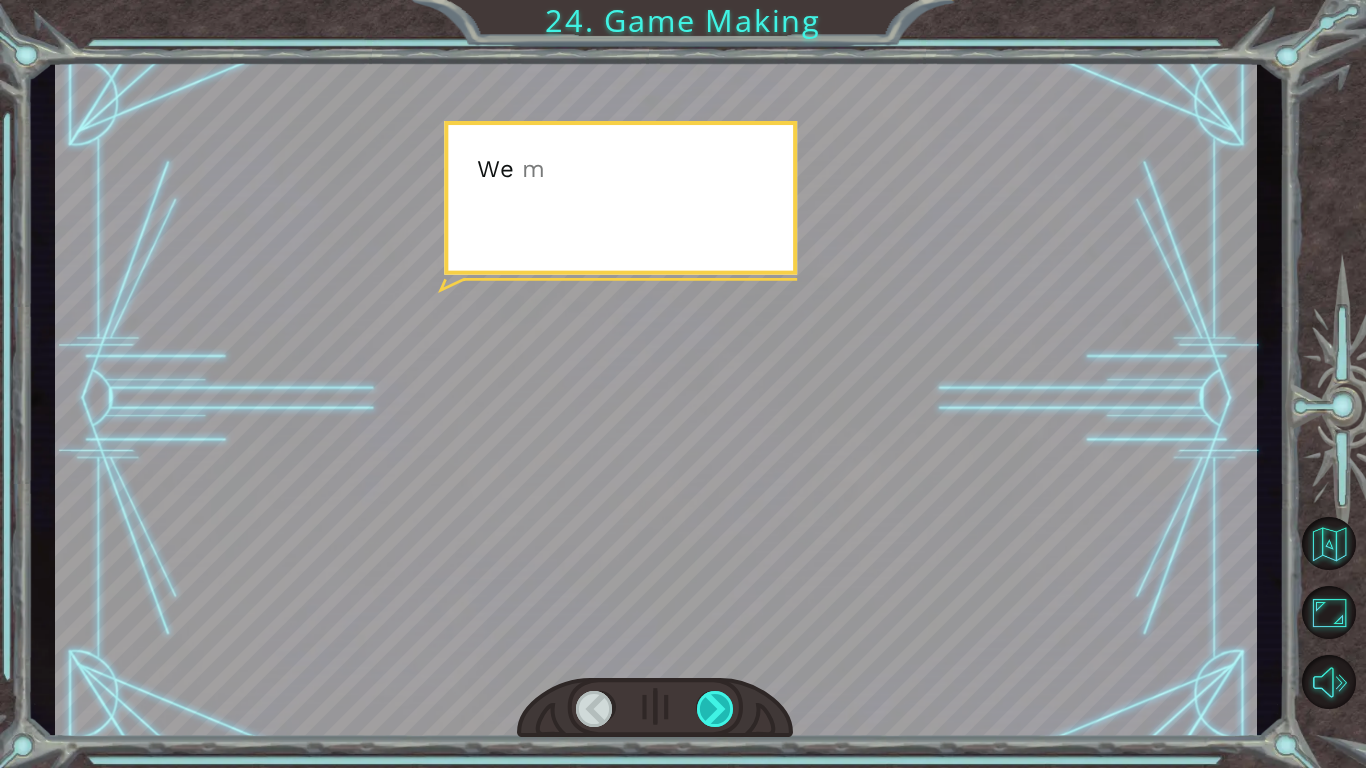 click at bounding box center (716, 709) 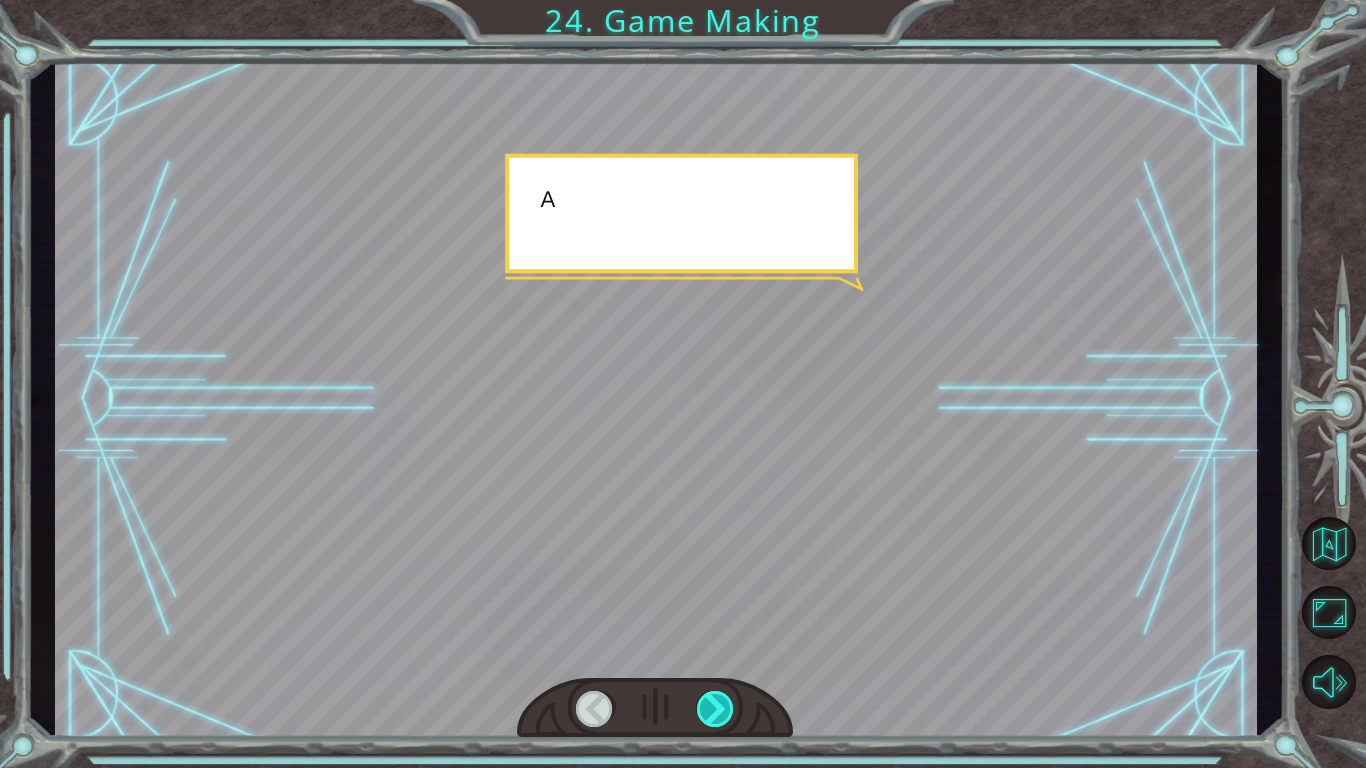 click at bounding box center [716, 709] 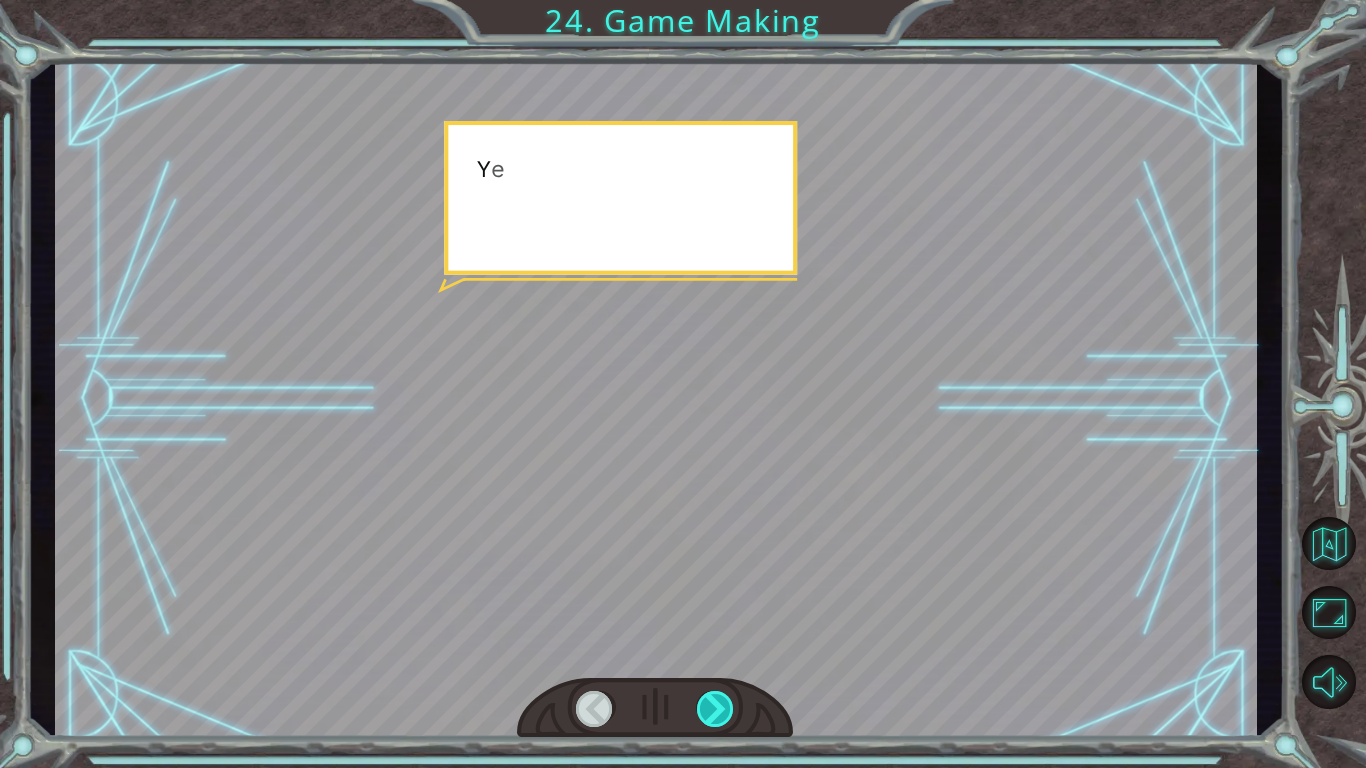click at bounding box center [716, 709] 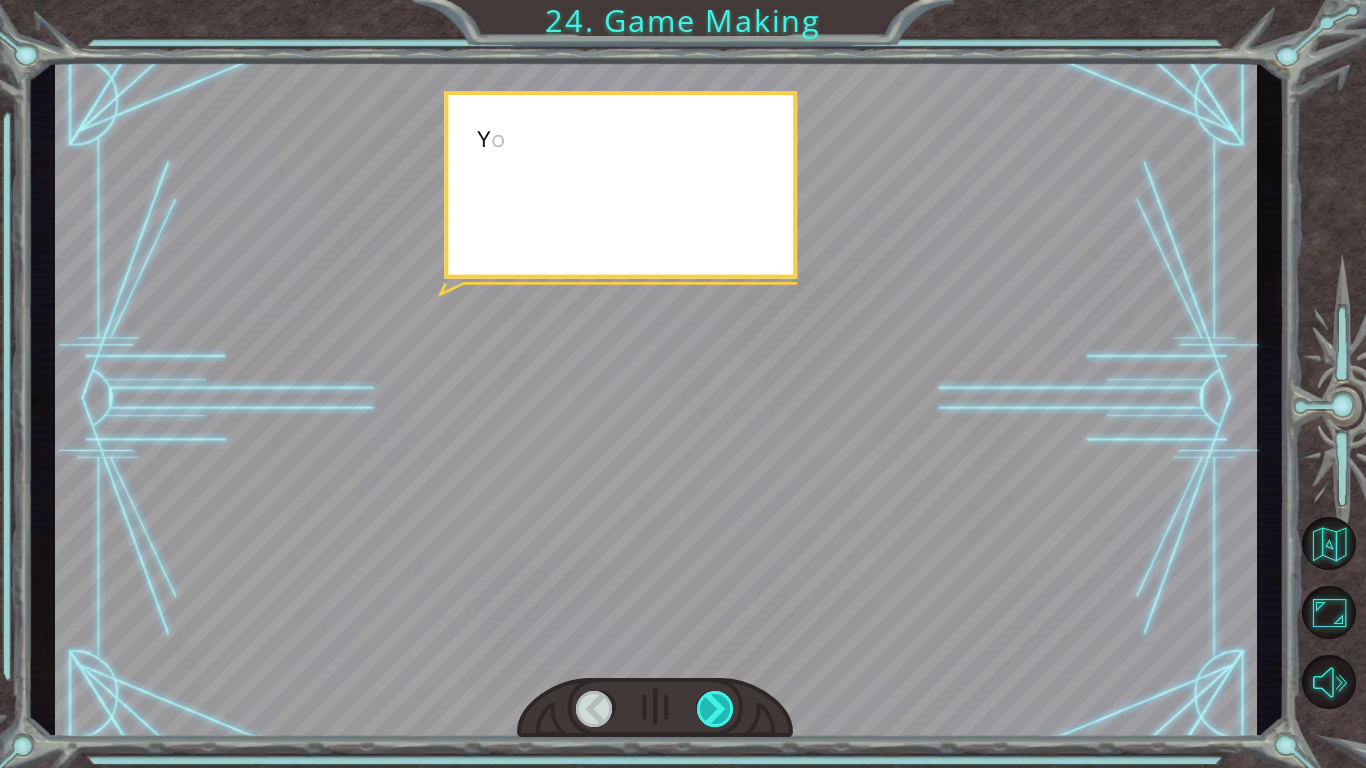 click at bounding box center (716, 709) 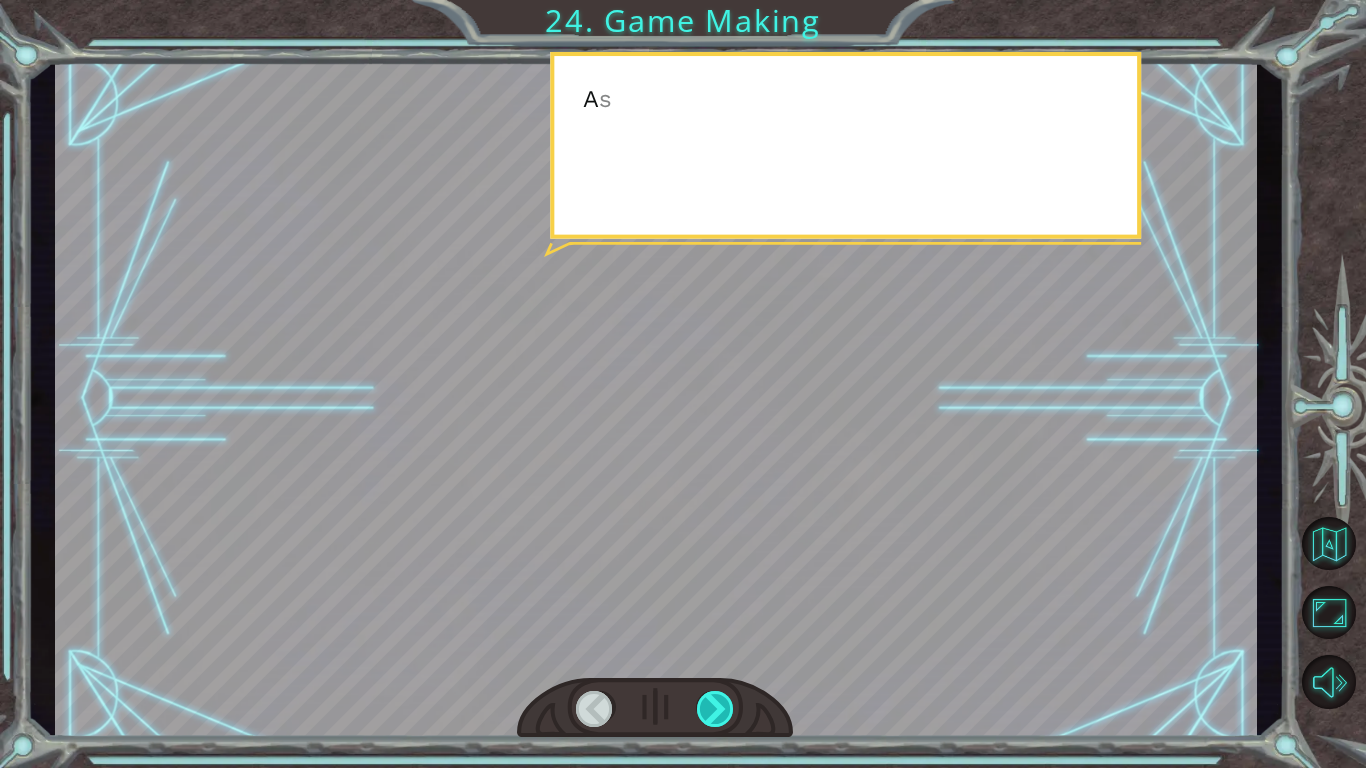 click at bounding box center [716, 709] 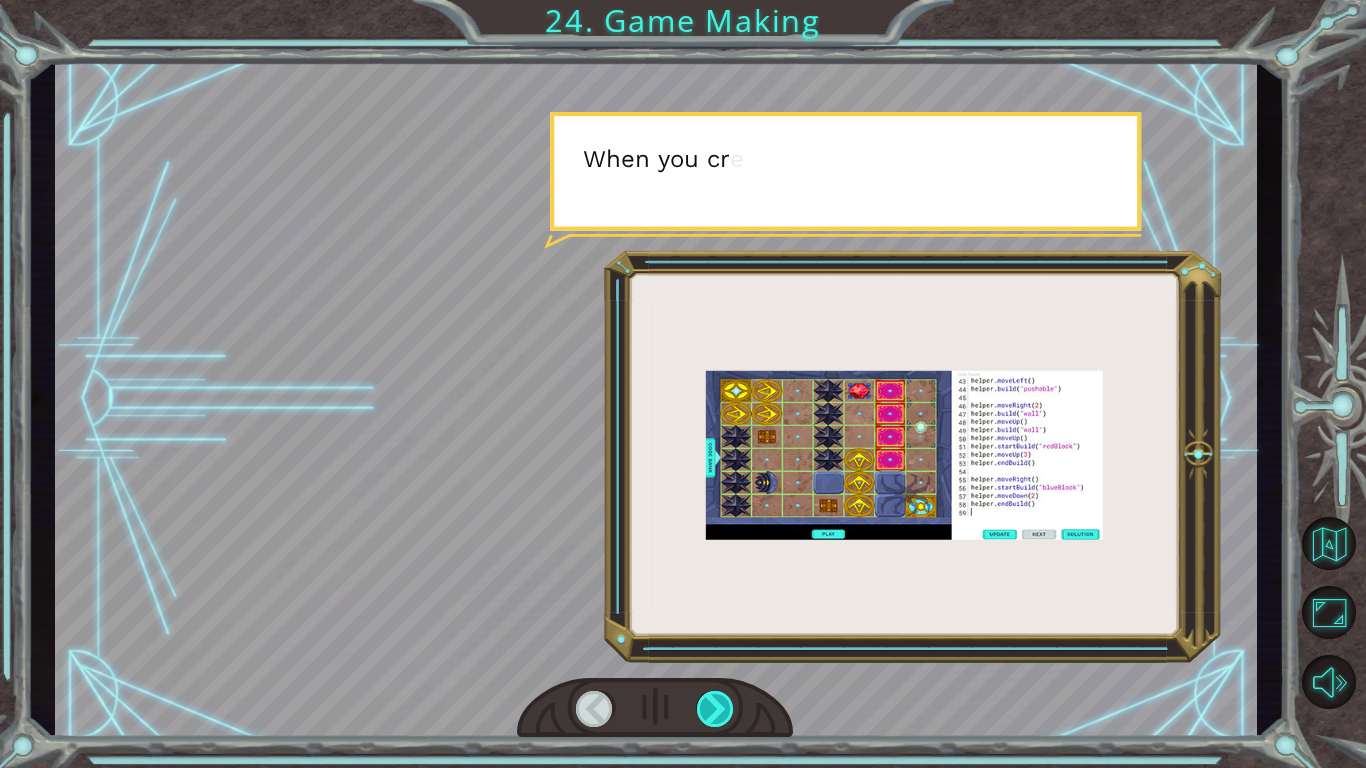click at bounding box center [716, 709] 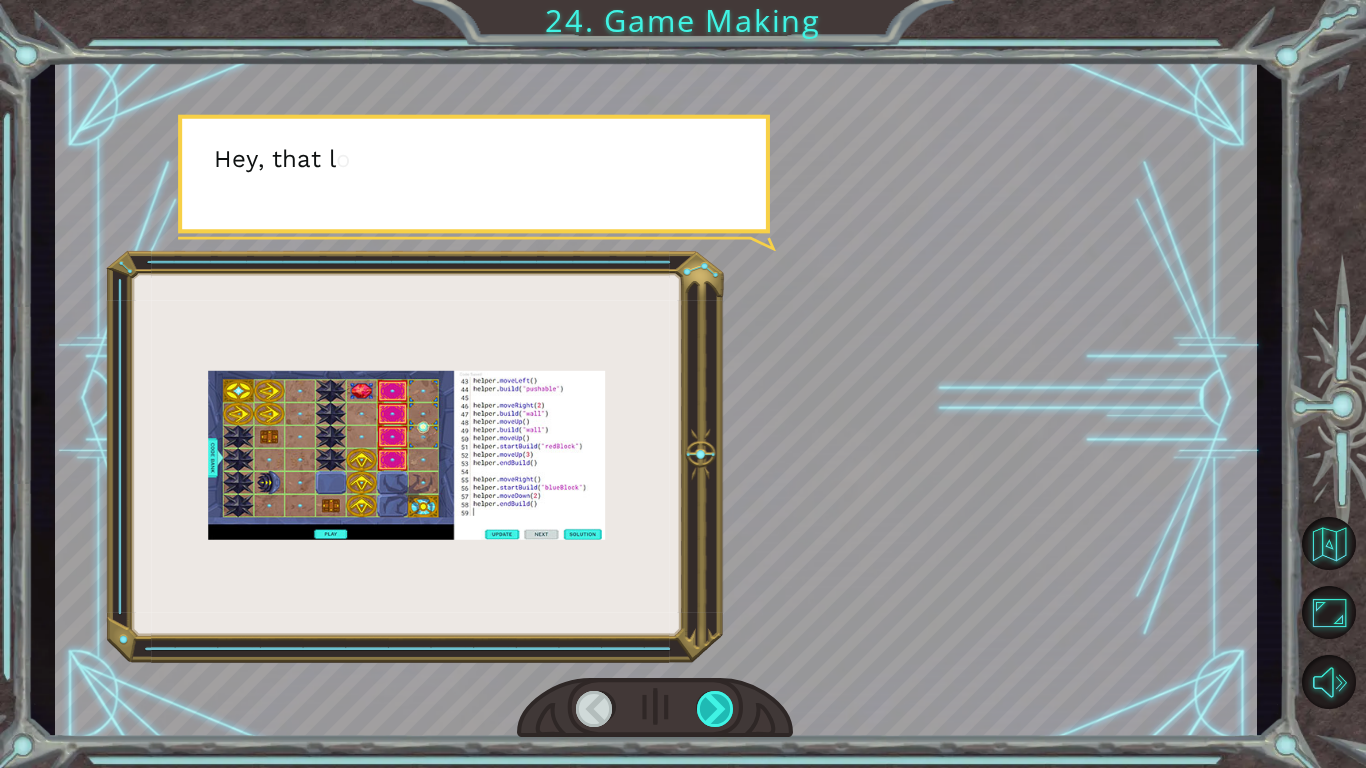 click at bounding box center [716, 709] 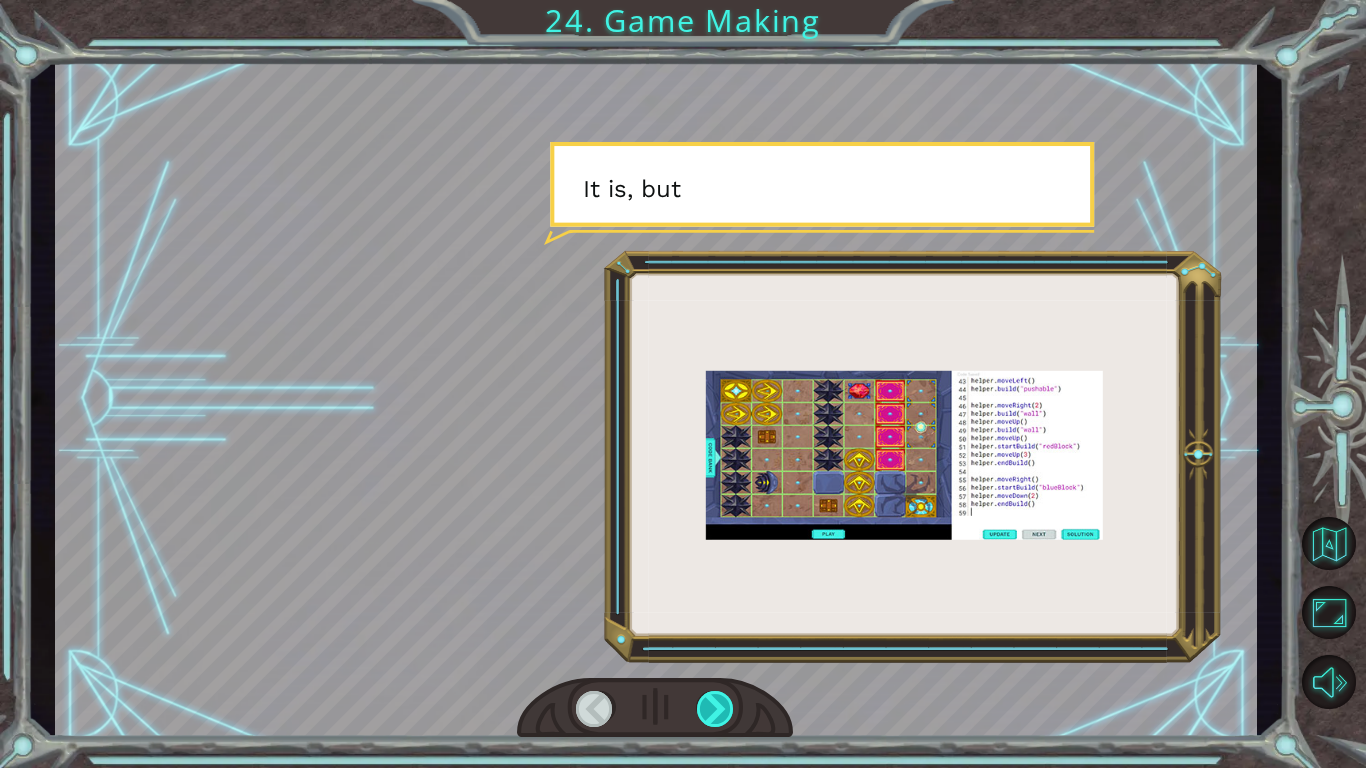 click at bounding box center [716, 709] 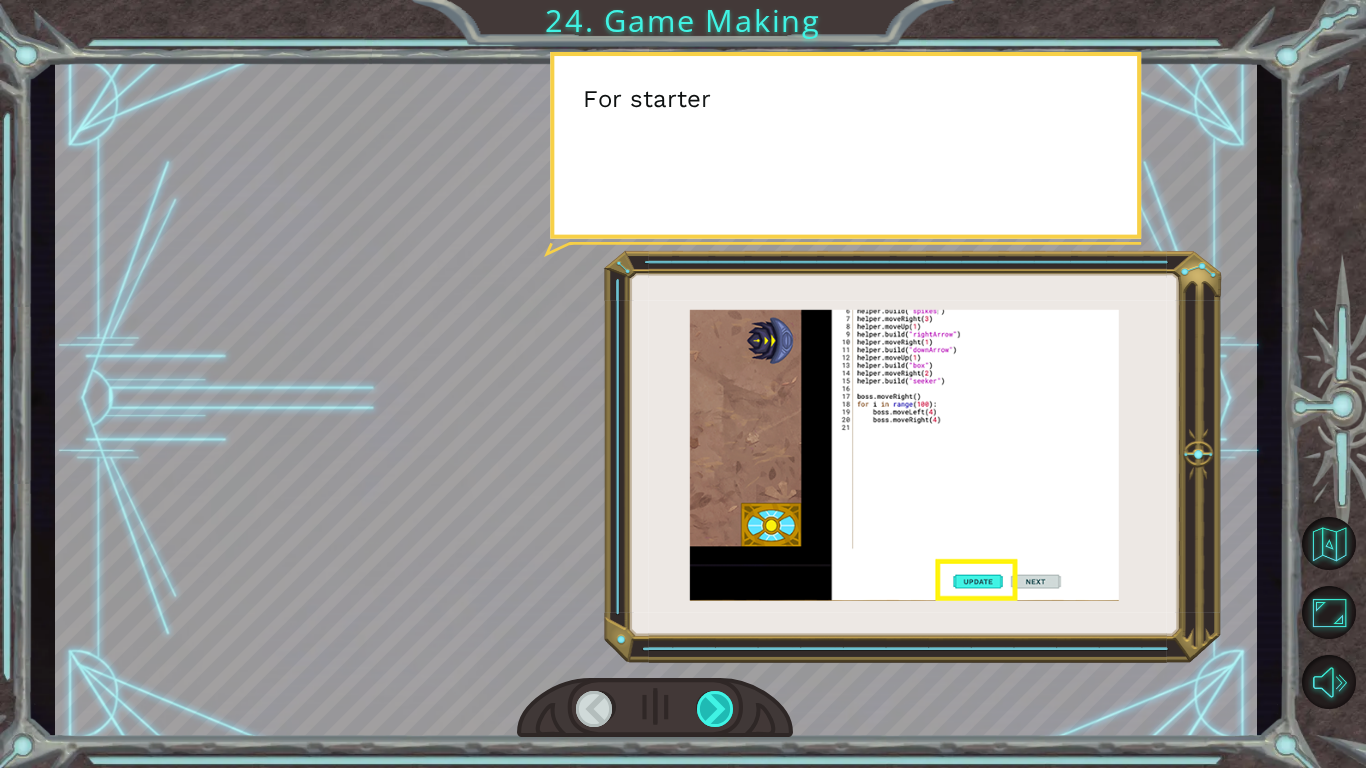 click at bounding box center (716, 709) 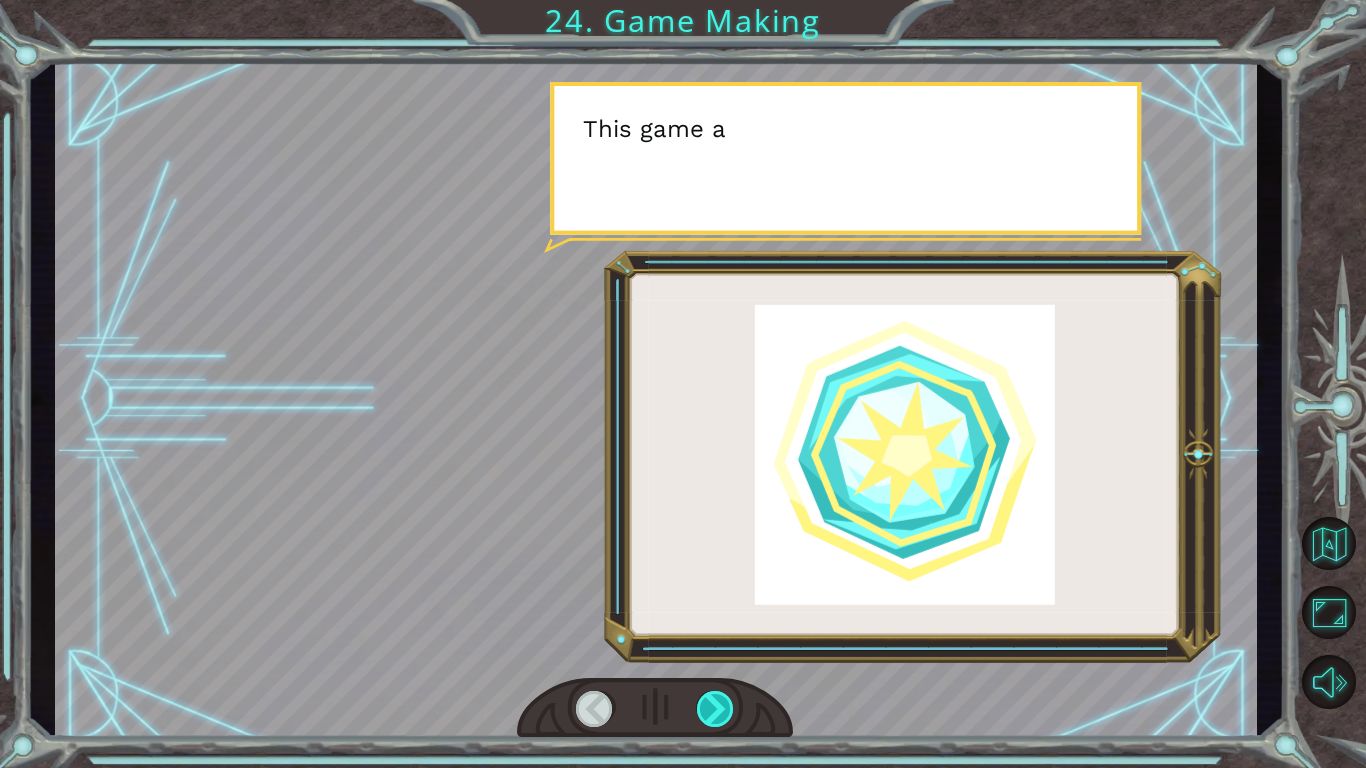 click at bounding box center [716, 709] 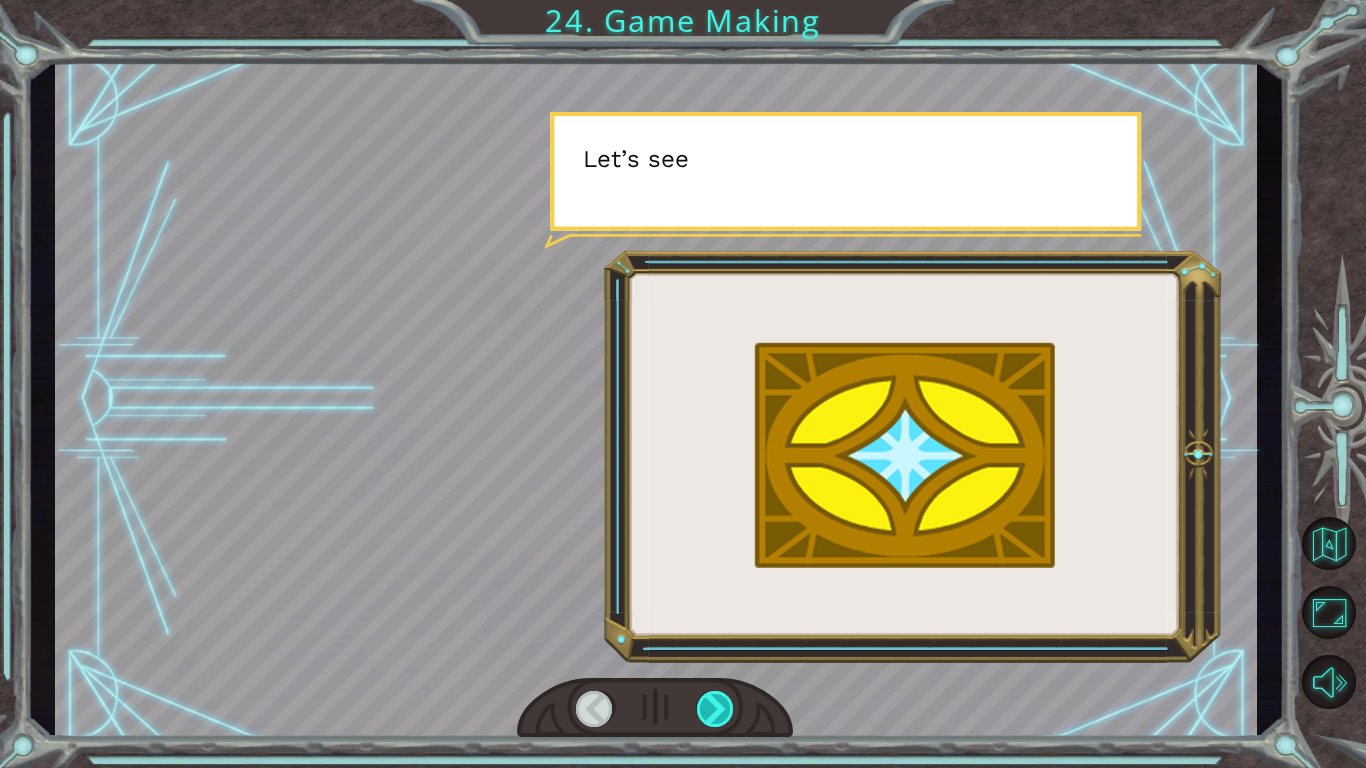 click at bounding box center [716, 709] 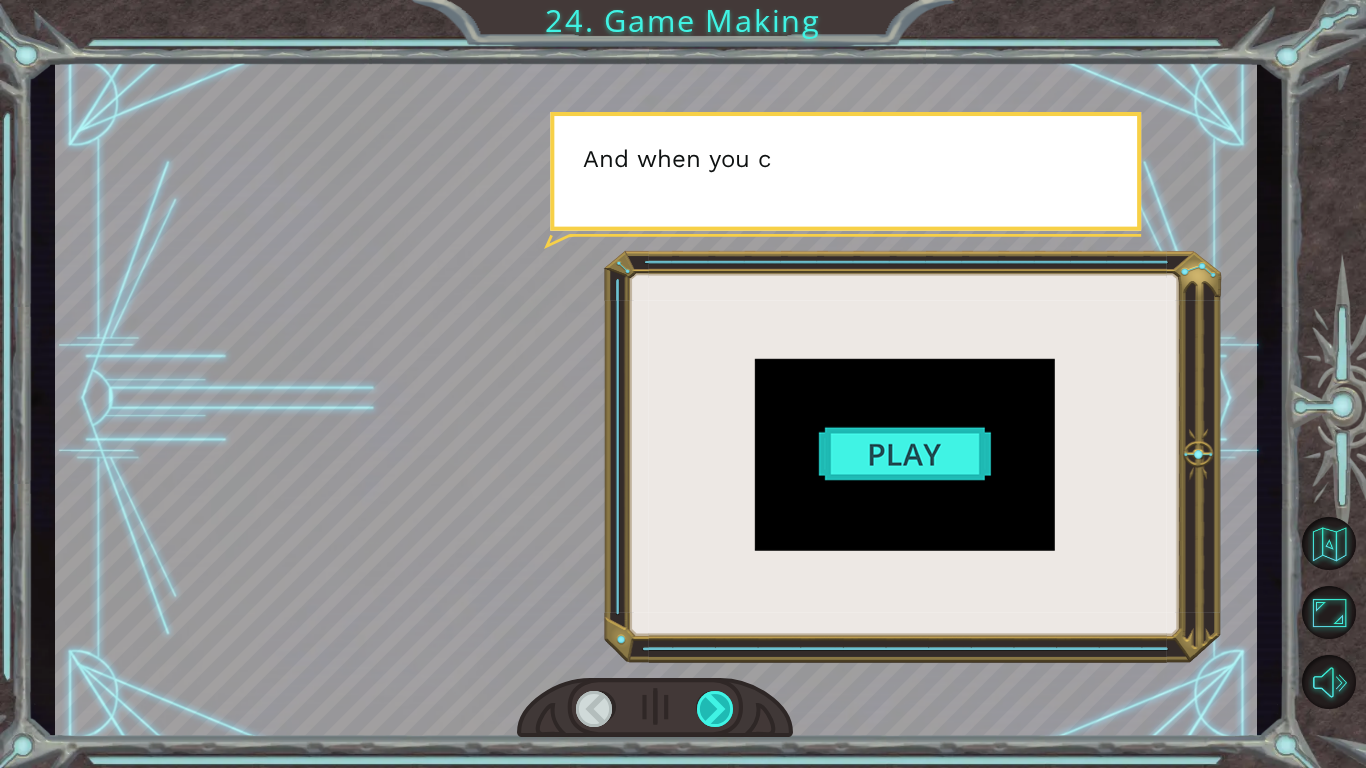 click at bounding box center [716, 709] 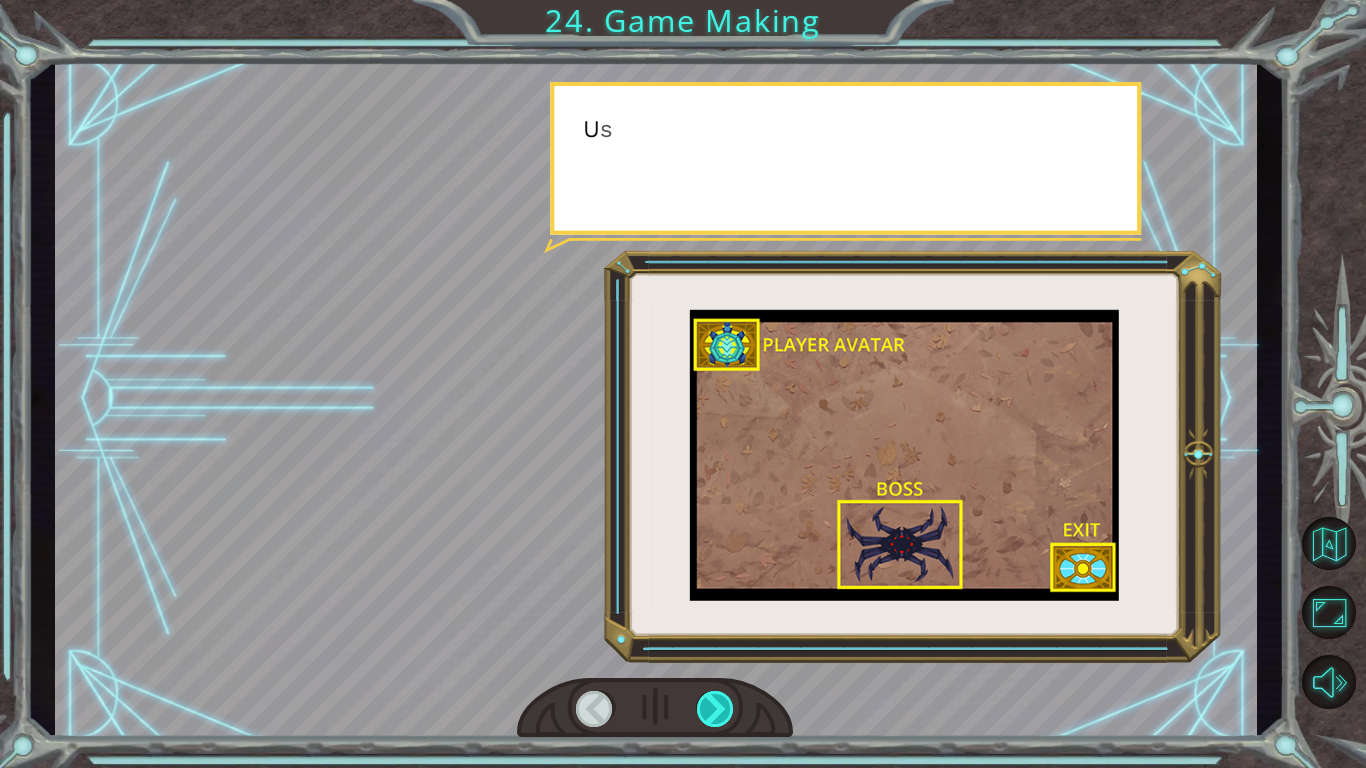 click at bounding box center [716, 709] 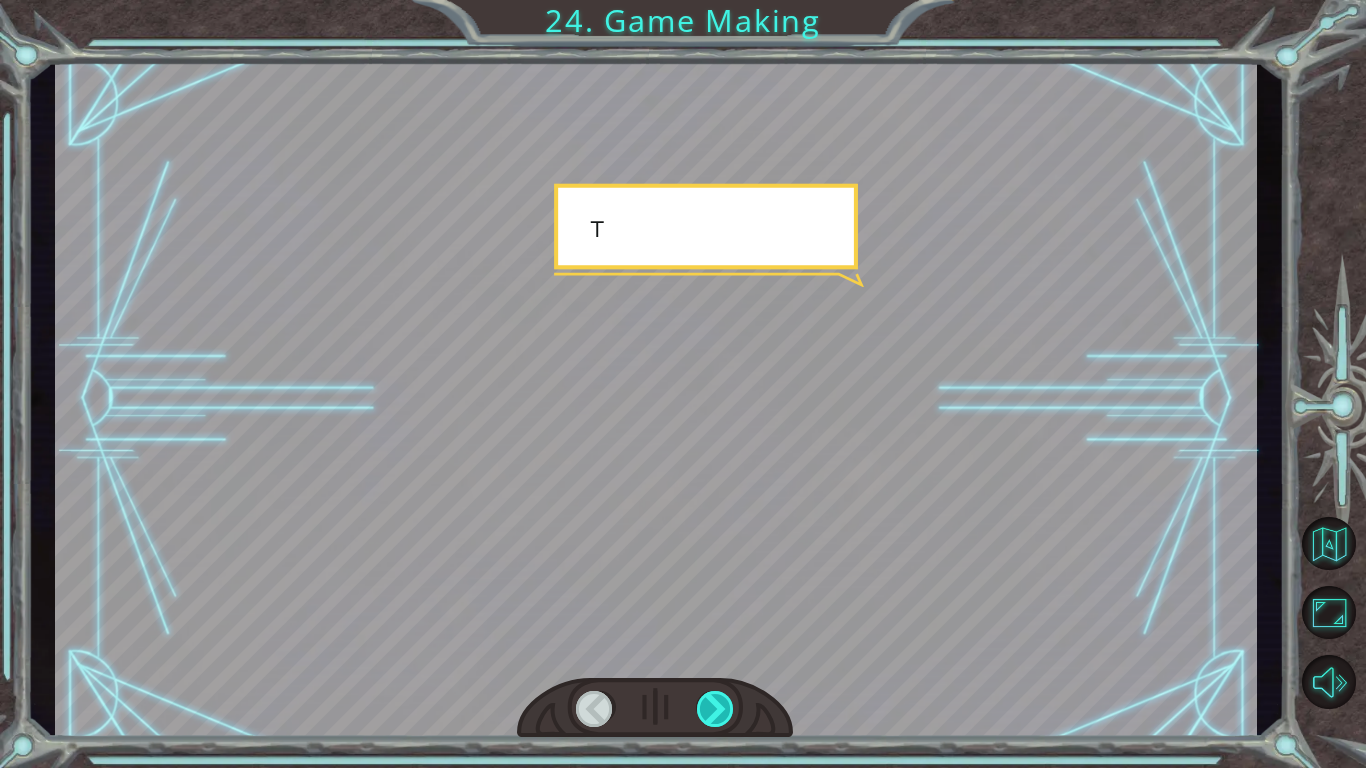 click at bounding box center [716, 709] 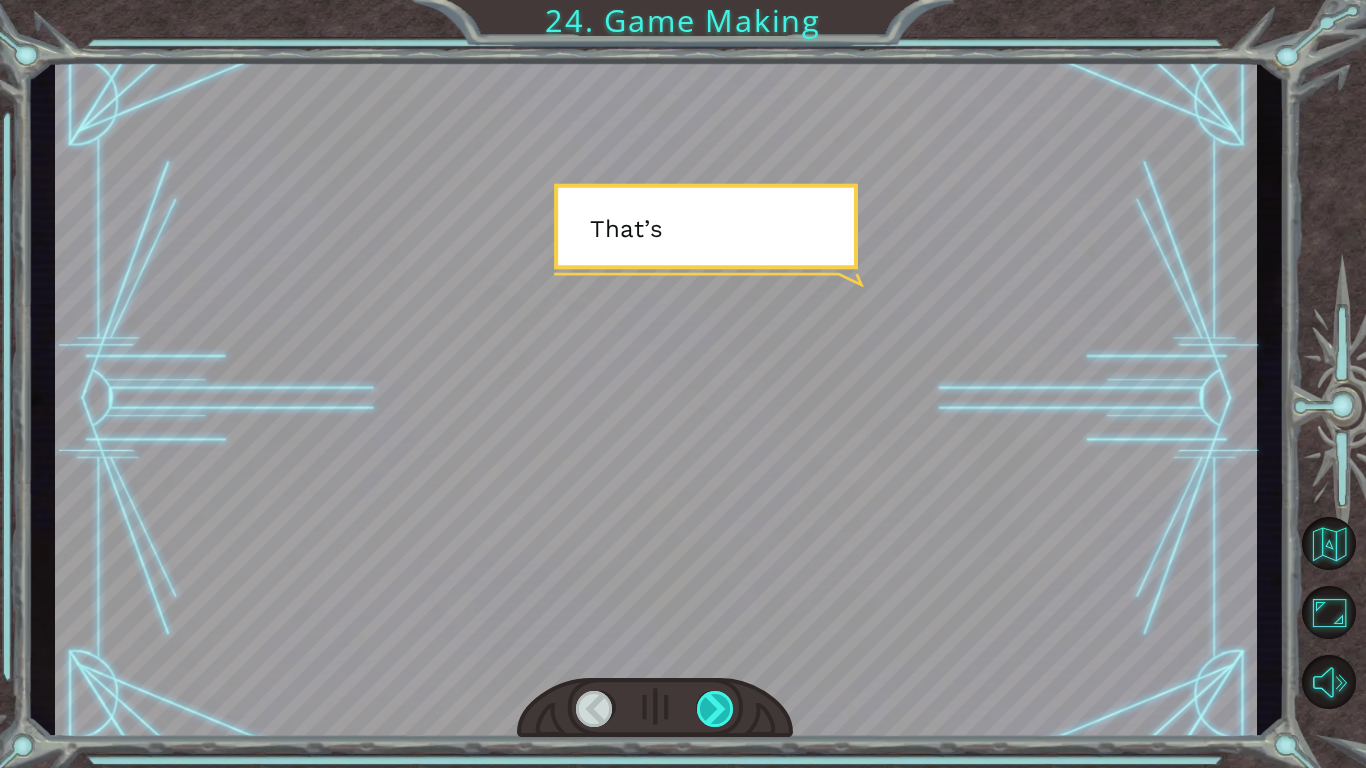 click at bounding box center [716, 709] 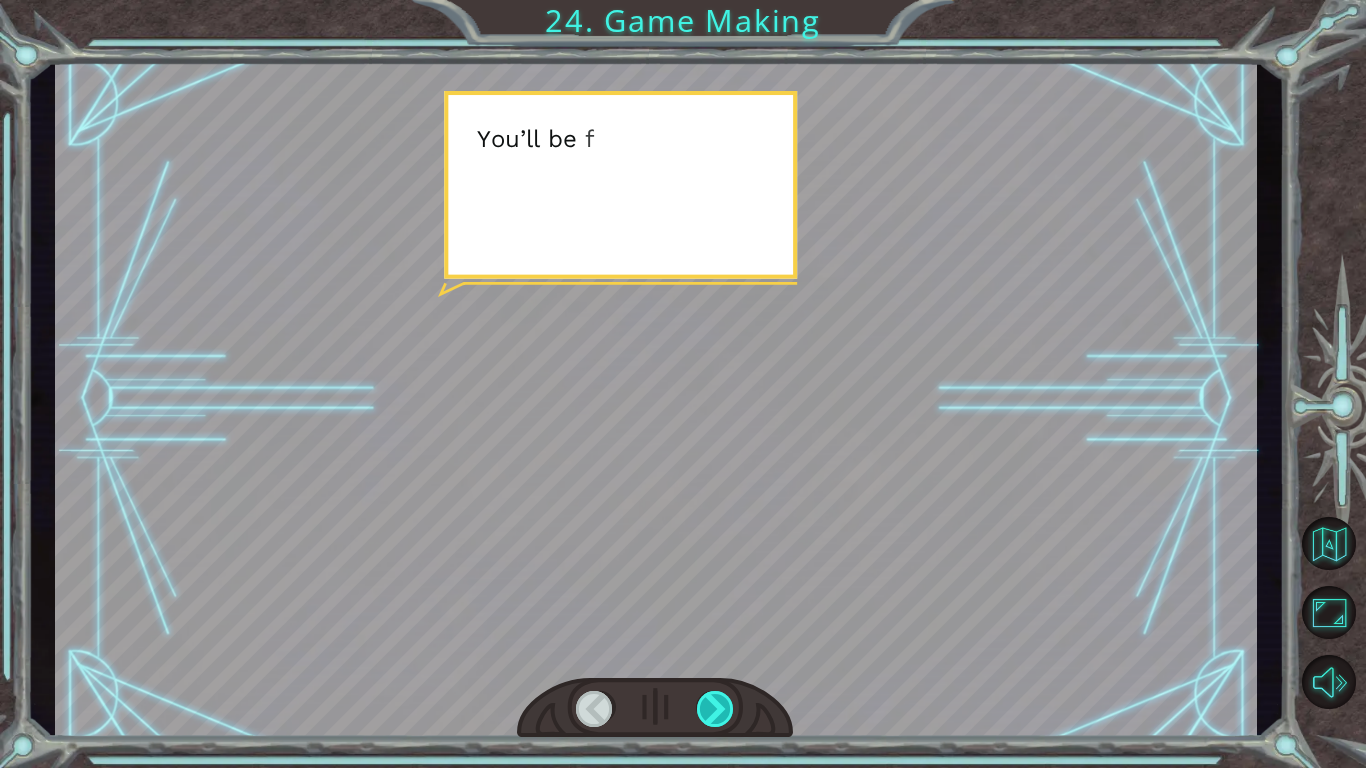 click at bounding box center (716, 709) 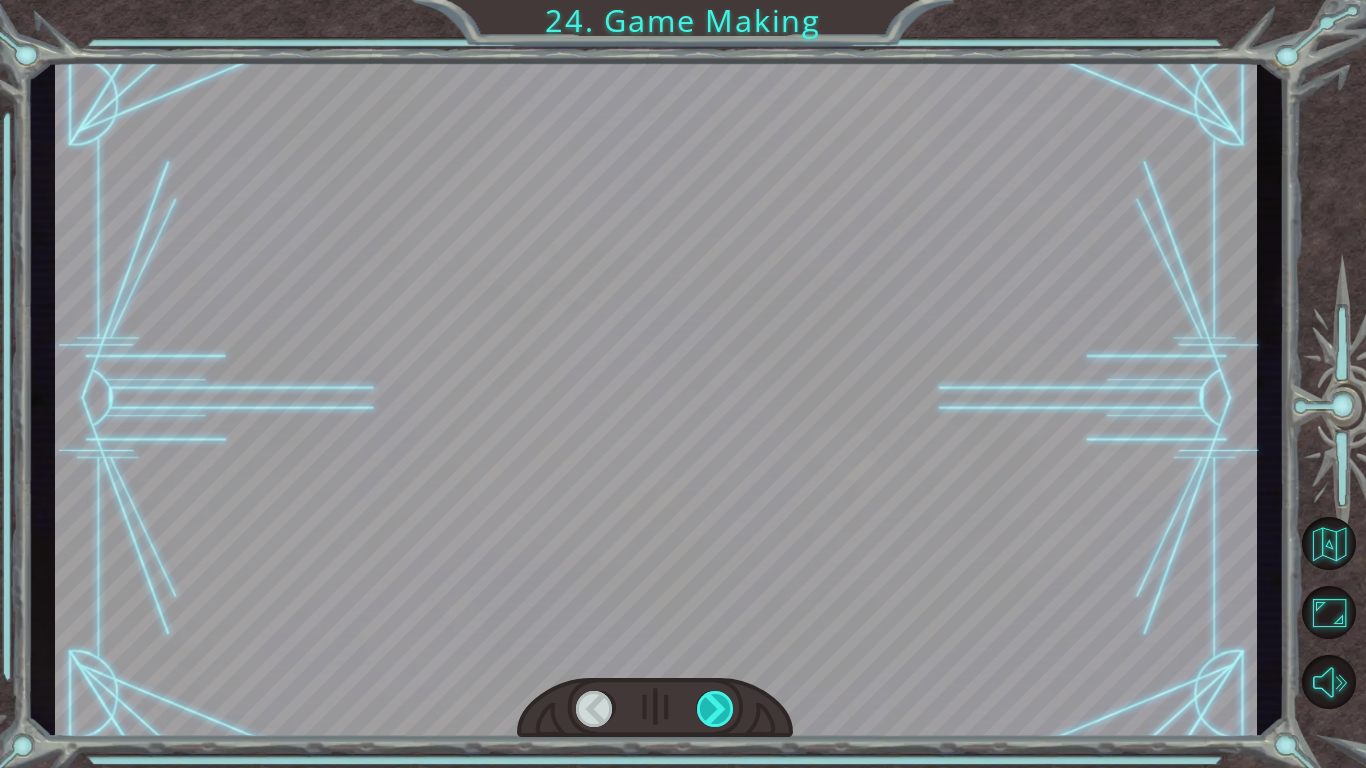 click at bounding box center (716, 709) 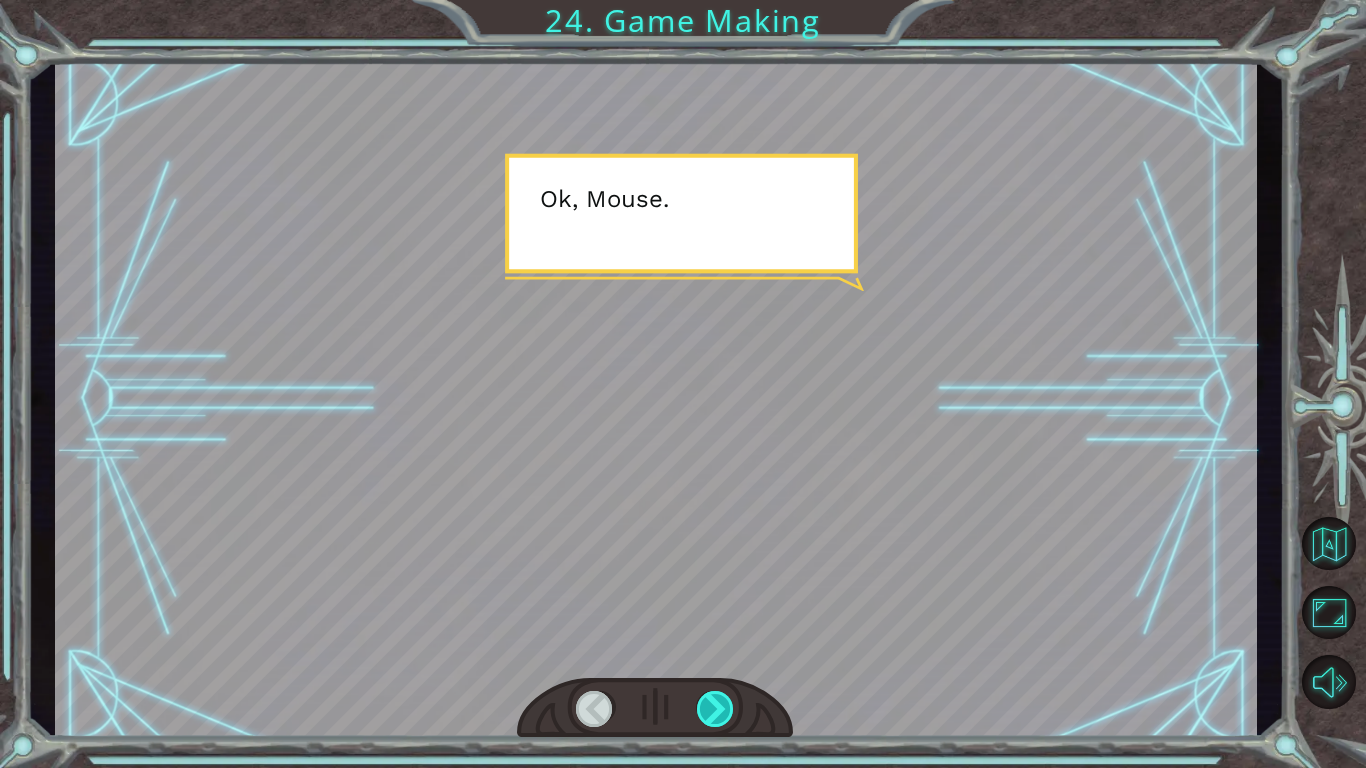 click at bounding box center (716, 709) 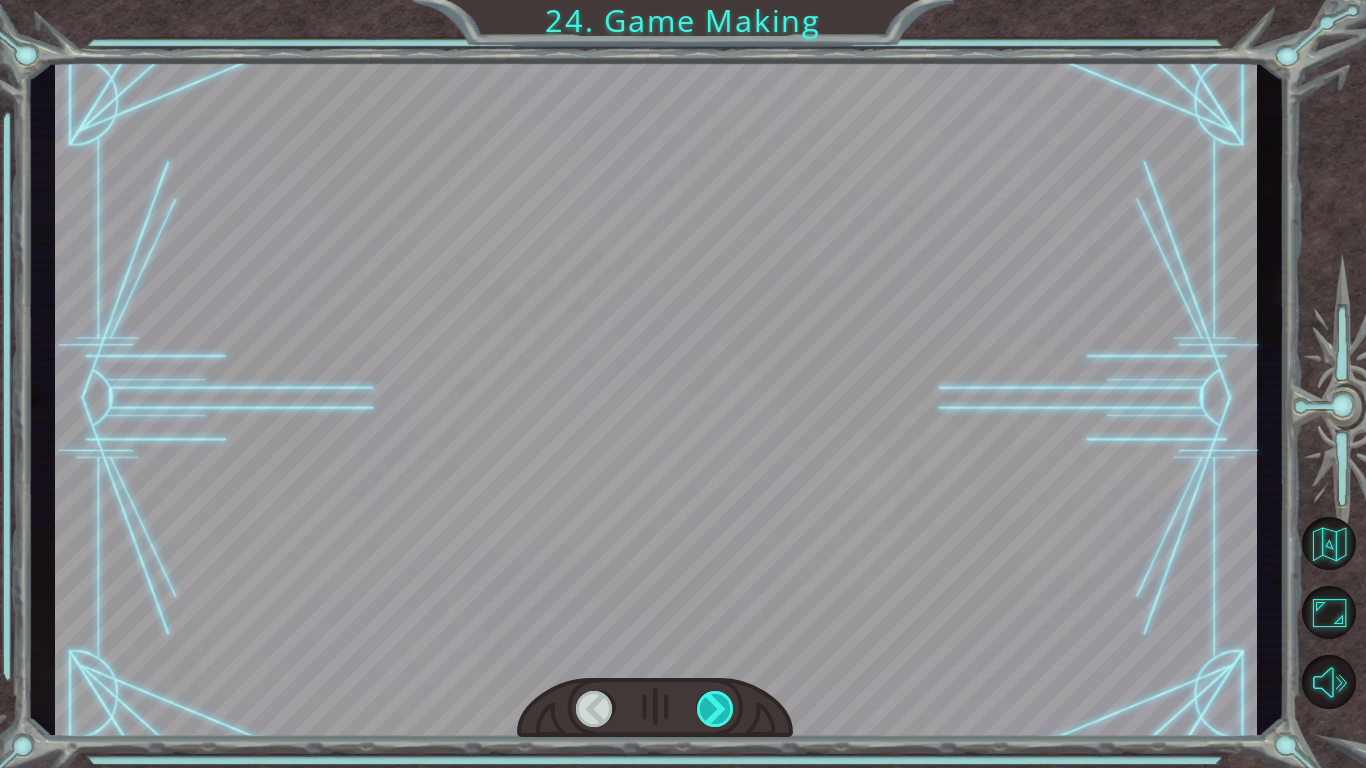 click at bounding box center (716, 709) 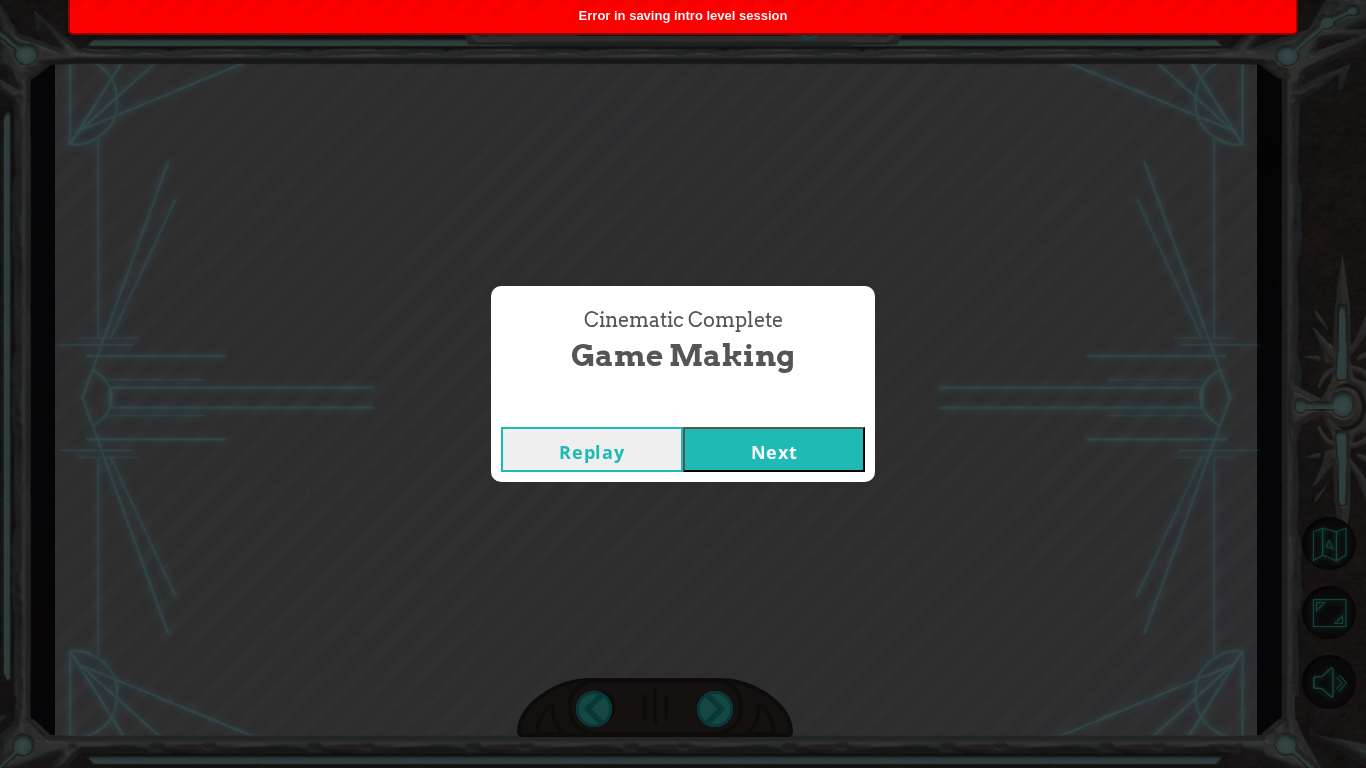 click on "Next" at bounding box center (774, 449) 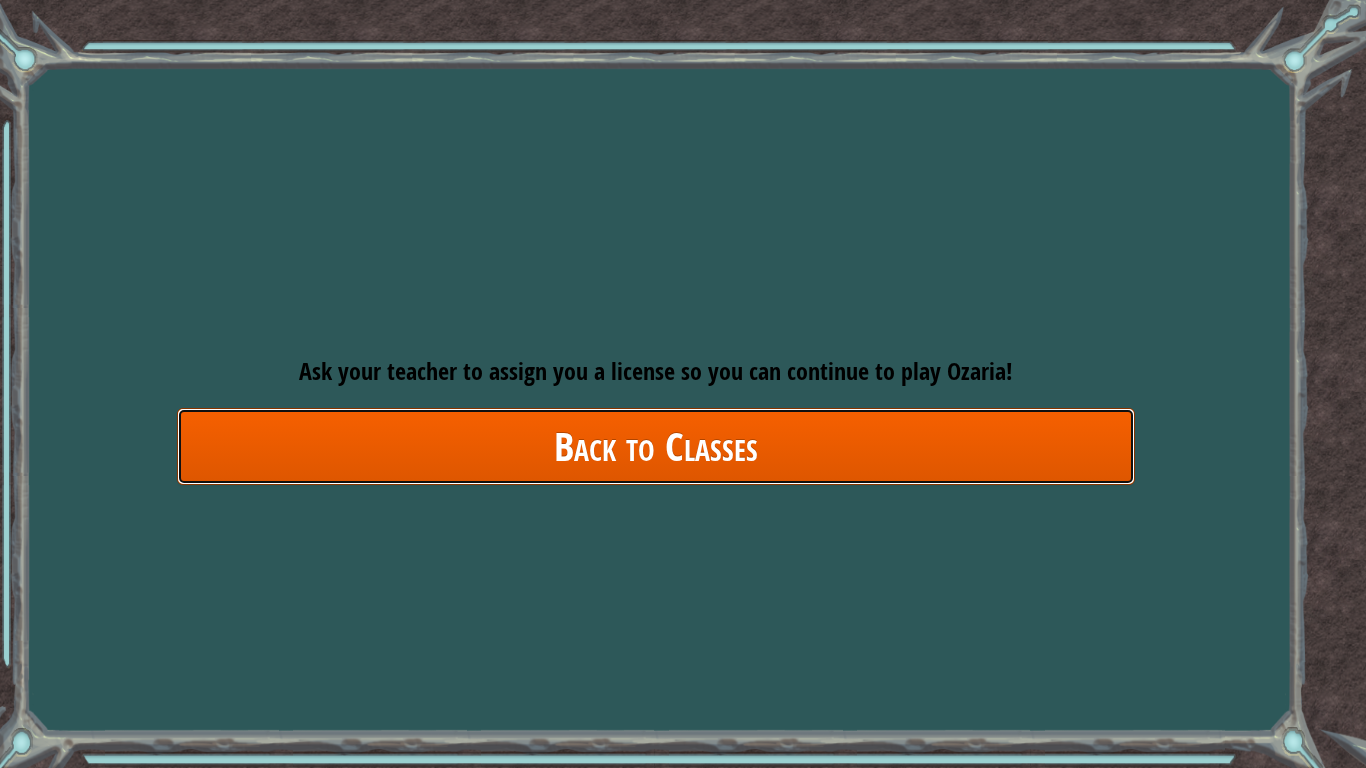 click on "Back to Classes" at bounding box center [656, 446] 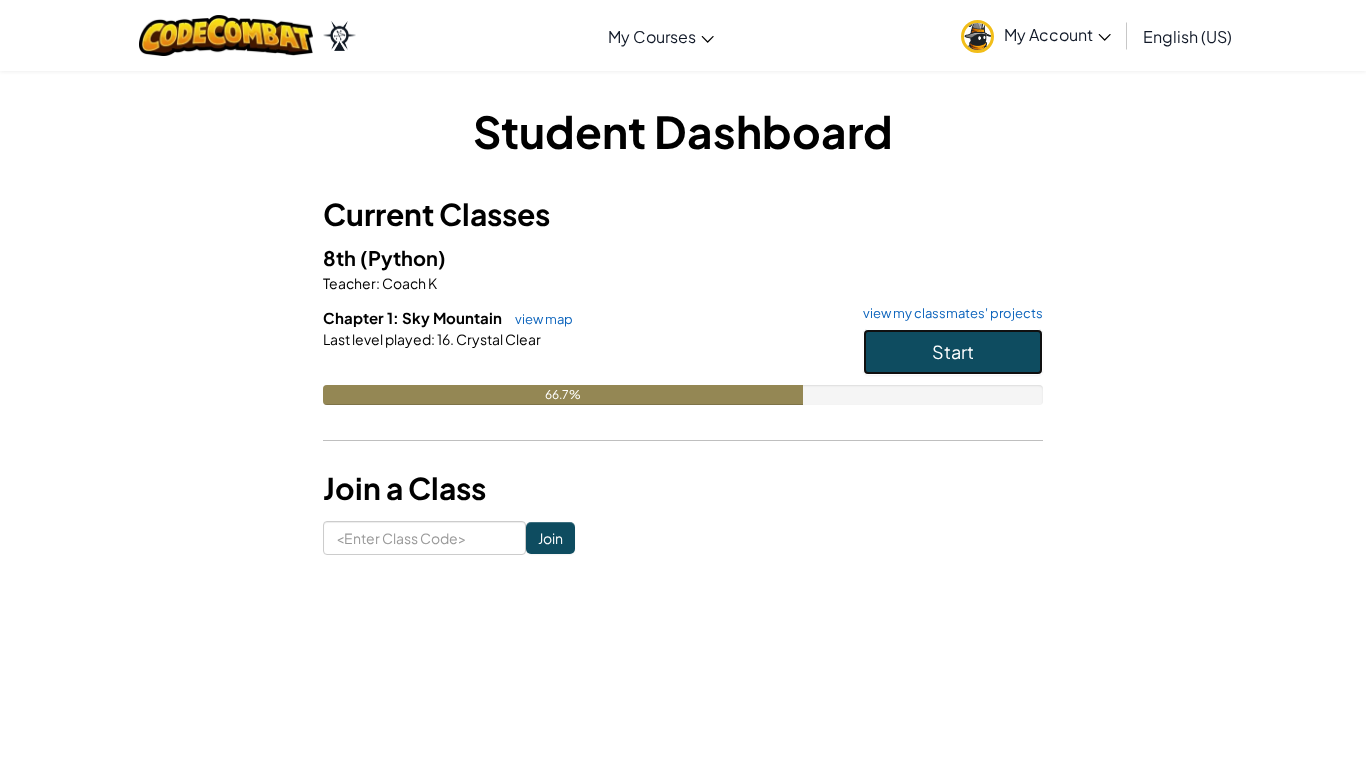 click on "Start" at bounding box center (953, 352) 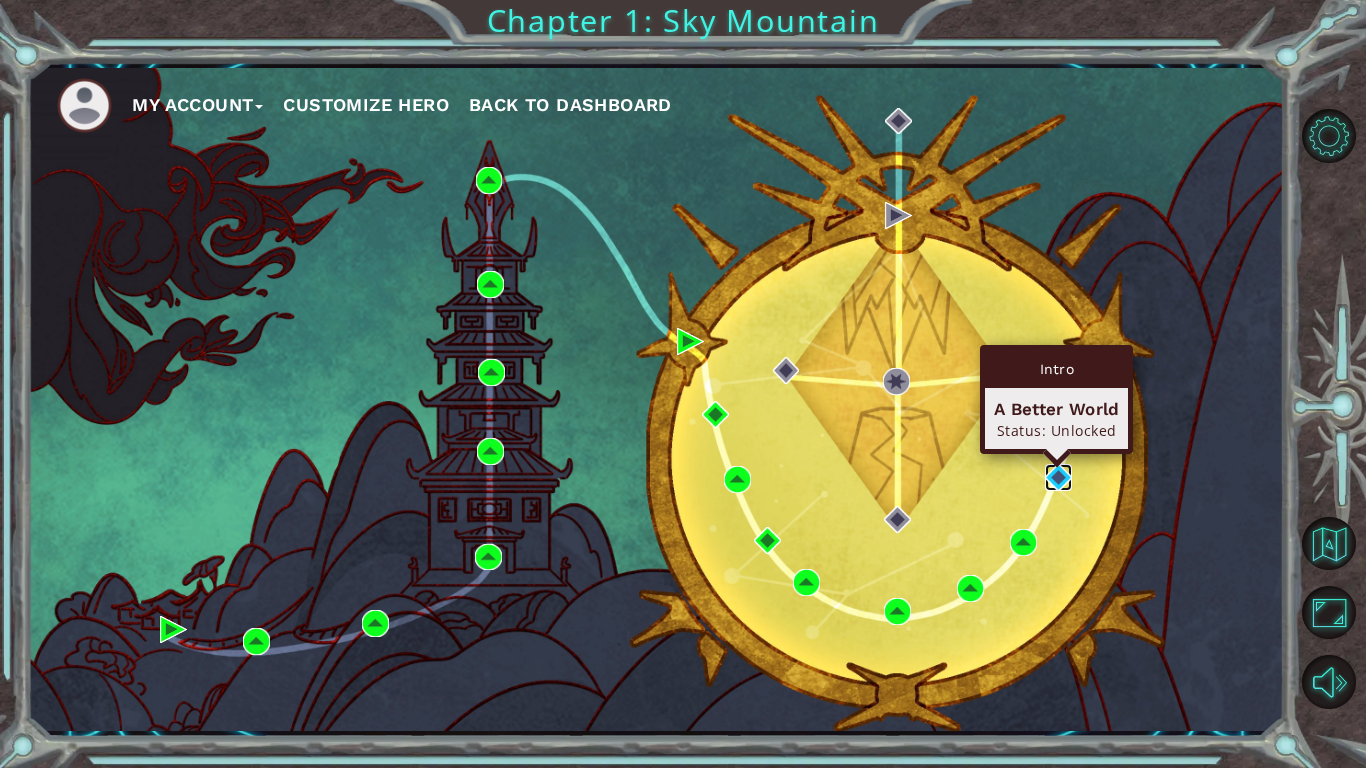 click at bounding box center (1058, 477) 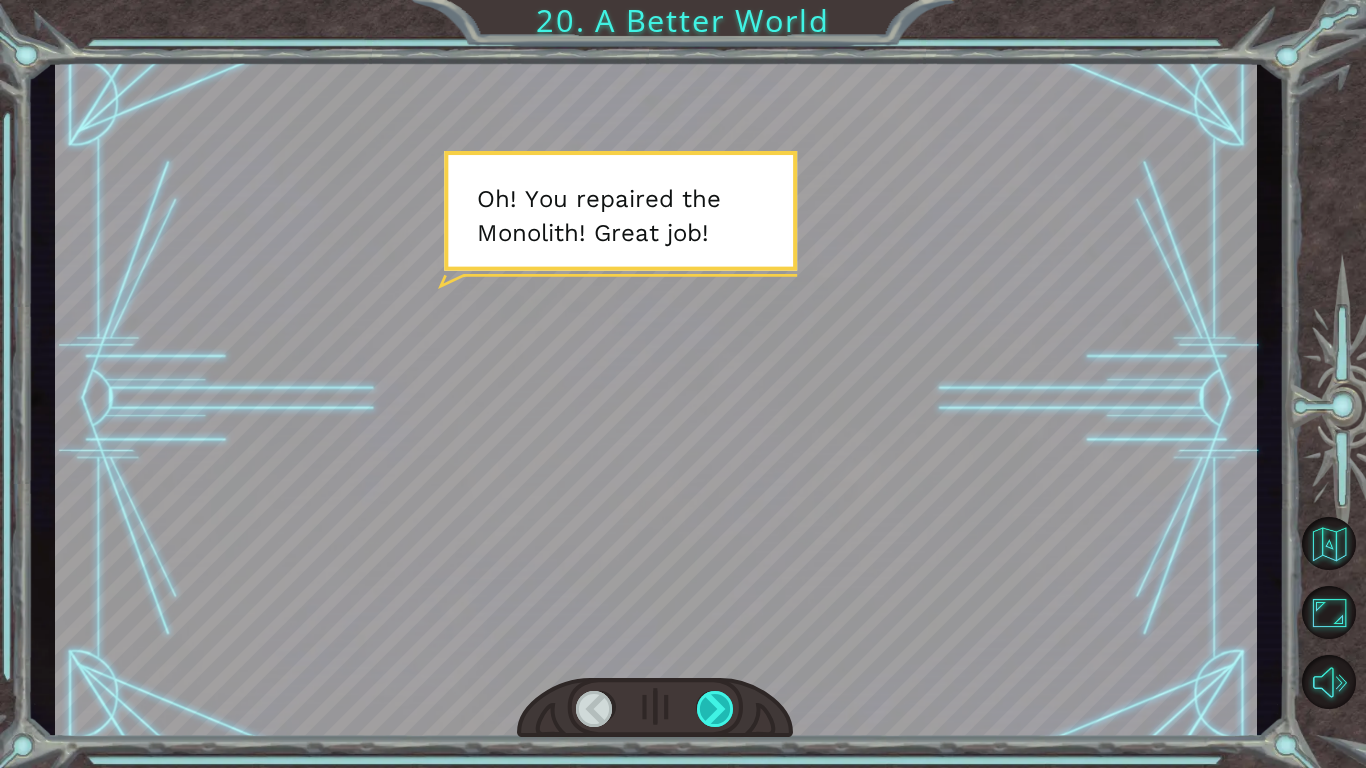 click at bounding box center [716, 709] 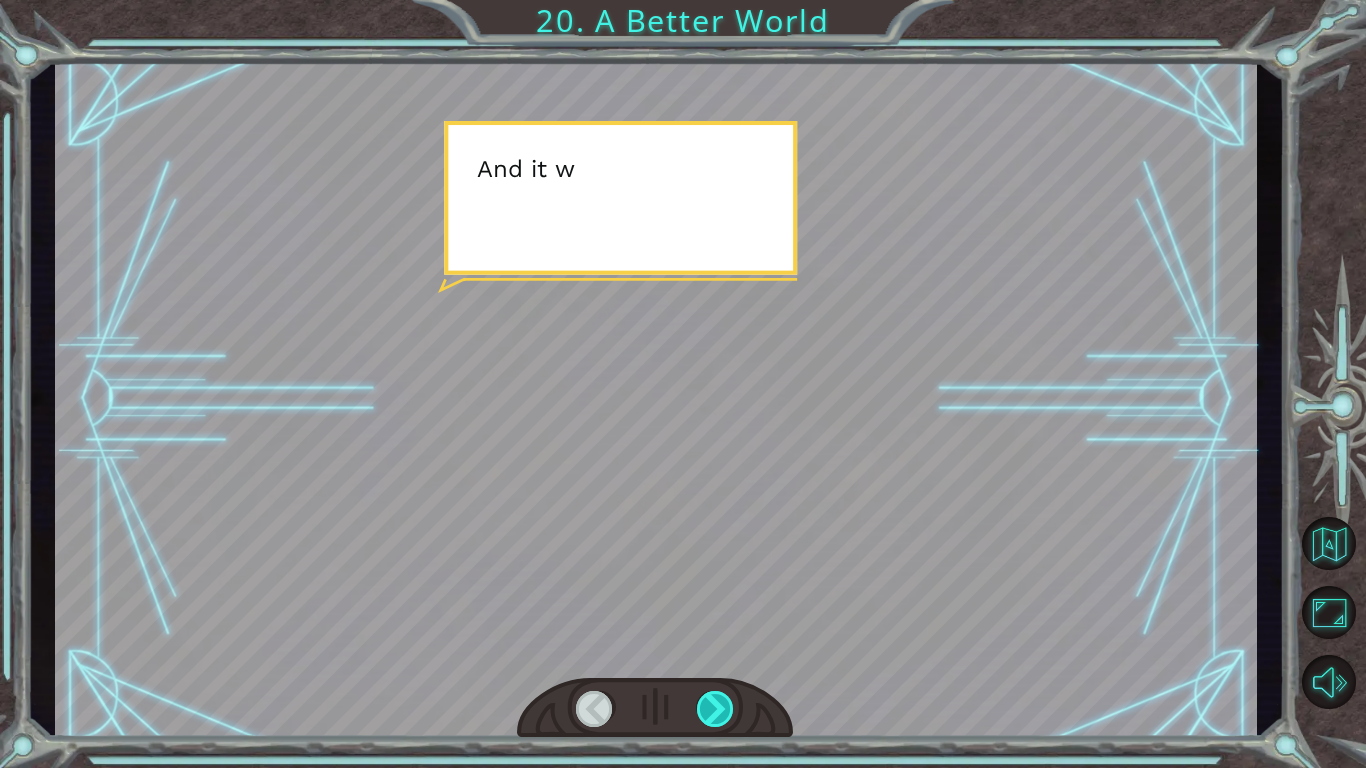 click at bounding box center (716, 709) 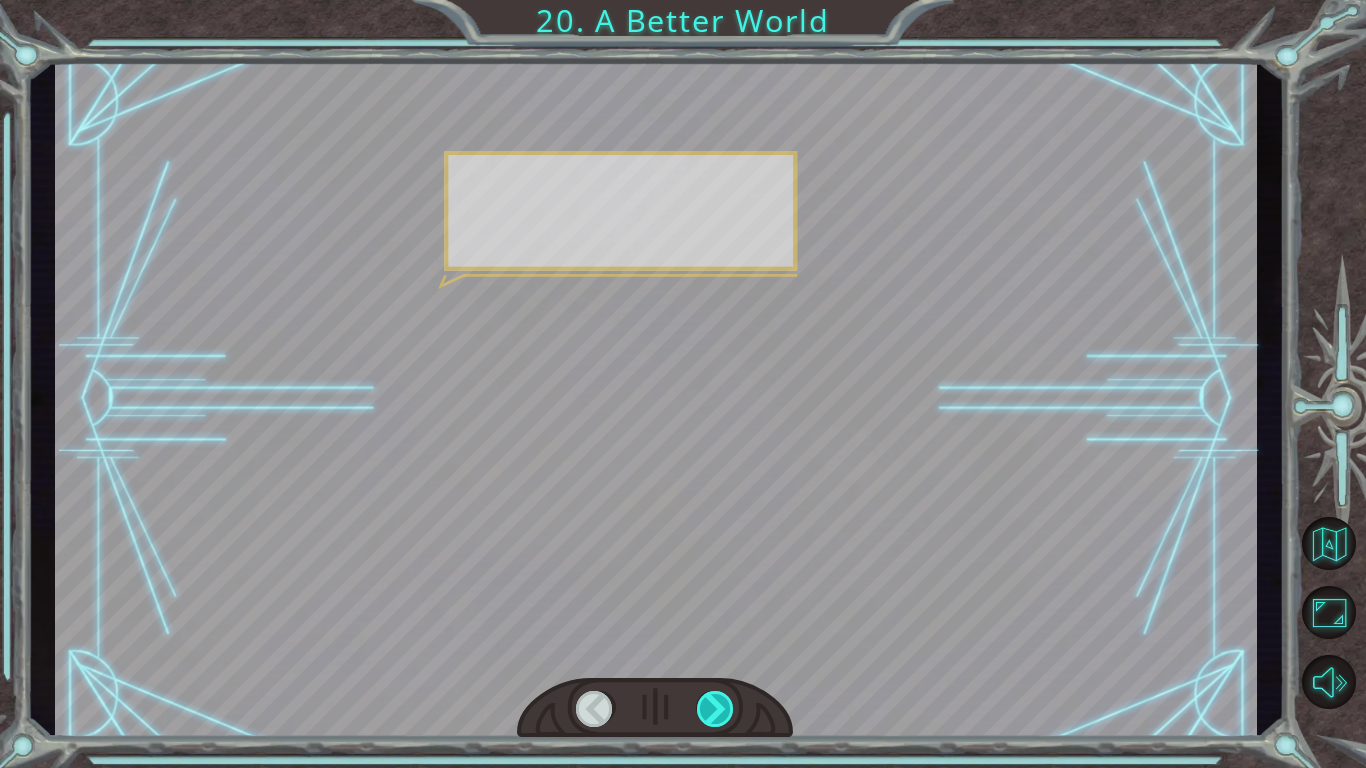 click at bounding box center [716, 709] 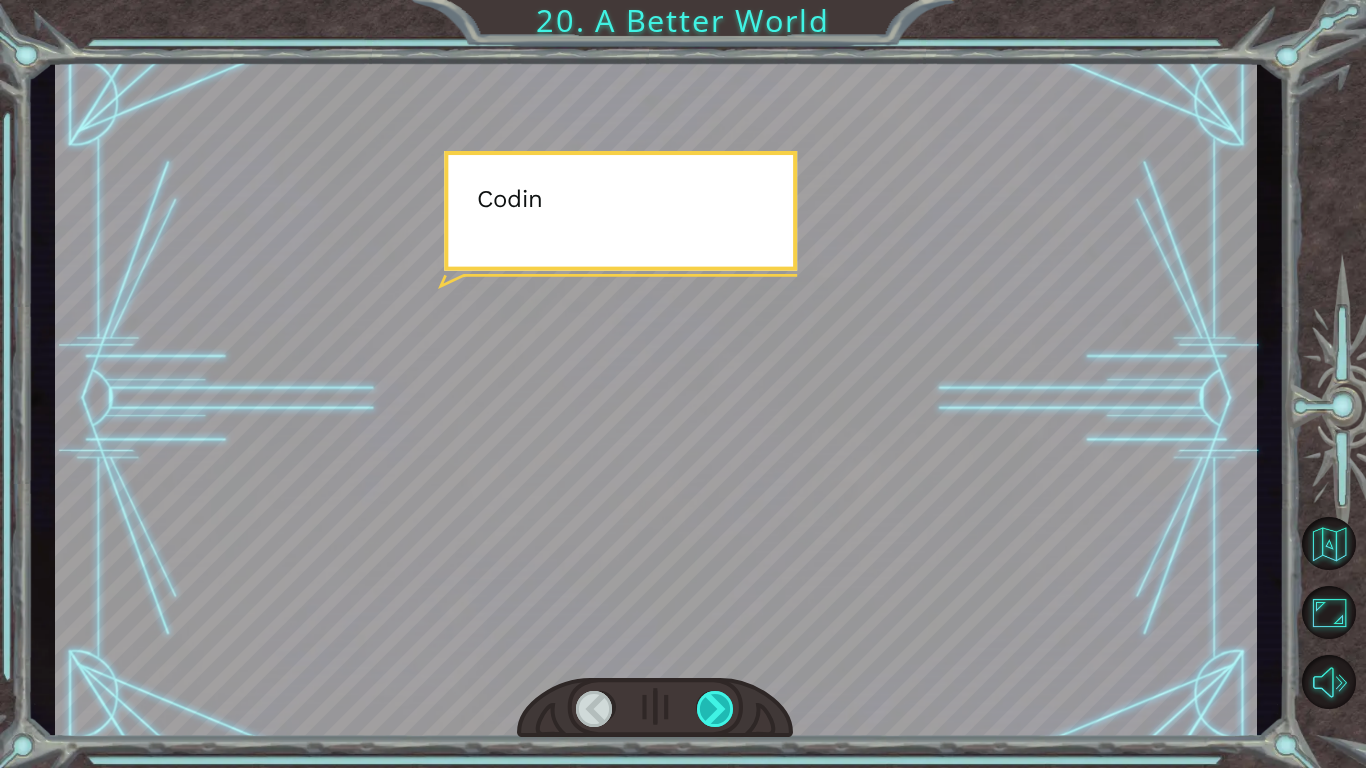 click at bounding box center [716, 709] 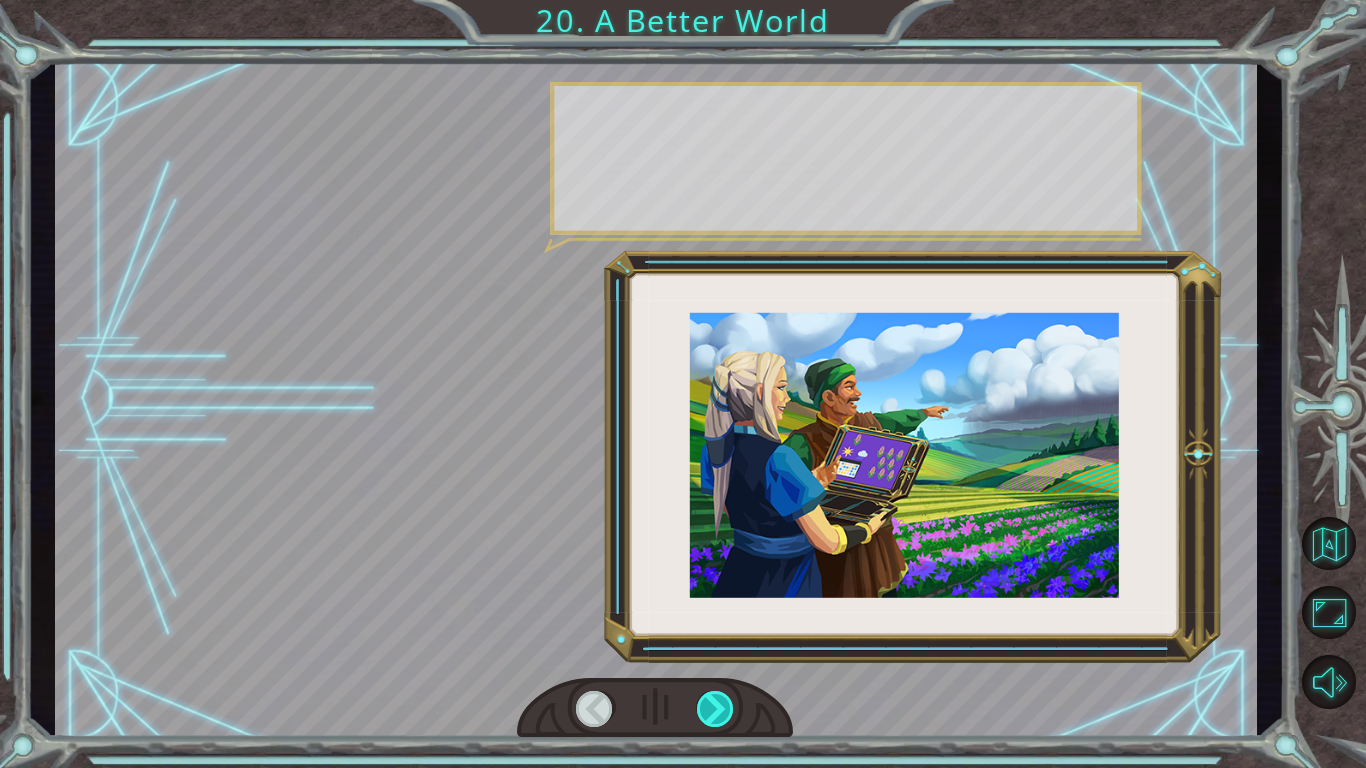 click at bounding box center [716, 709] 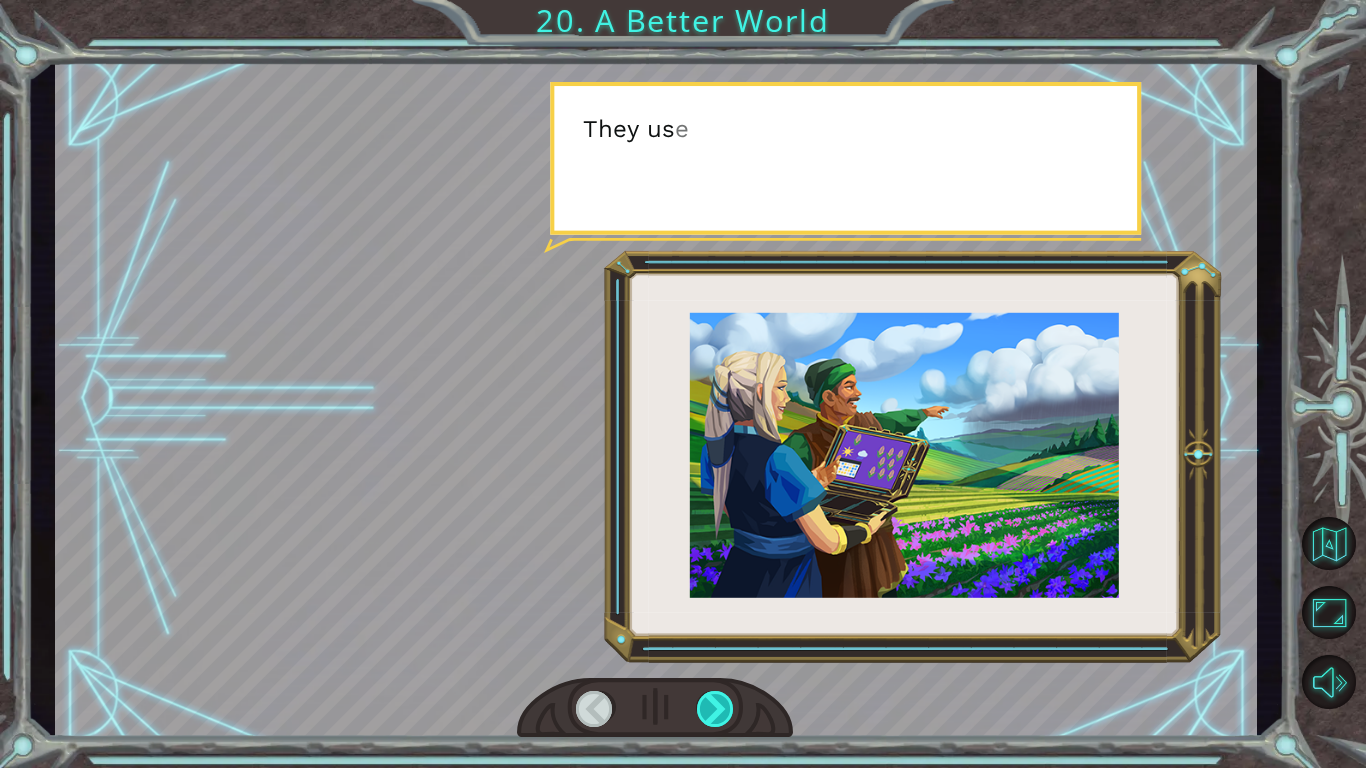 click at bounding box center [716, 709] 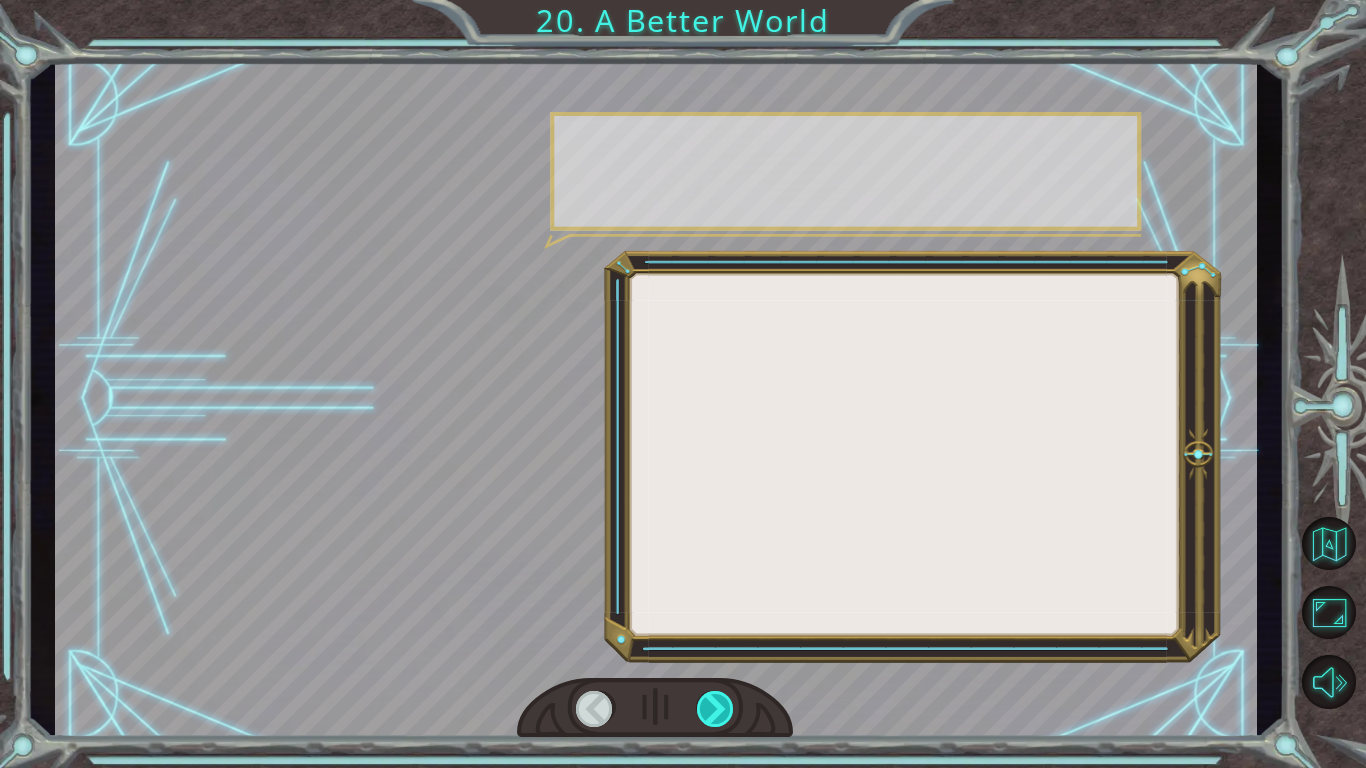 click at bounding box center [716, 709] 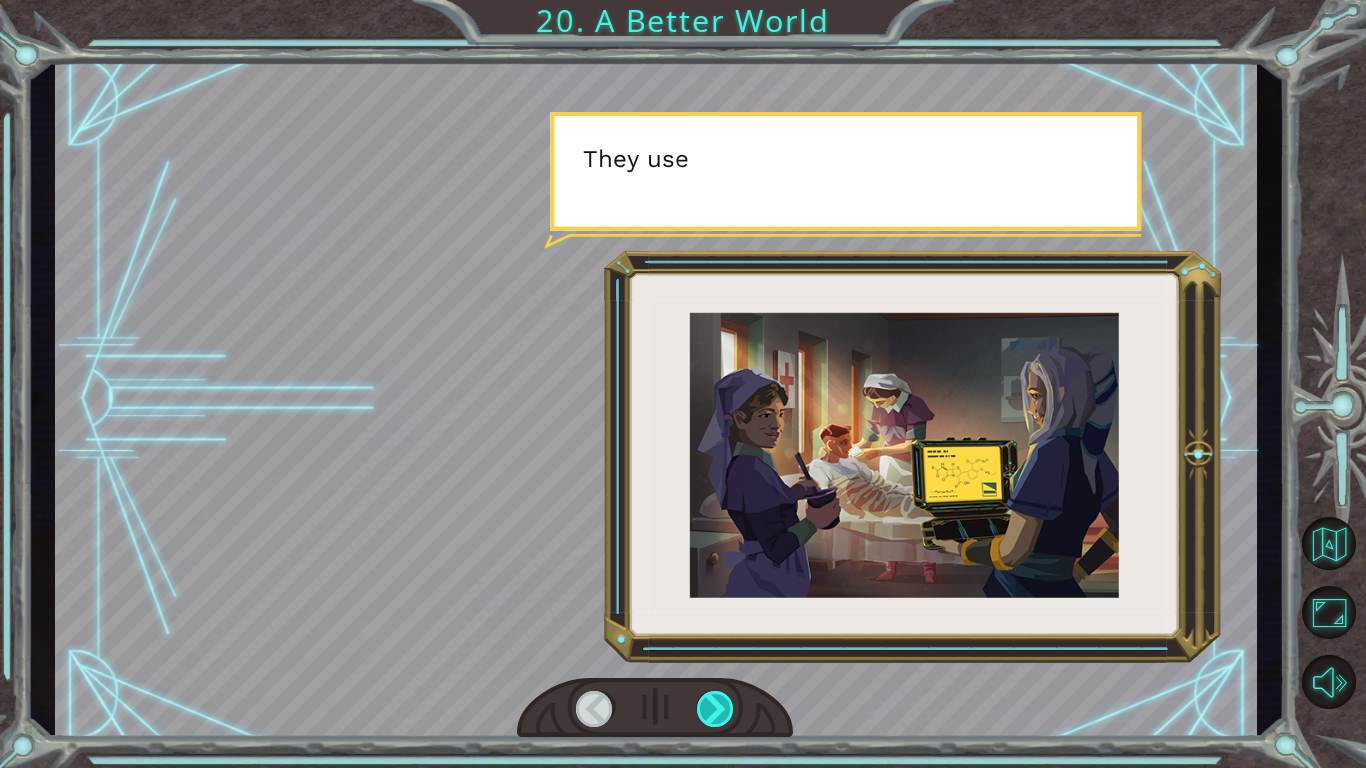click at bounding box center [716, 709] 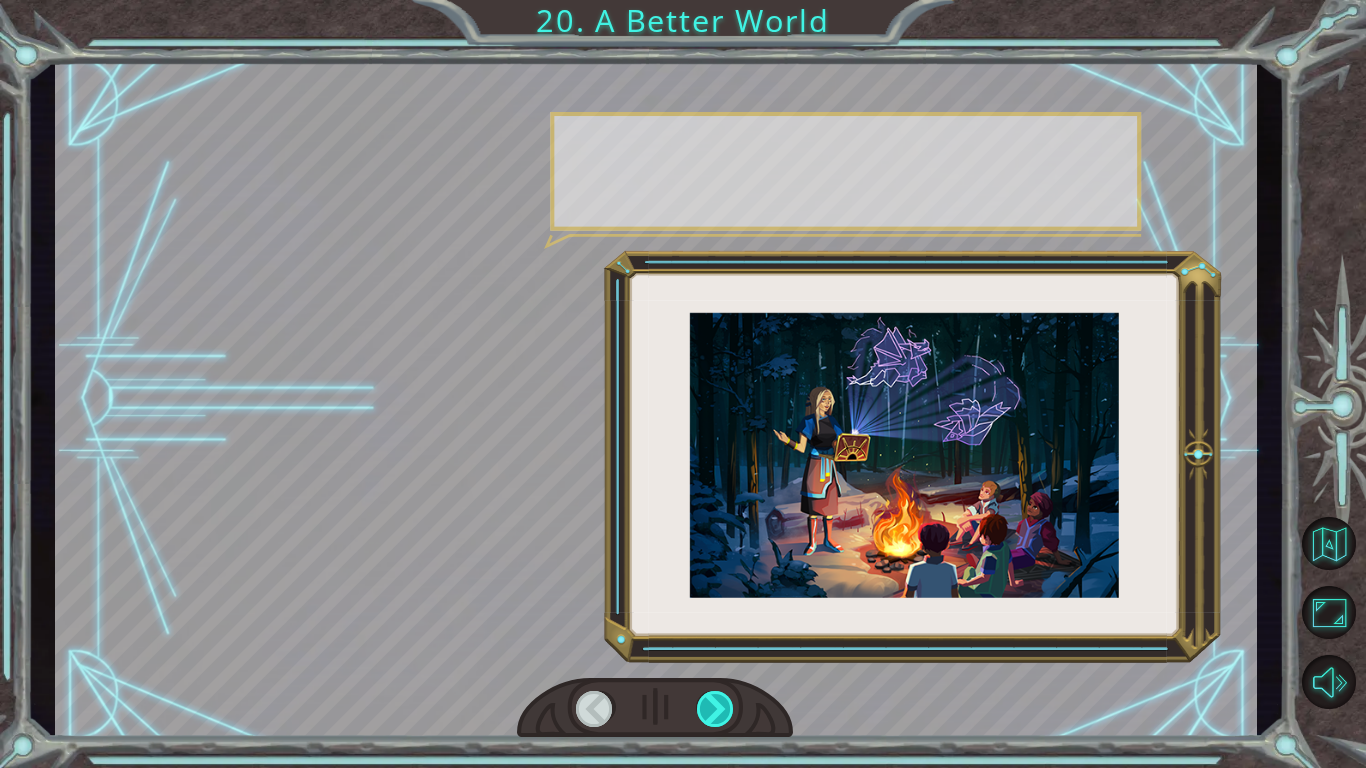 click at bounding box center [716, 709] 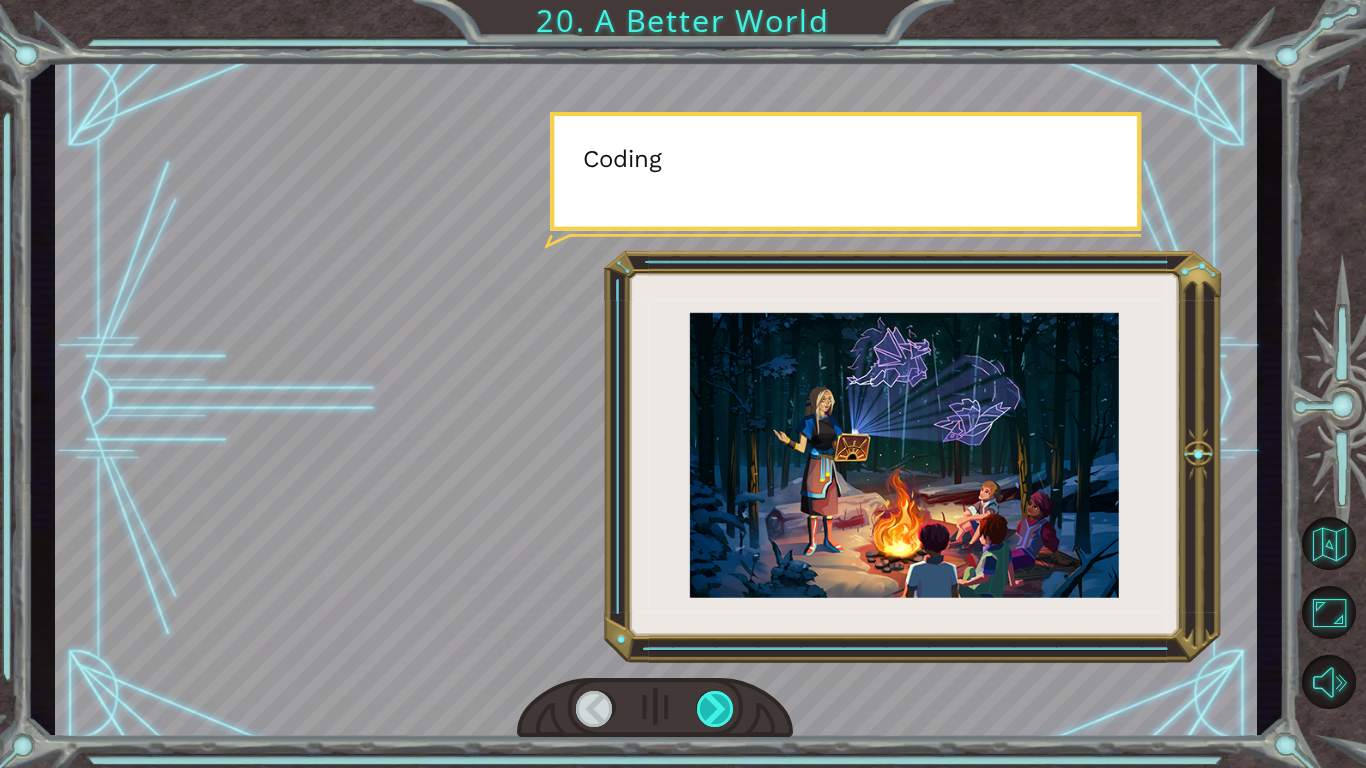 click at bounding box center (716, 709) 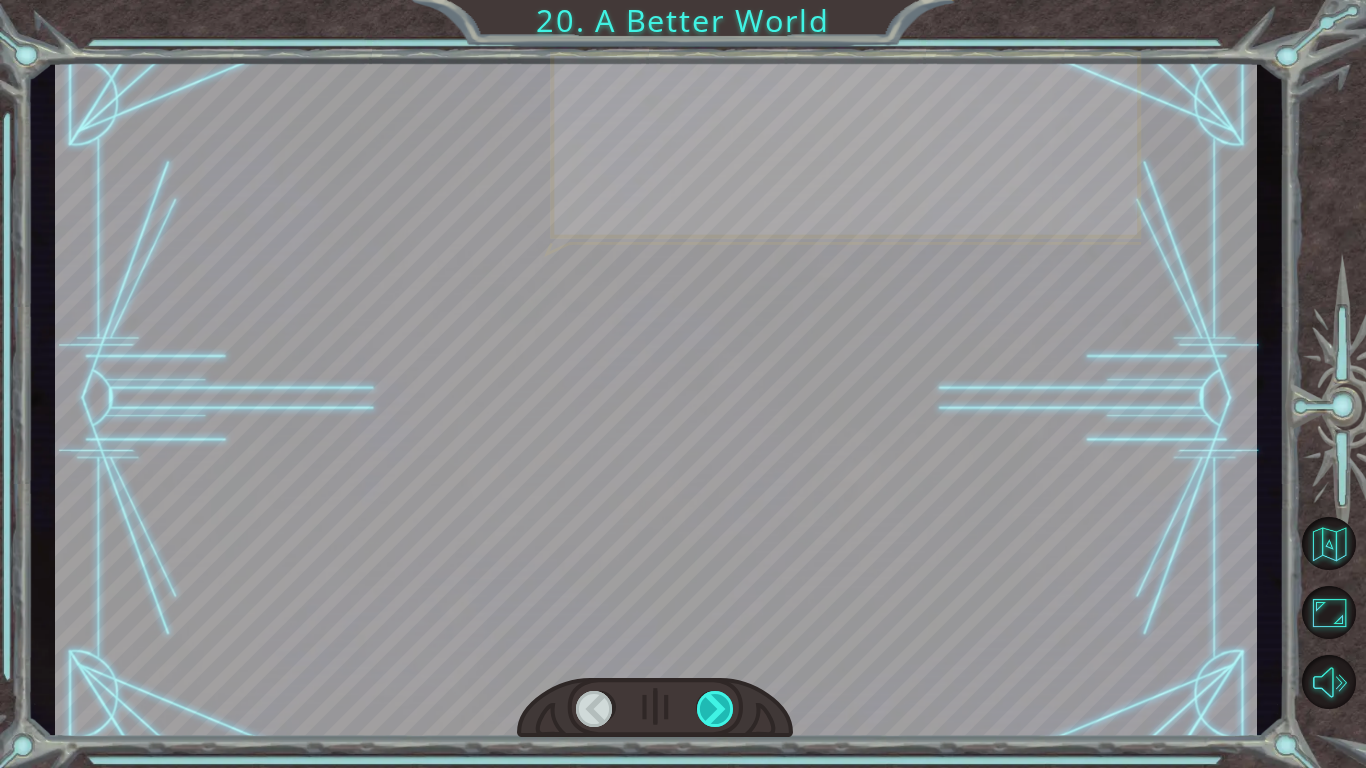 click at bounding box center [716, 709] 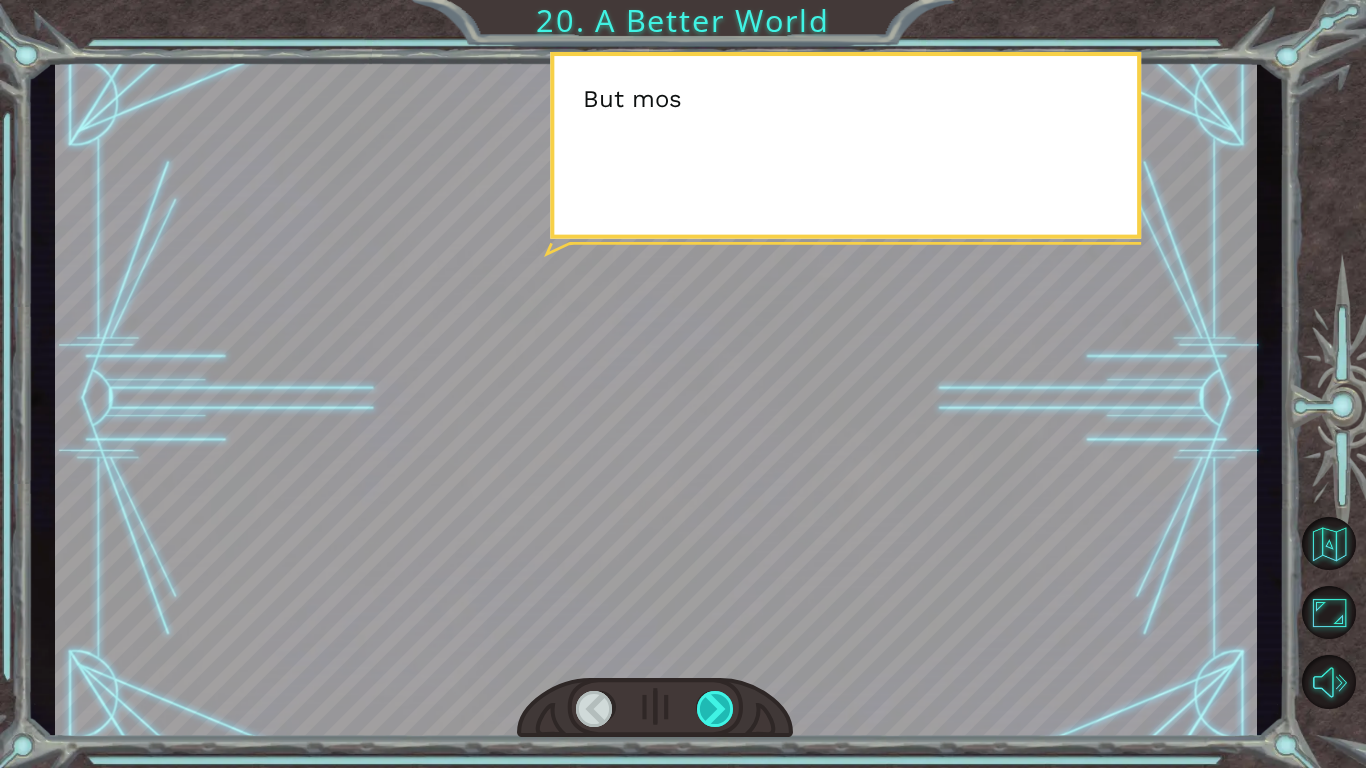 click at bounding box center (716, 709) 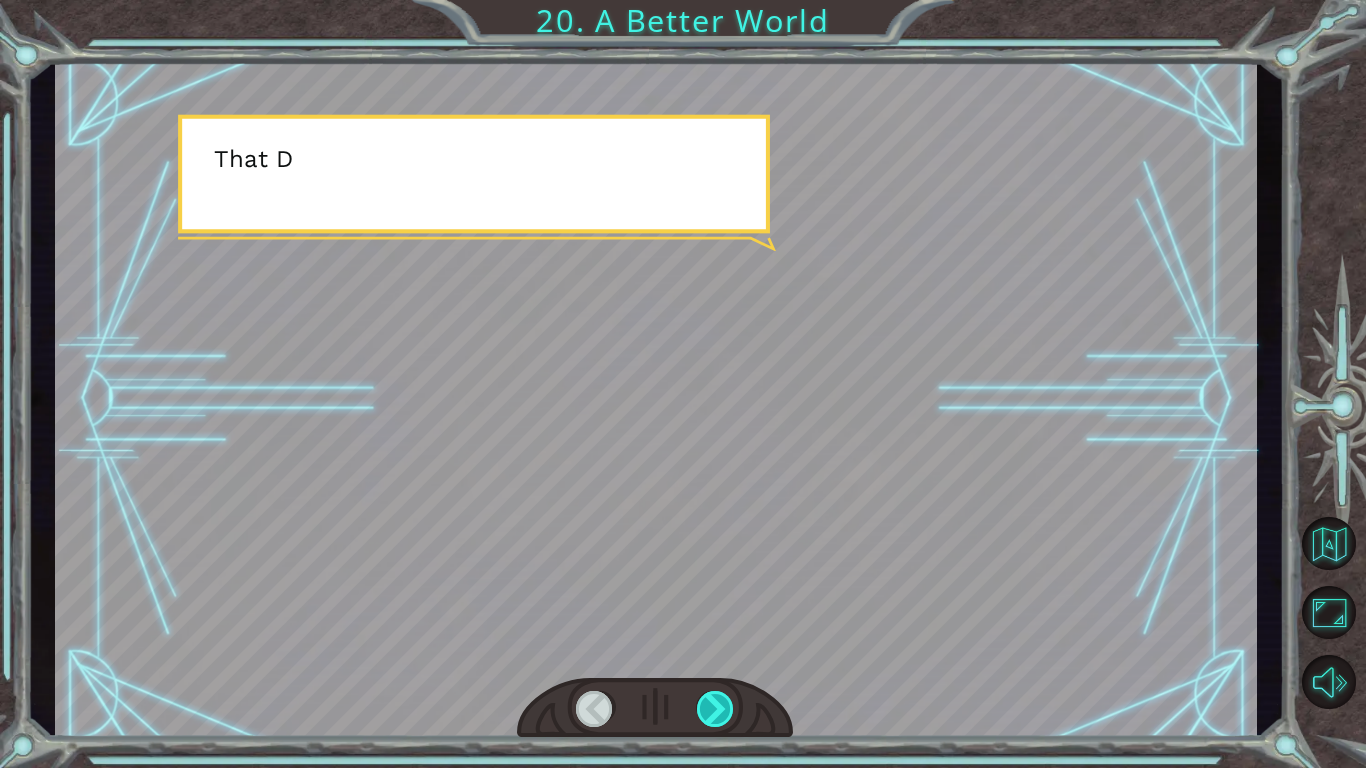 click at bounding box center [716, 709] 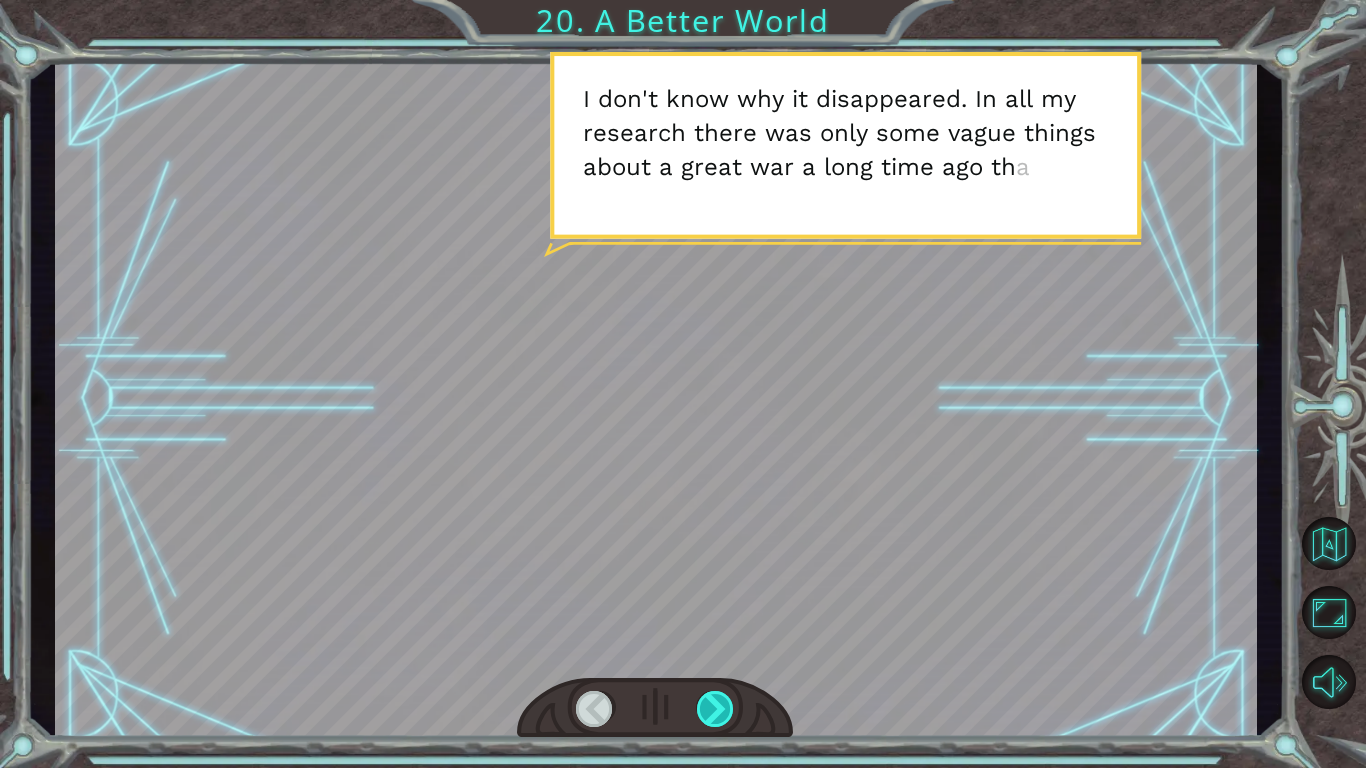 click at bounding box center [716, 709] 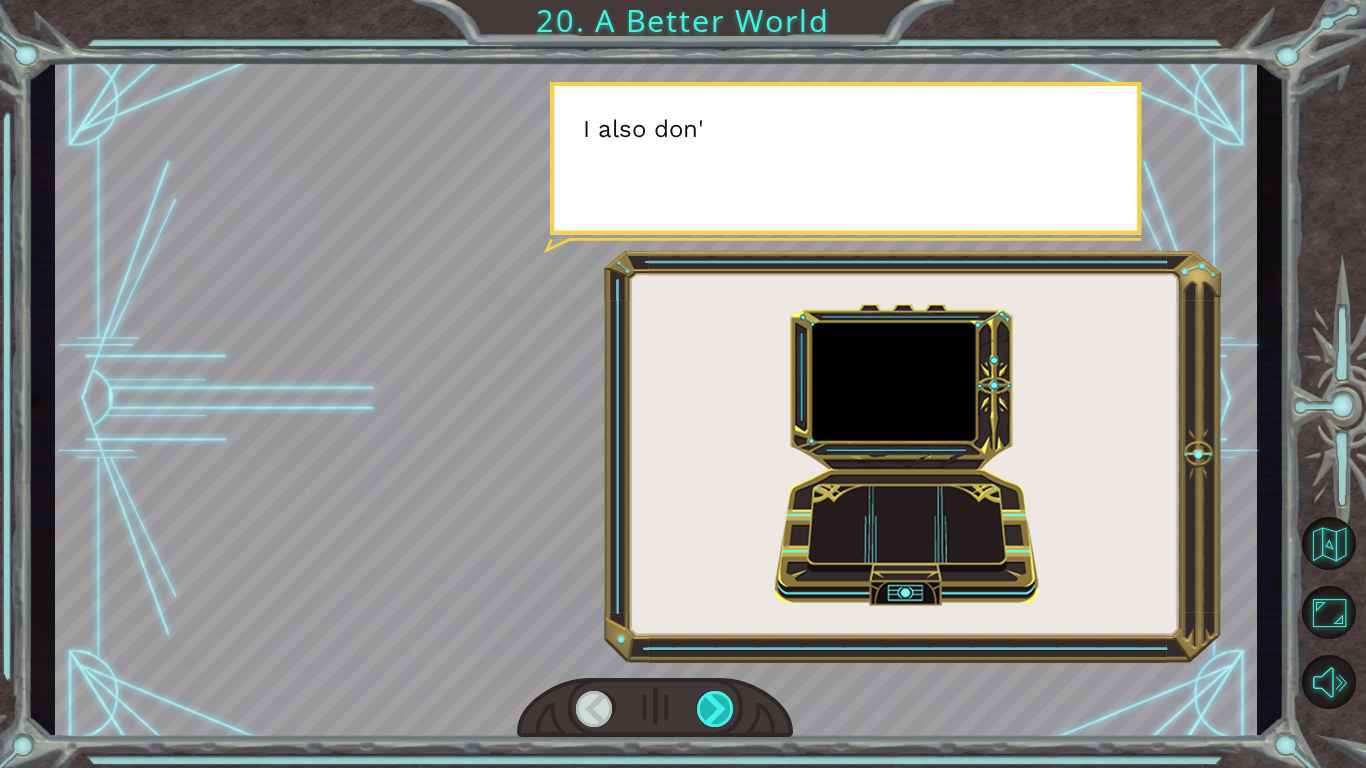 click at bounding box center (716, 709) 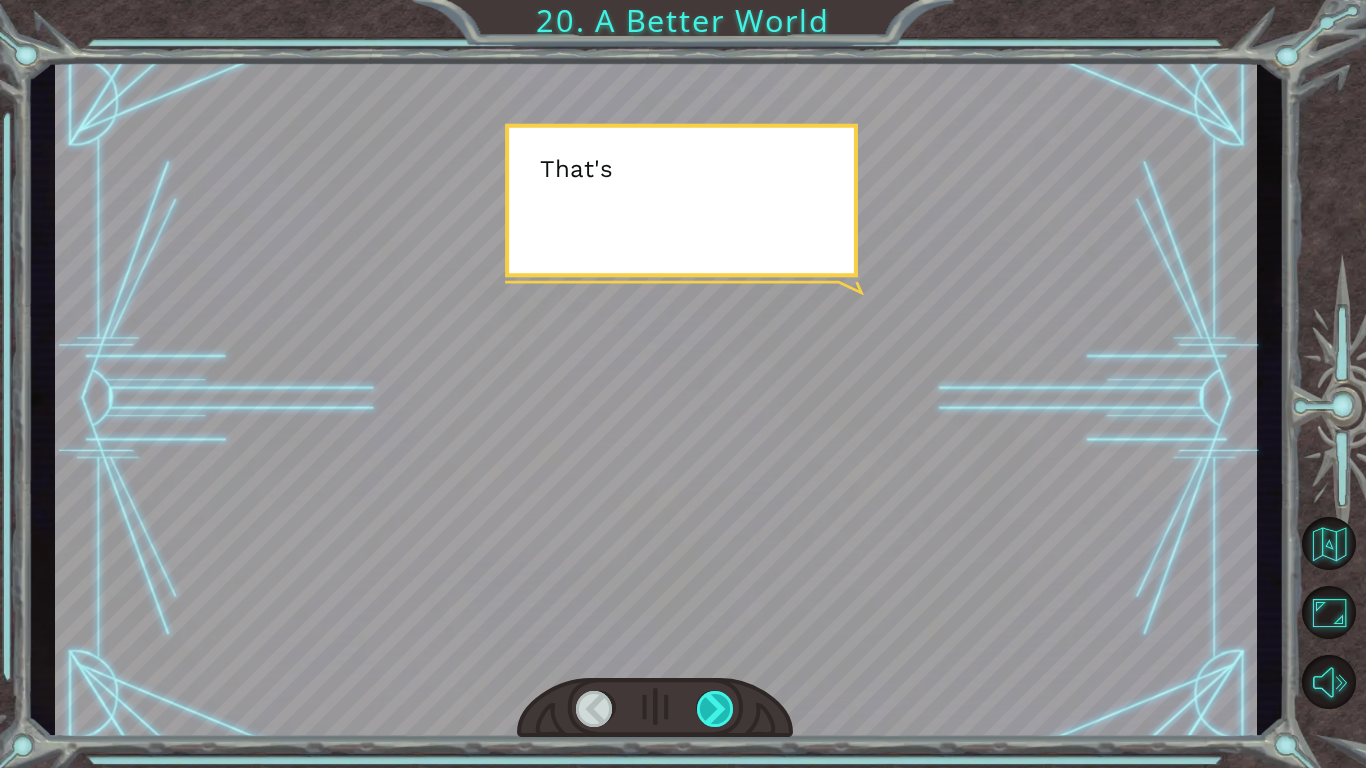 click at bounding box center [716, 709] 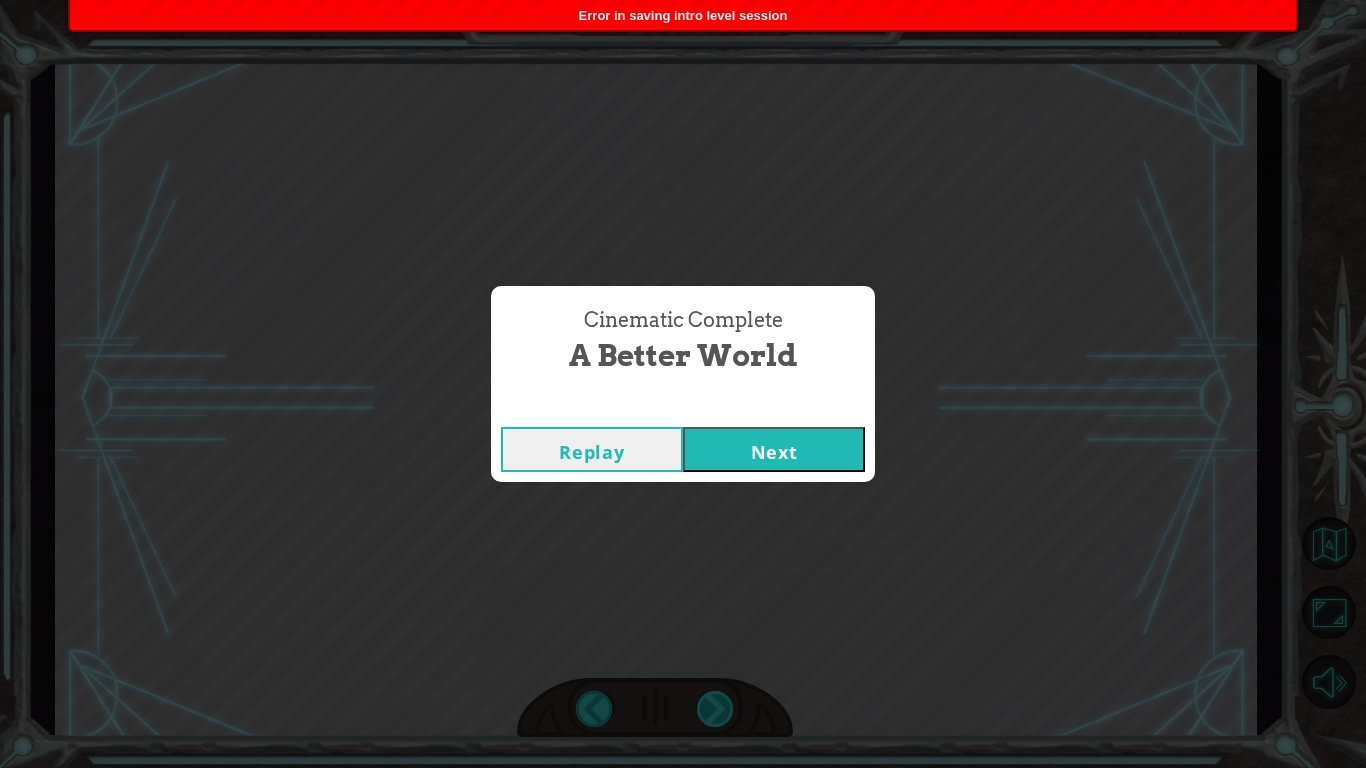 click on "Cinematic Complete     A Better World
Replay
Next" at bounding box center [683, 384] 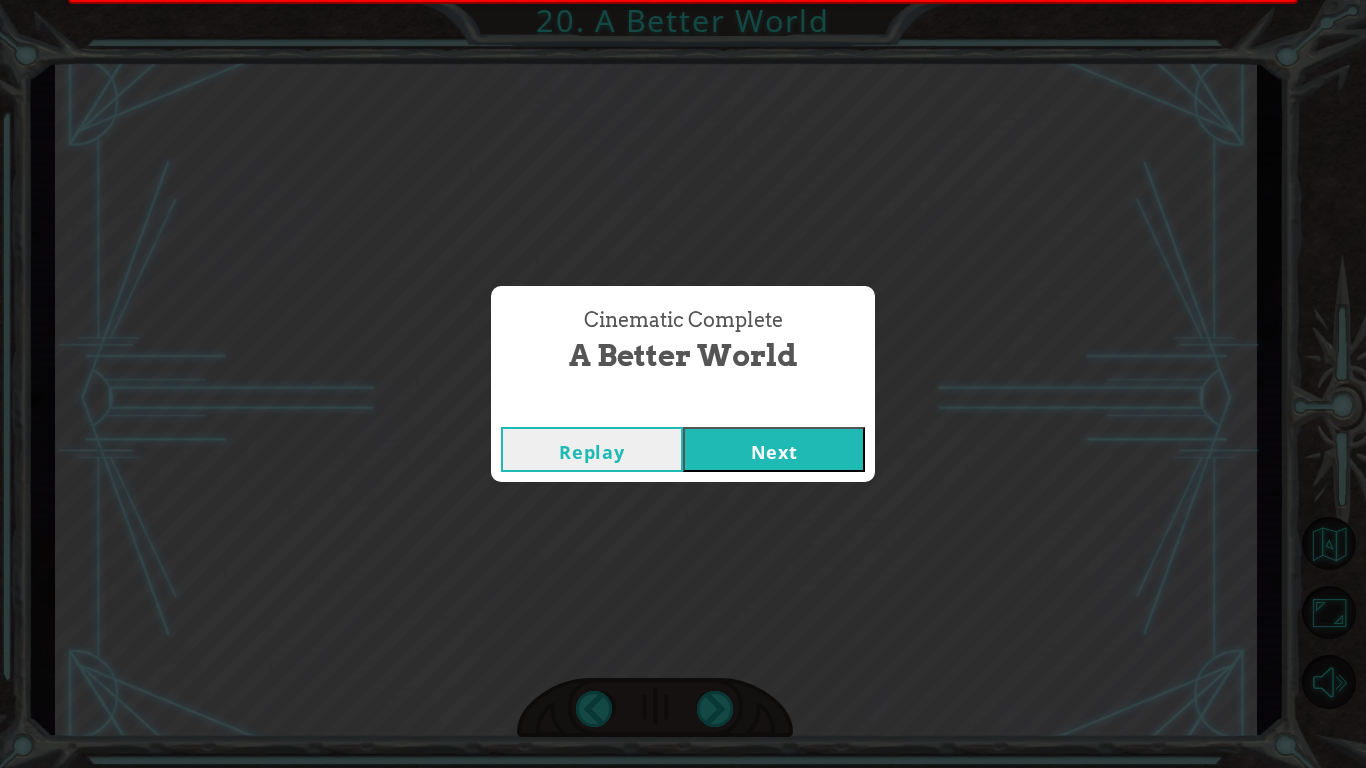 drag, startPoint x: 793, startPoint y: 9, endPoint x: 602, endPoint y: 19, distance: 191.2616 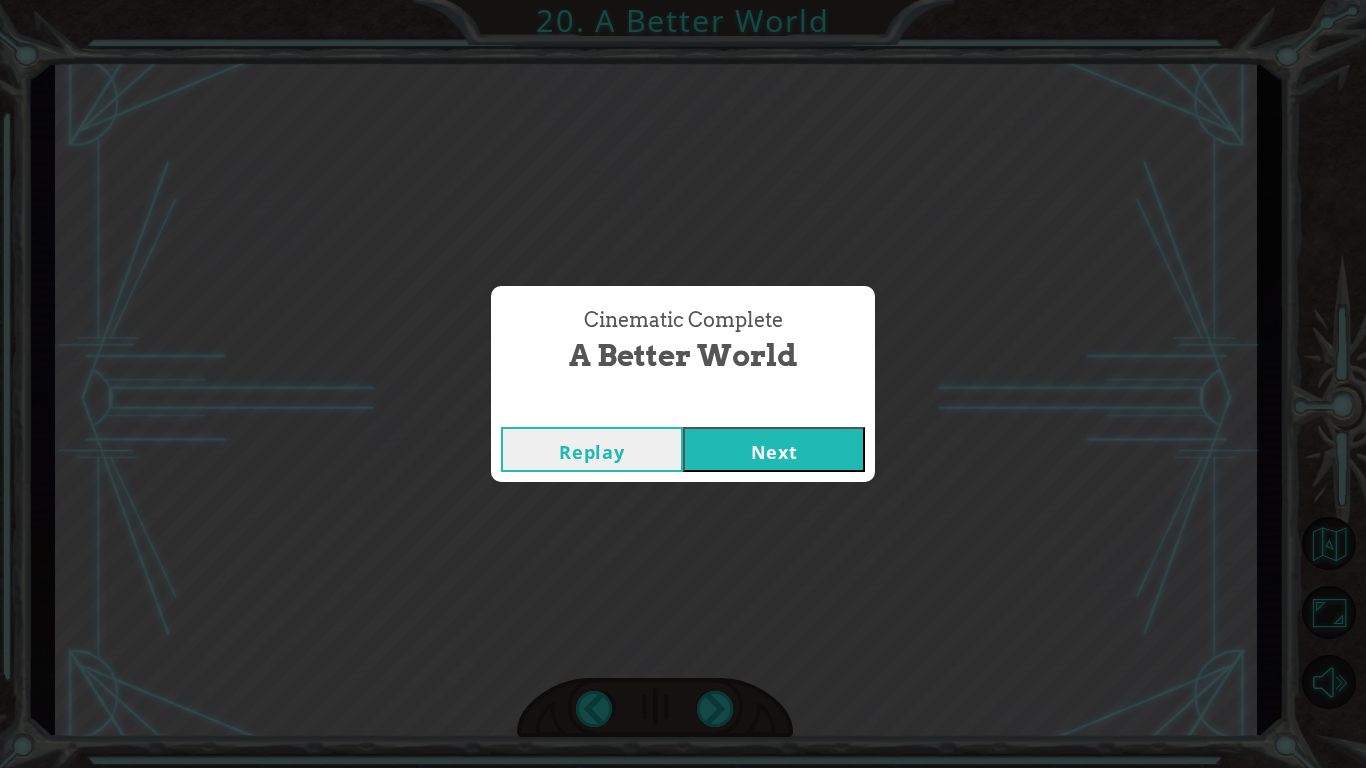 click on "Replay" at bounding box center (592, 449) 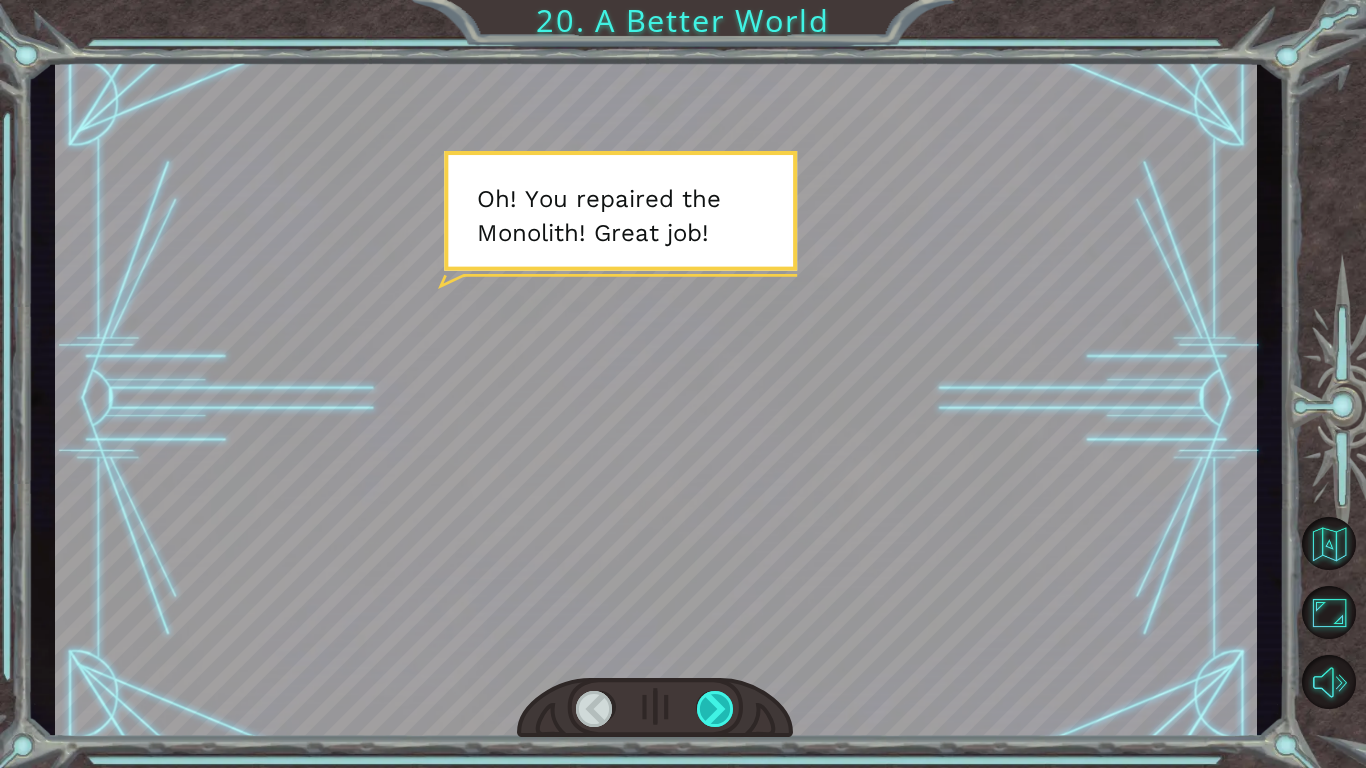 click at bounding box center [716, 709] 